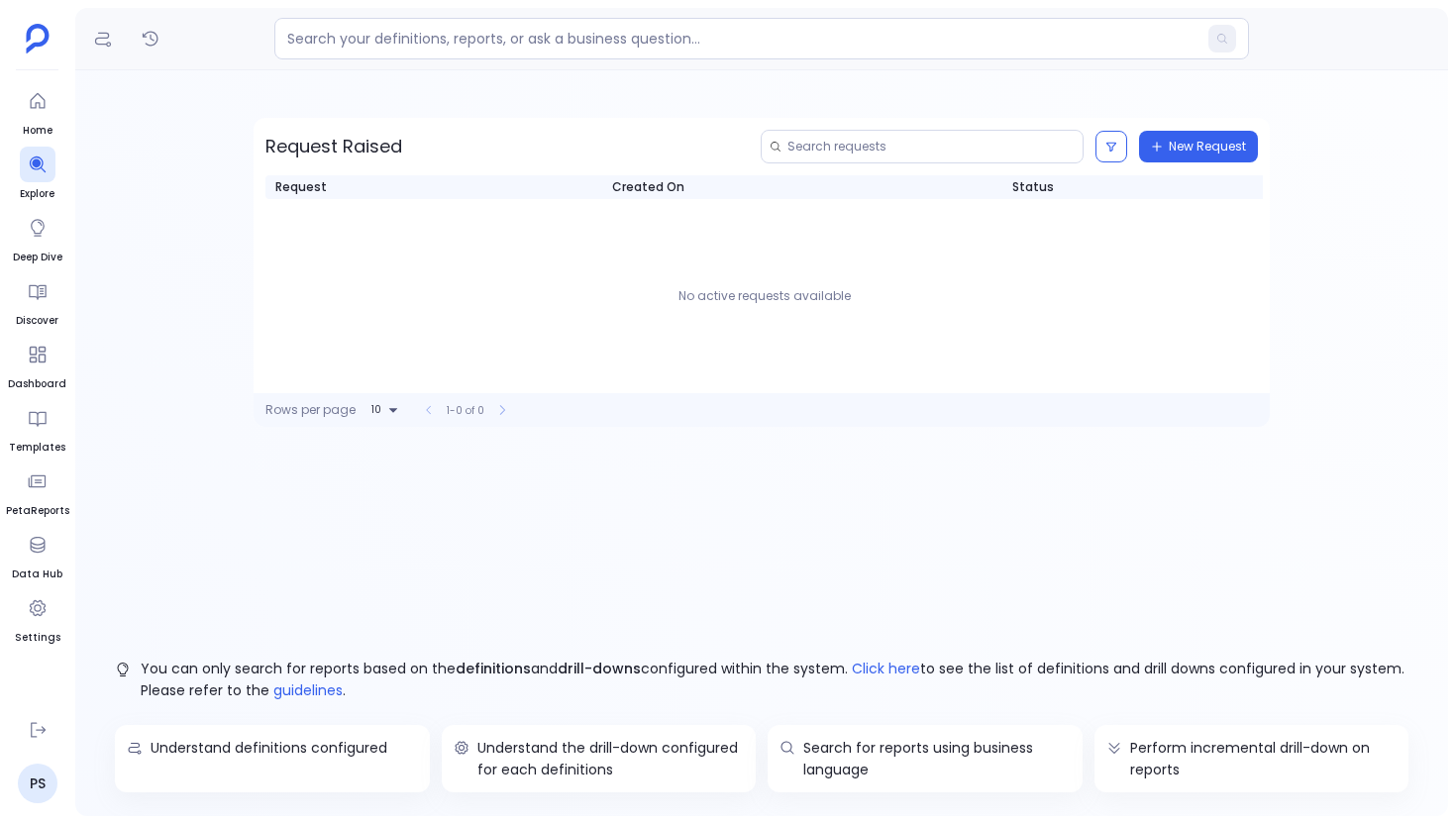 scroll, scrollTop: 0, scrollLeft: 0, axis: both 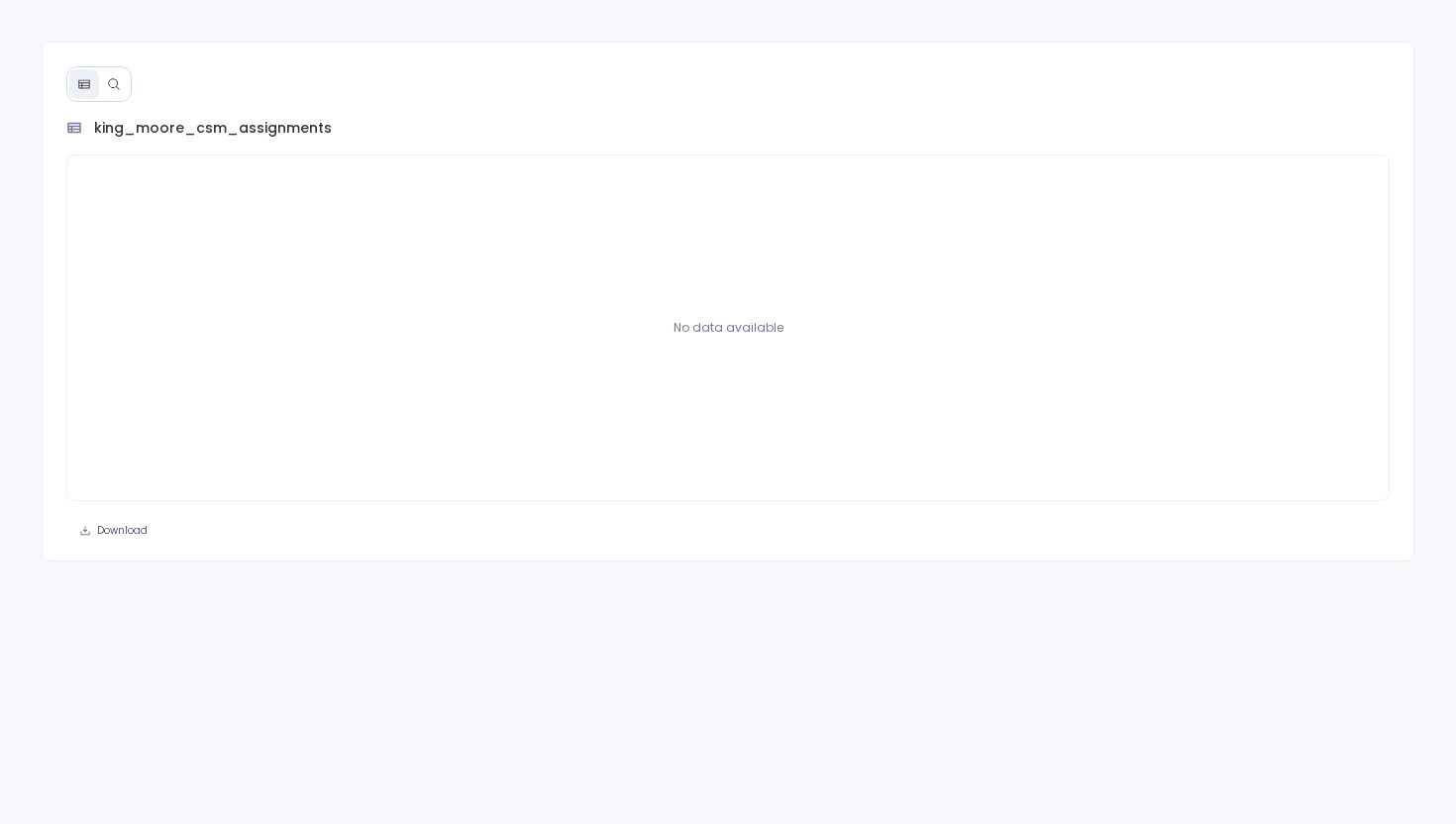 click 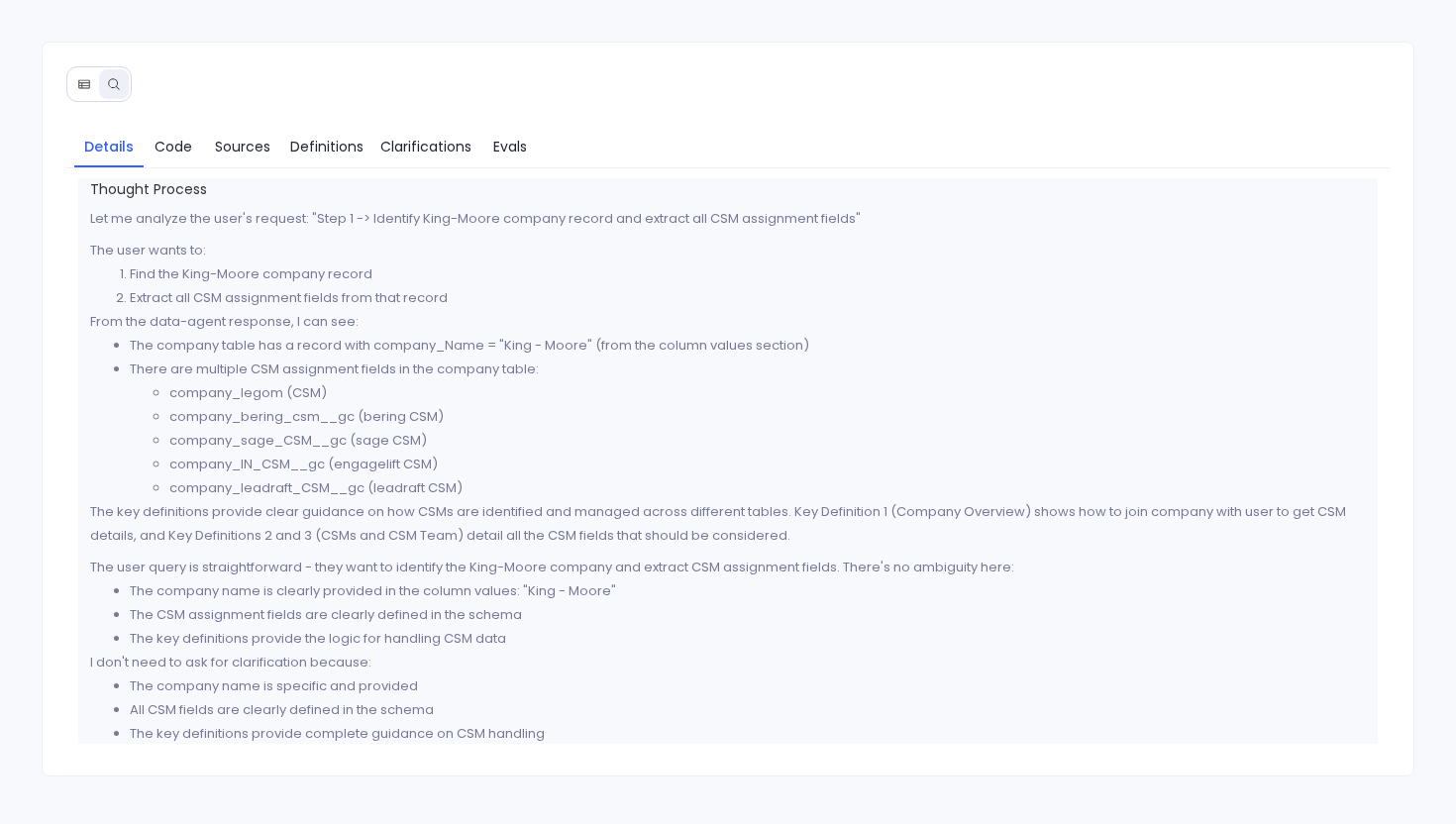 scroll, scrollTop: 16, scrollLeft: 0, axis: vertical 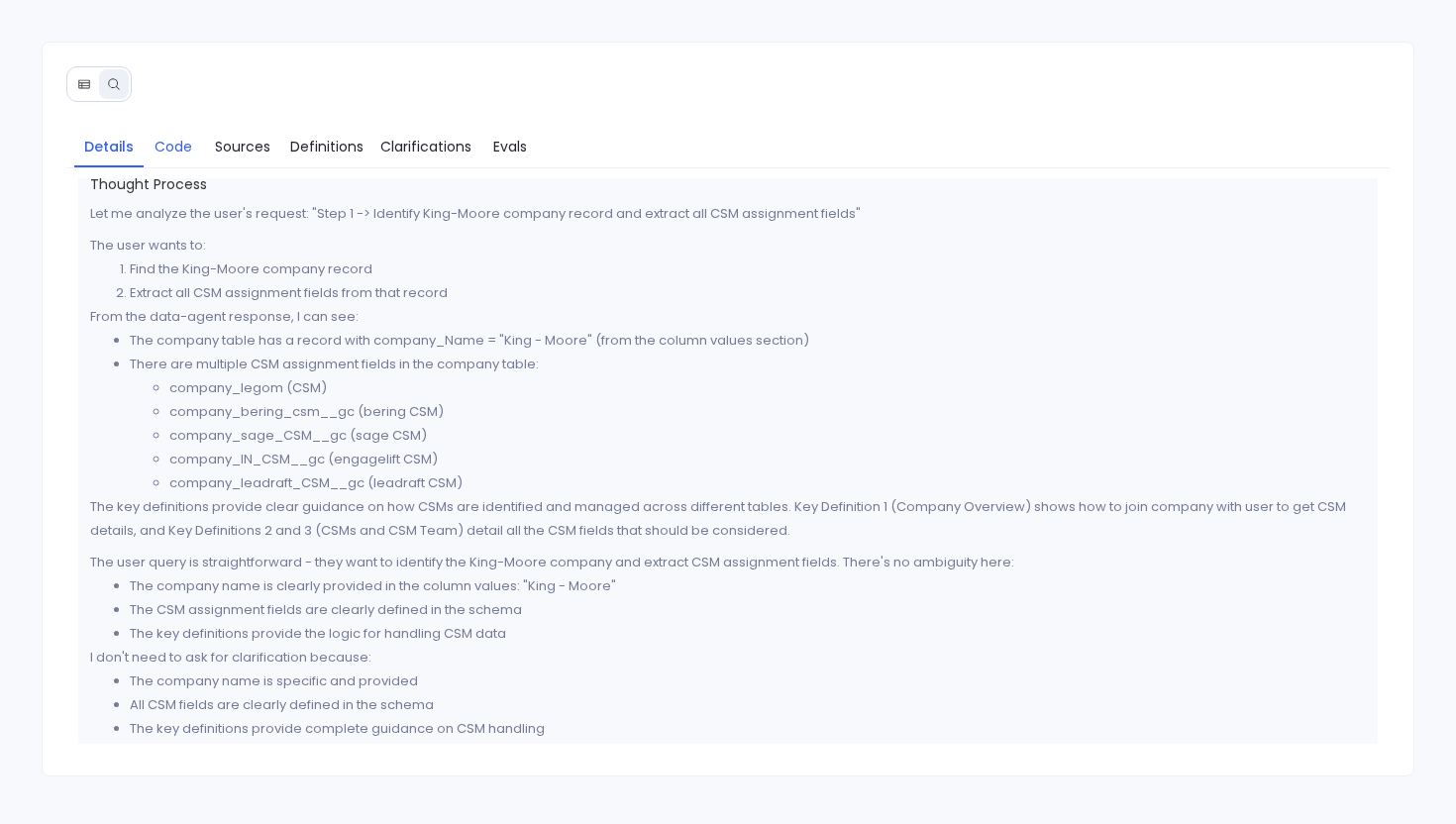 click on "Code" at bounding box center [173, 147] 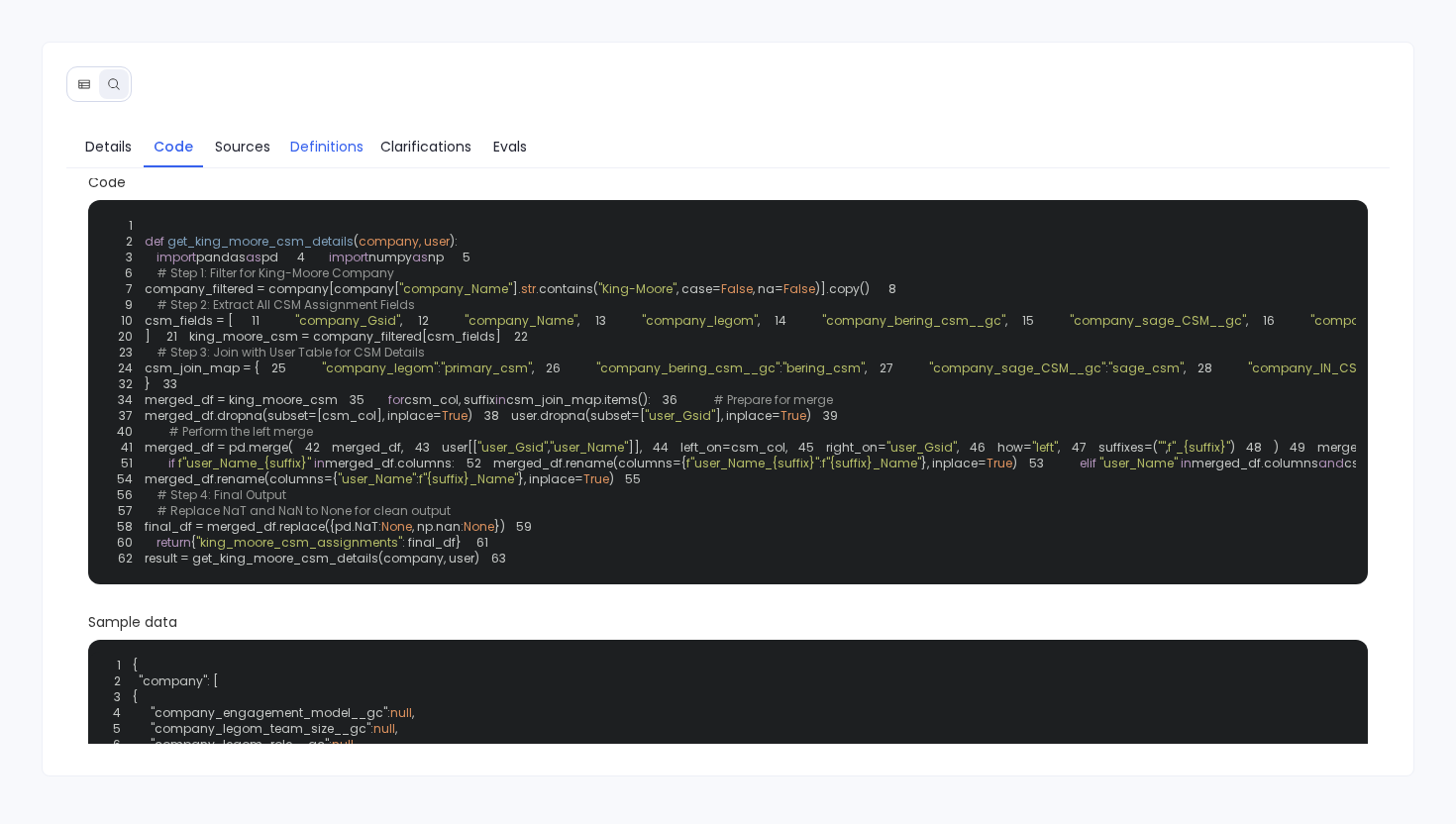 click on "Definitions" at bounding box center [327, 147] 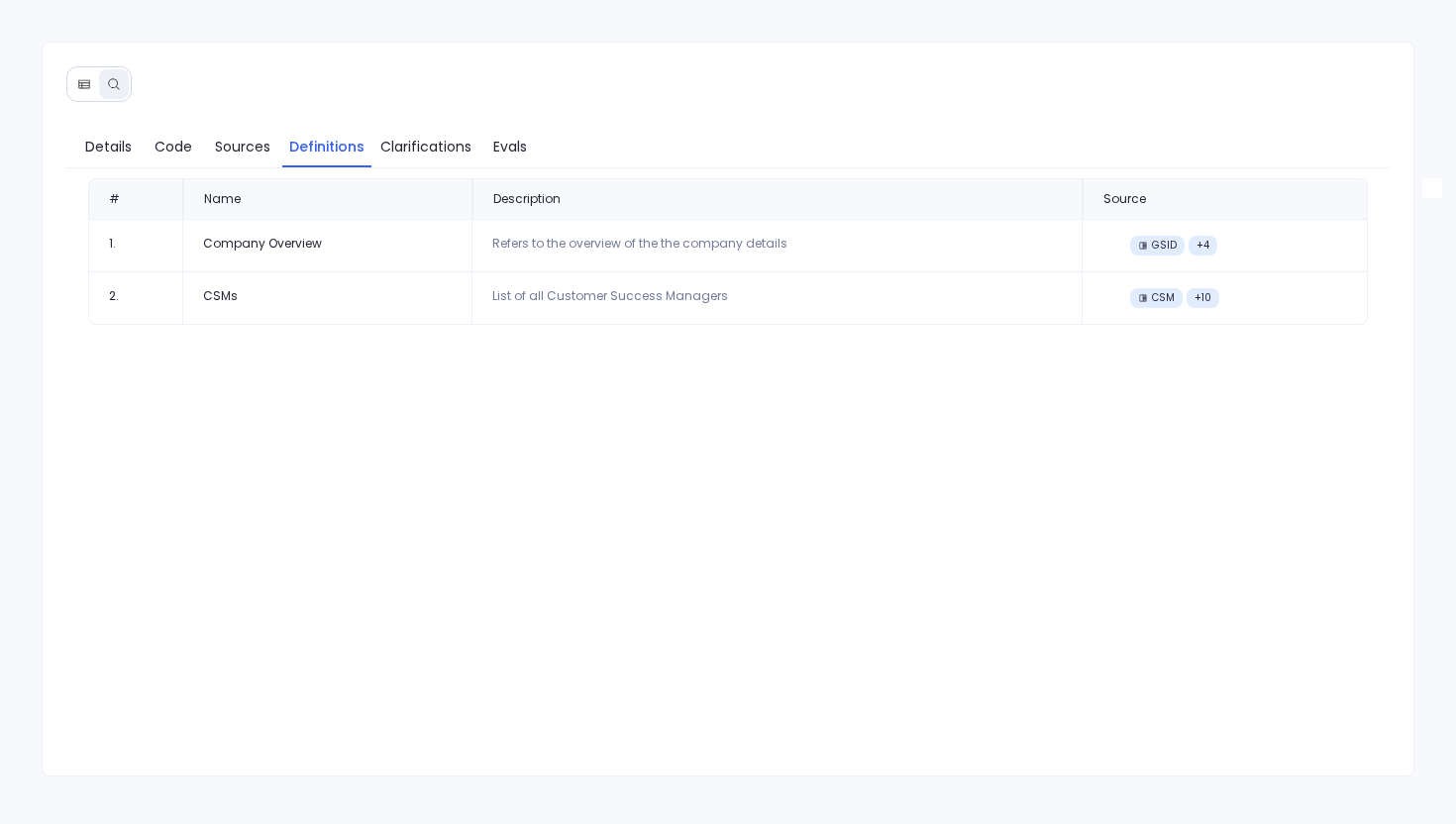 scroll, scrollTop: 0, scrollLeft: 0, axis: both 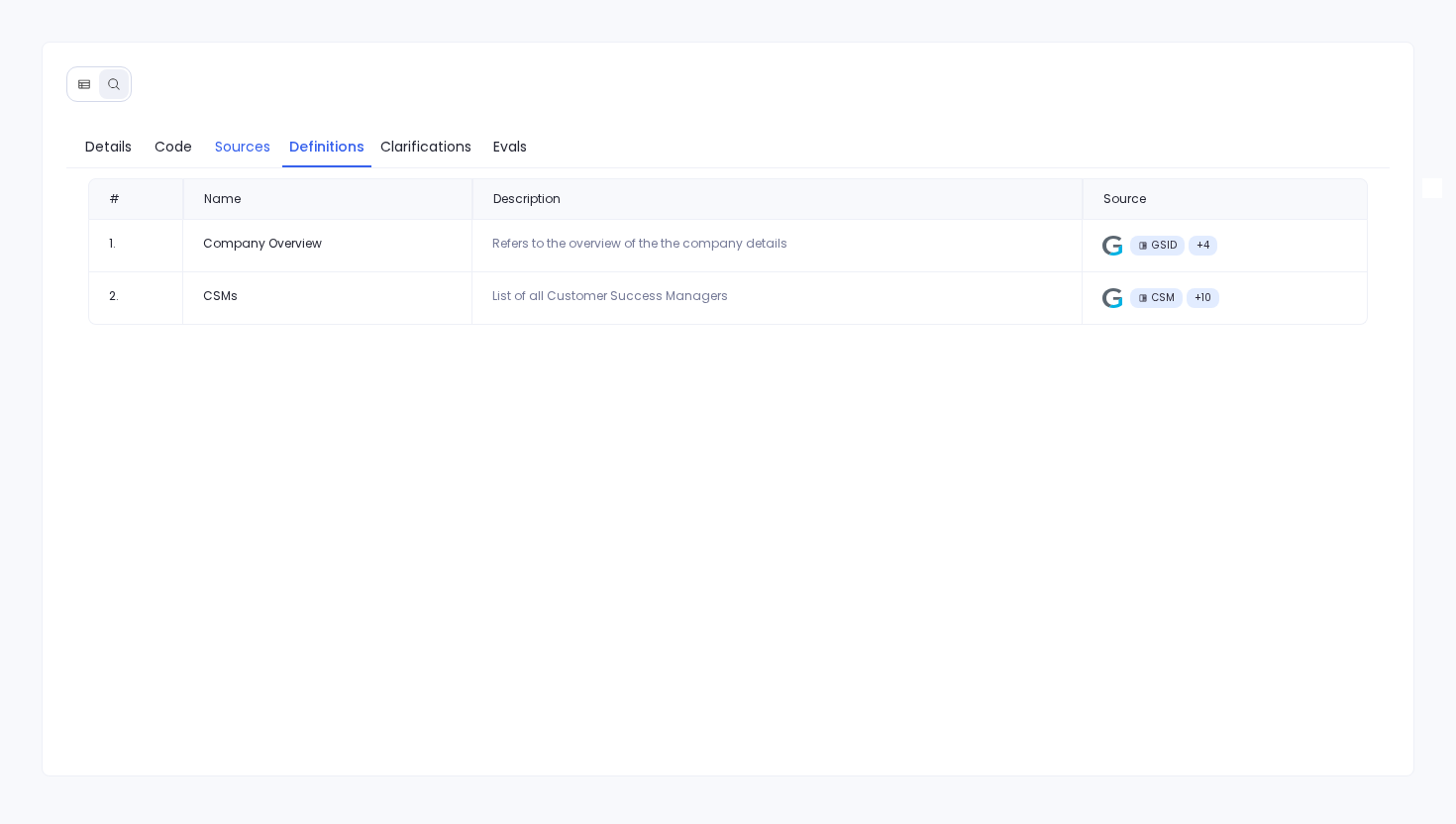click on "Sources" at bounding box center (243, 147) 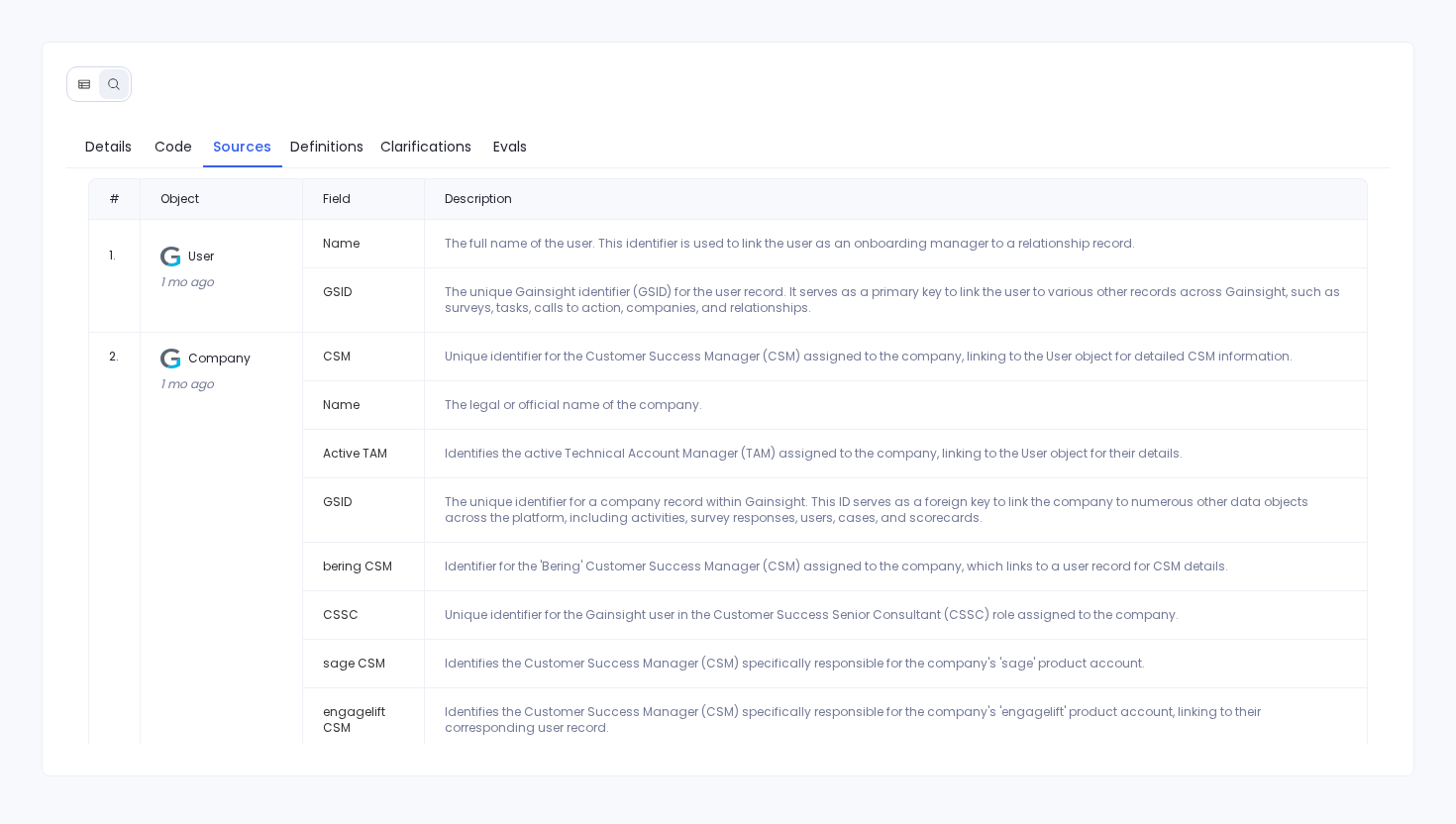 scroll, scrollTop: 68, scrollLeft: 0, axis: vertical 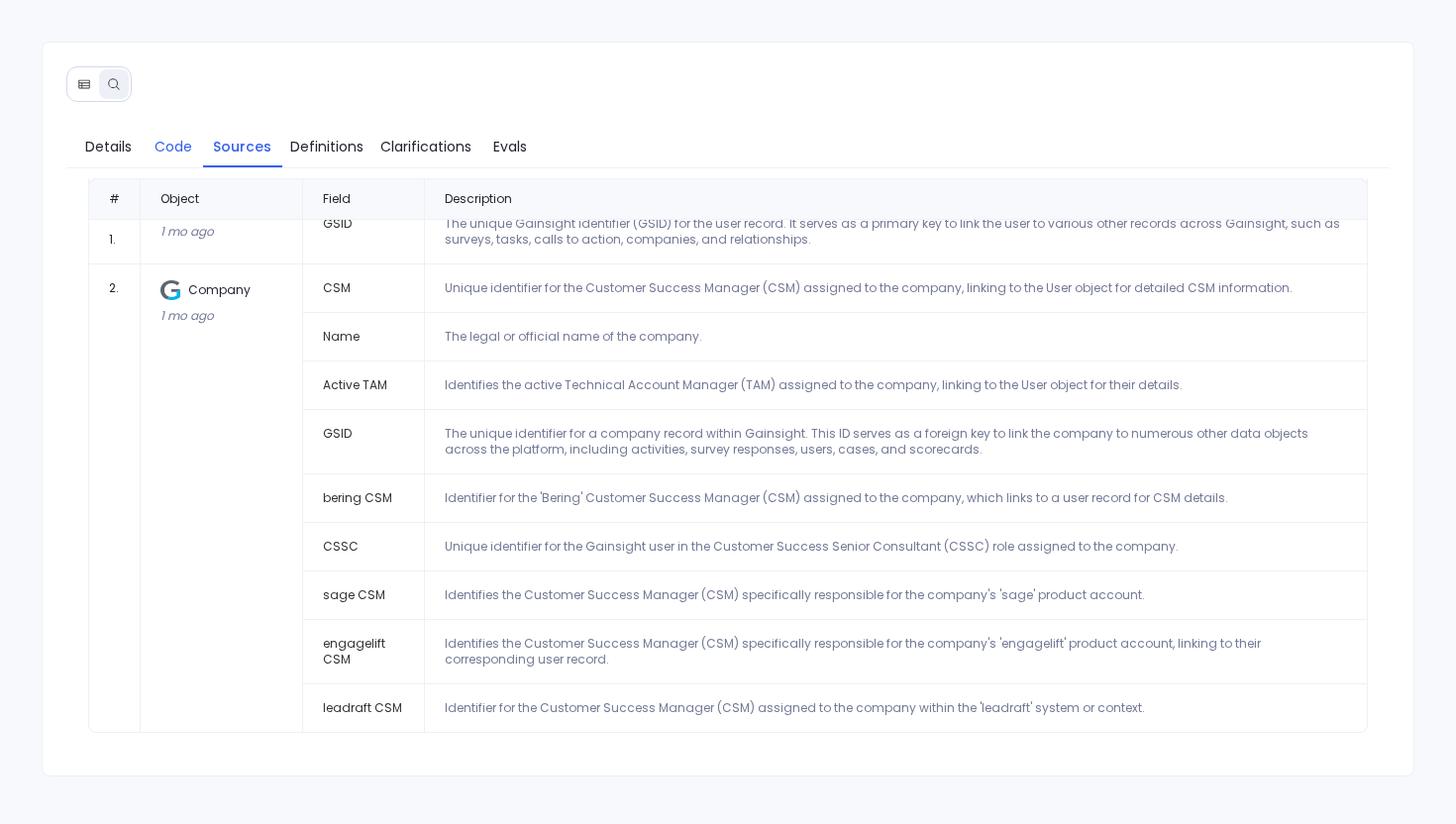 click on "Code" at bounding box center (173, 147) 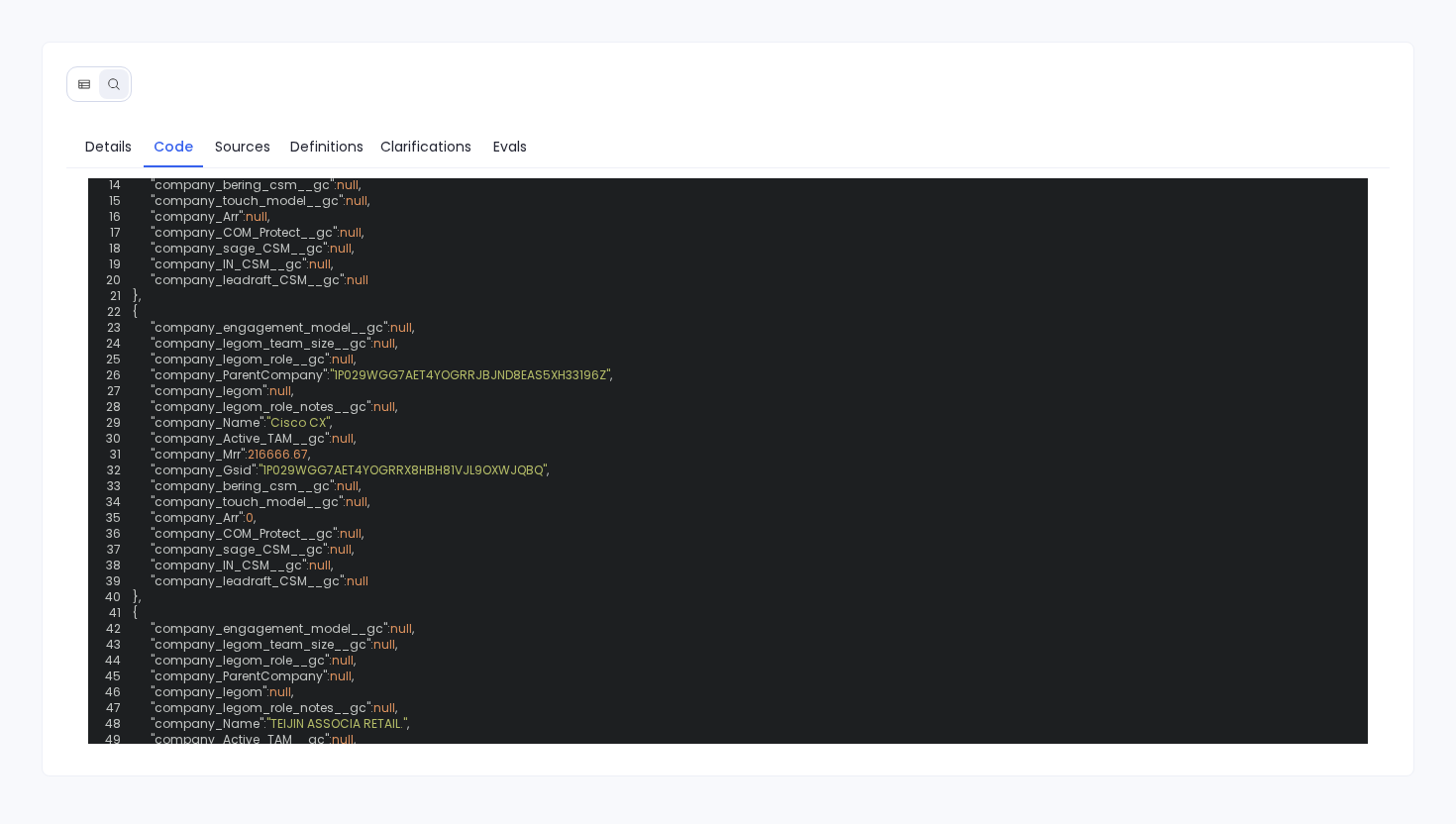 scroll, scrollTop: 705, scrollLeft: 0, axis: vertical 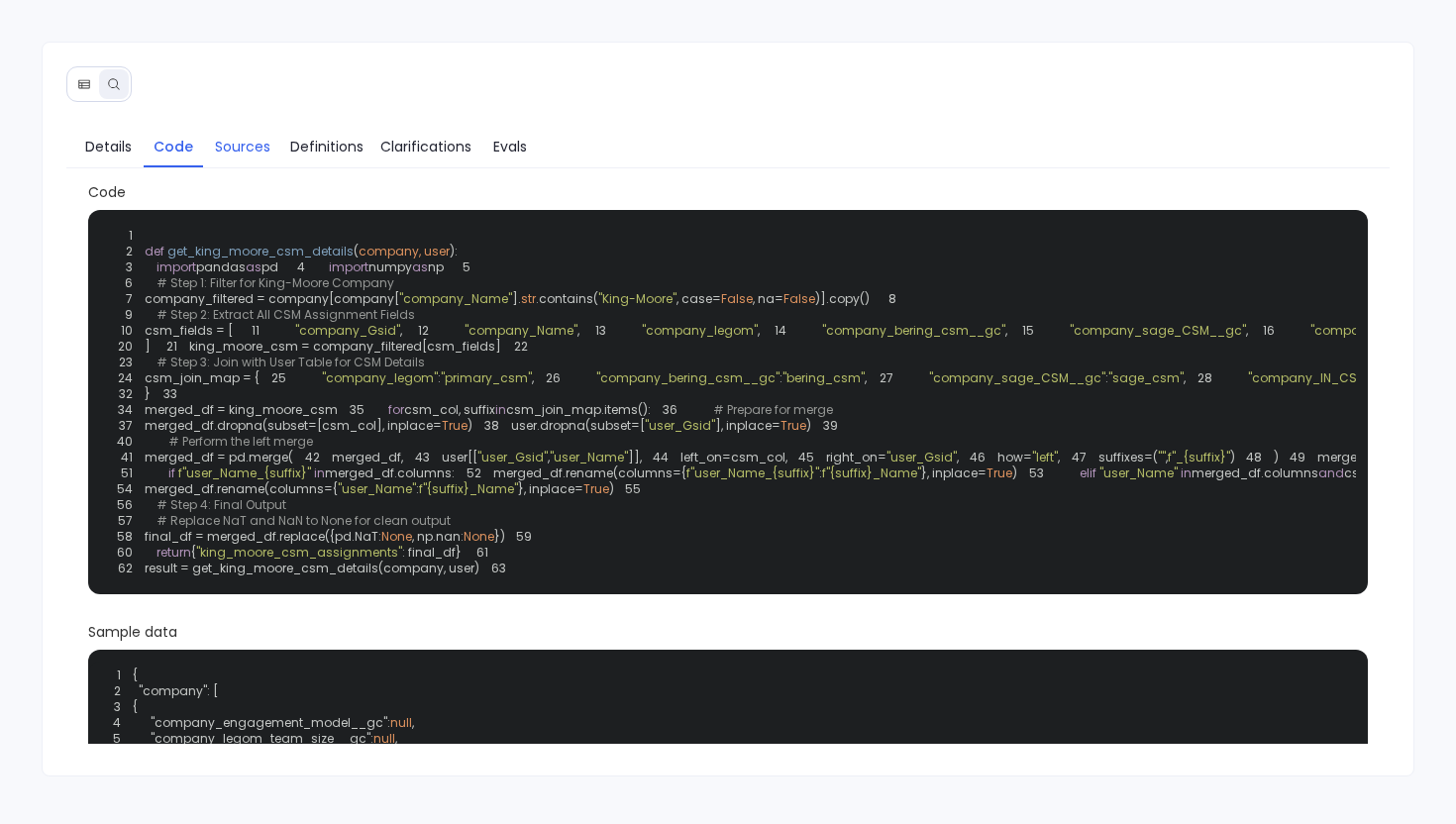 click on "Sources" at bounding box center (243, 147) 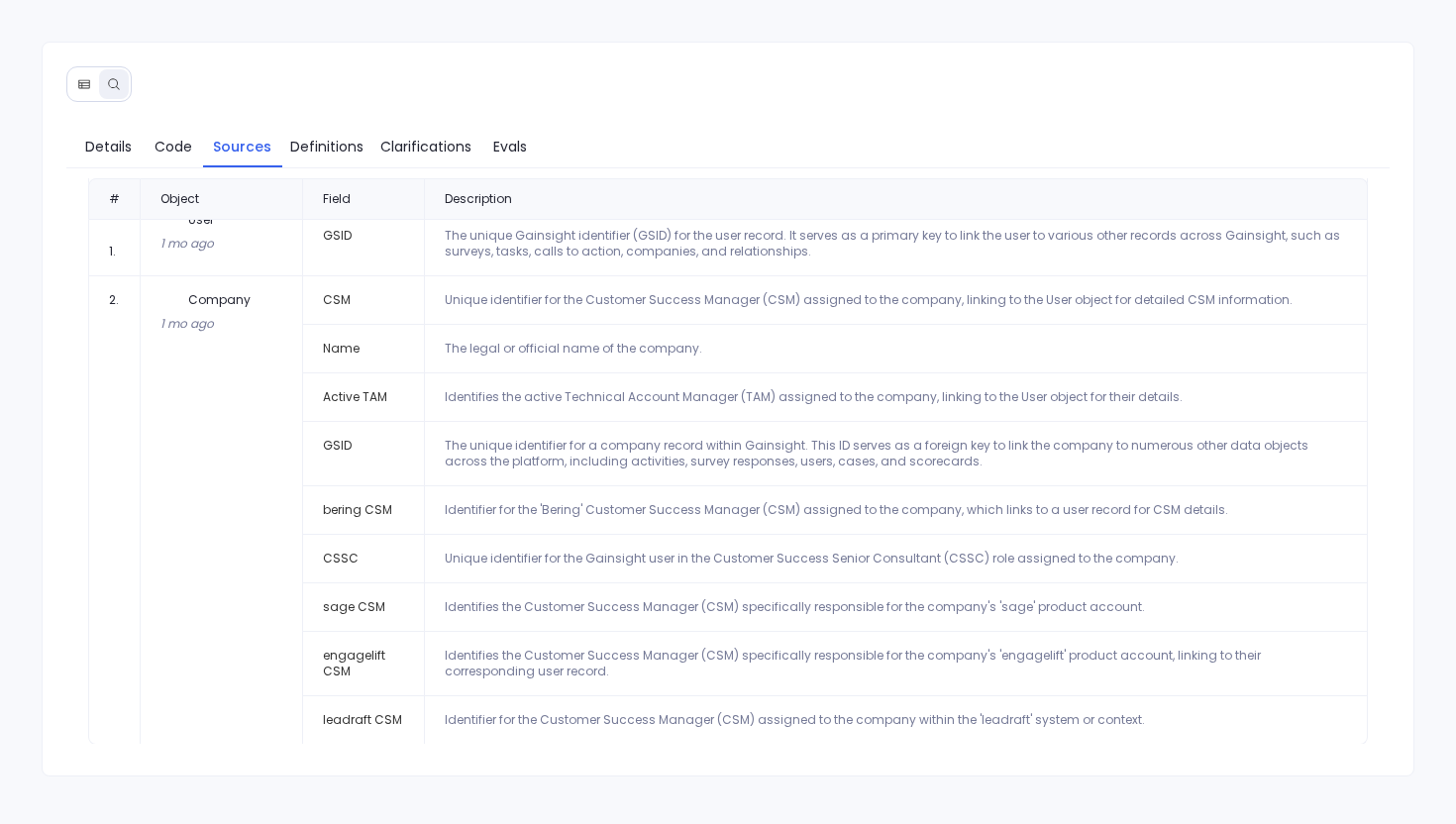 scroll, scrollTop: 68, scrollLeft: 0, axis: vertical 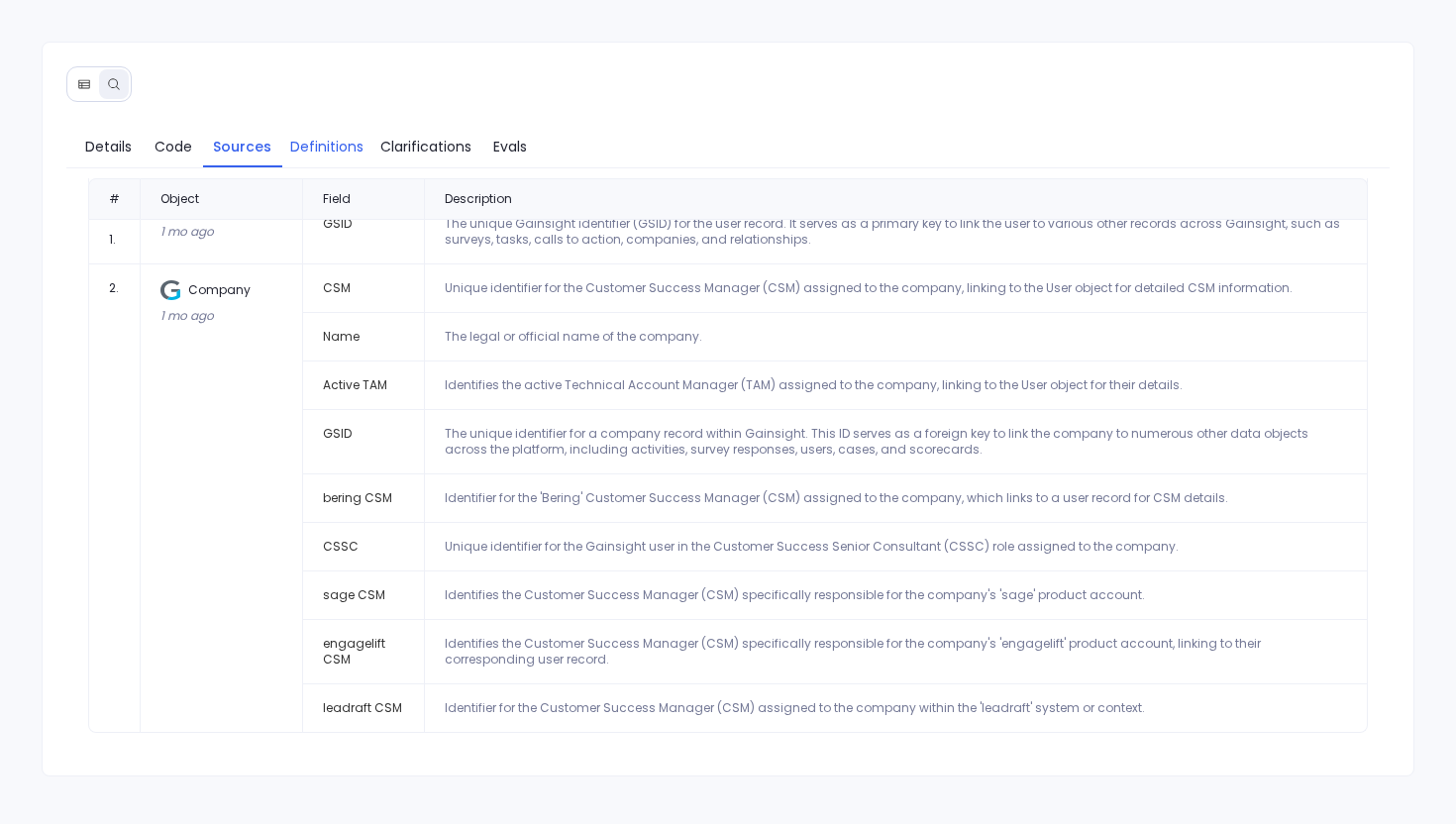 click on "Definitions" at bounding box center [327, 147] 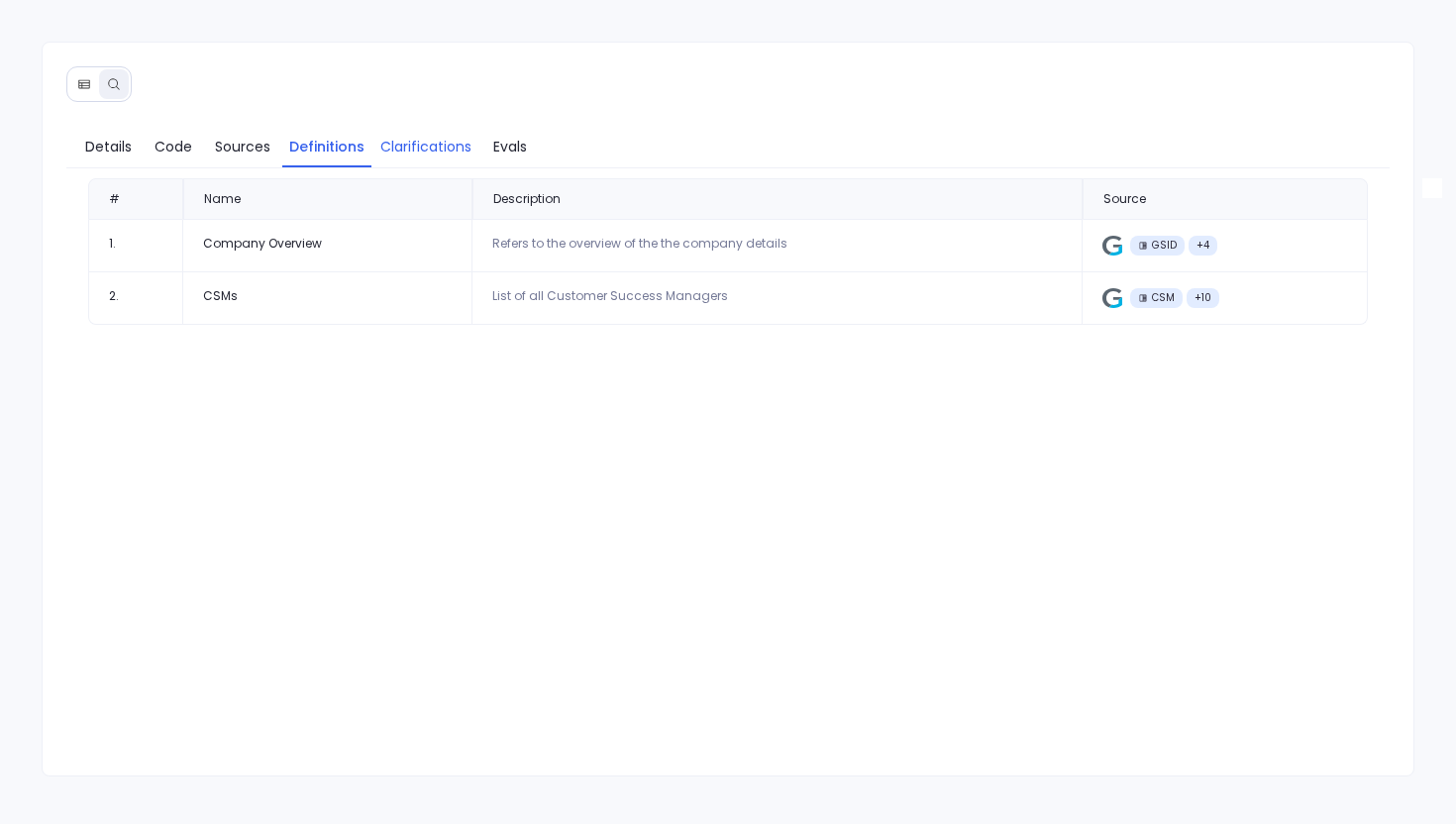 click on "Clarifications" at bounding box center (426, 147) 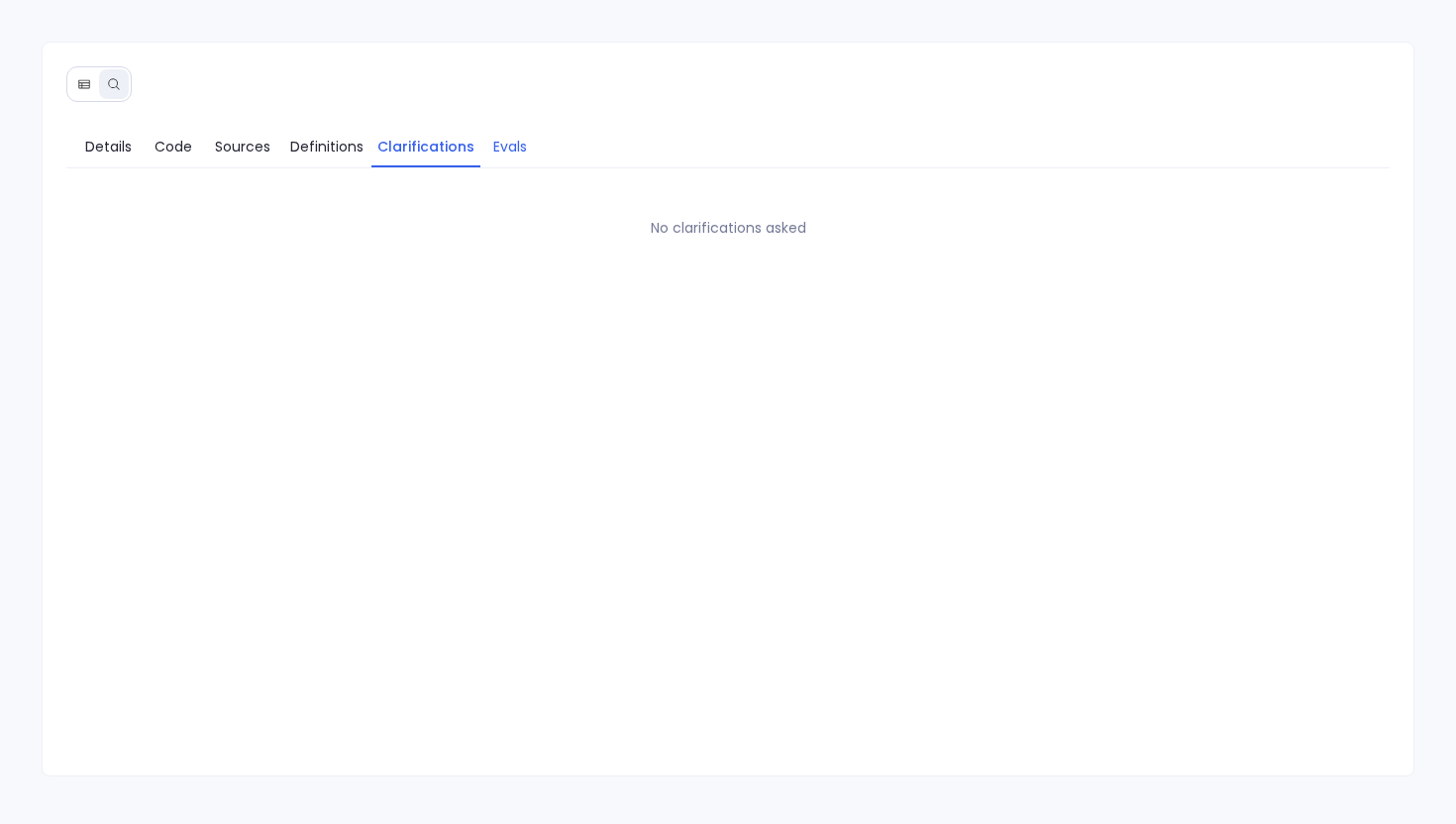 click on "Evals" at bounding box center [510, 147] 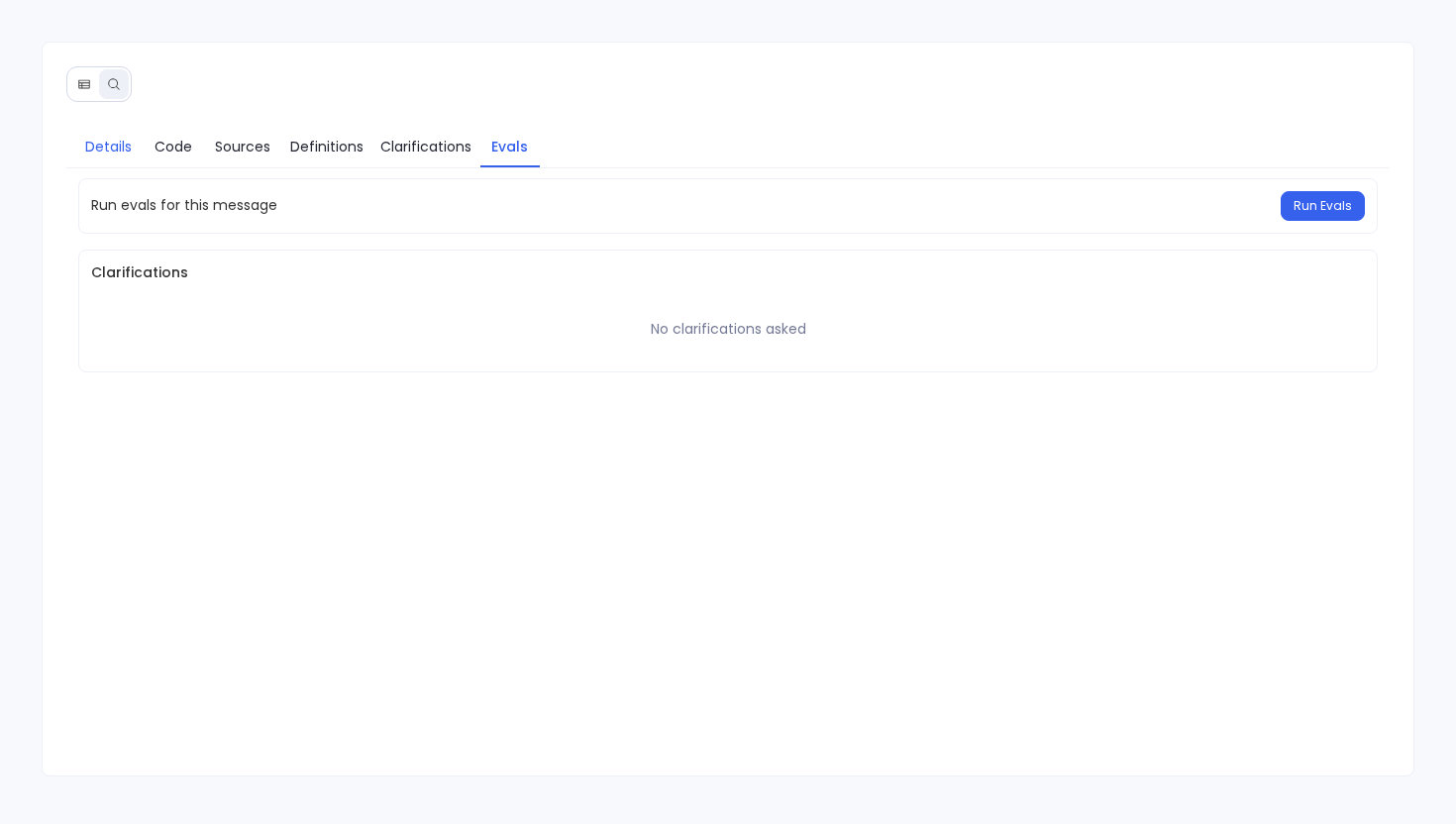 click on "Details" at bounding box center (109, 147) 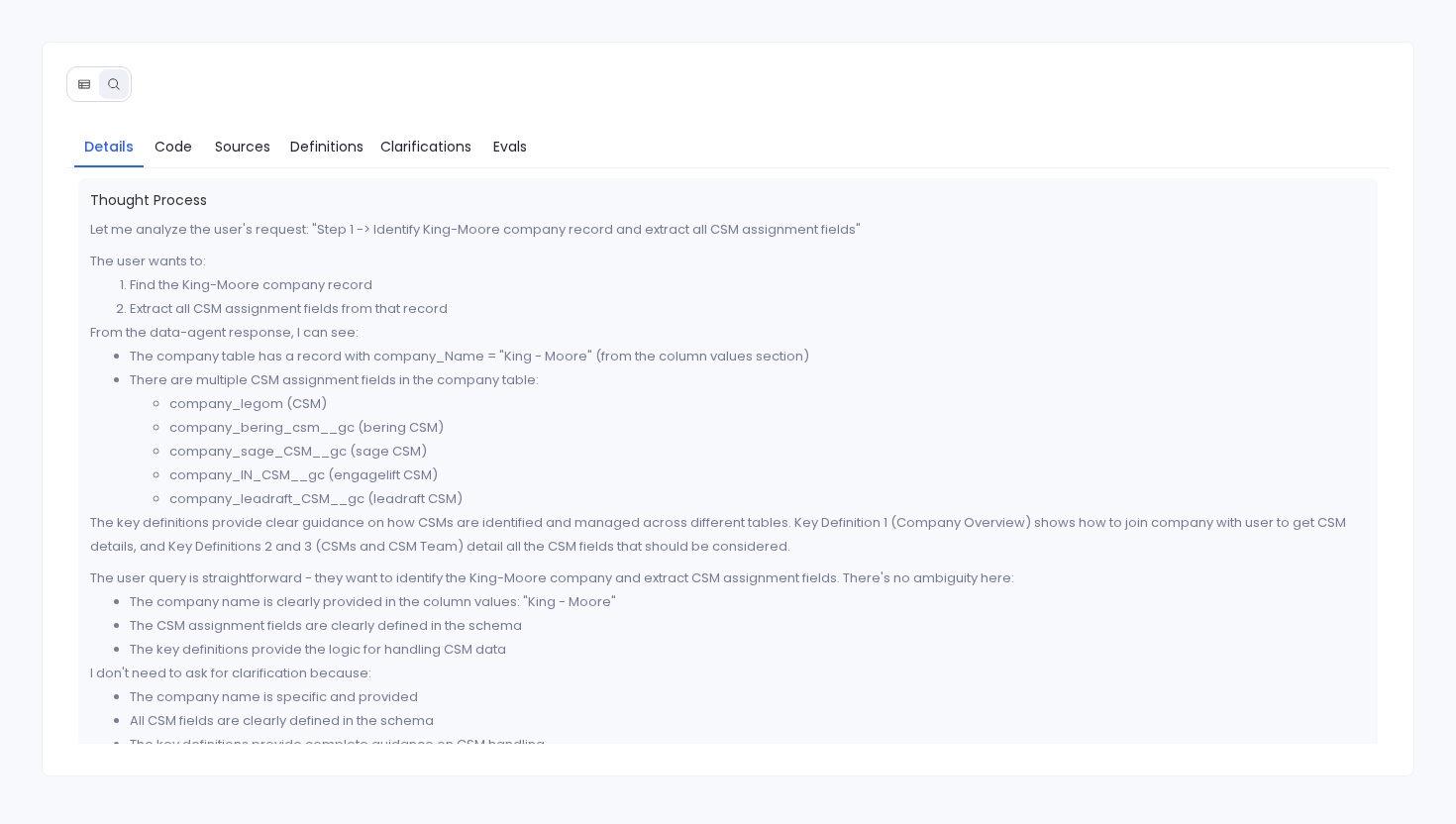 click 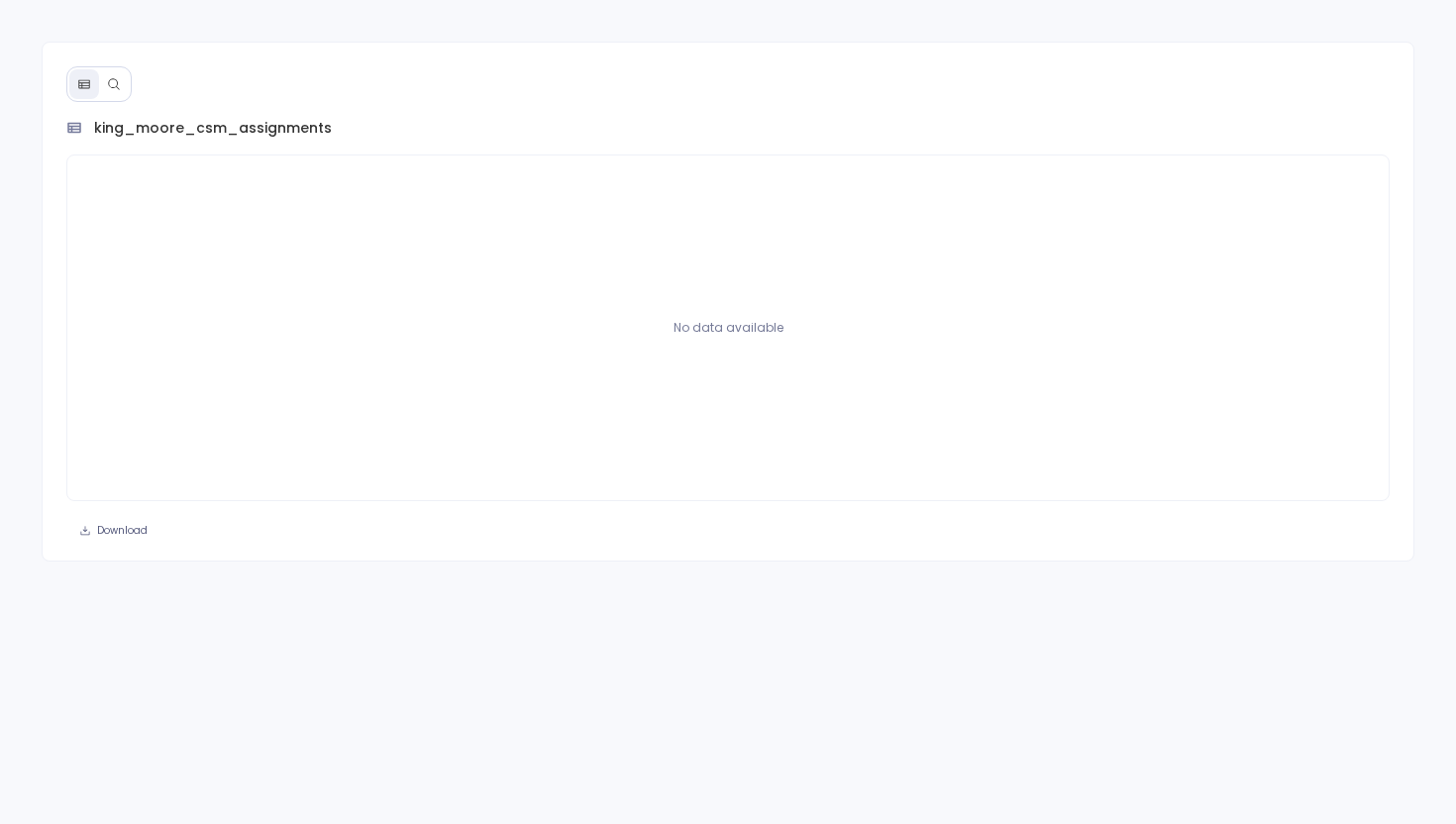 click at bounding box center [114, 84] 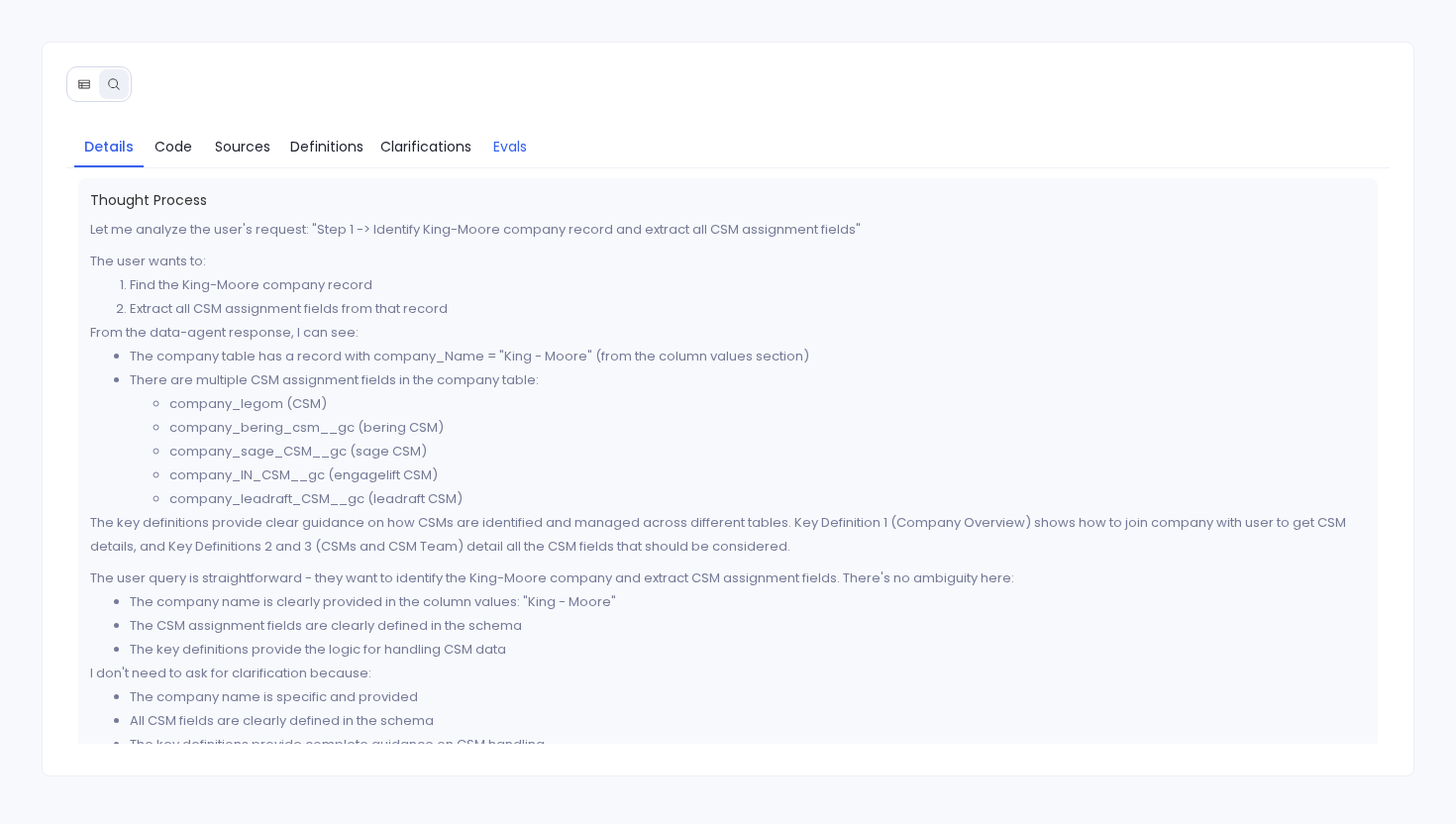 click on "Evals" at bounding box center (510, 147) 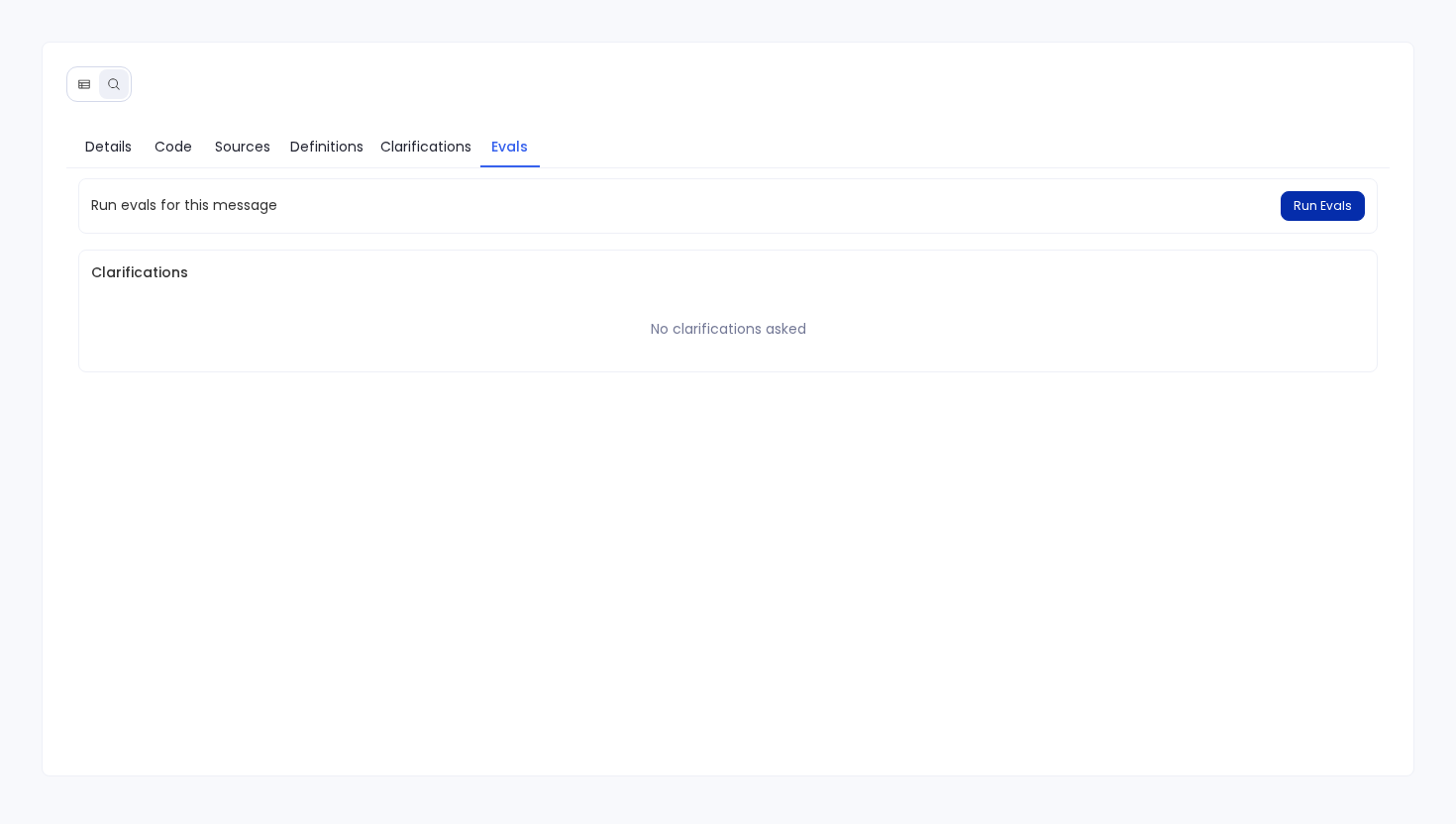 click on "Run Evals" at bounding box center [1322, 206] 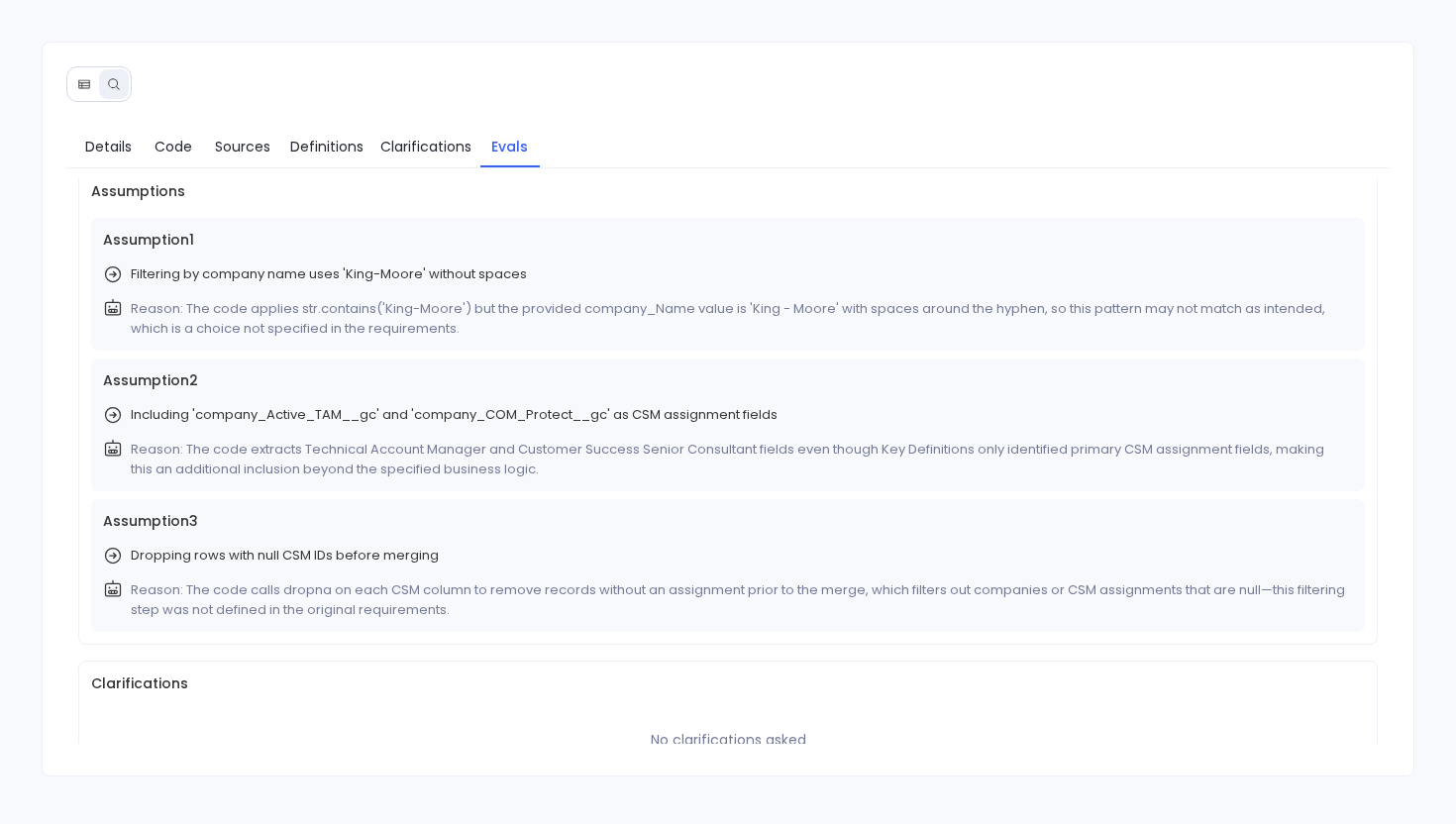 scroll, scrollTop: 471, scrollLeft: 0, axis: vertical 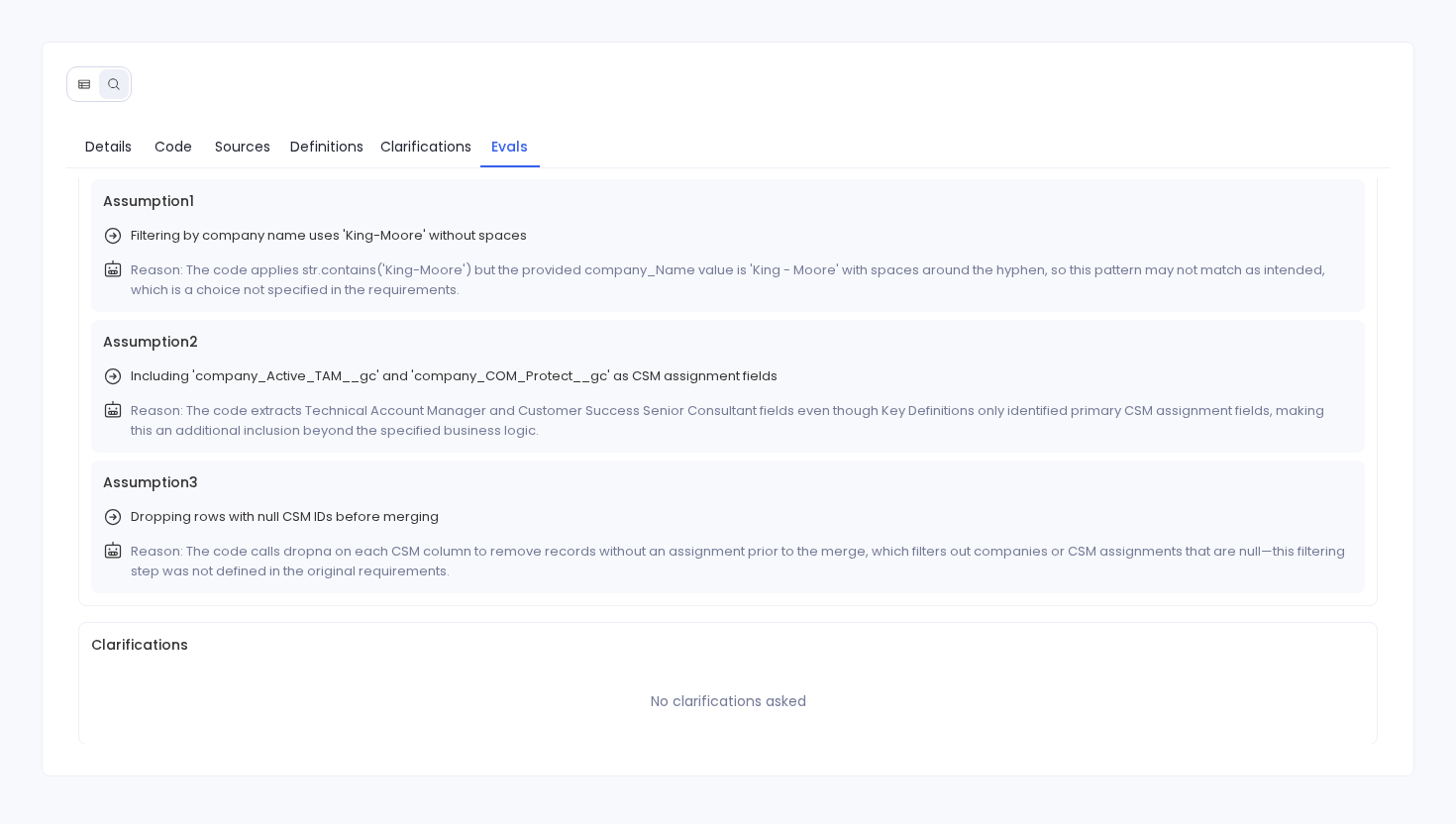 click 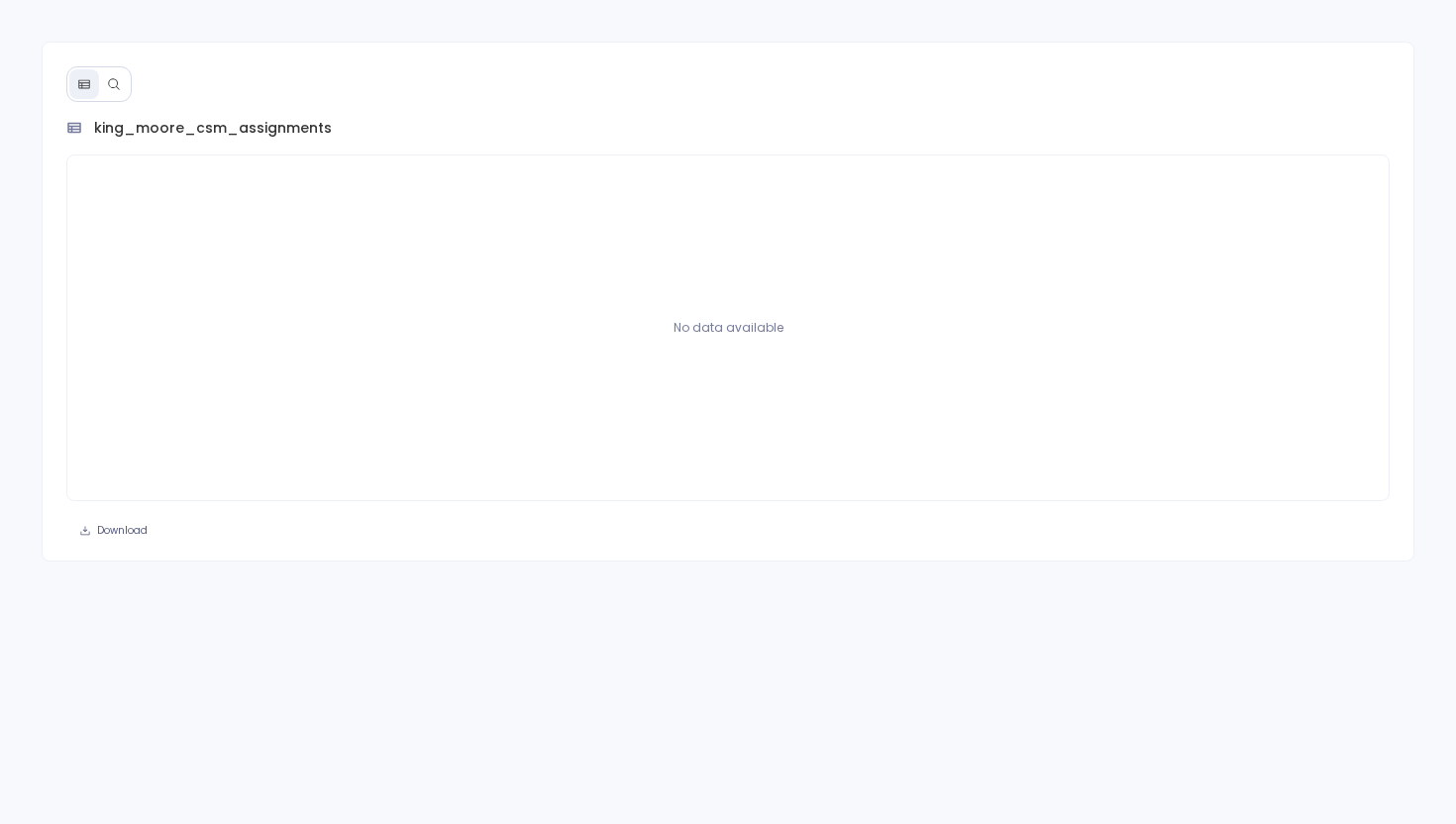 click 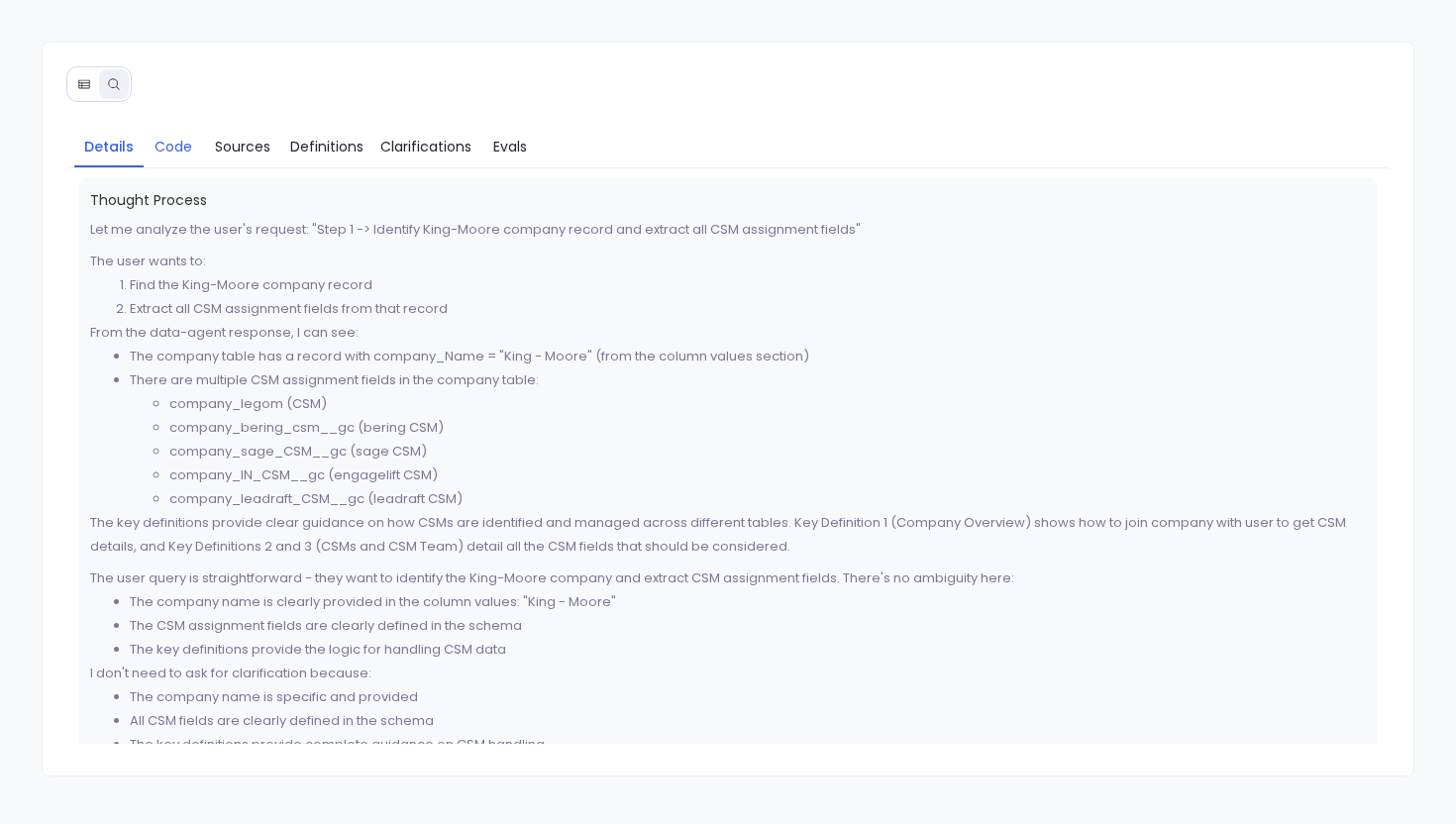 click on "Code" at bounding box center [173, 147] 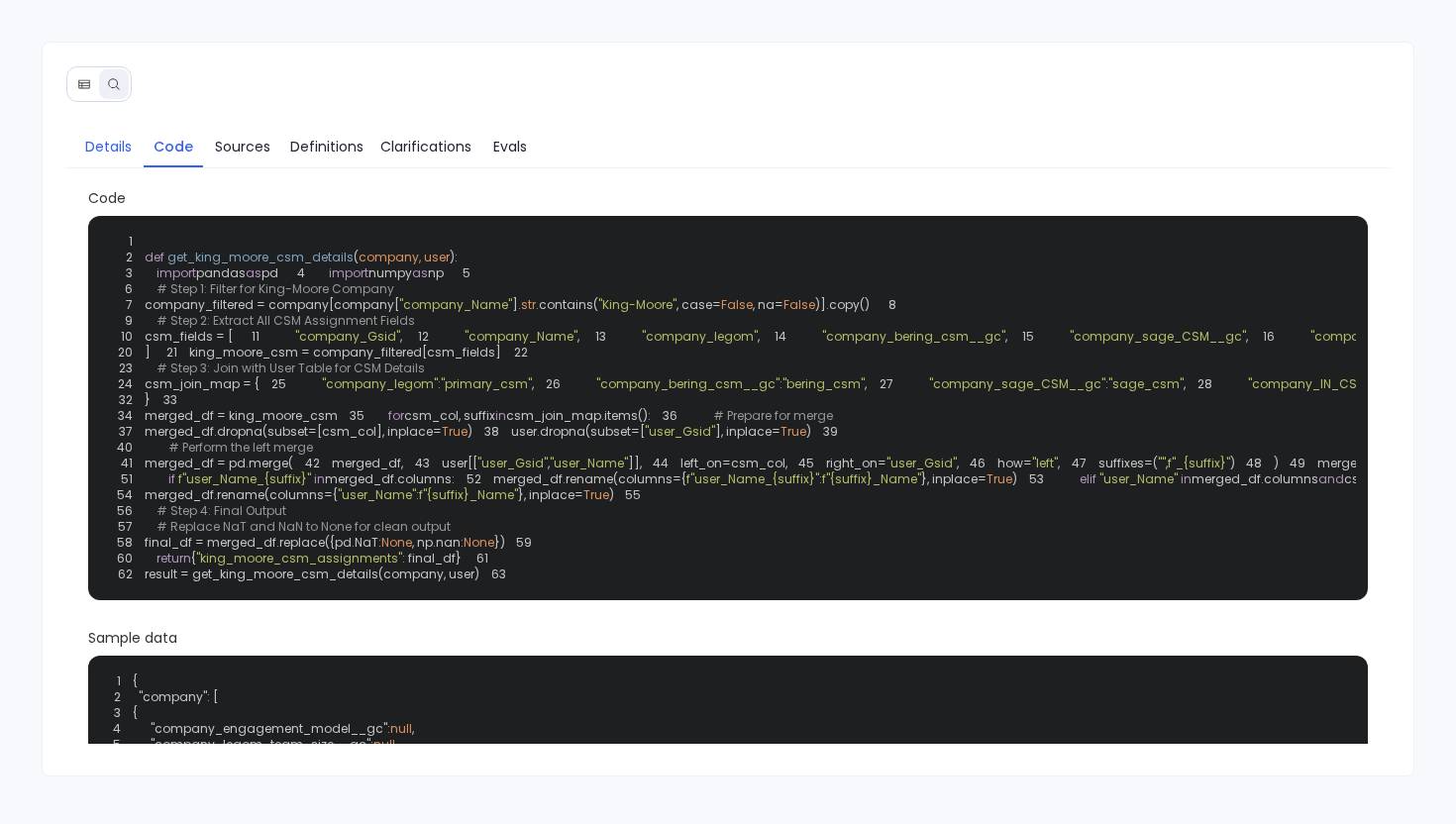 click on "Details" at bounding box center (108, 147) 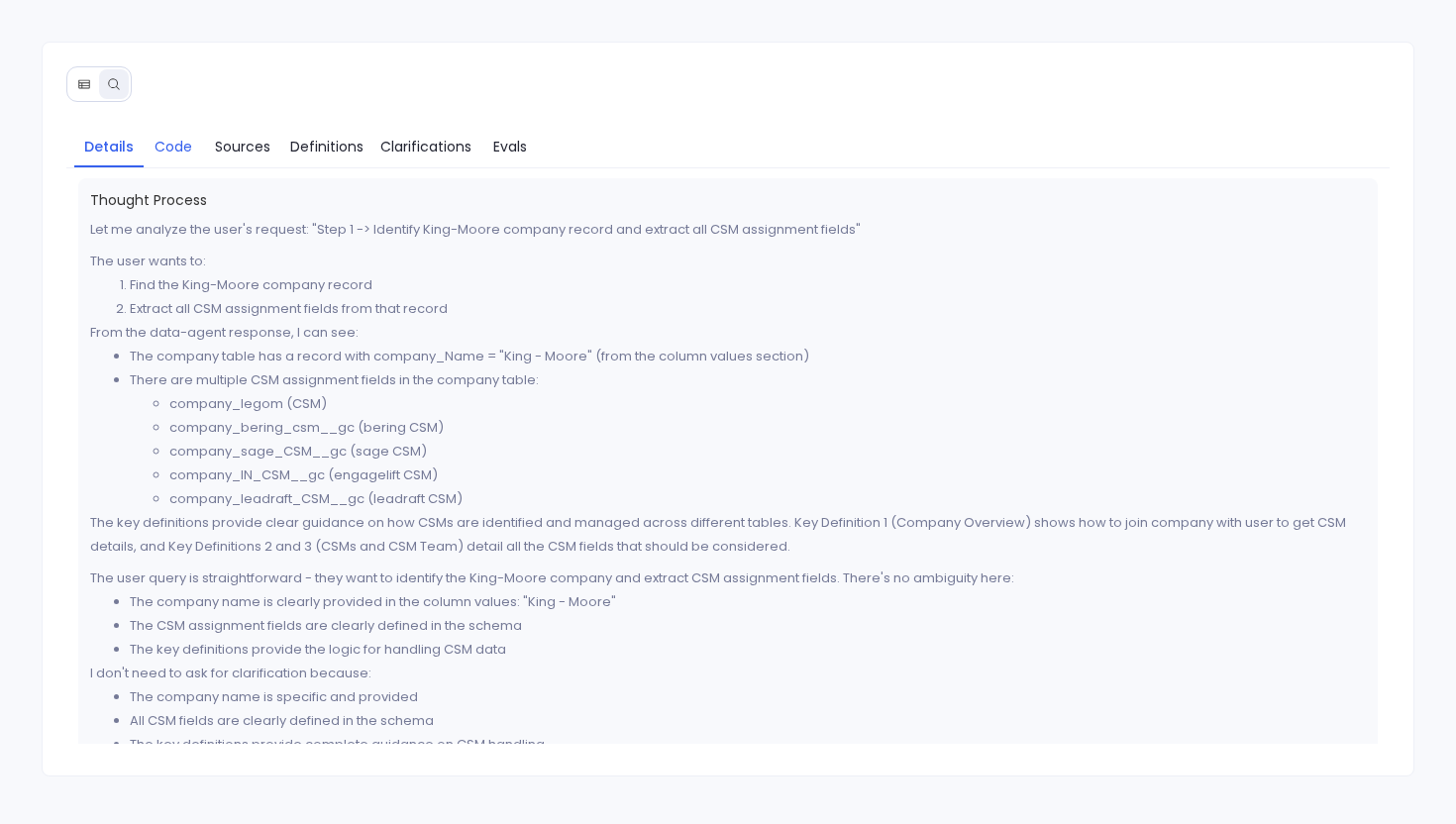 click on "Code" at bounding box center [173, 147] 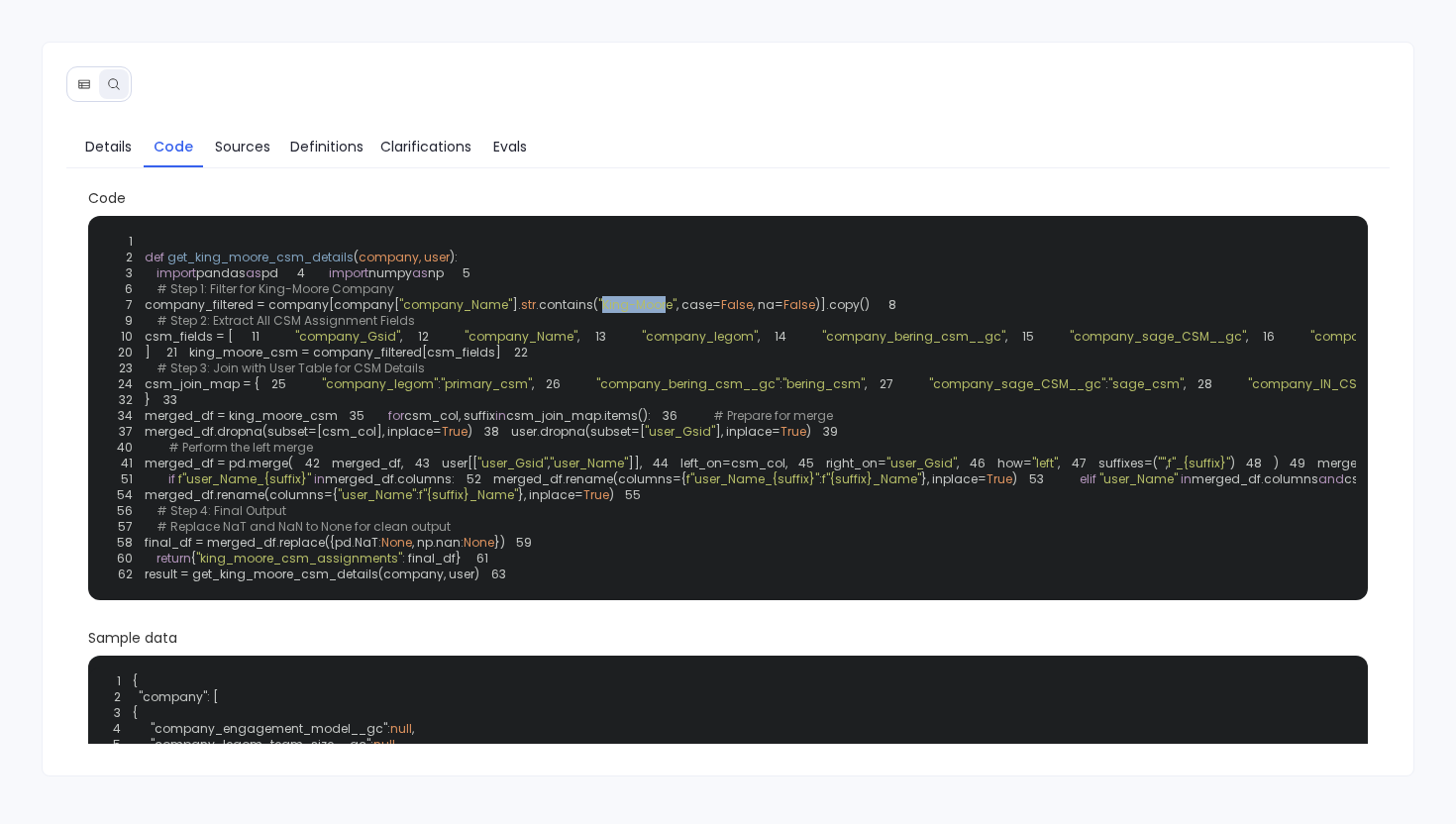 drag, startPoint x: 599, startPoint y: 334, endPoint x: 663, endPoint y: 337, distance: 64.070274 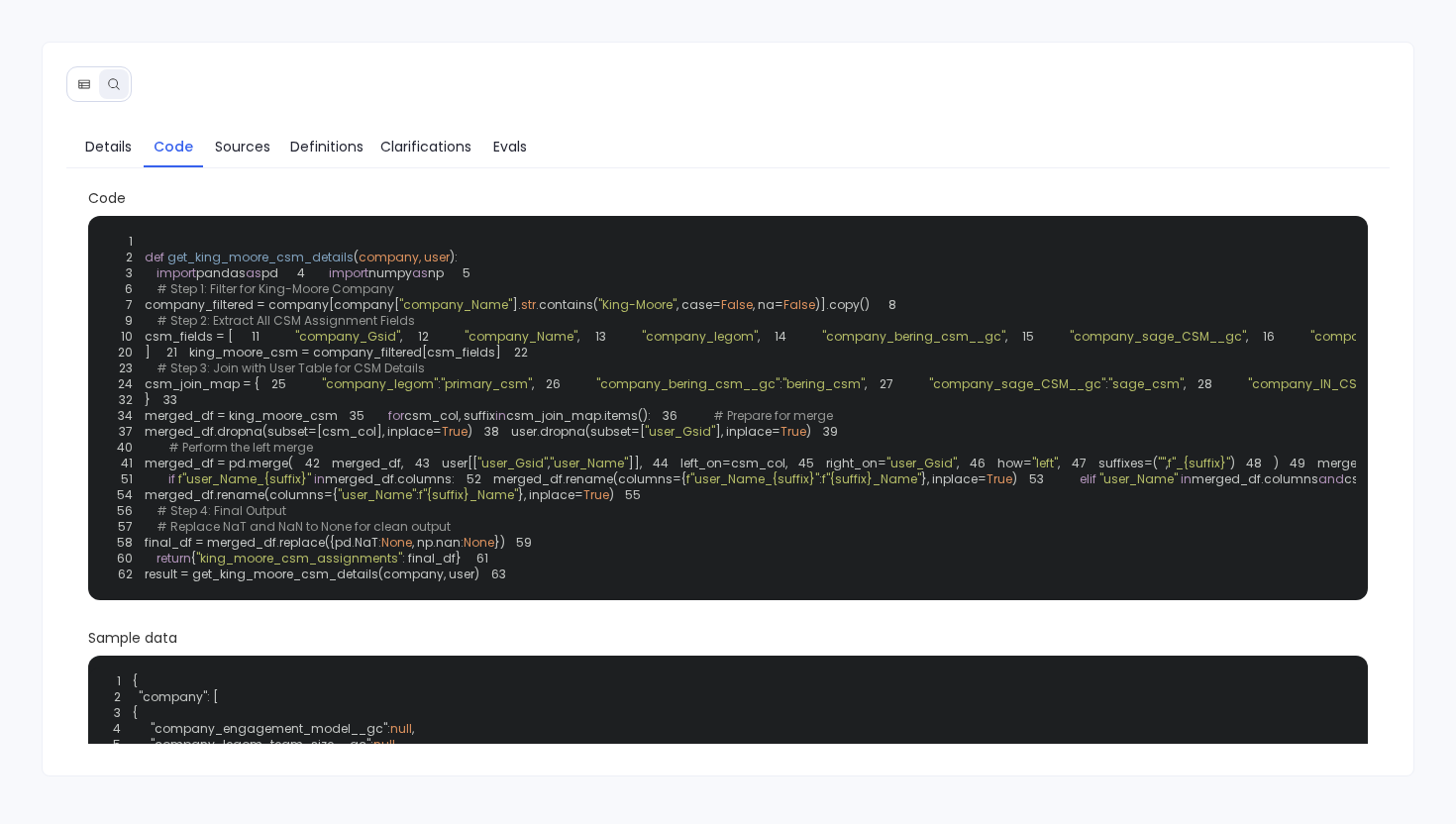 drag, startPoint x: 592, startPoint y: 336, endPoint x: 629, endPoint y: 337, distance: 37.01351 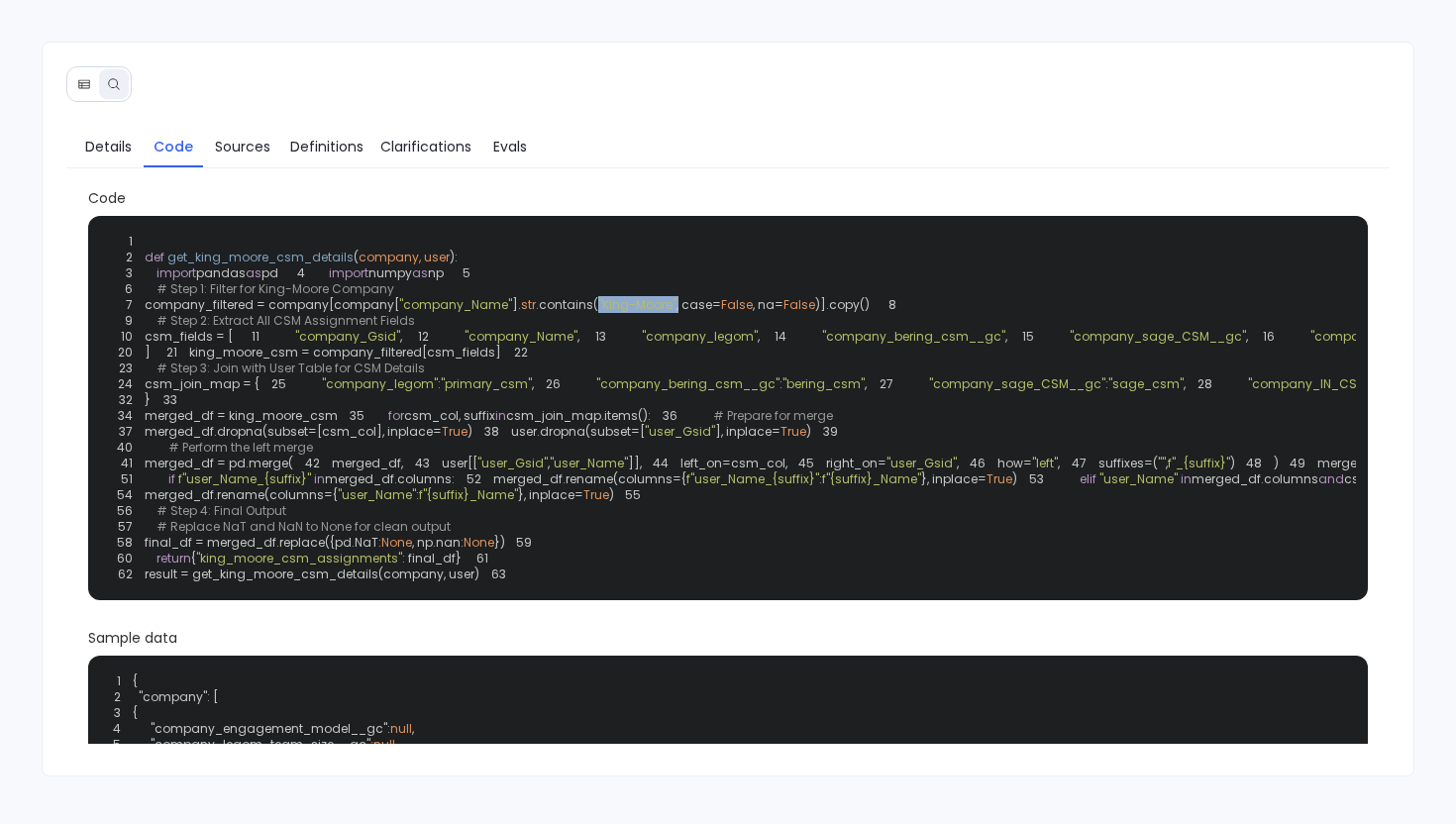 drag, startPoint x: 674, startPoint y: 335, endPoint x: 594, endPoint y: 335, distance: 80 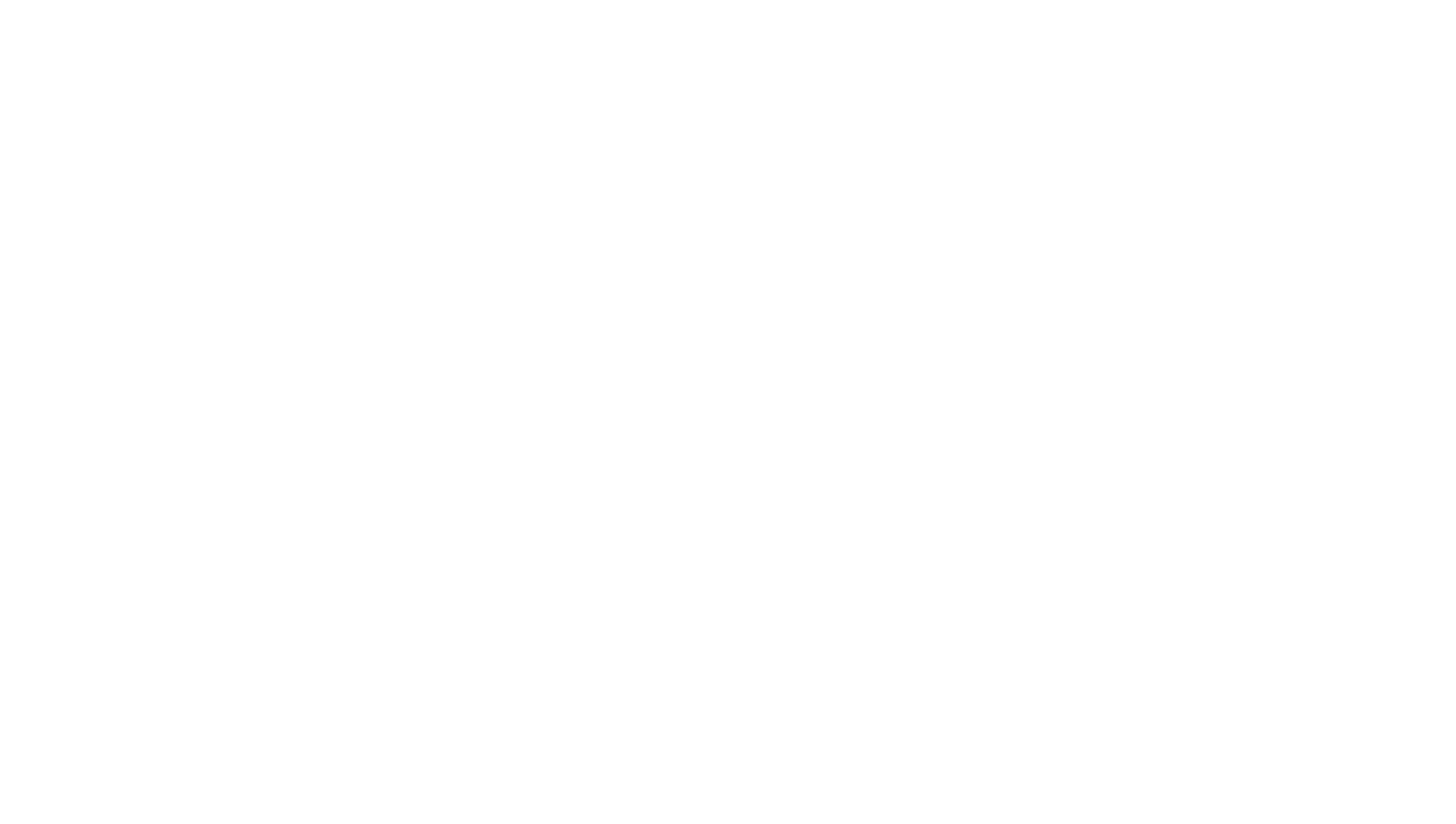 scroll, scrollTop: 0, scrollLeft: 0, axis: both 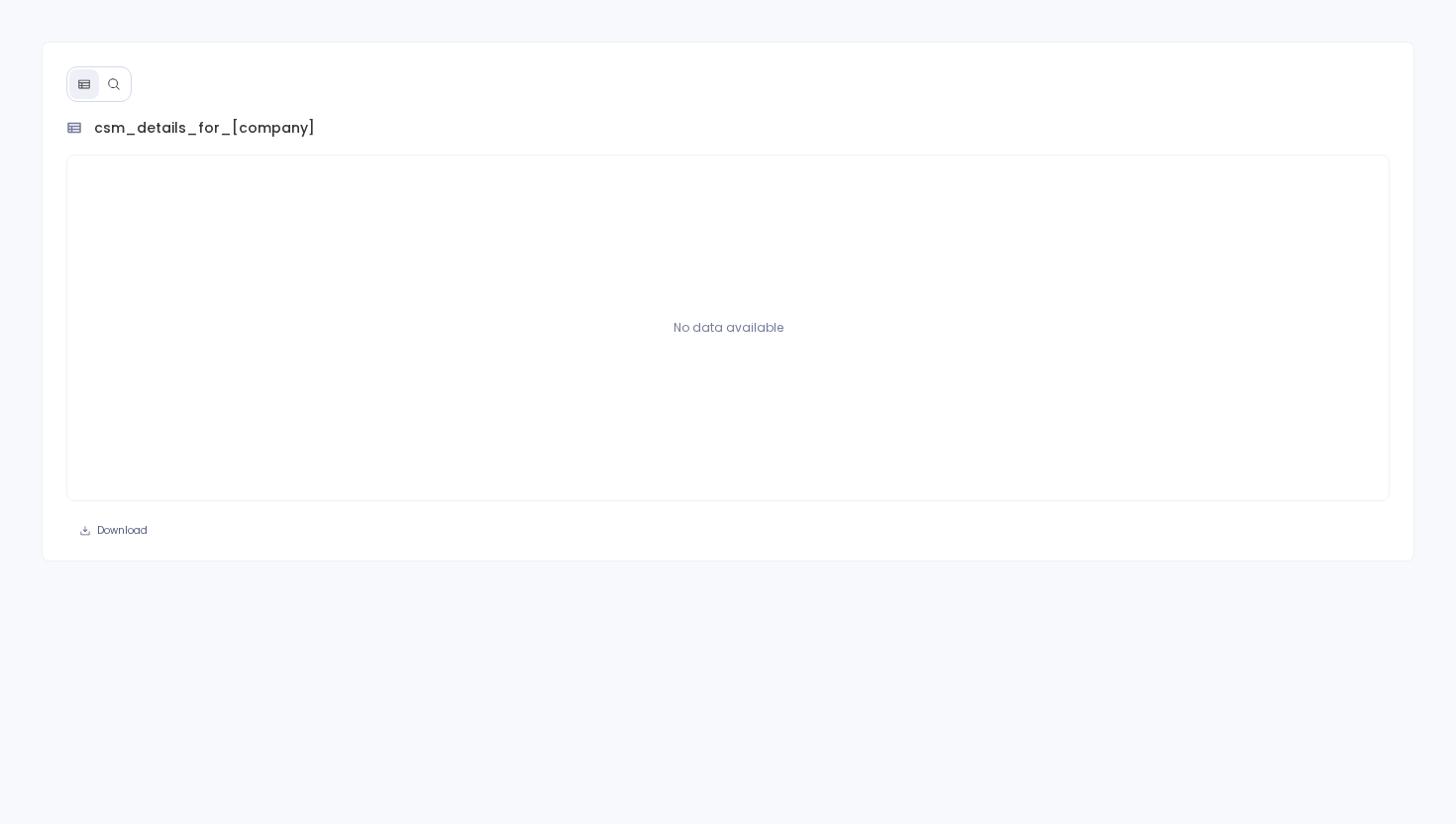 click 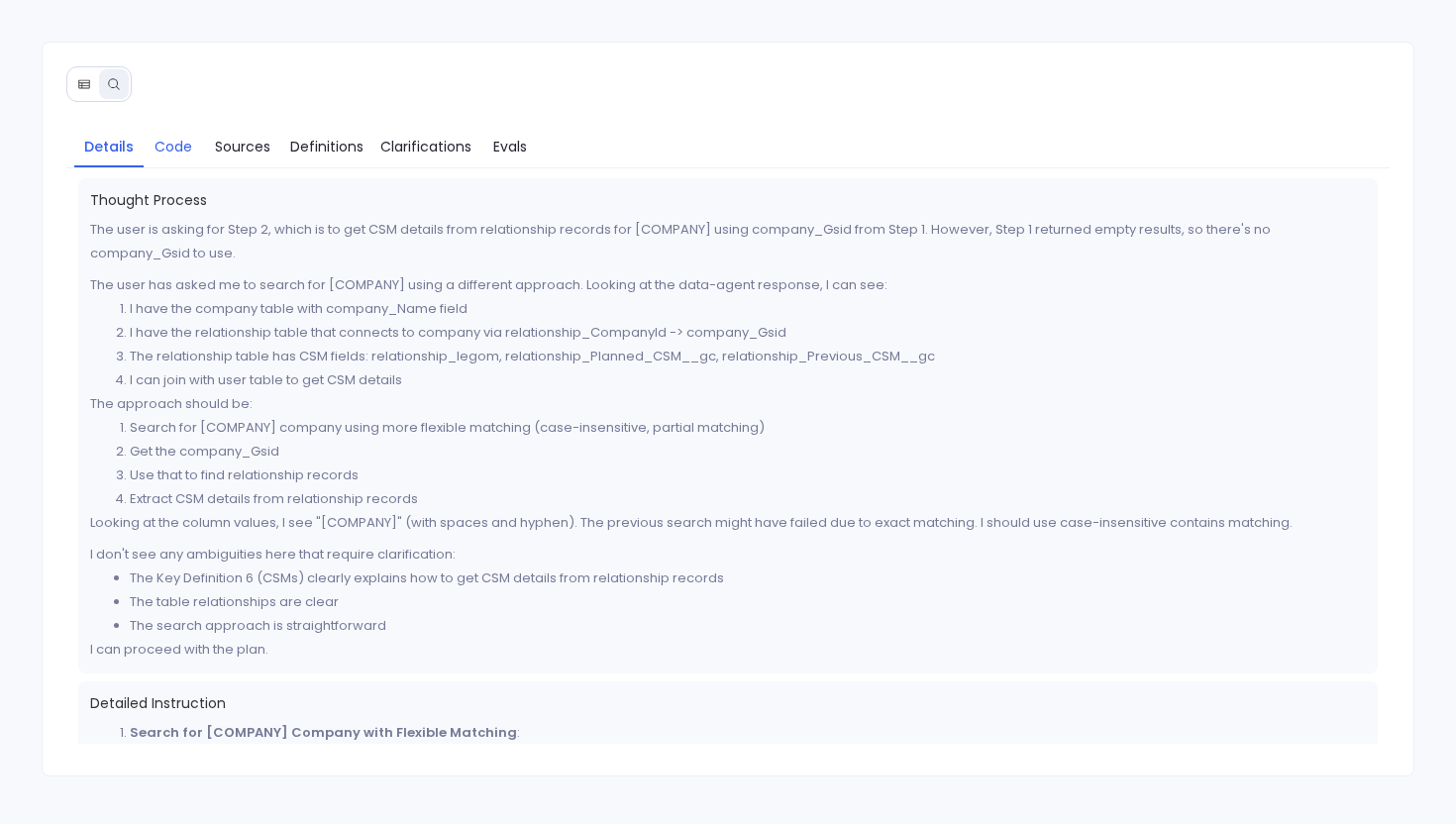 click on "Code" at bounding box center (173, 147) 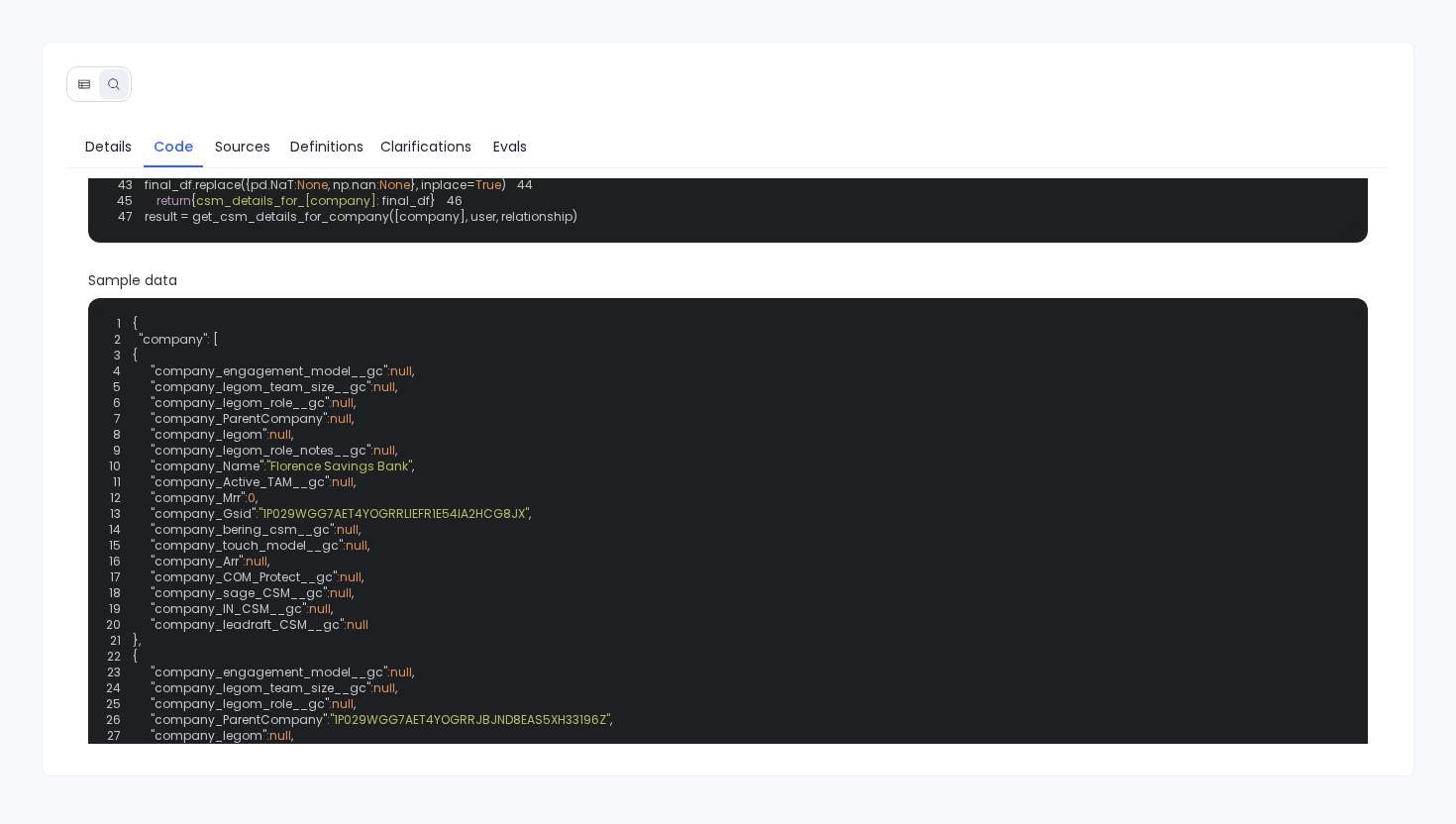scroll, scrollTop: 375, scrollLeft: 0, axis: vertical 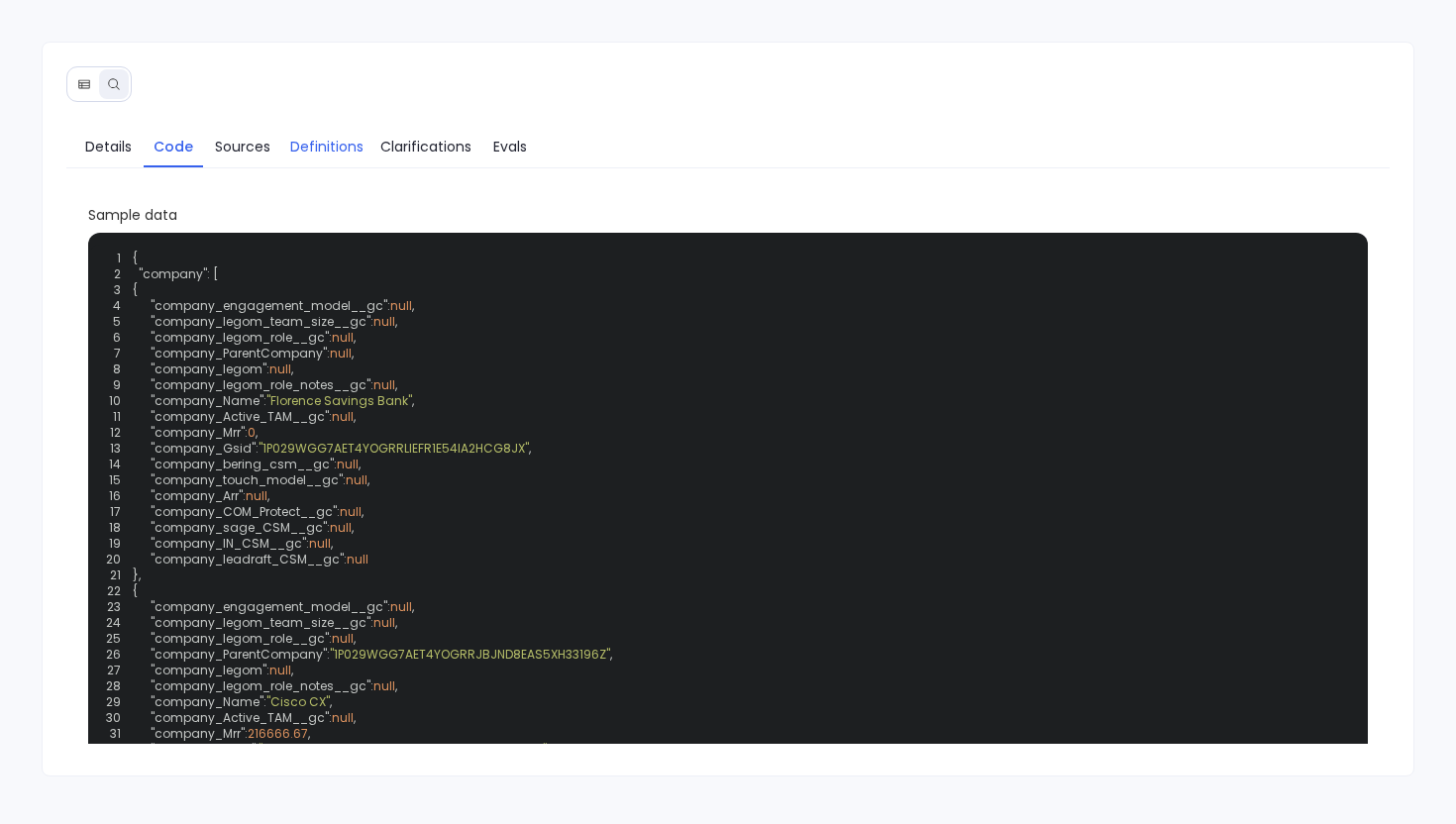 click on "Definitions" at bounding box center [327, 147] 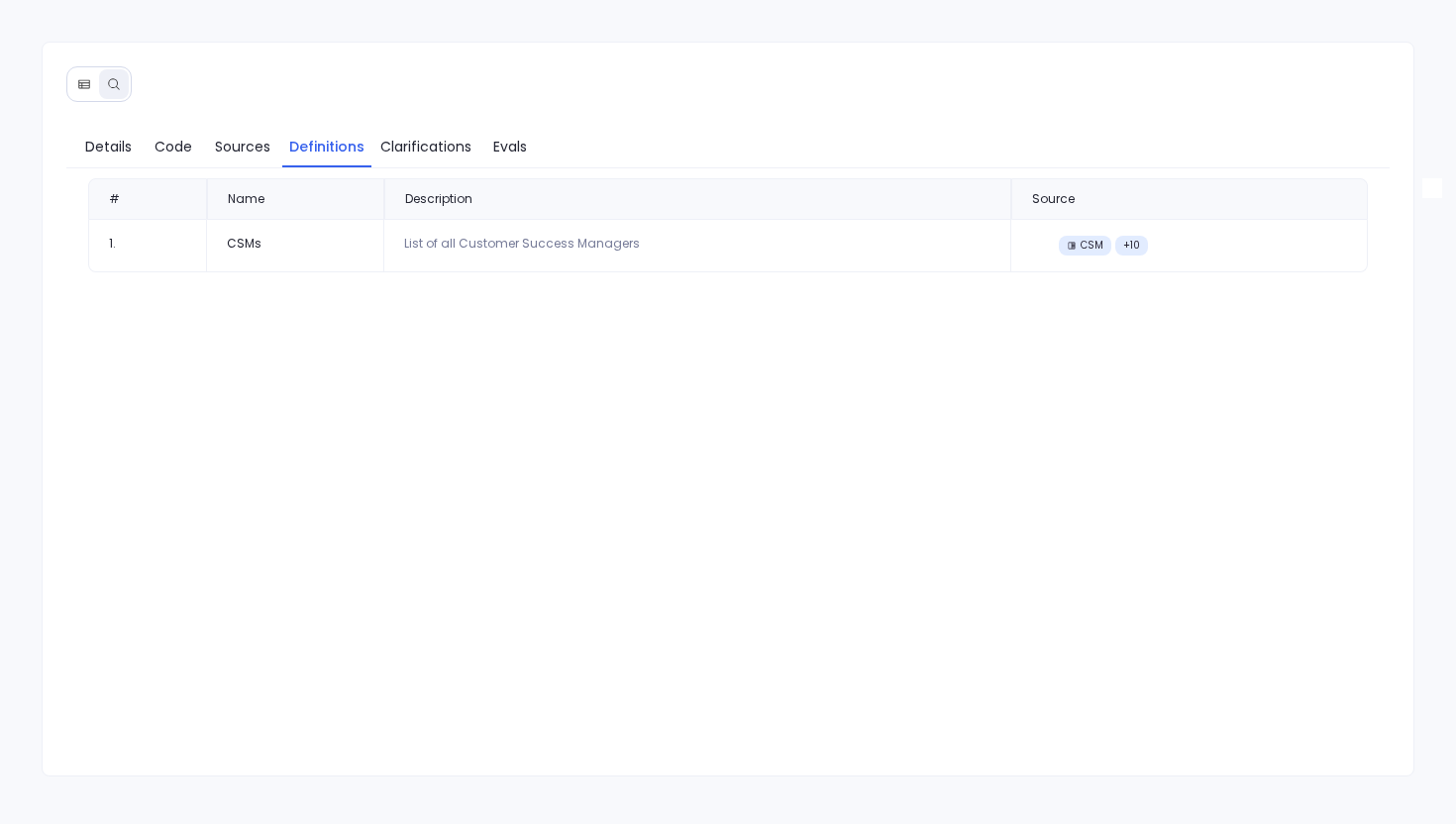scroll, scrollTop: 0, scrollLeft: 0, axis: both 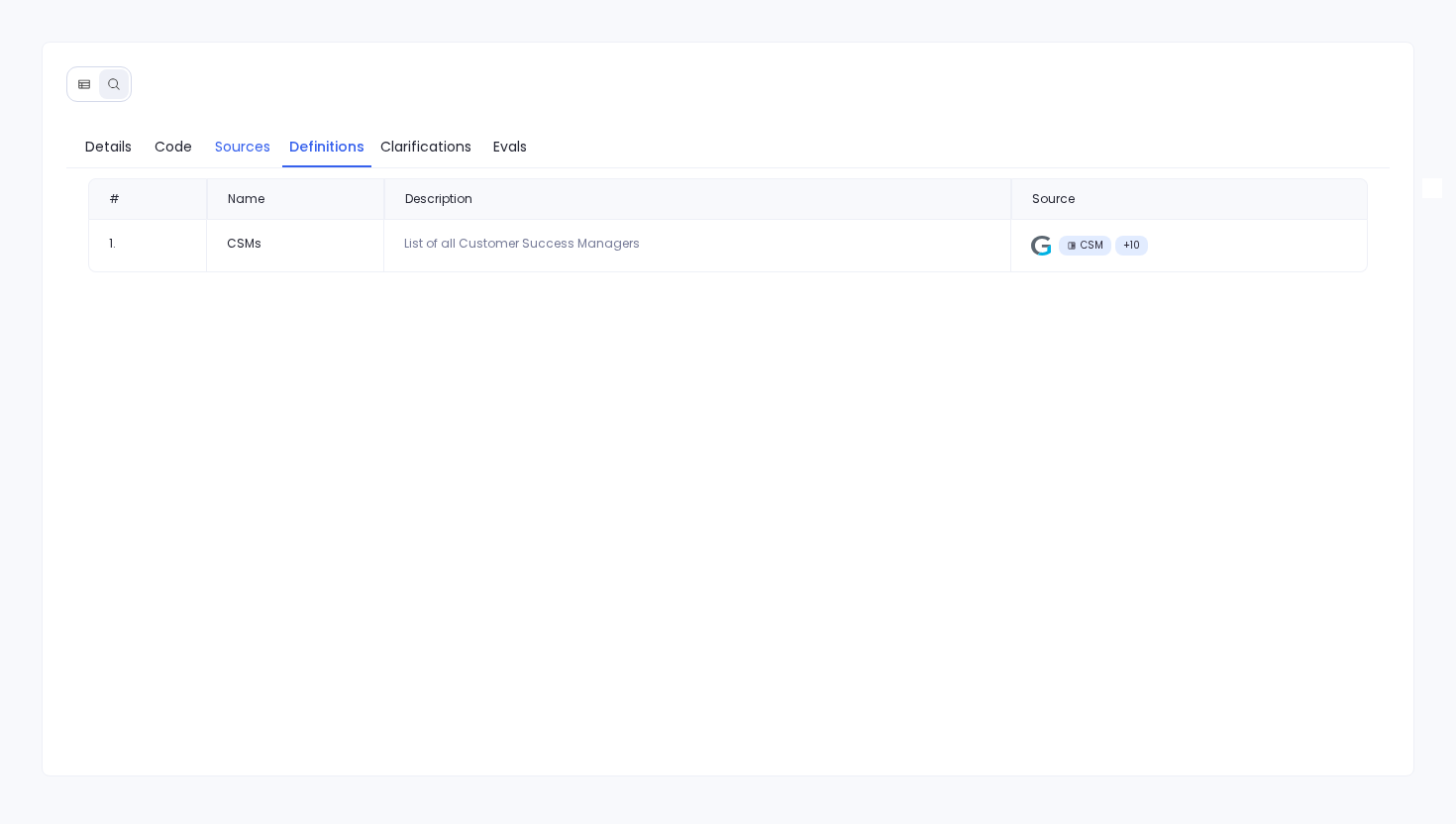 click on "Sources" at bounding box center [243, 147] 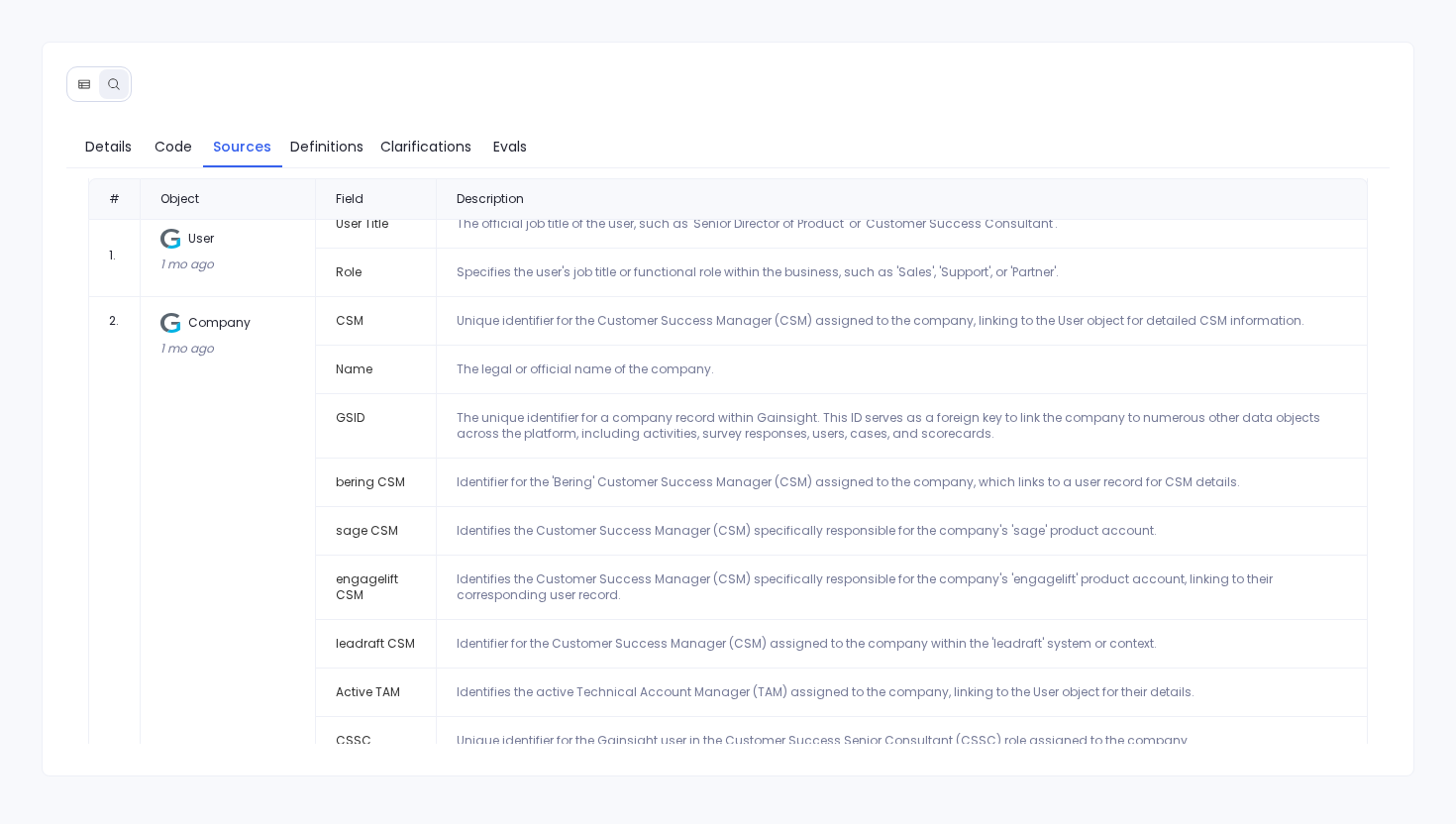 scroll, scrollTop: 94, scrollLeft: 0, axis: vertical 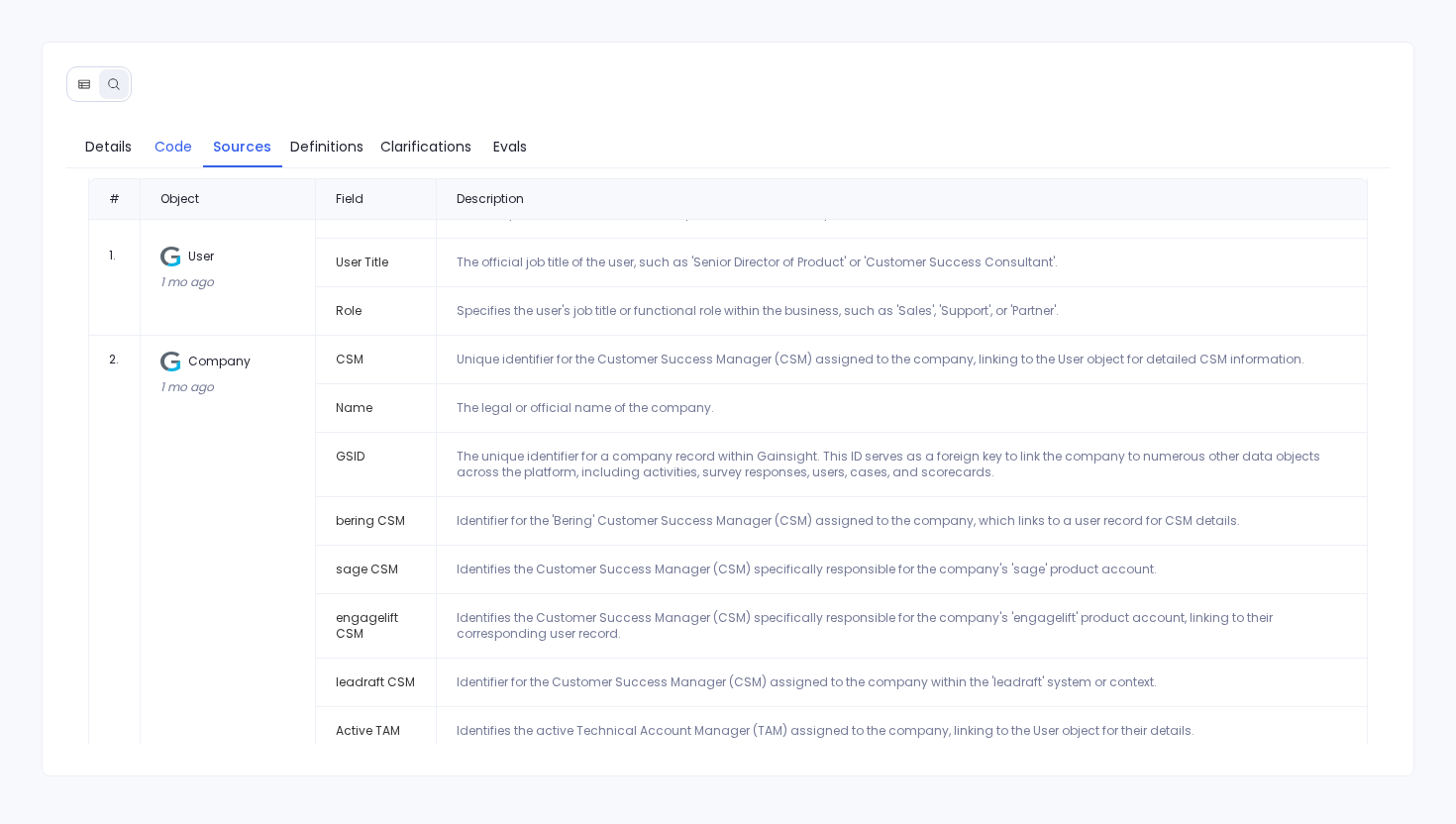 click on "Code" at bounding box center (173, 147) 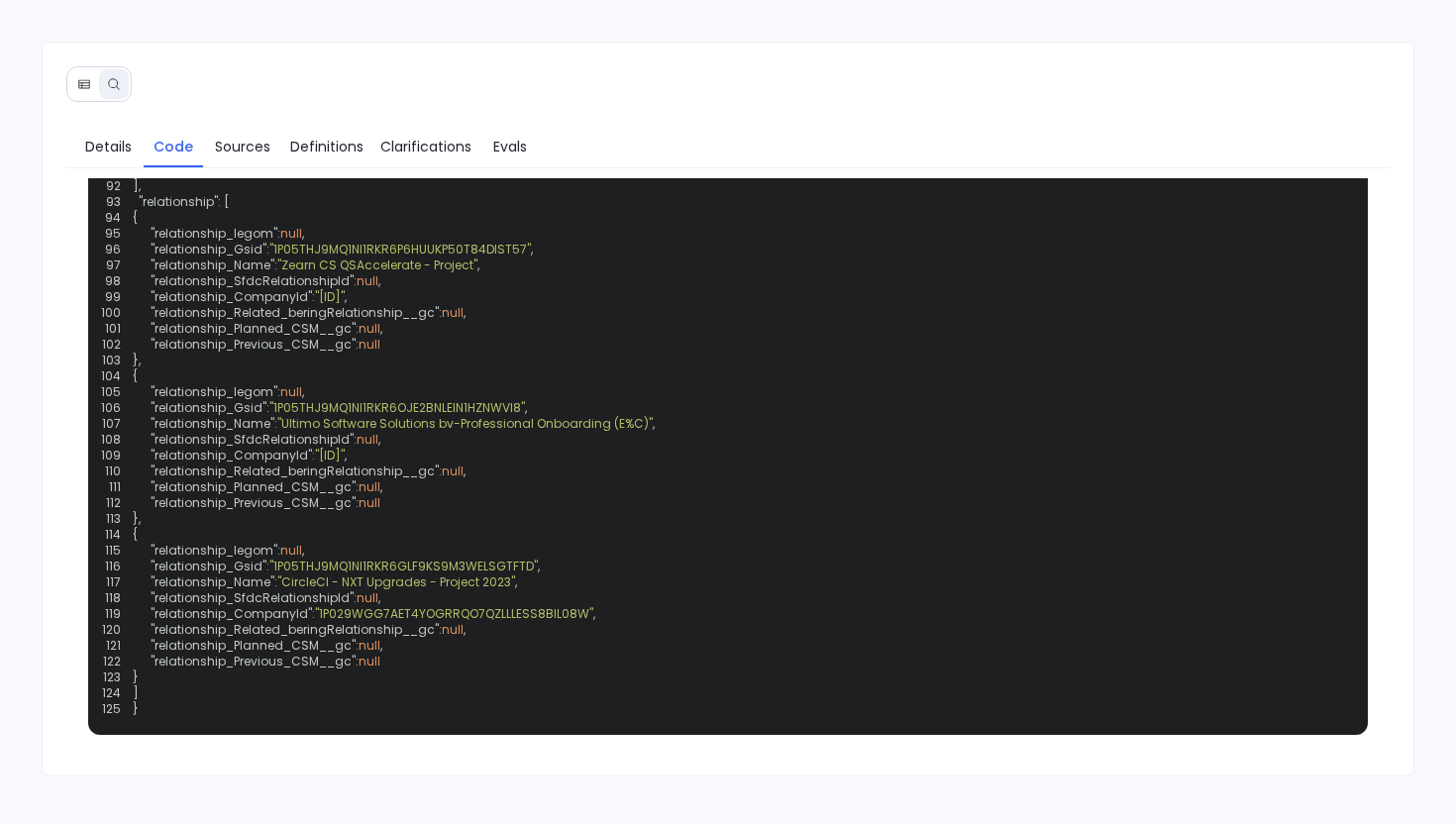 scroll, scrollTop: 2333, scrollLeft: 0, axis: vertical 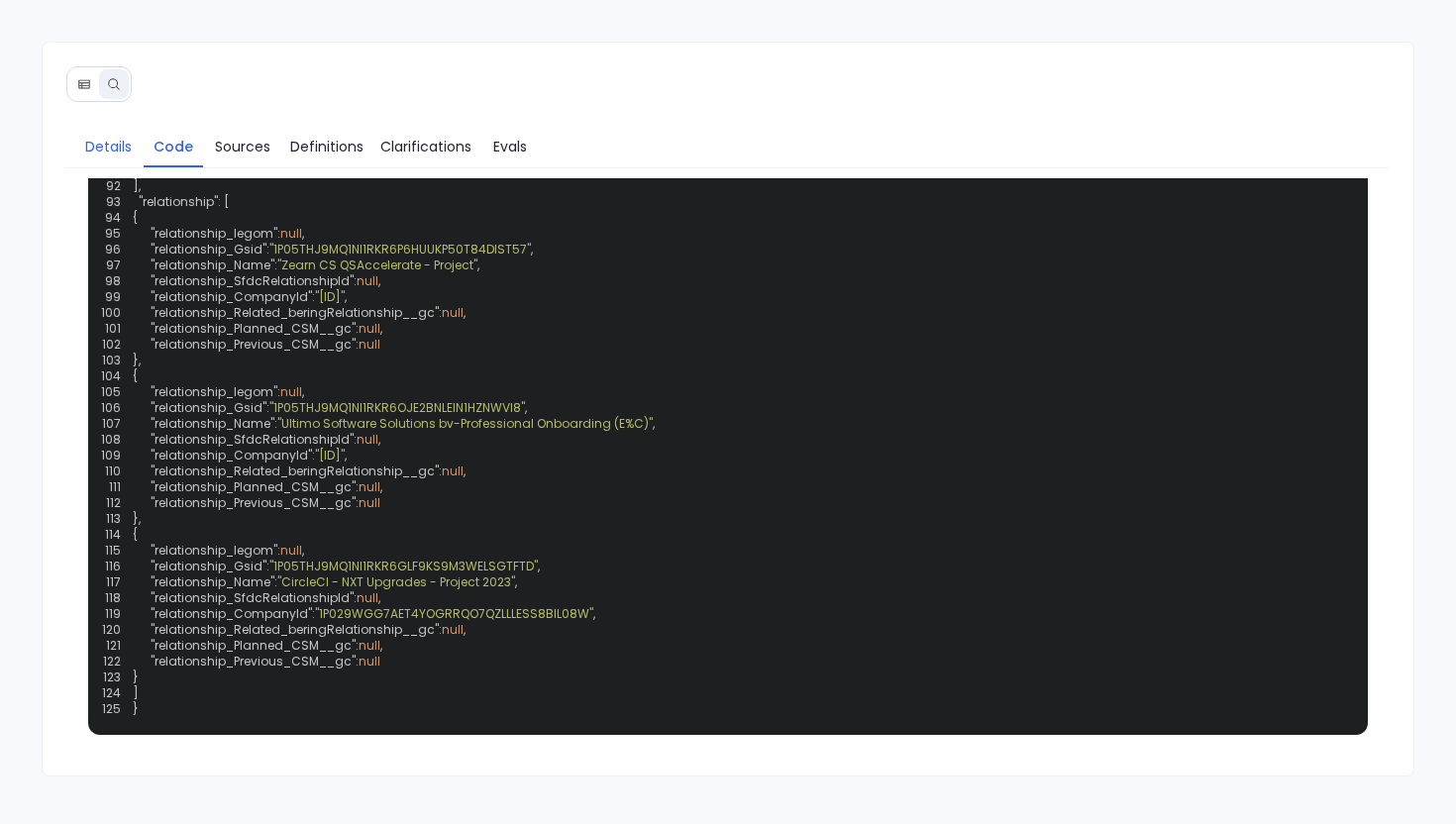 click on "Details" at bounding box center [109, 147] 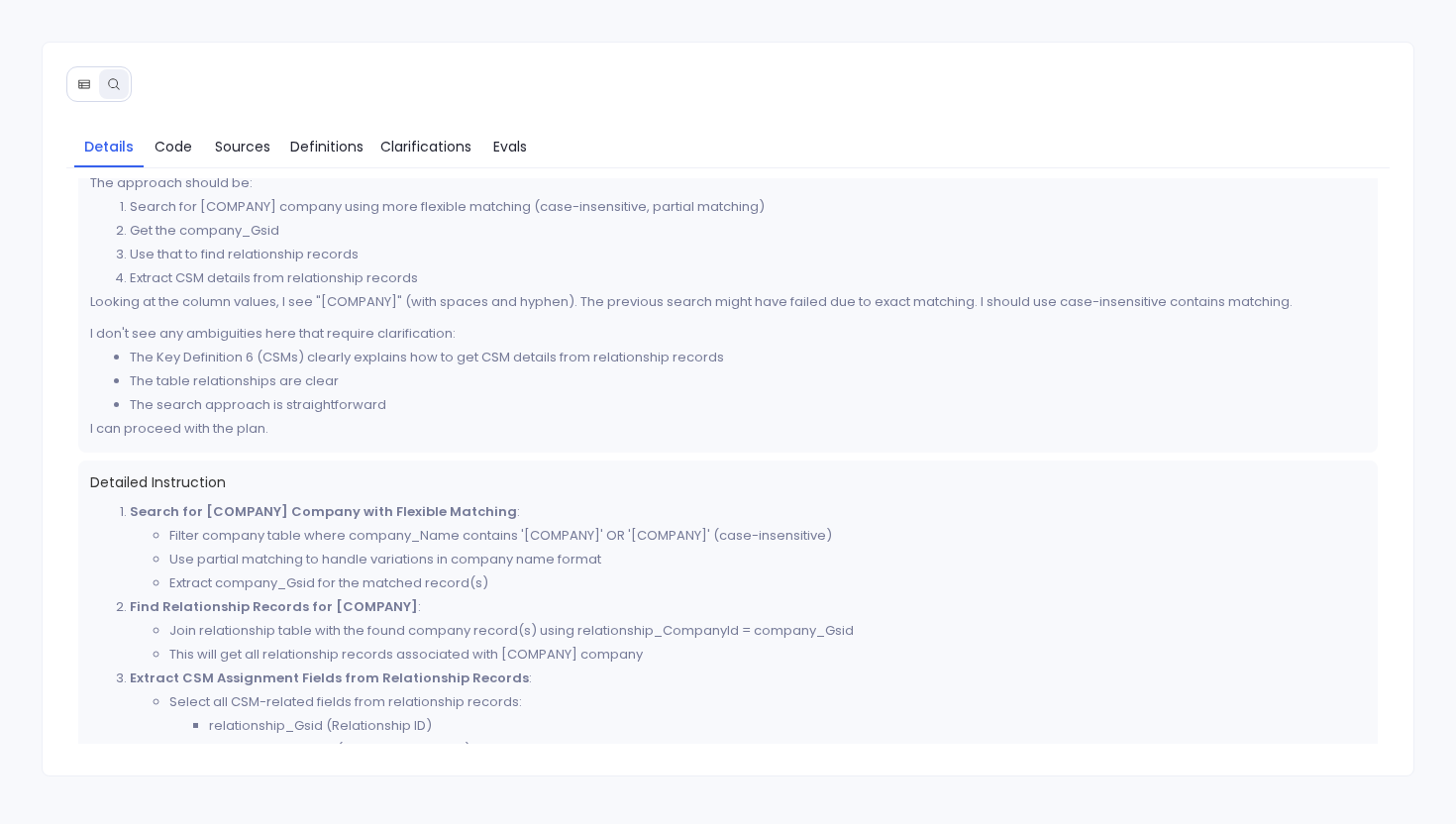 scroll, scrollTop: 0, scrollLeft: 0, axis: both 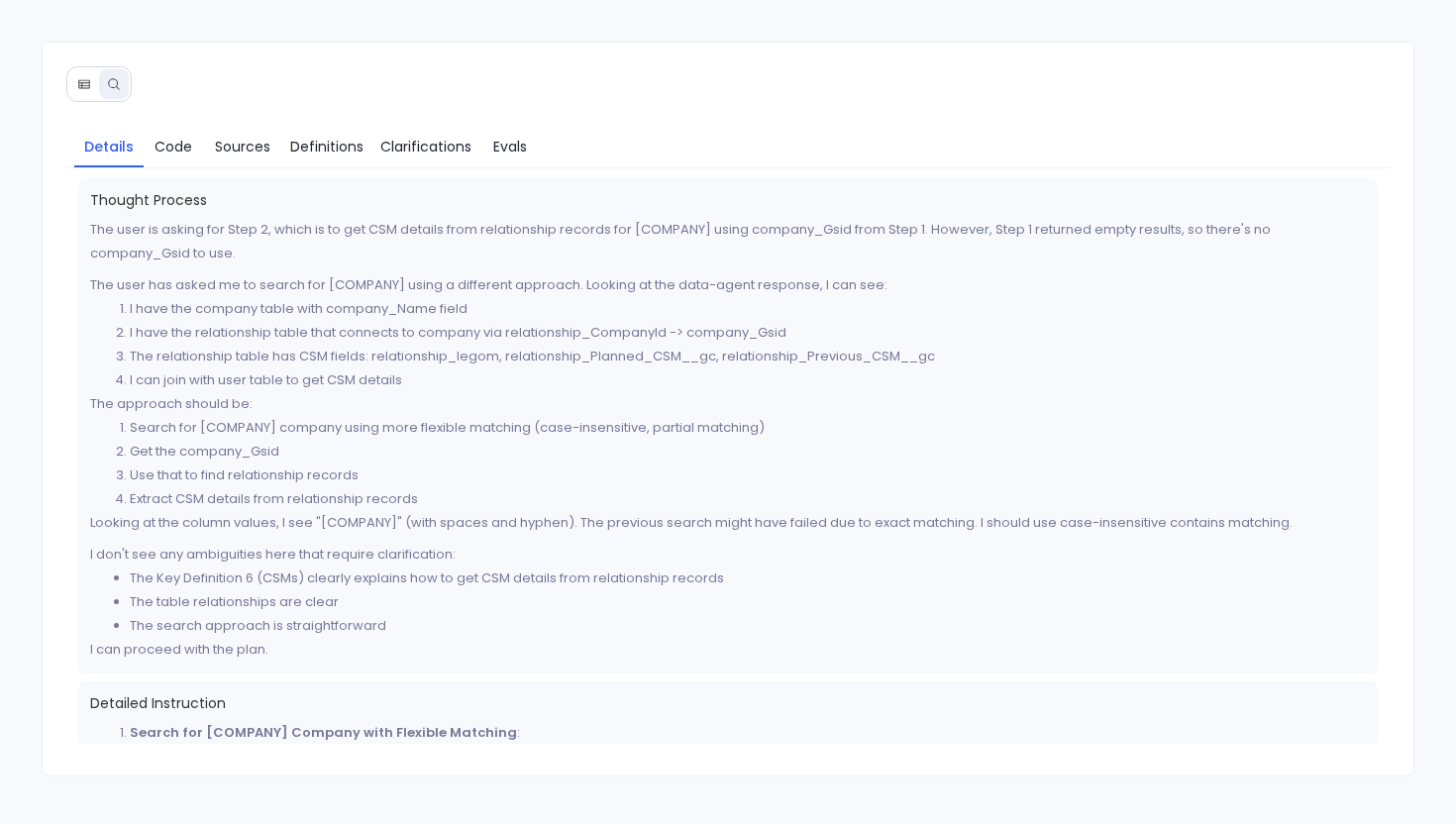 click 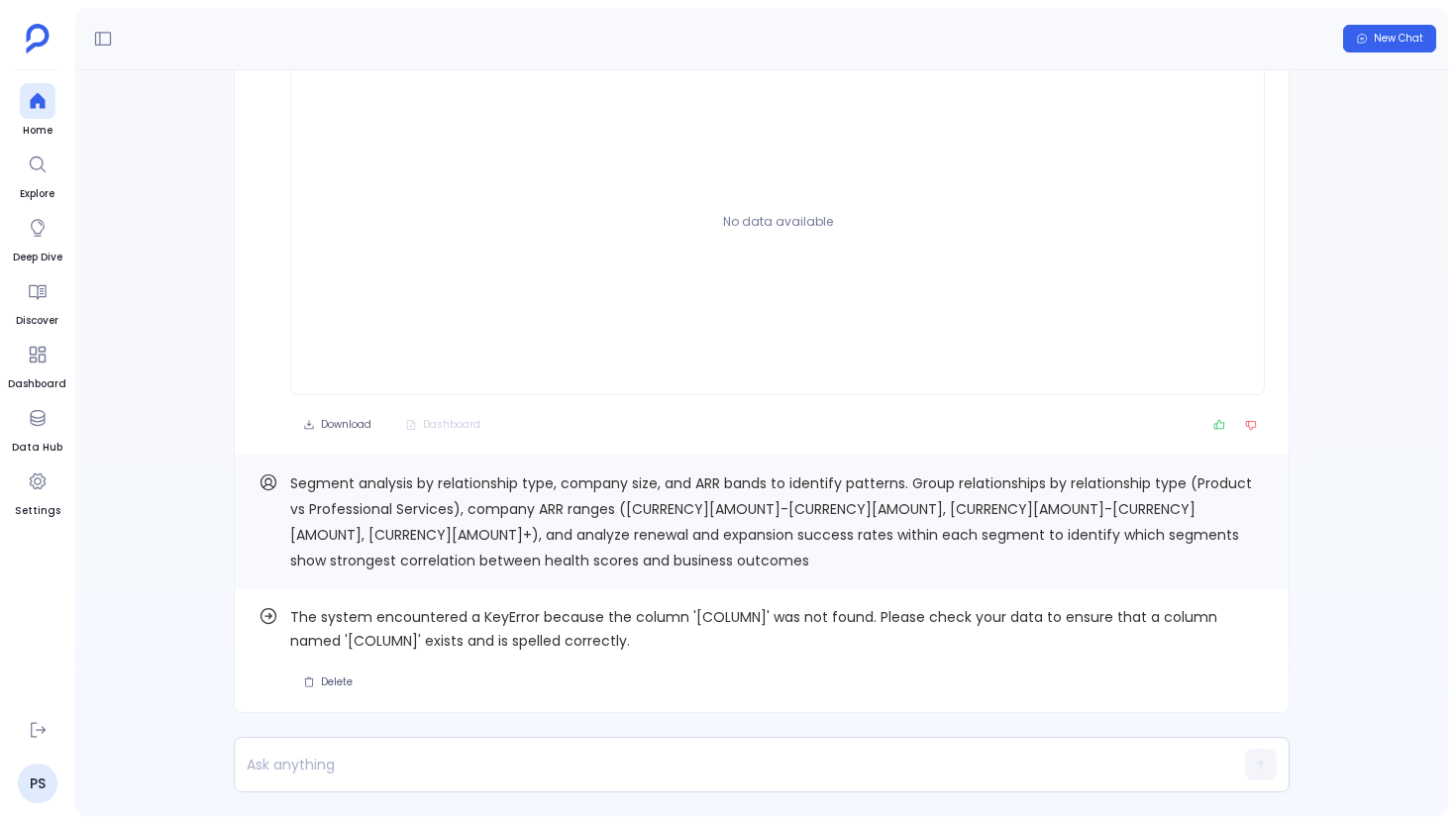 scroll, scrollTop: 0, scrollLeft: 0, axis: both 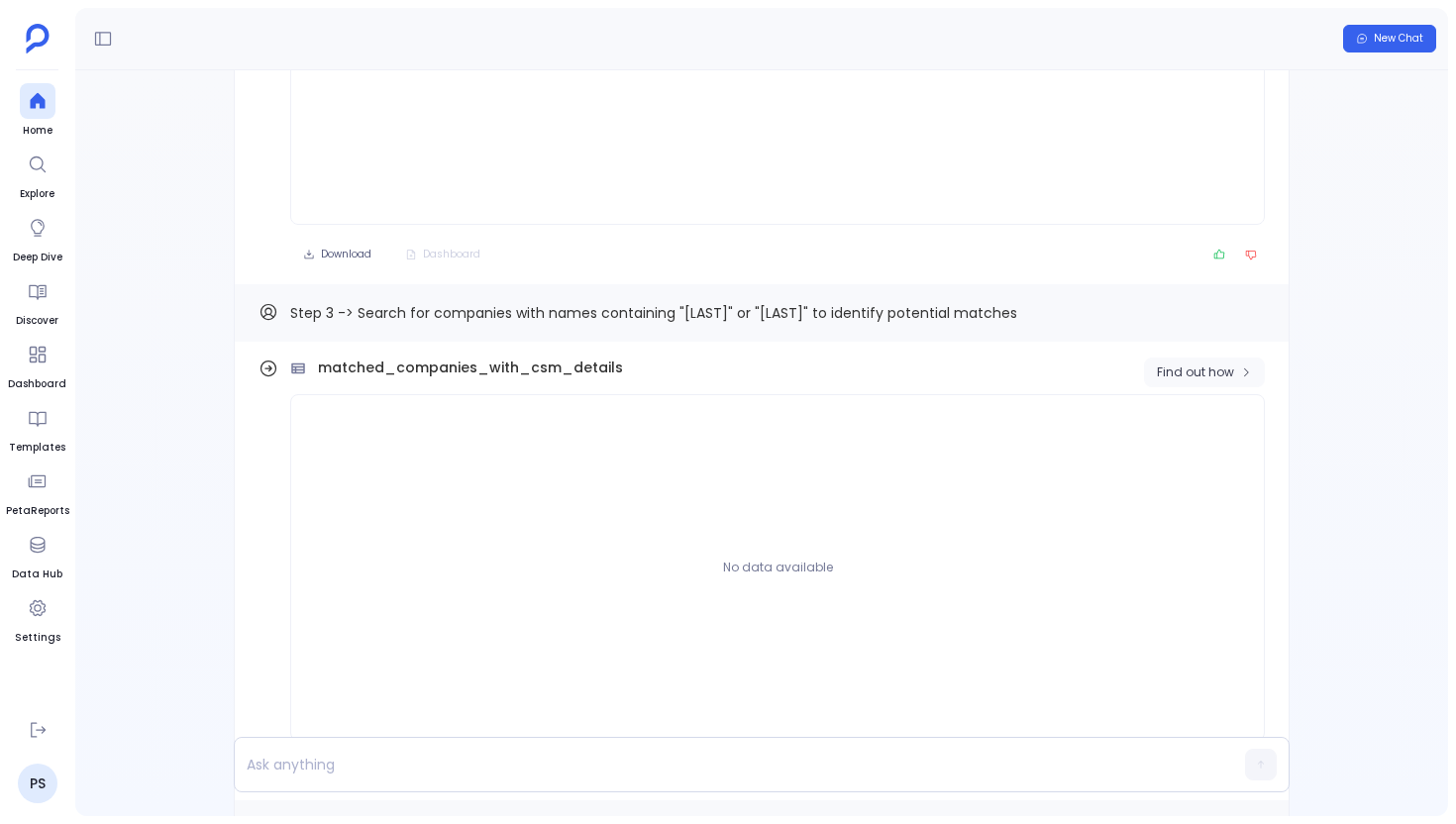 click on "Find out how" at bounding box center (1196, 372) 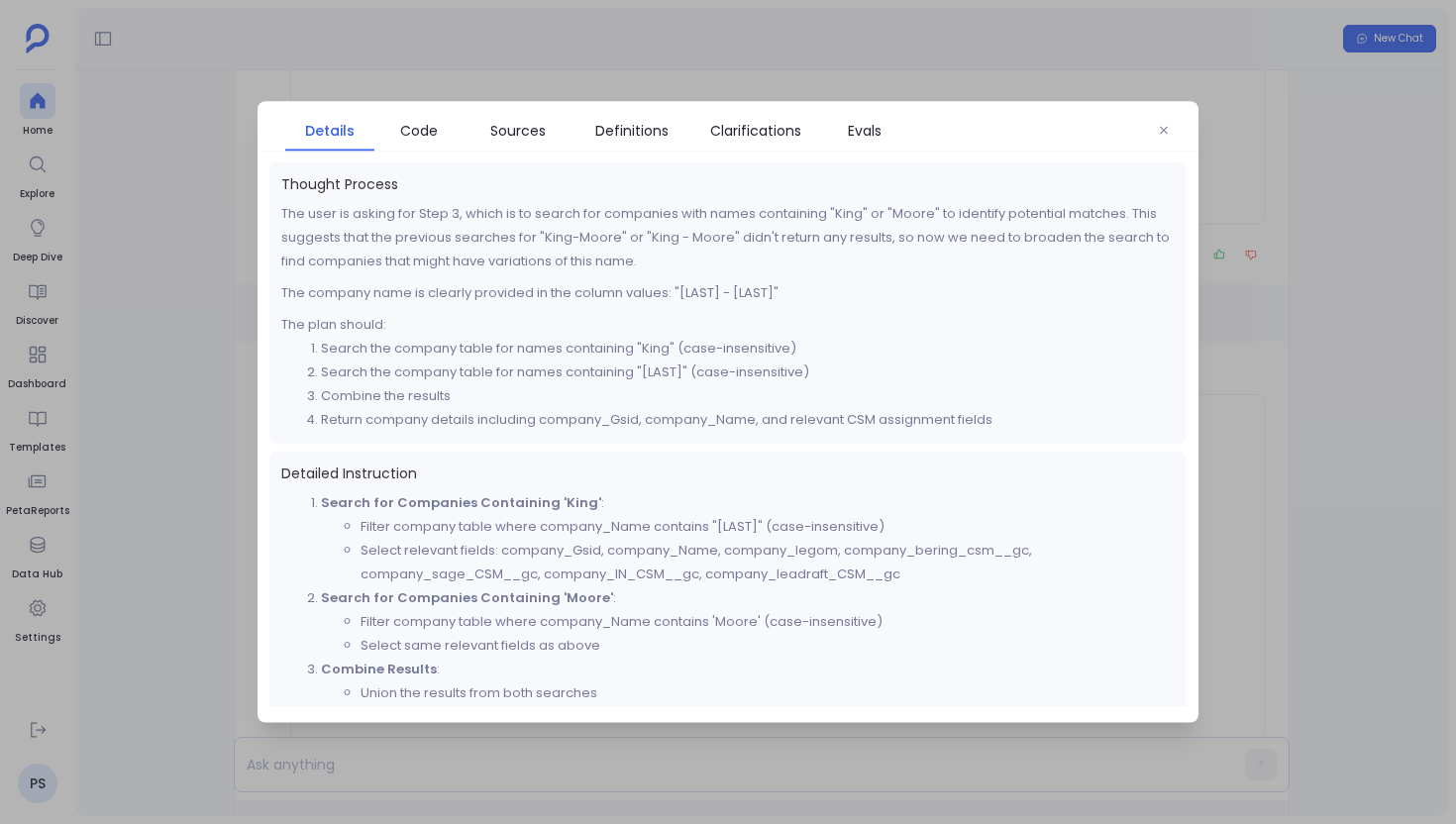 click at bounding box center [728, 412] 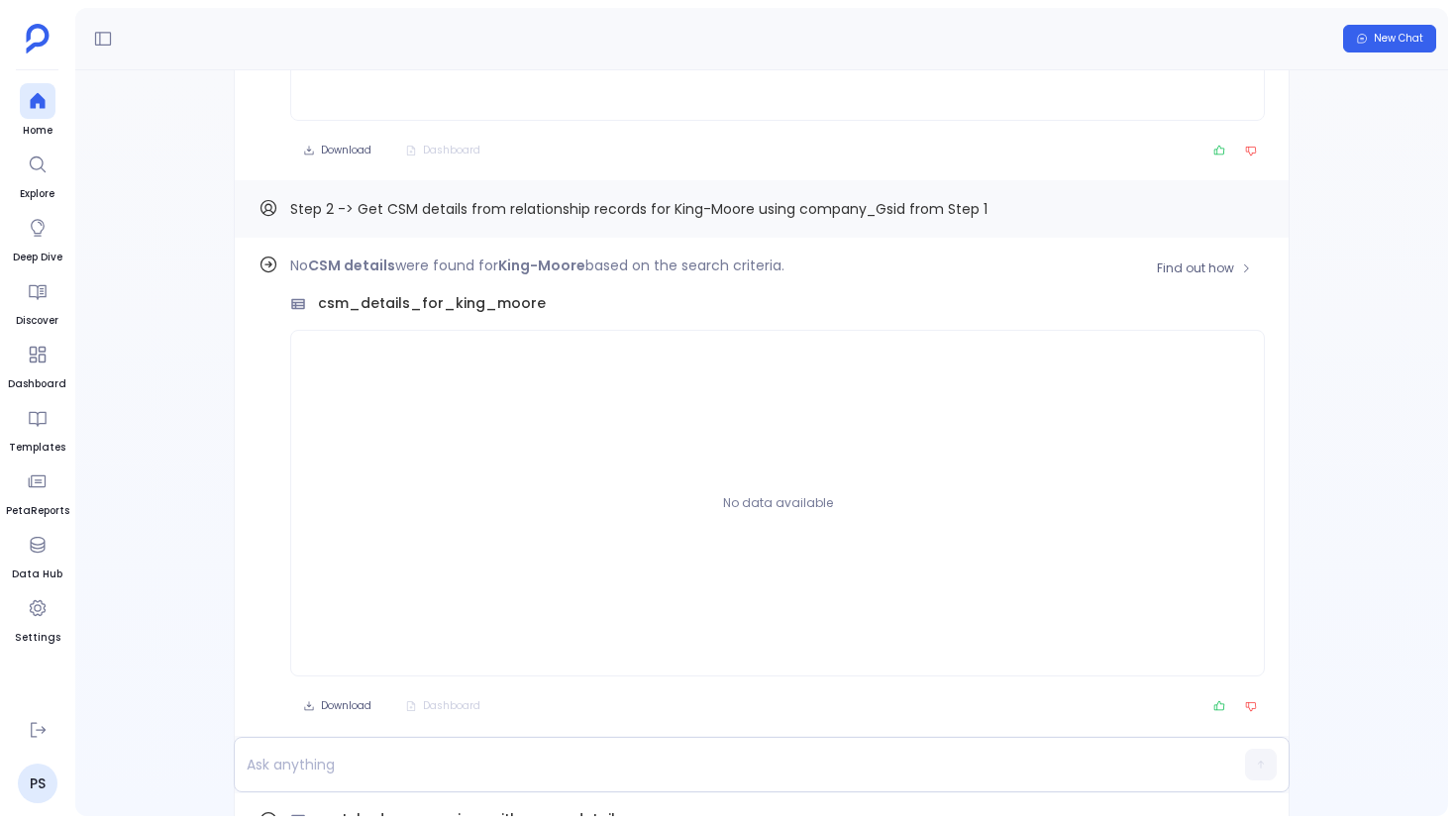 scroll, scrollTop: -1253, scrollLeft: 0, axis: vertical 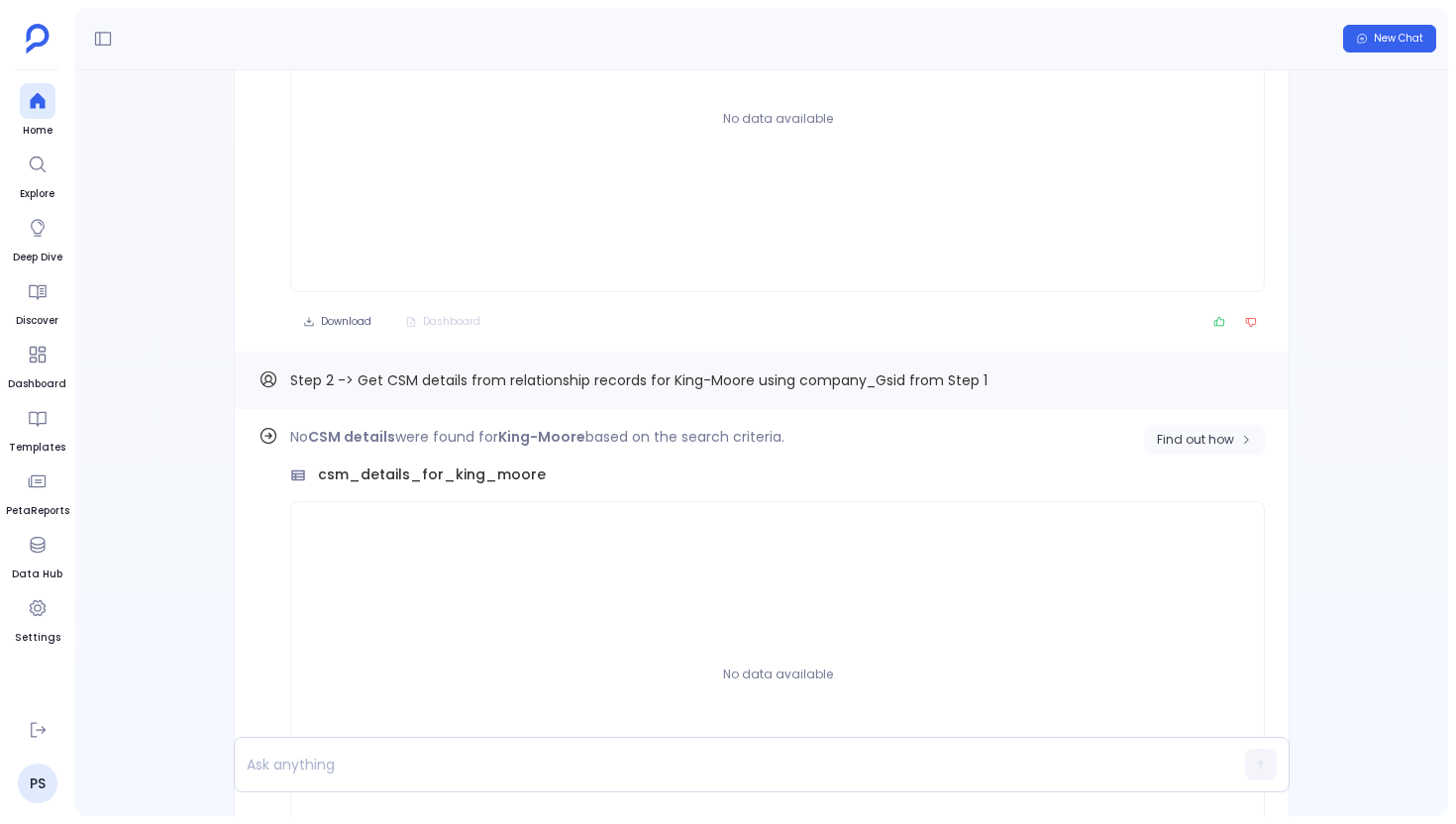 click on "Find out how" at bounding box center [1196, 440] 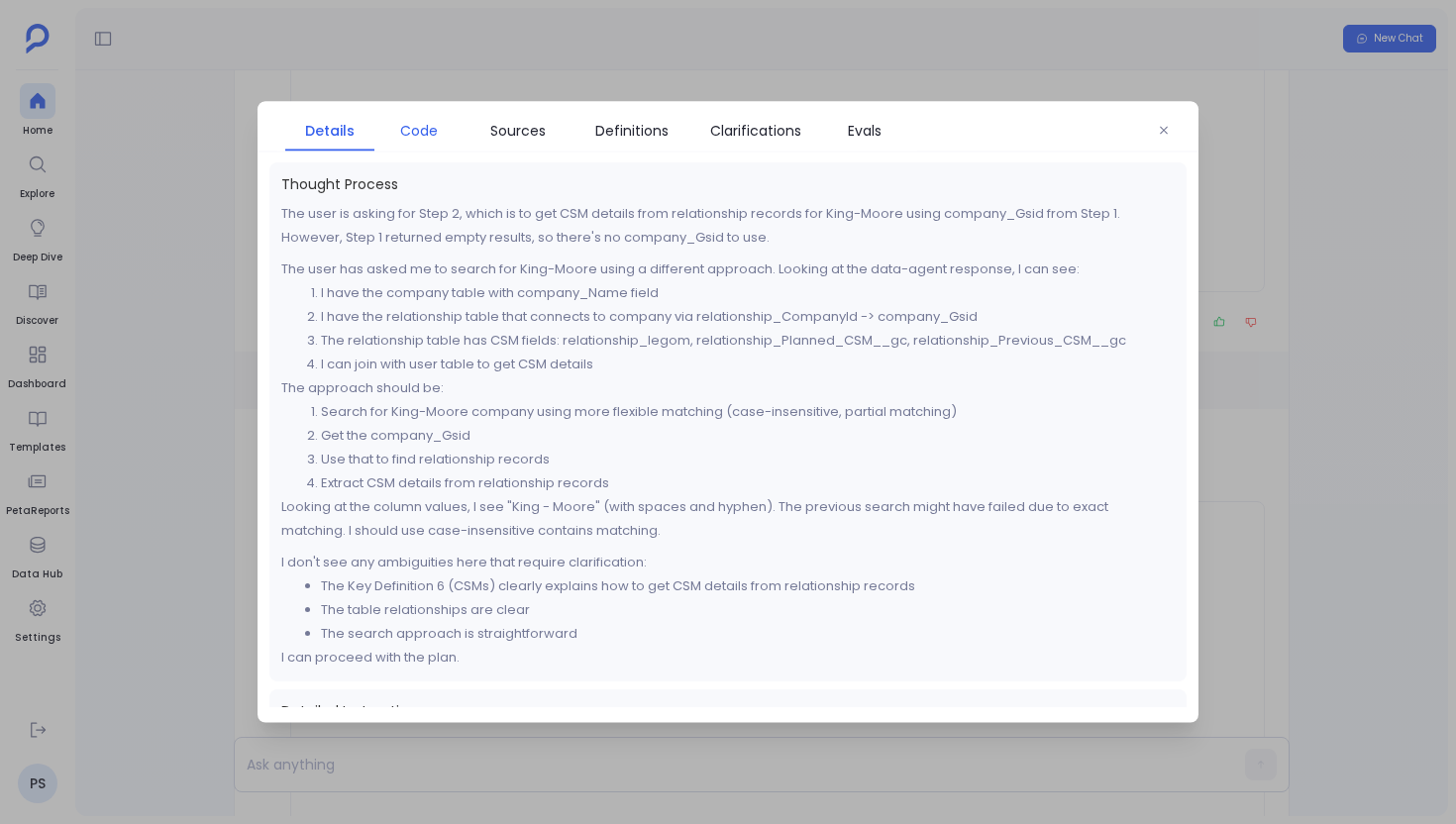 click on "Code" at bounding box center (419, 131) 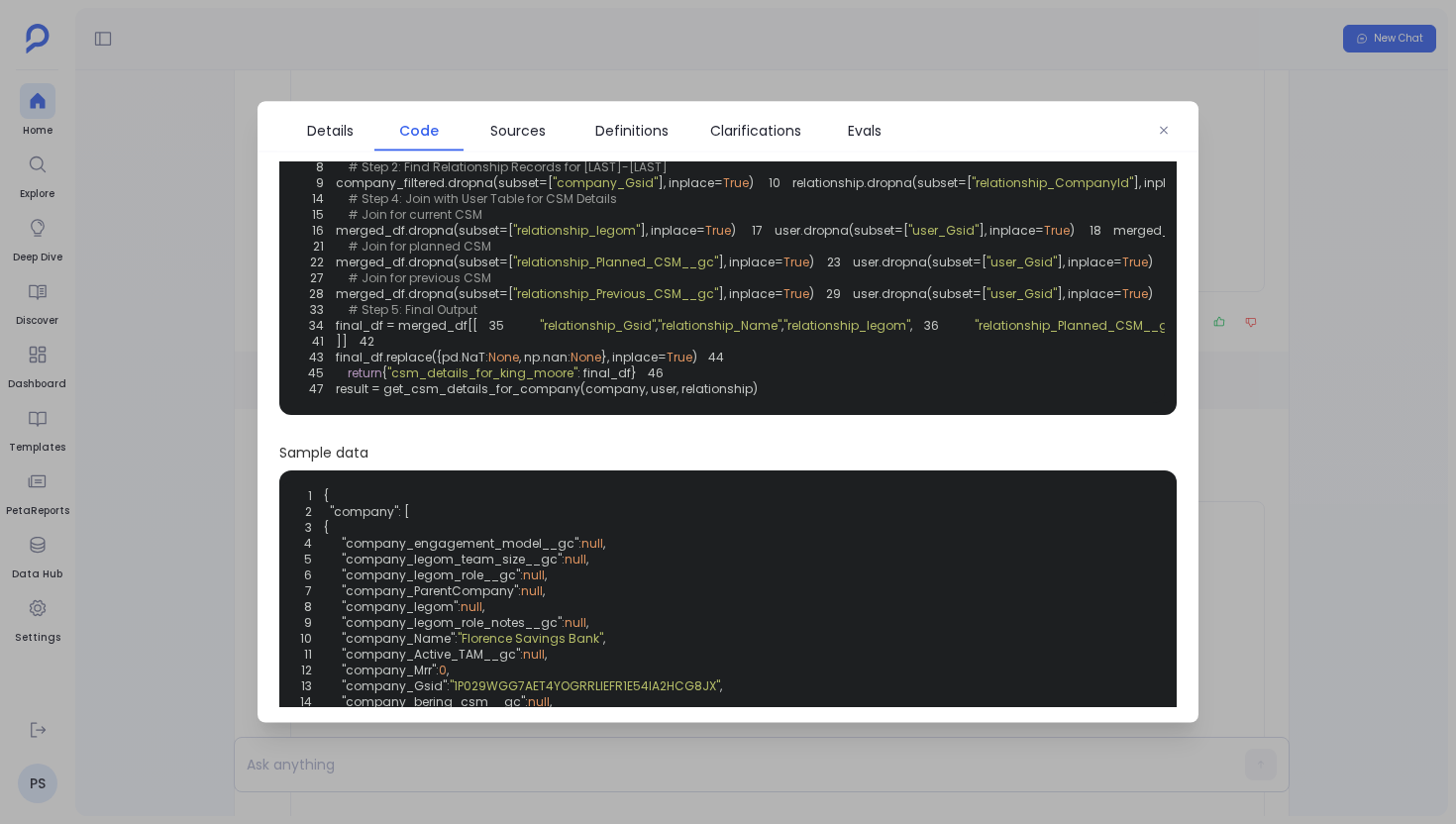 scroll, scrollTop: 134, scrollLeft: 0, axis: vertical 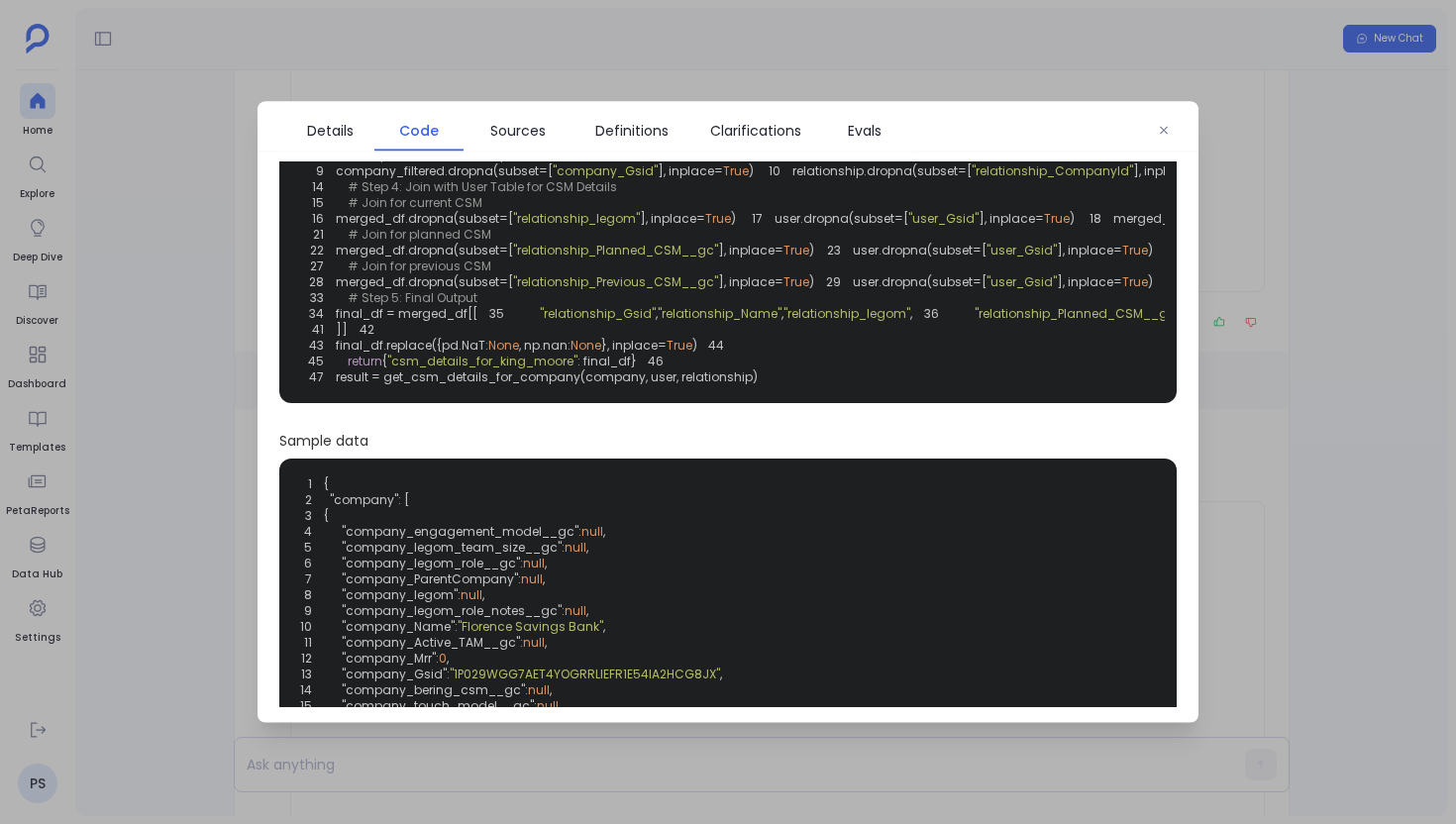click at bounding box center [728, 412] 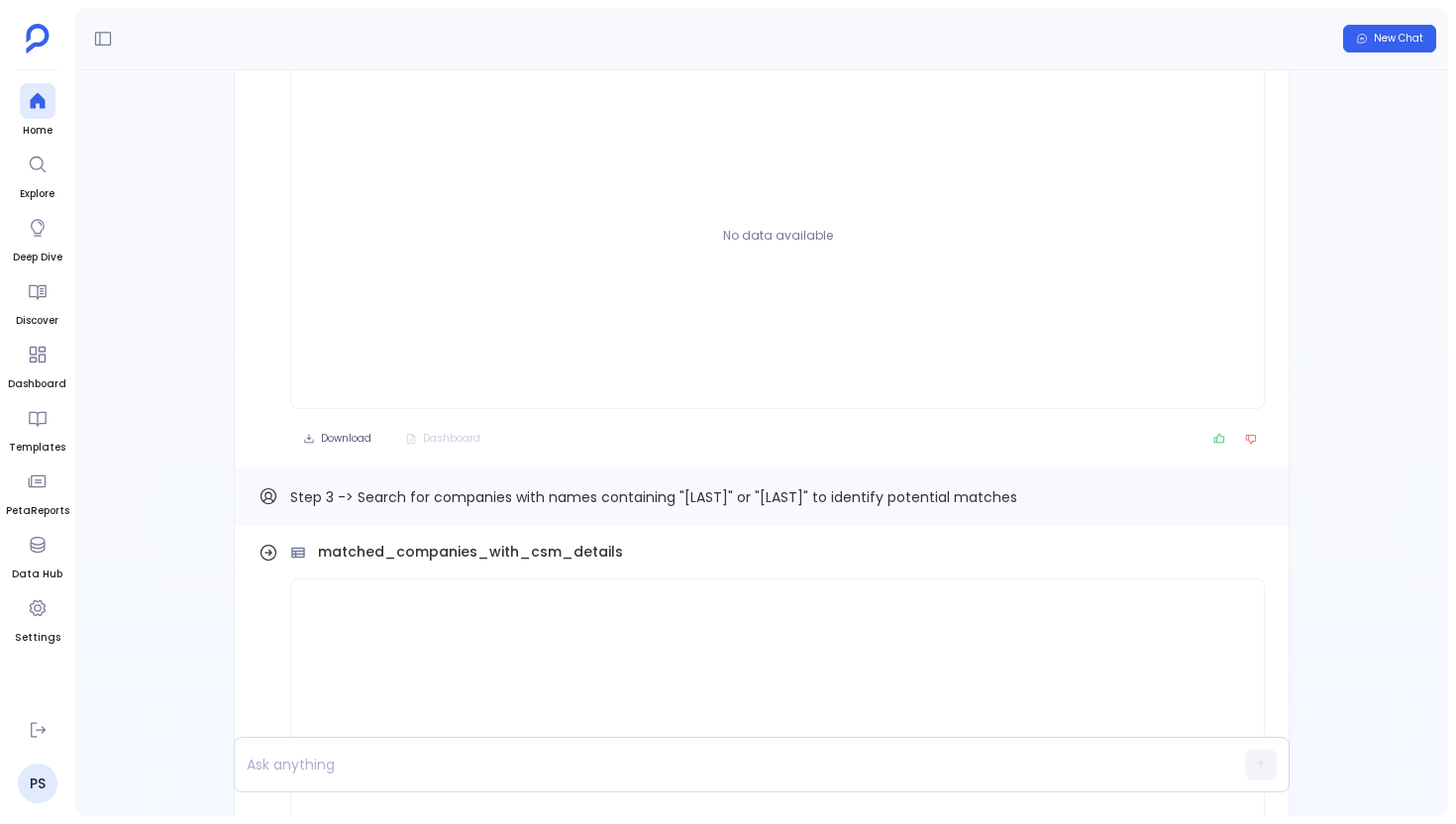 scroll, scrollTop: -722, scrollLeft: 0, axis: vertical 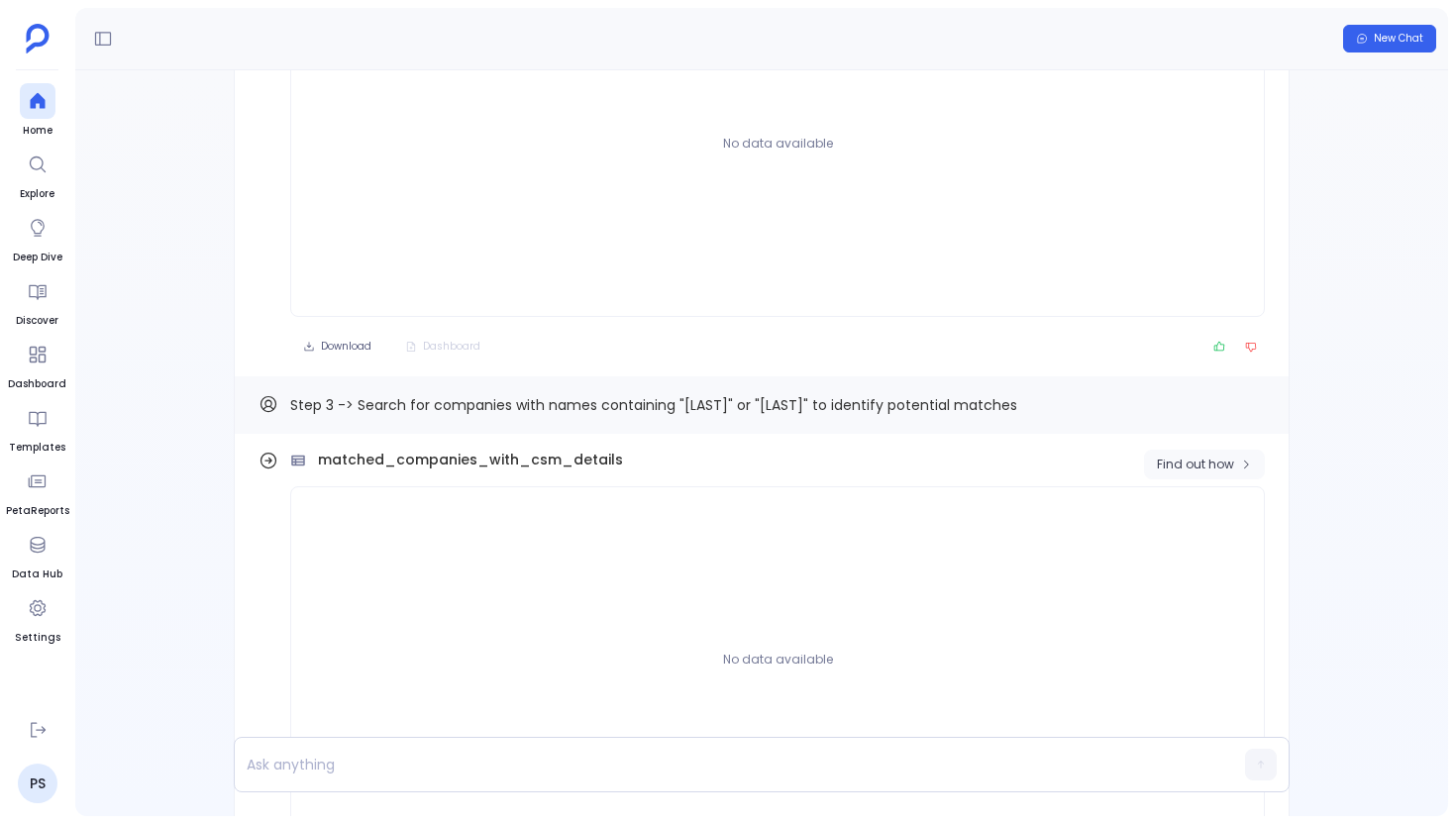 click on "Find out how" at bounding box center [1196, 464] 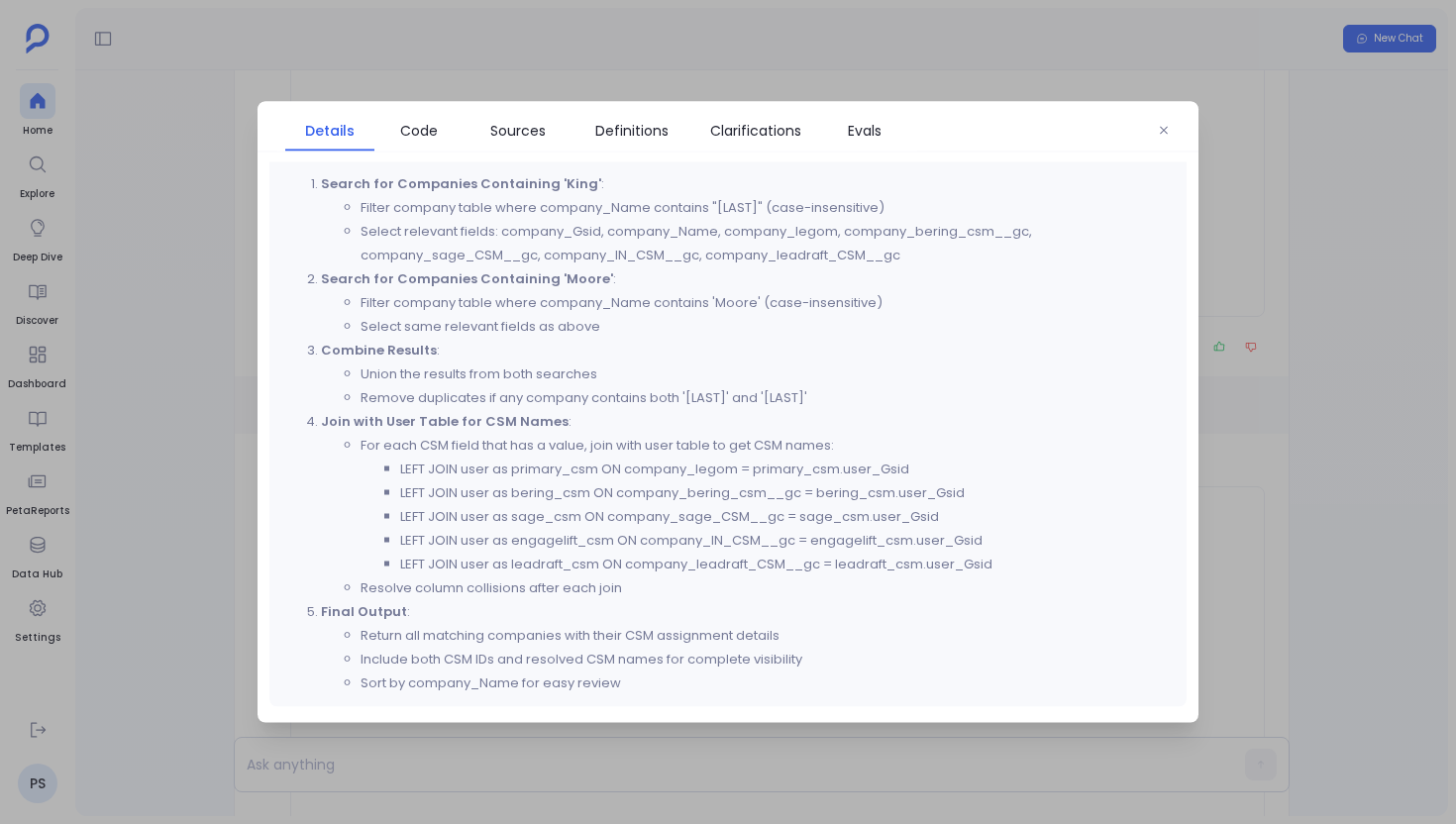 scroll, scrollTop: 365, scrollLeft: 0, axis: vertical 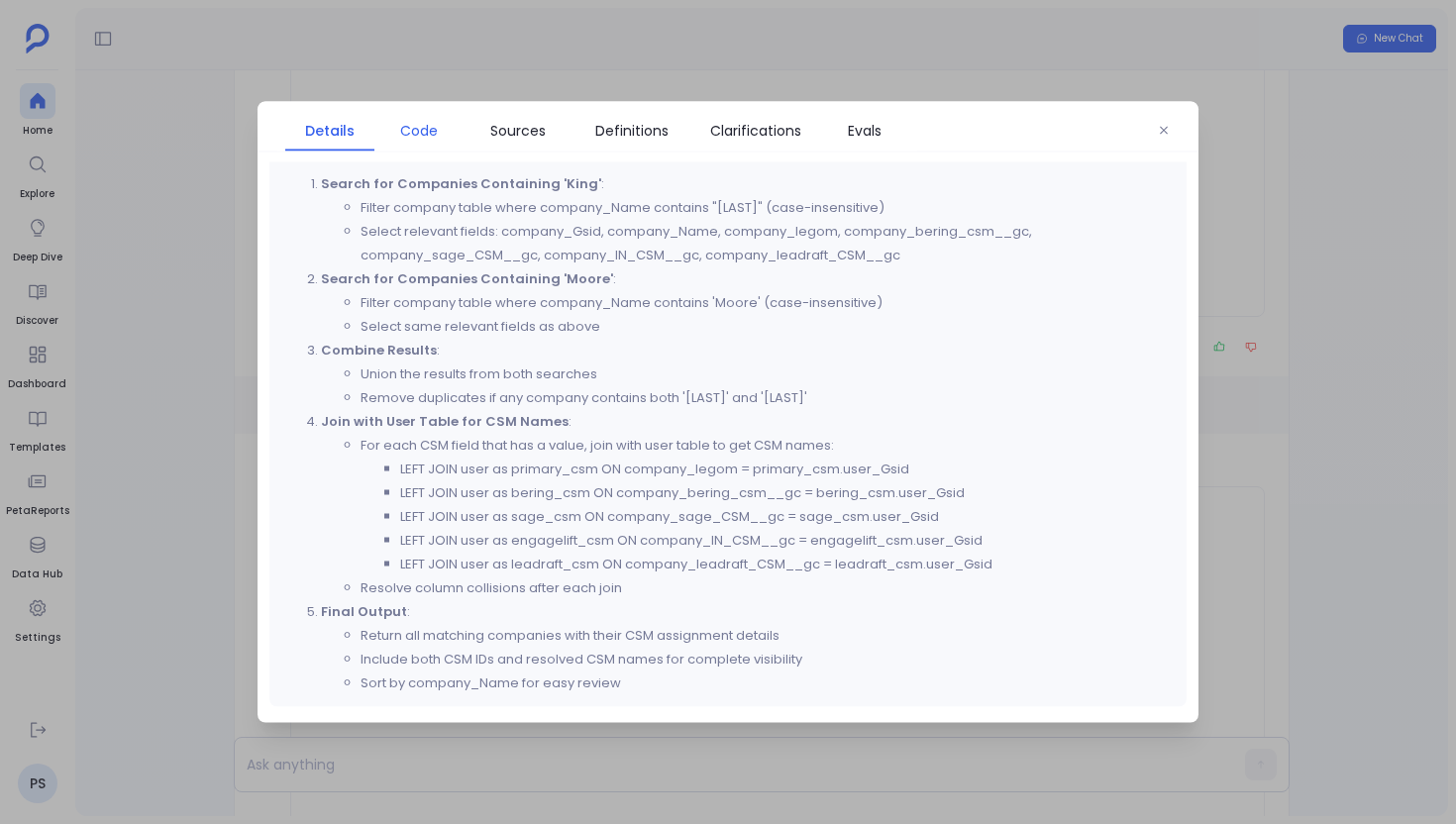 click on "Code" at bounding box center [419, 131] 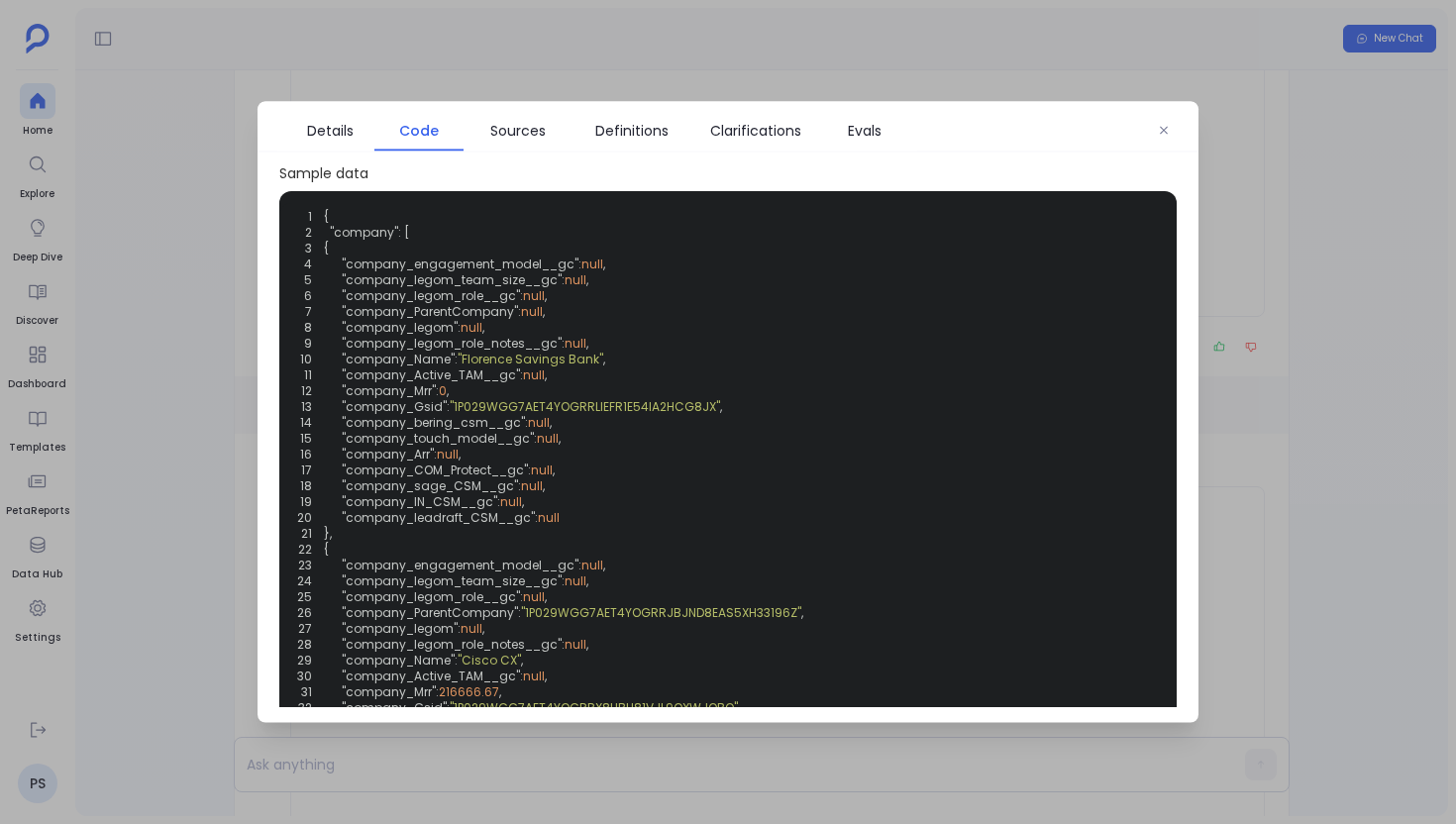 scroll, scrollTop: 481, scrollLeft: 0, axis: vertical 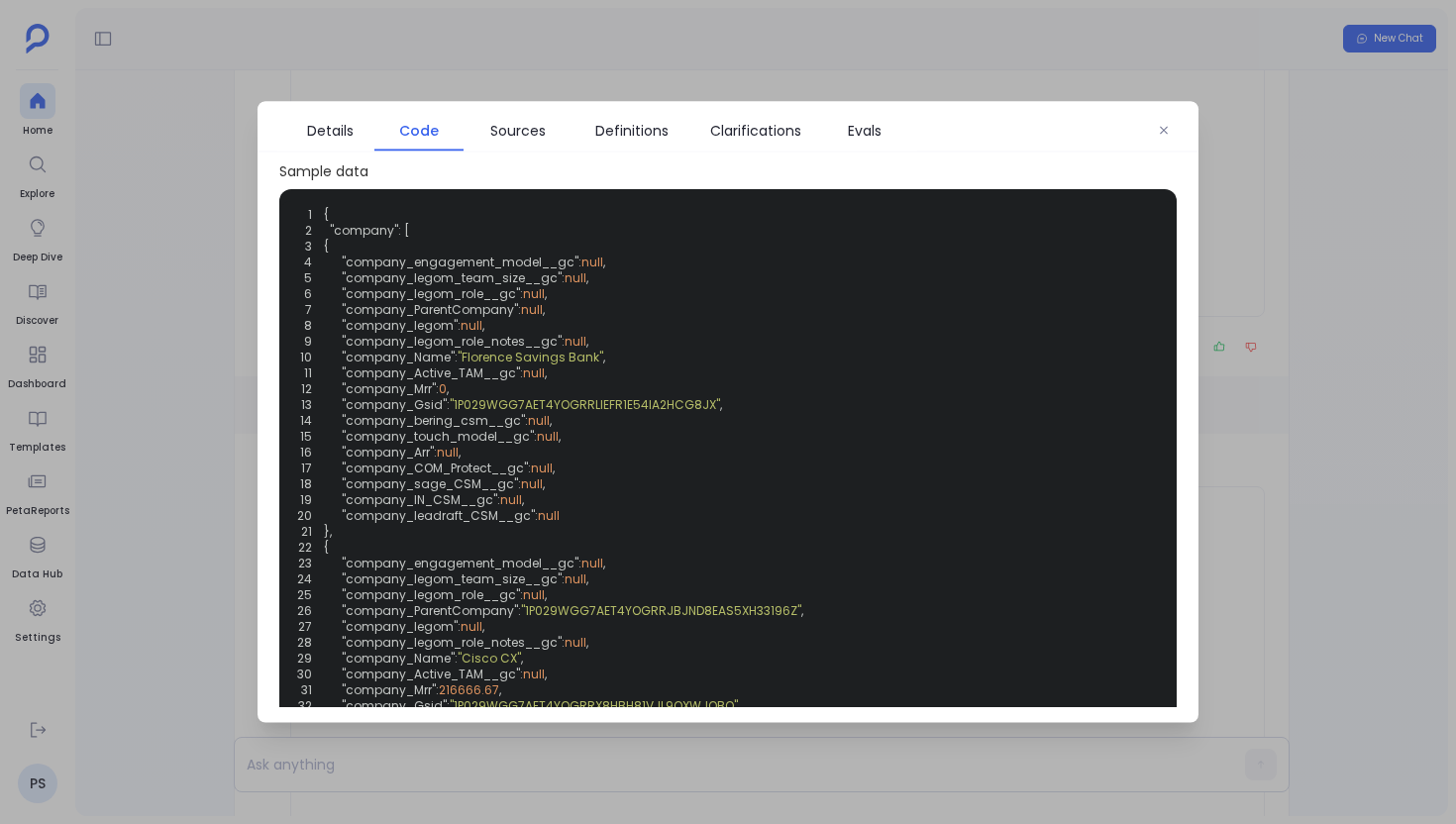click at bounding box center (728, 412) 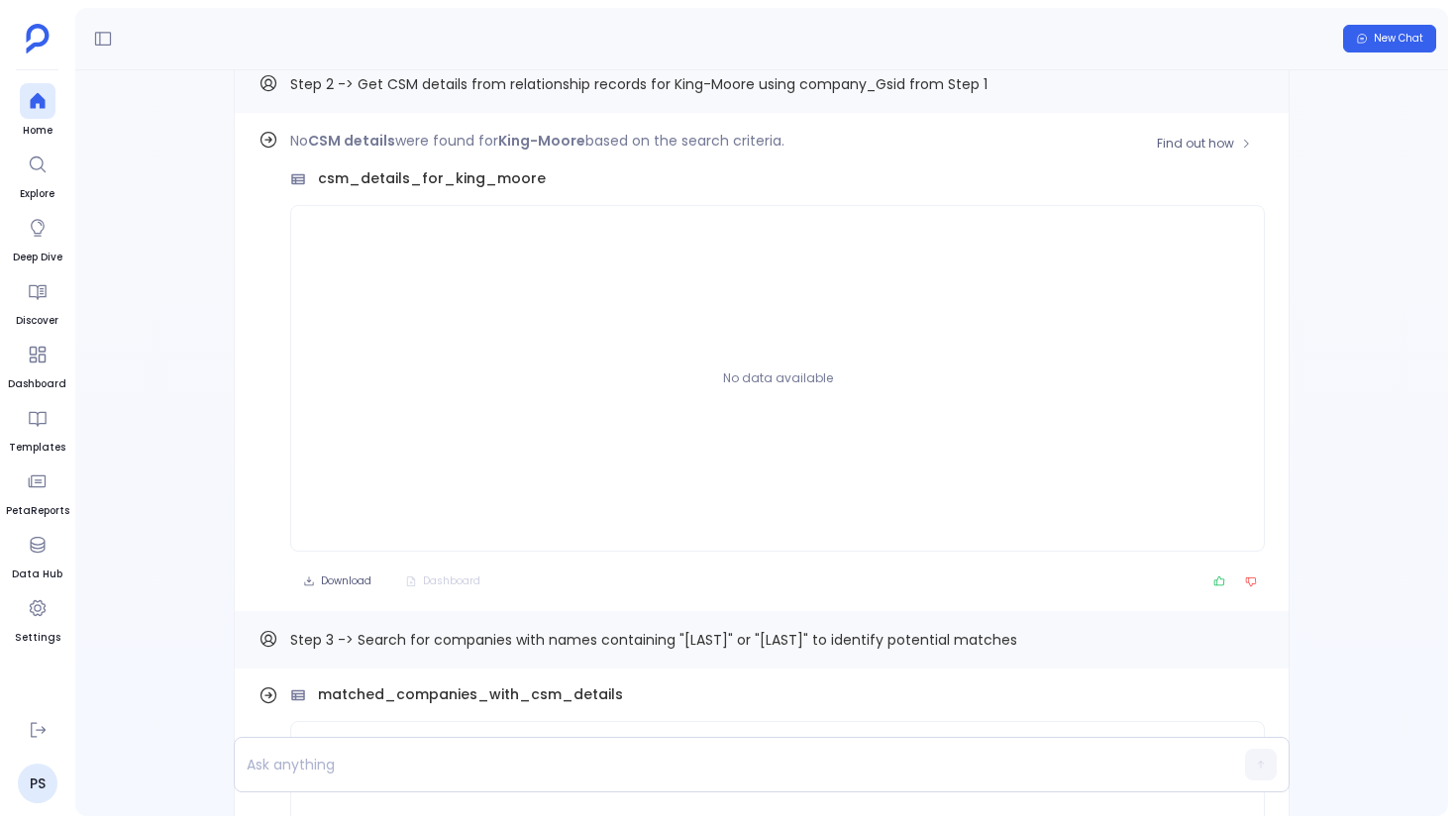 scroll, scrollTop: -974, scrollLeft: 0, axis: vertical 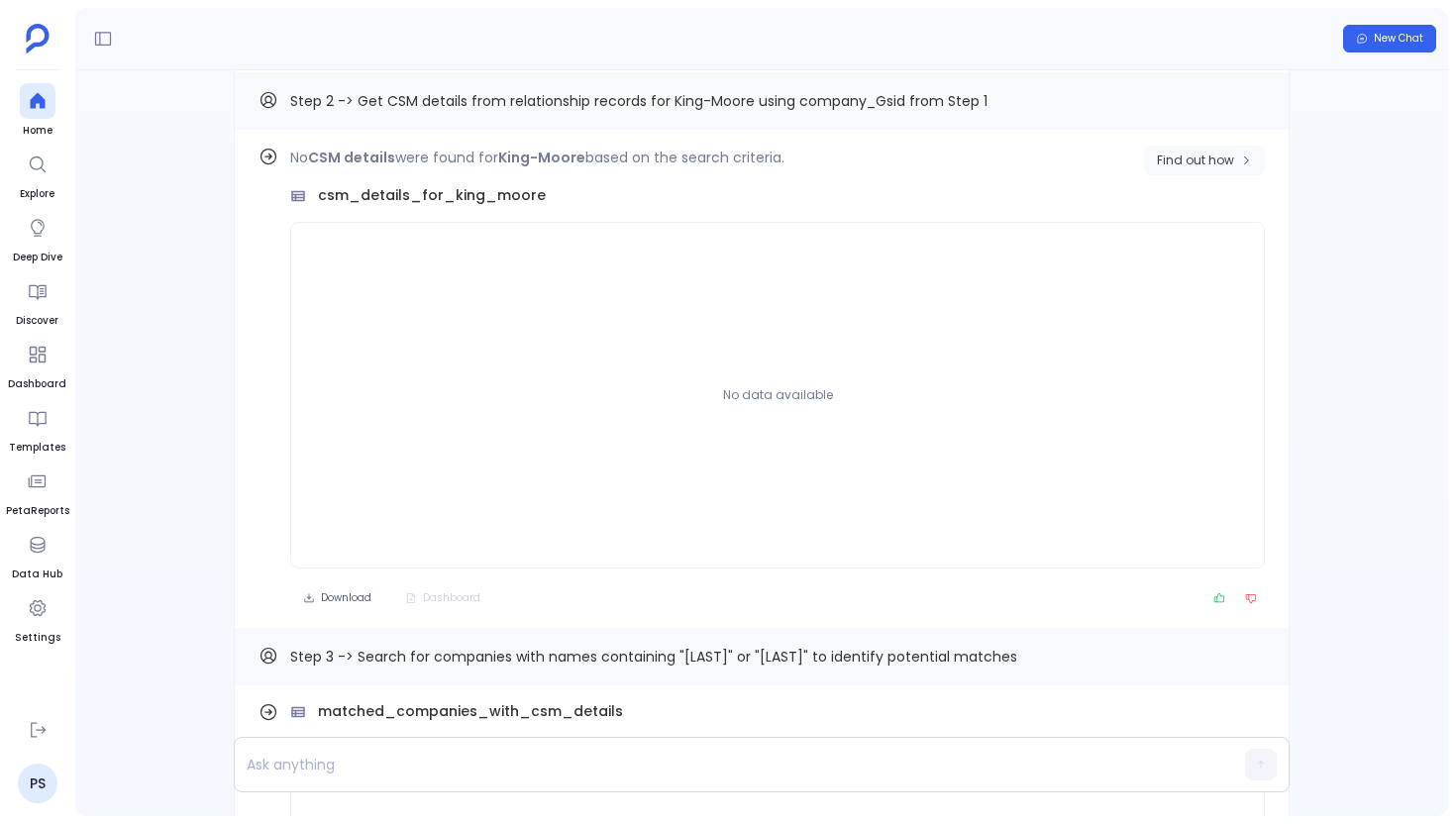 click on "Find out how" at bounding box center [1196, 160] 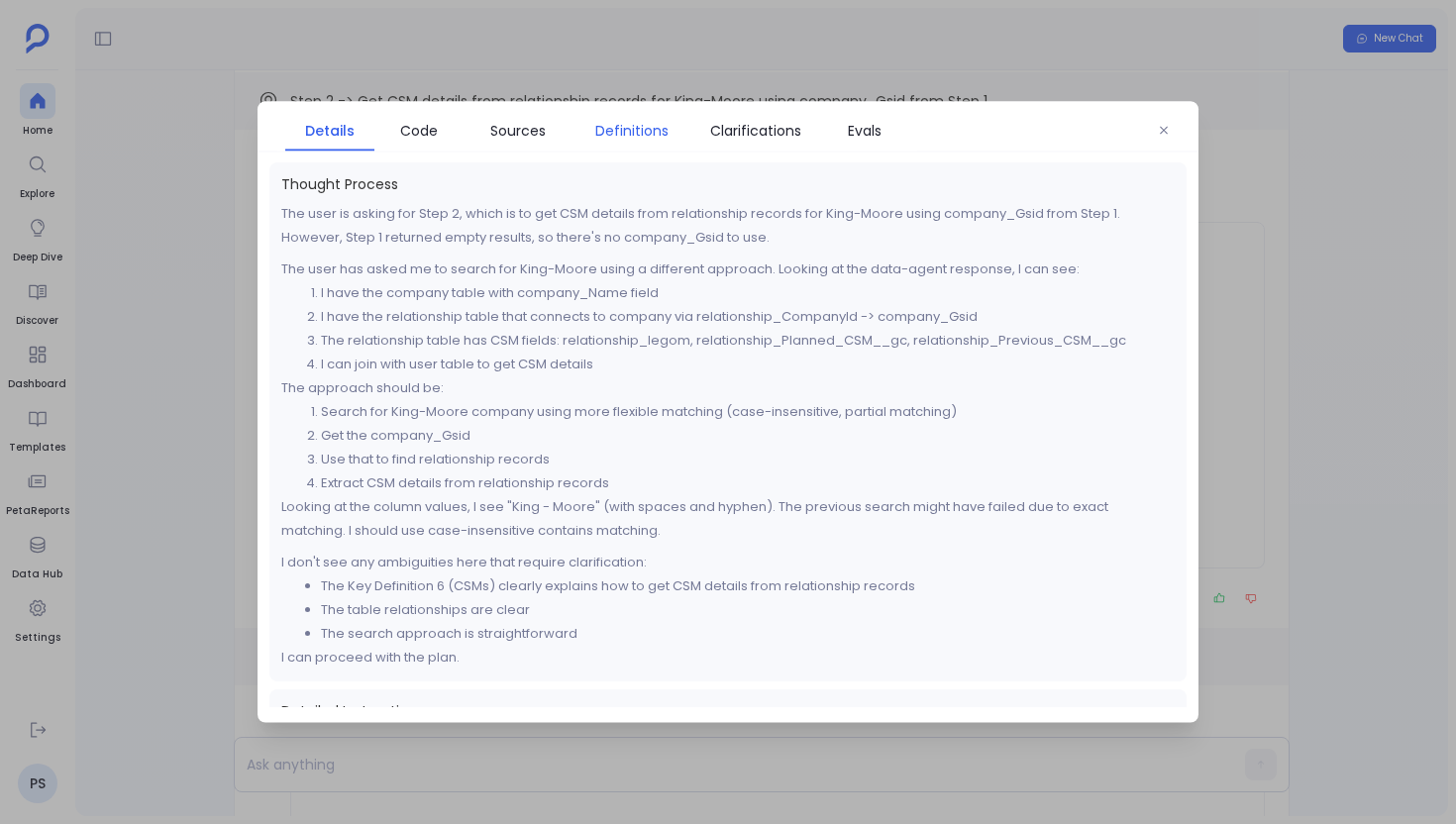 click on "Definitions" at bounding box center [632, 131] 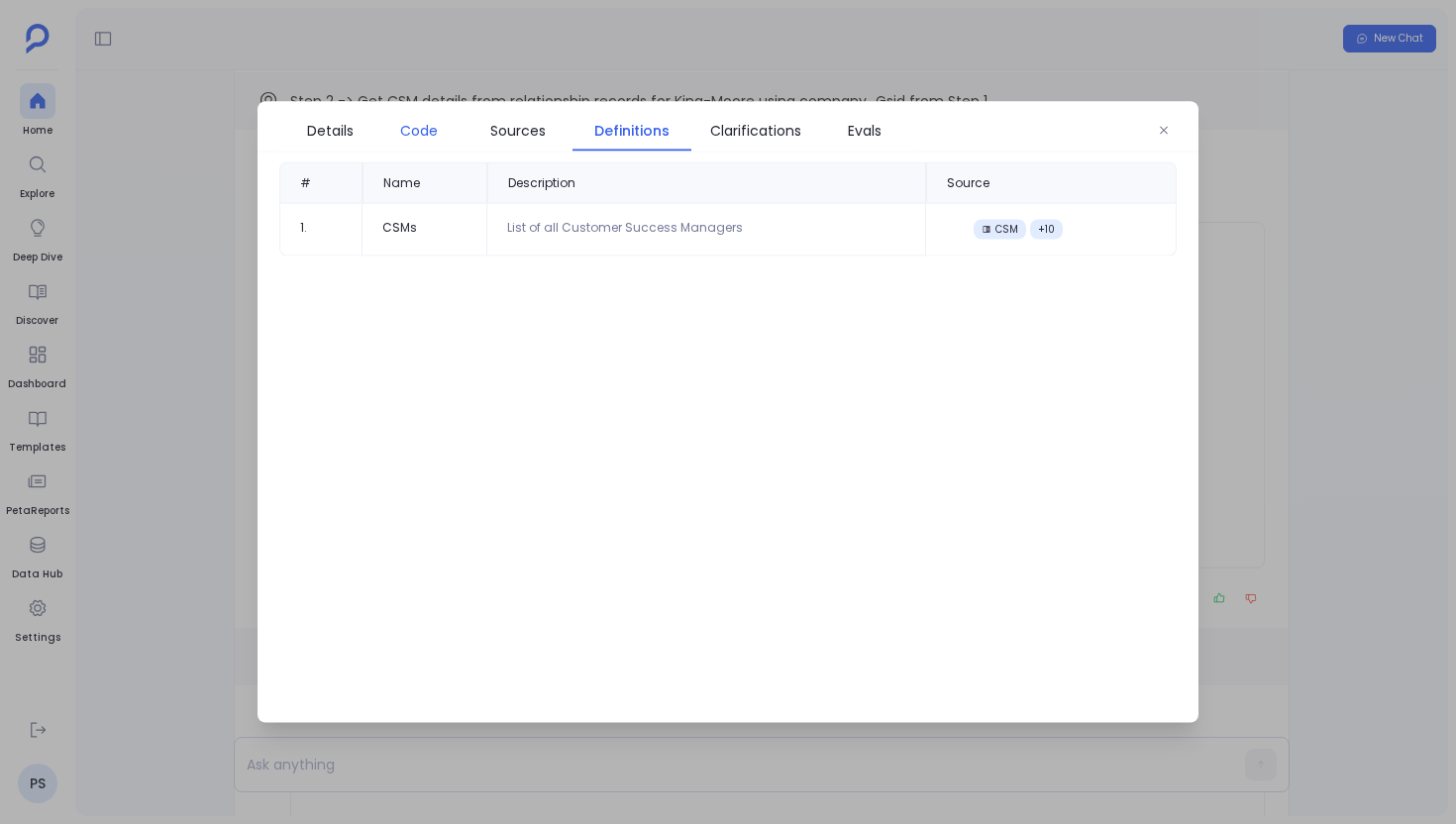 click on "Code" at bounding box center [419, 131] 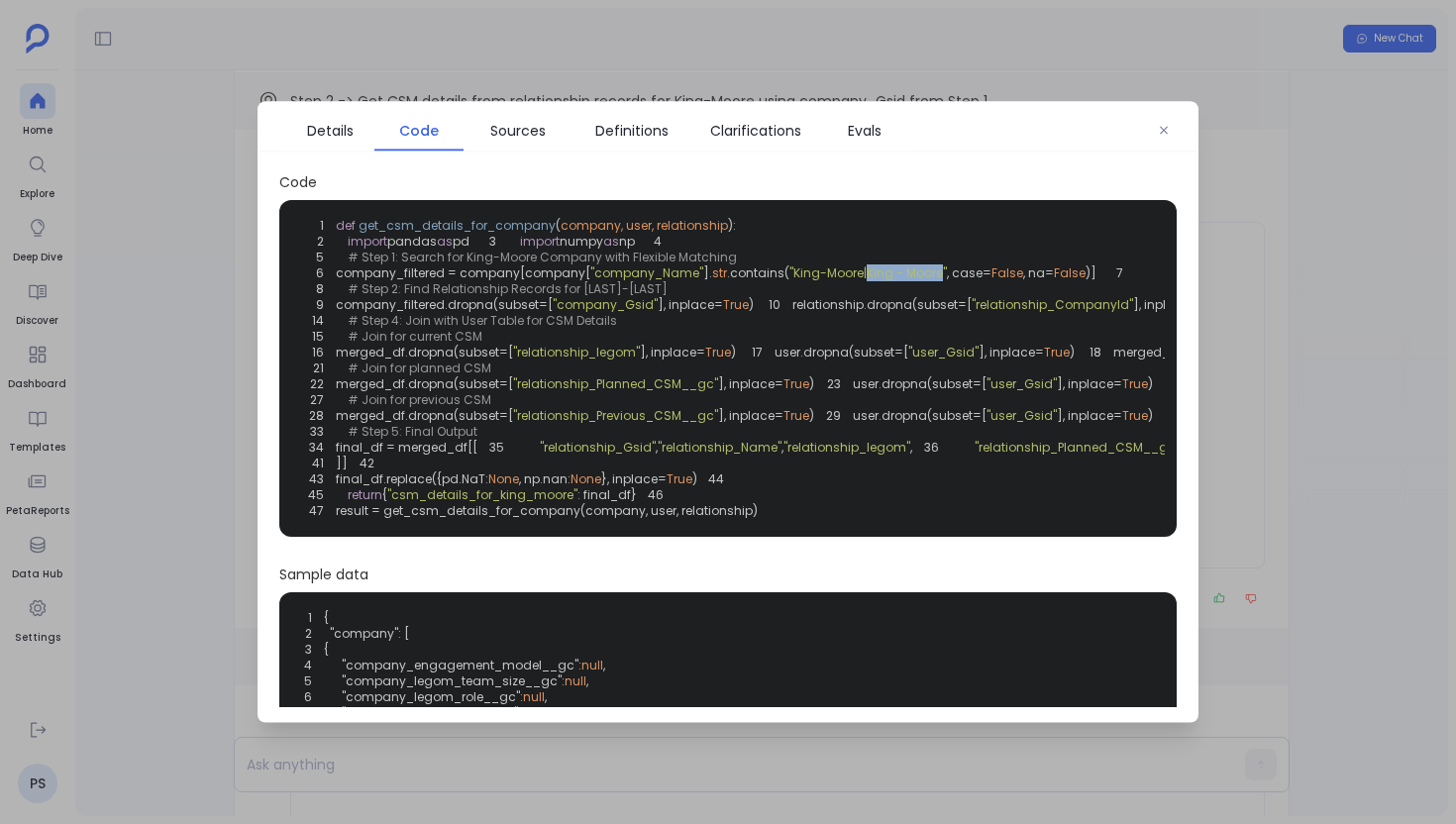 drag, startPoint x: 862, startPoint y: 305, endPoint x: 937, endPoint y: 309, distance: 75.106591 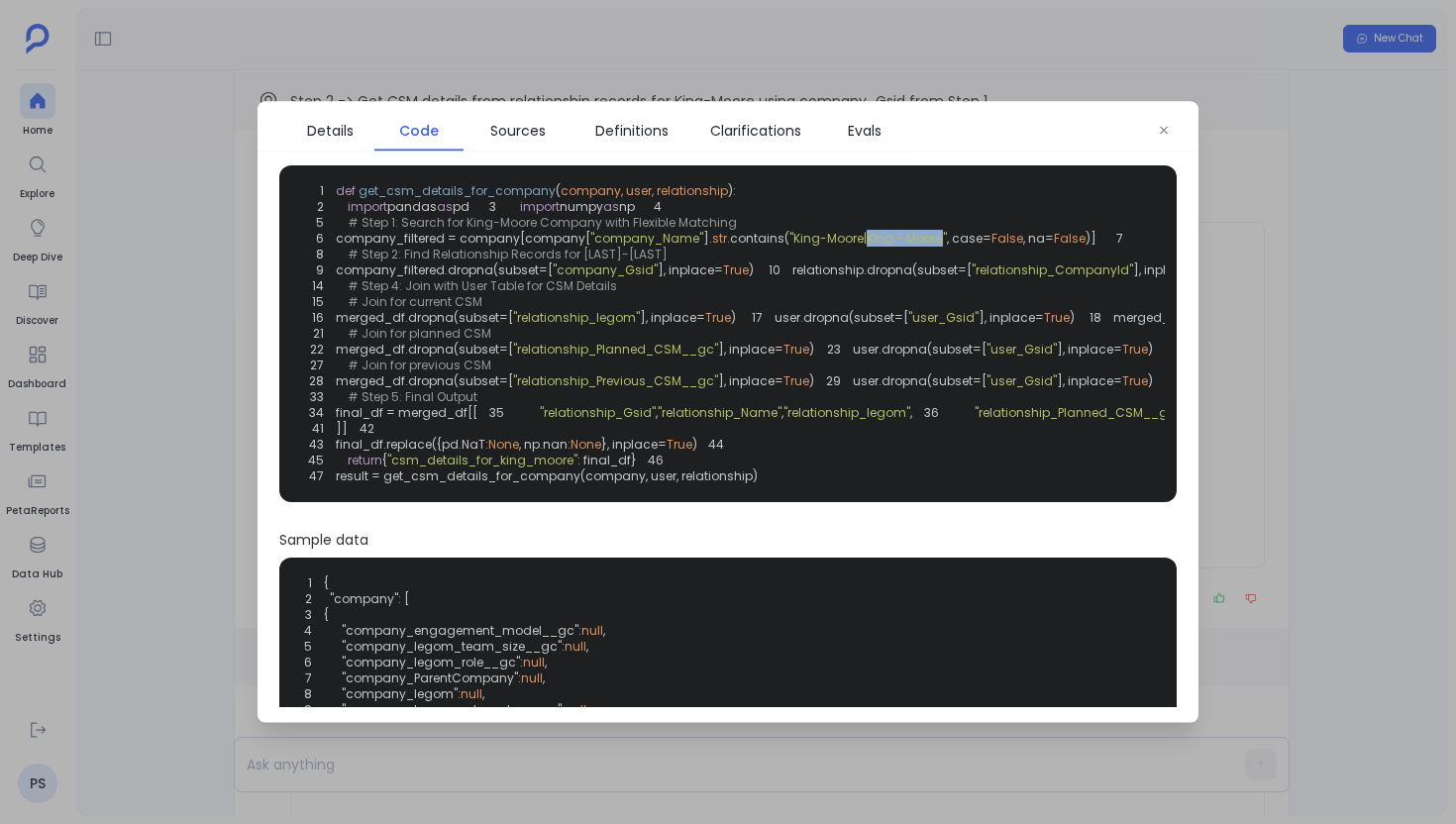 scroll, scrollTop: 0, scrollLeft: 0, axis: both 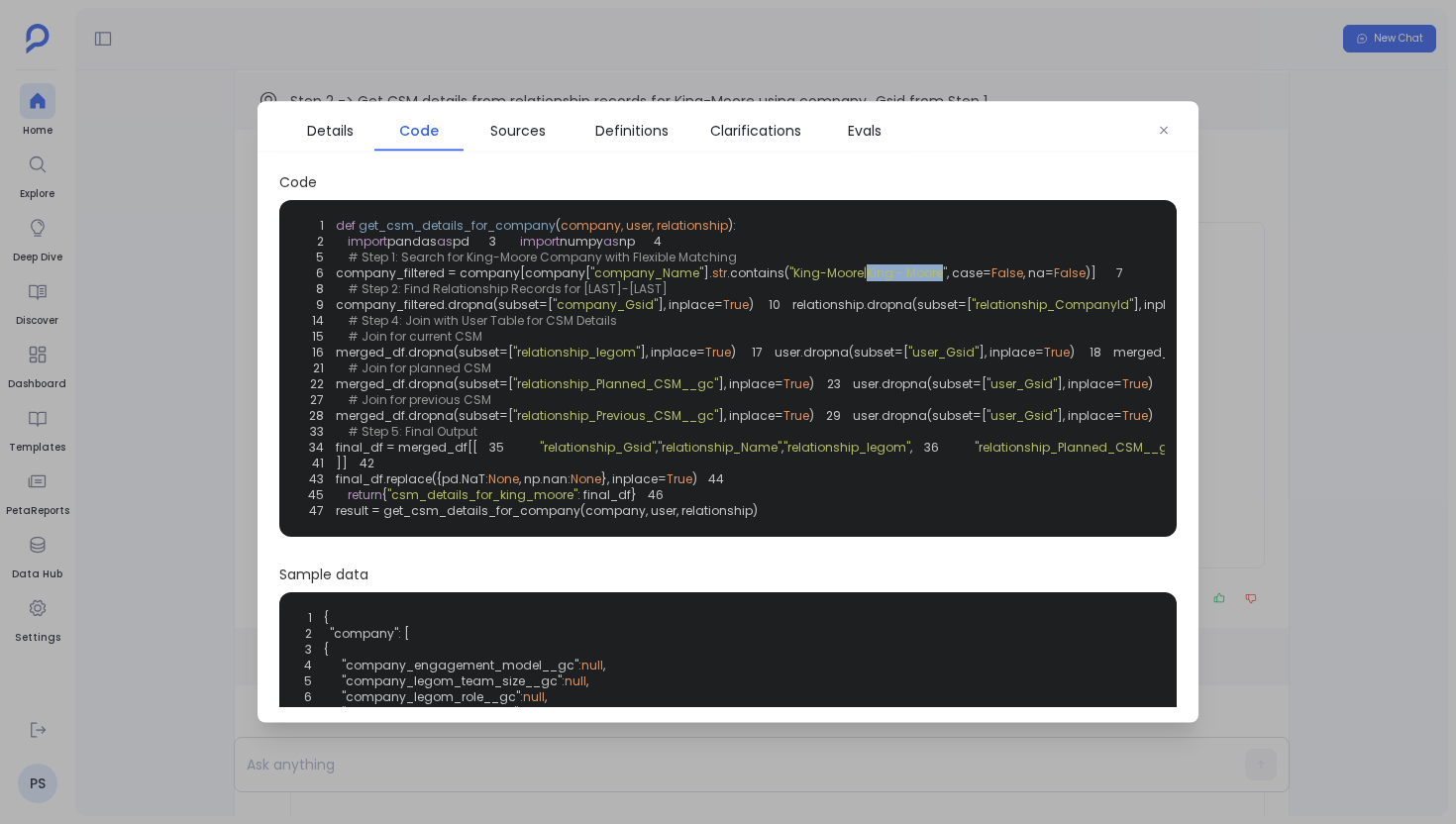 click at bounding box center (728, 412) 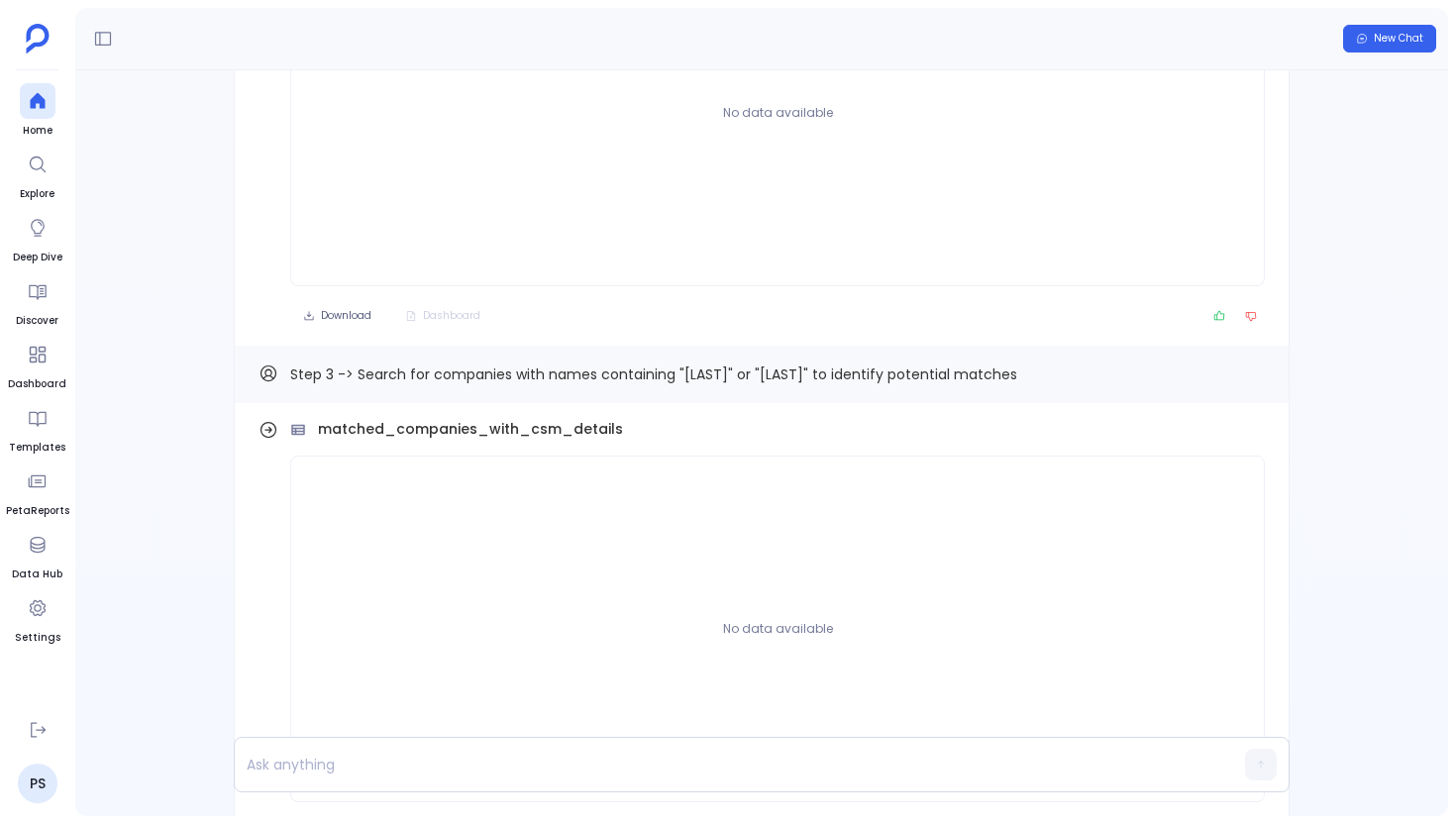scroll, scrollTop: -441, scrollLeft: 0, axis: vertical 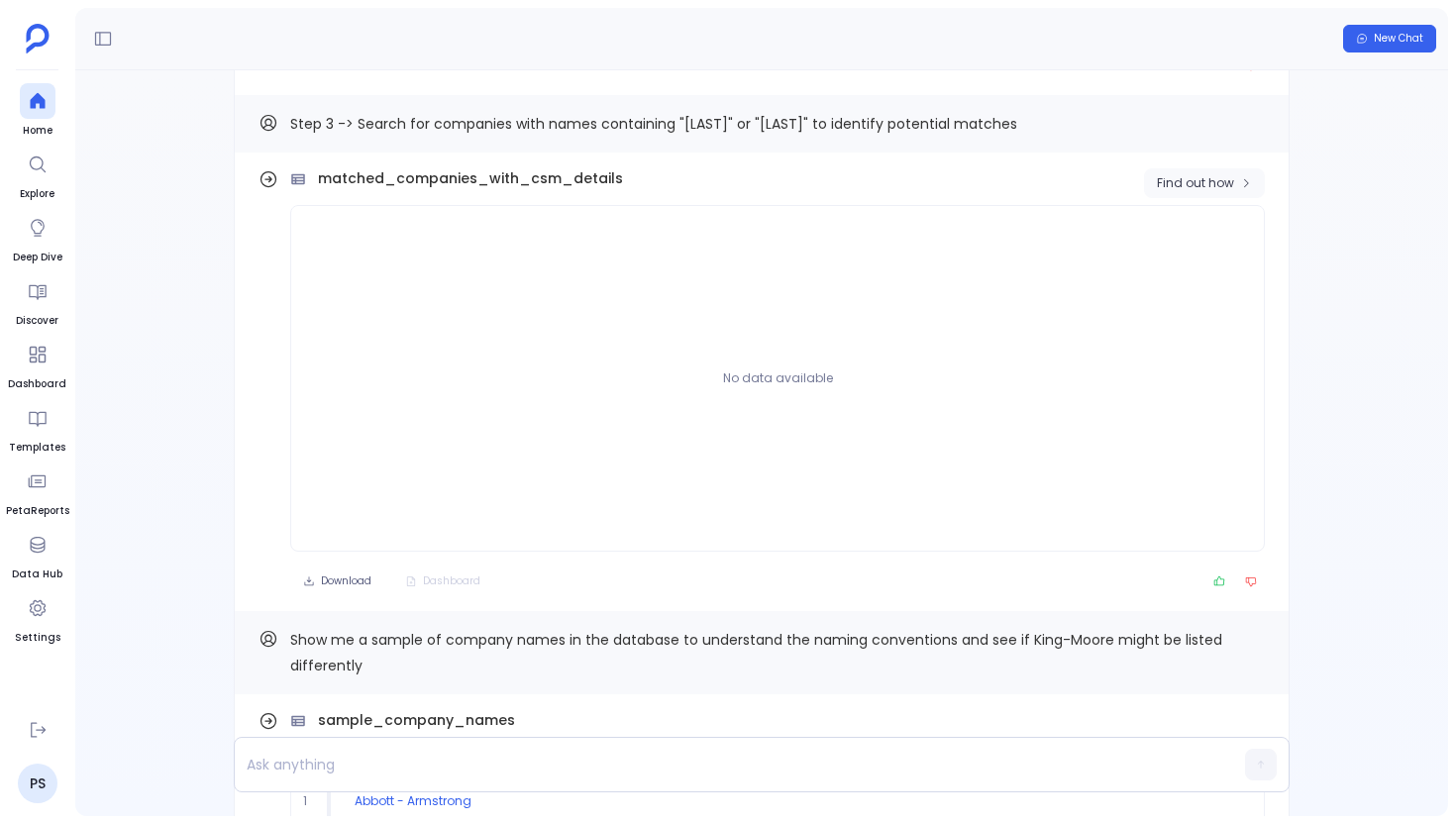 click on "Find out how" at bounding box center (1204, 183) 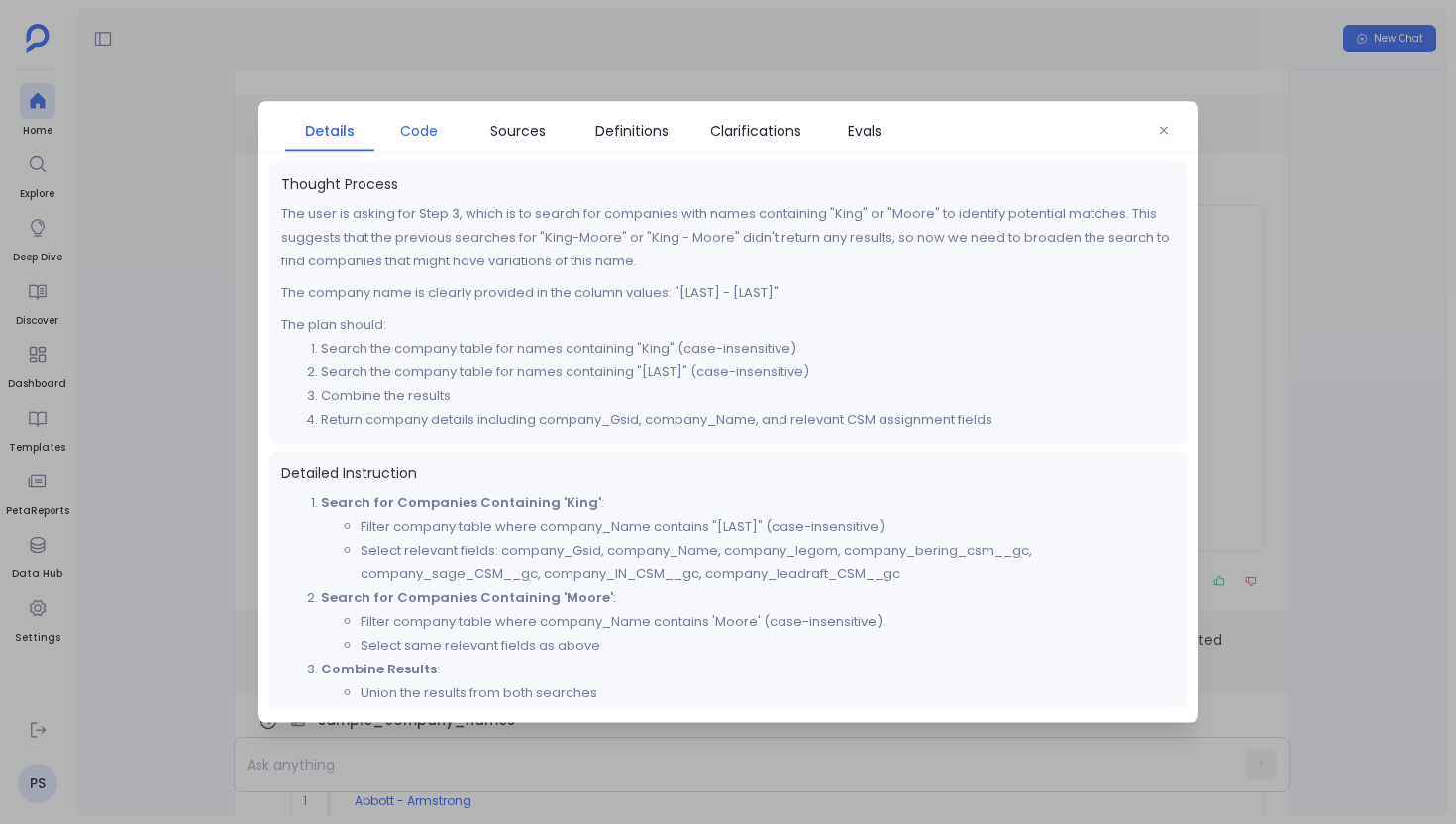 click on "Code" at bounding box center (419, 131) 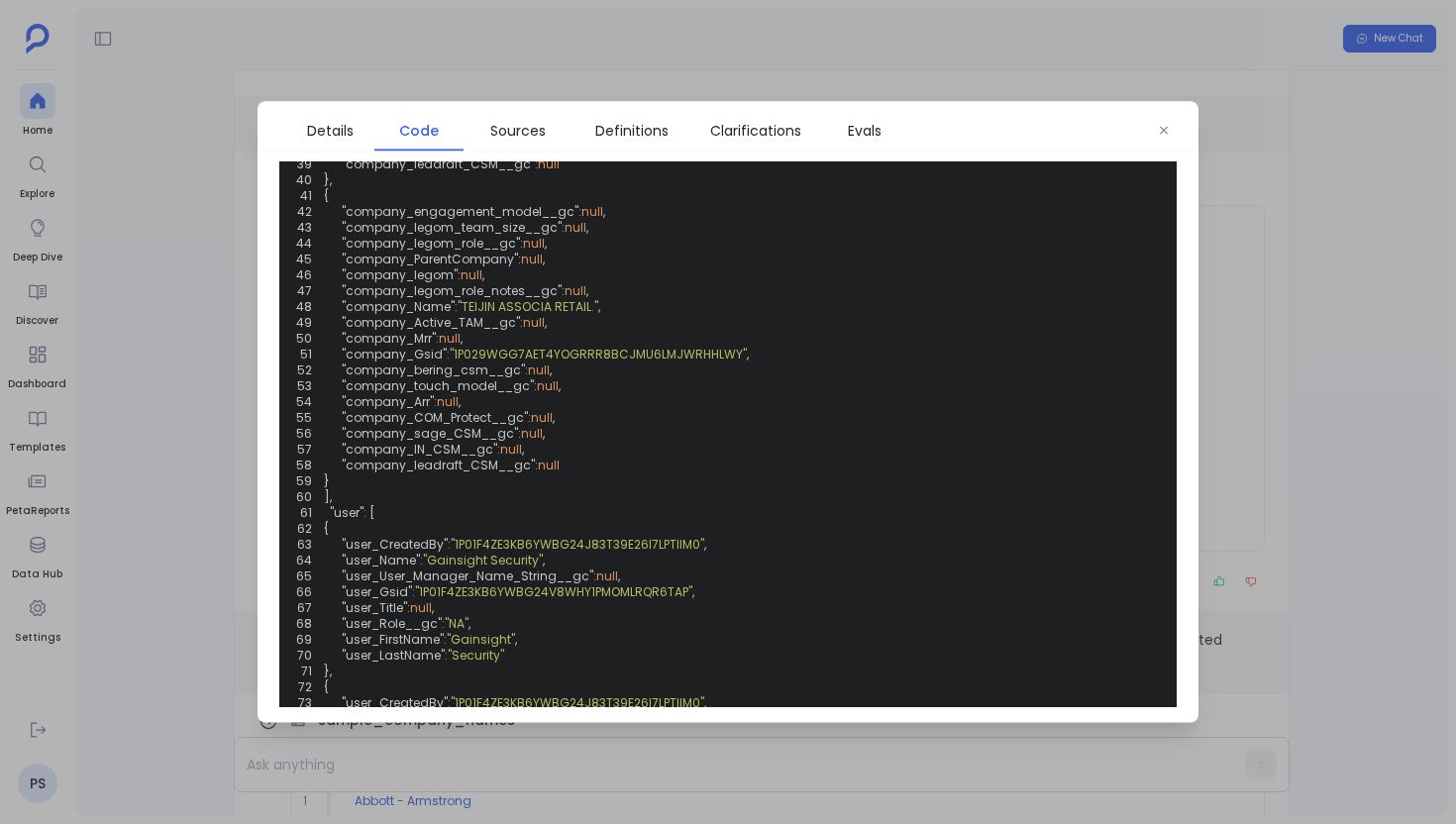 scroll, scrollTop: 1227, scrollLeft: 0, axis: vertical 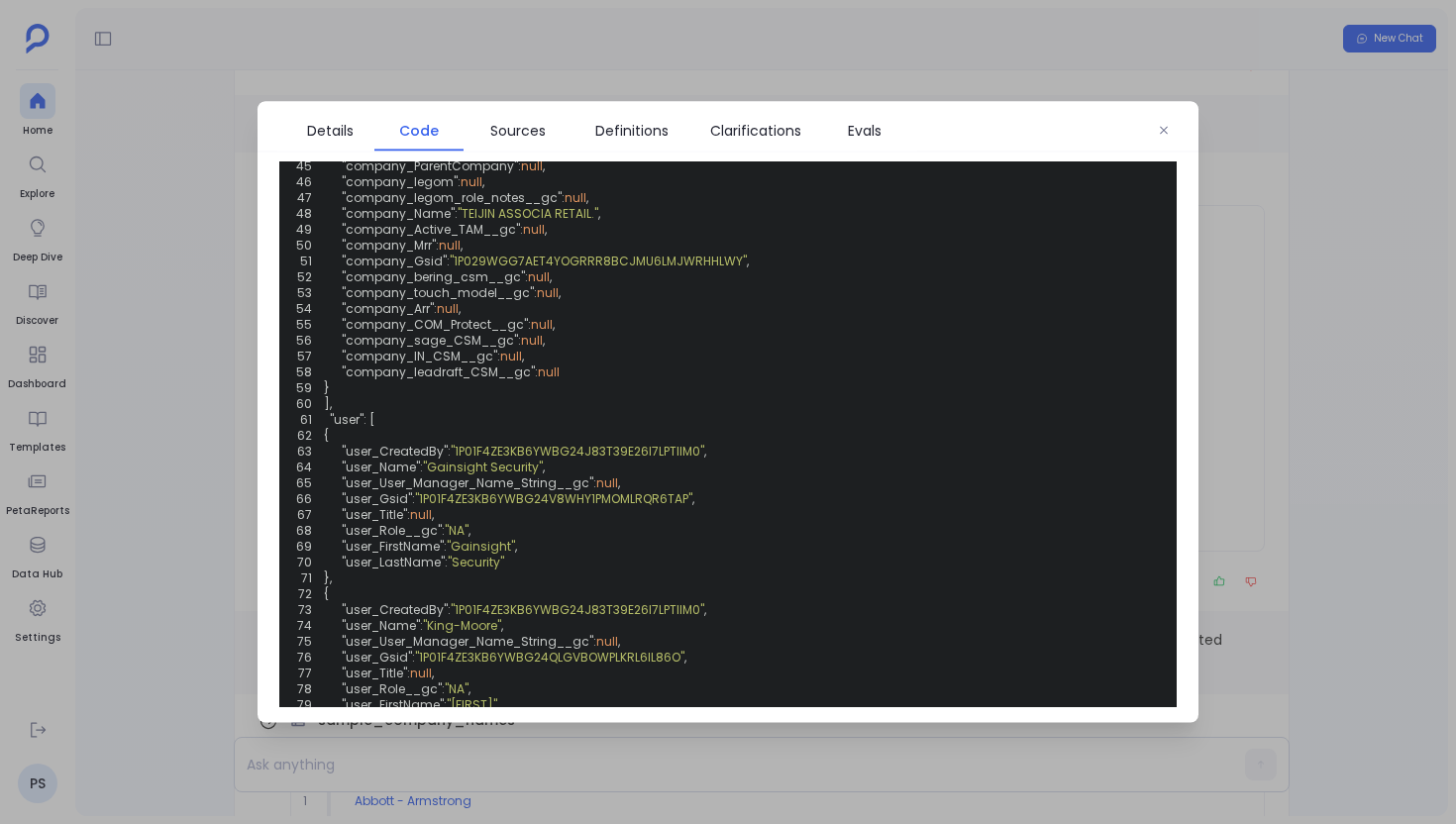 click at bounding box center [728, 412] 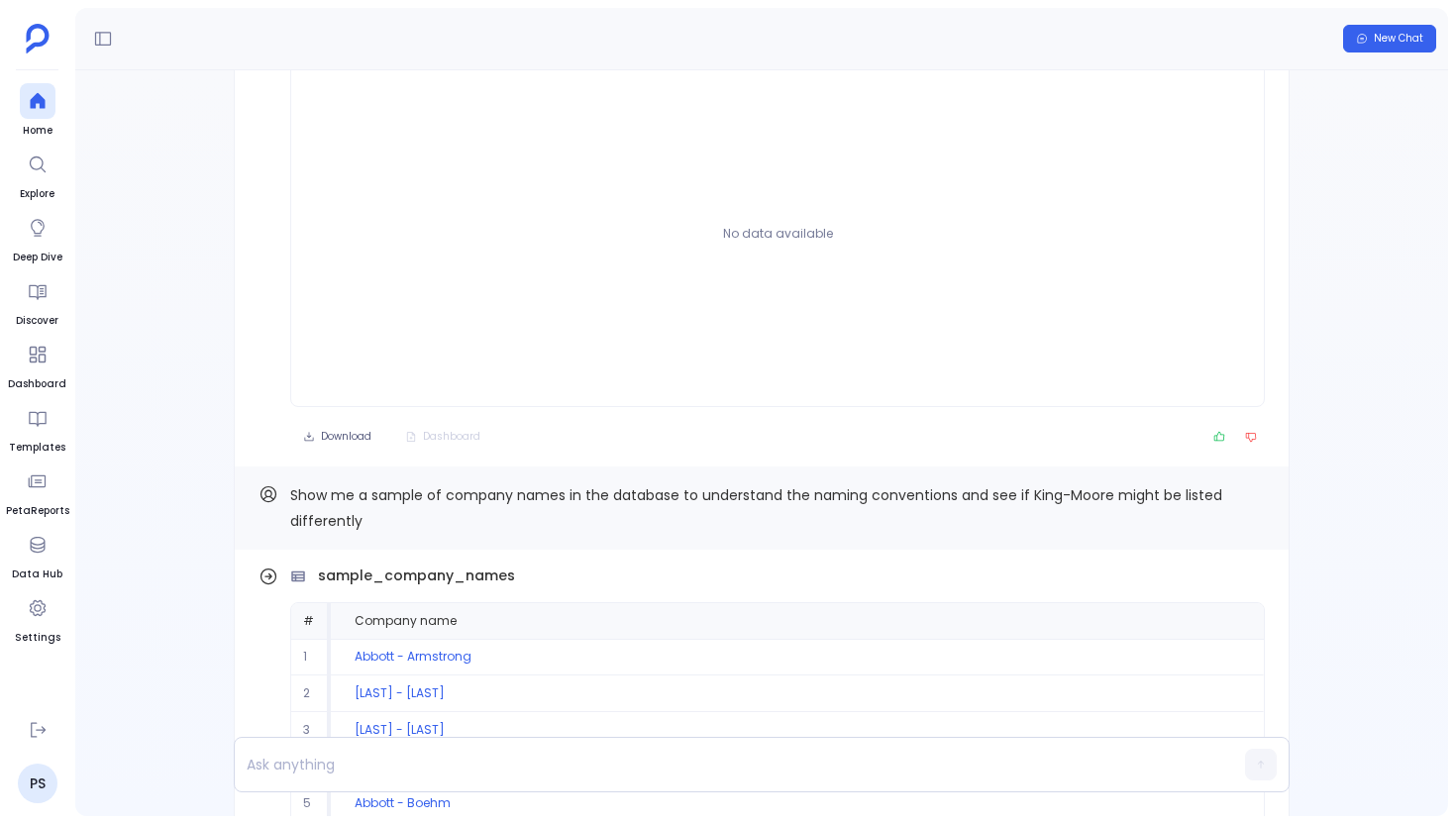 scroll, scrollTop: 0, scrollLeft: 0, axis: both 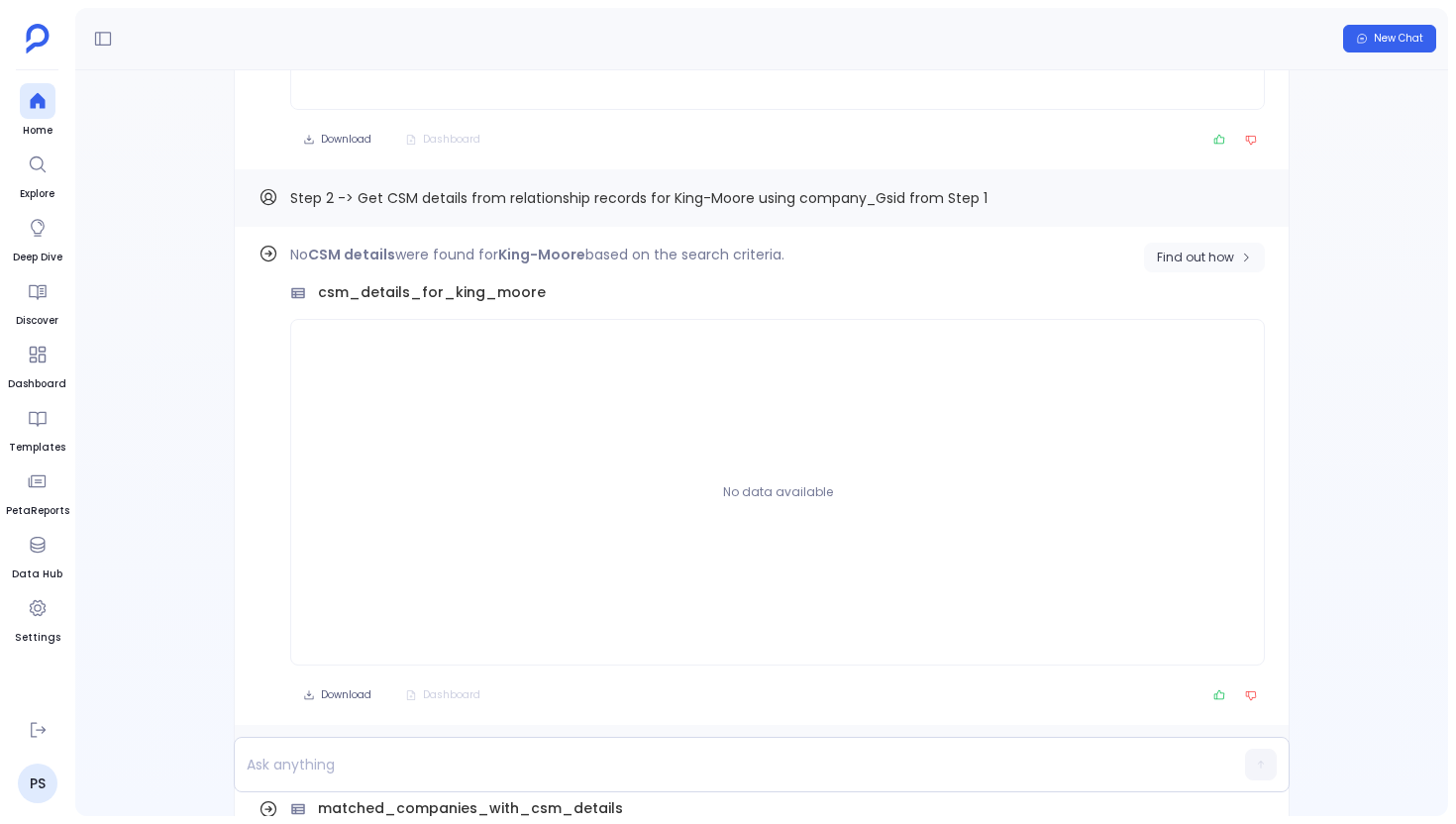 click on "Find out how" at bounding box center [1204, 258] 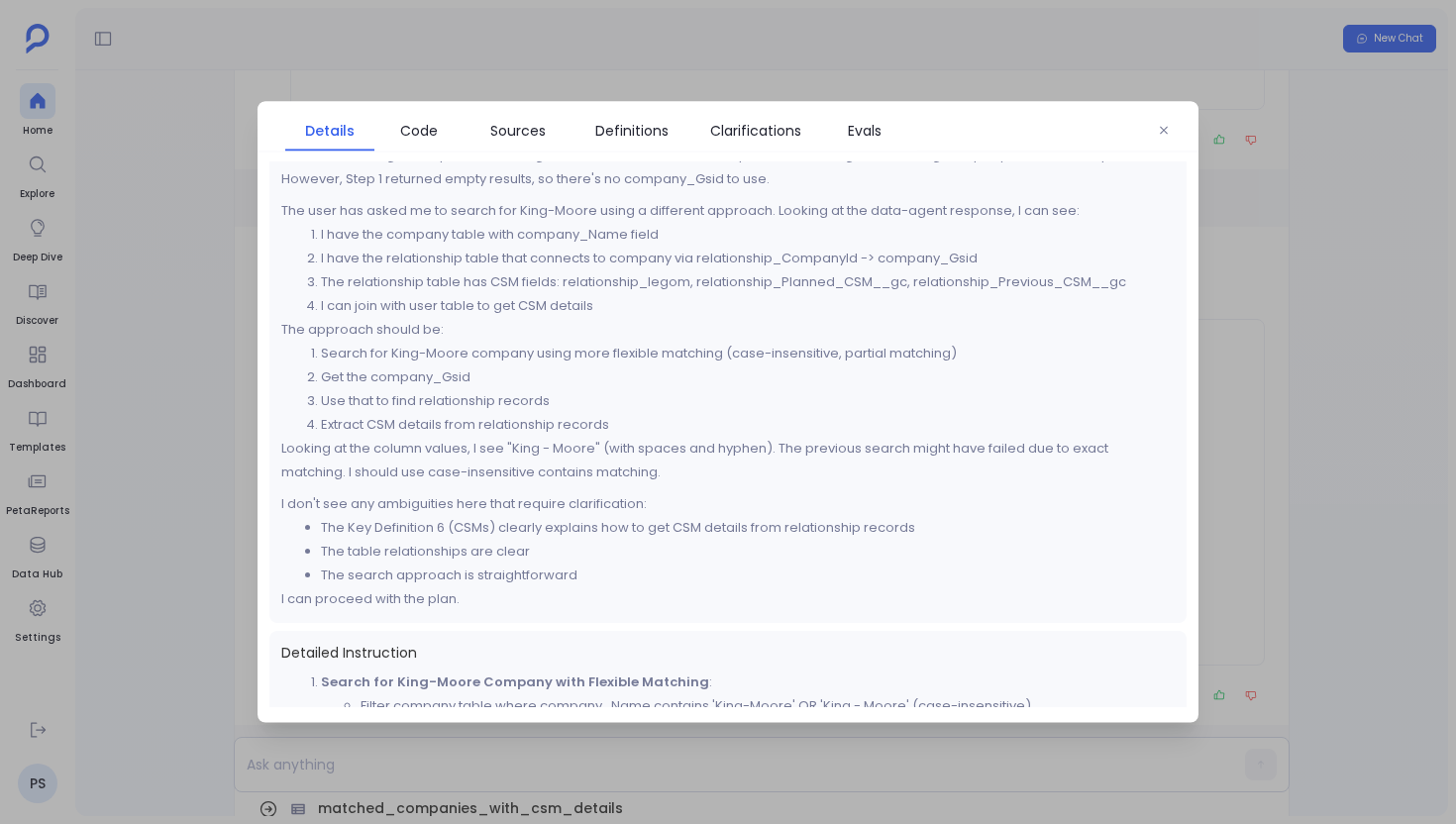 scroll, scrollTop: 59, scrollLeft: 0, axis: vertical 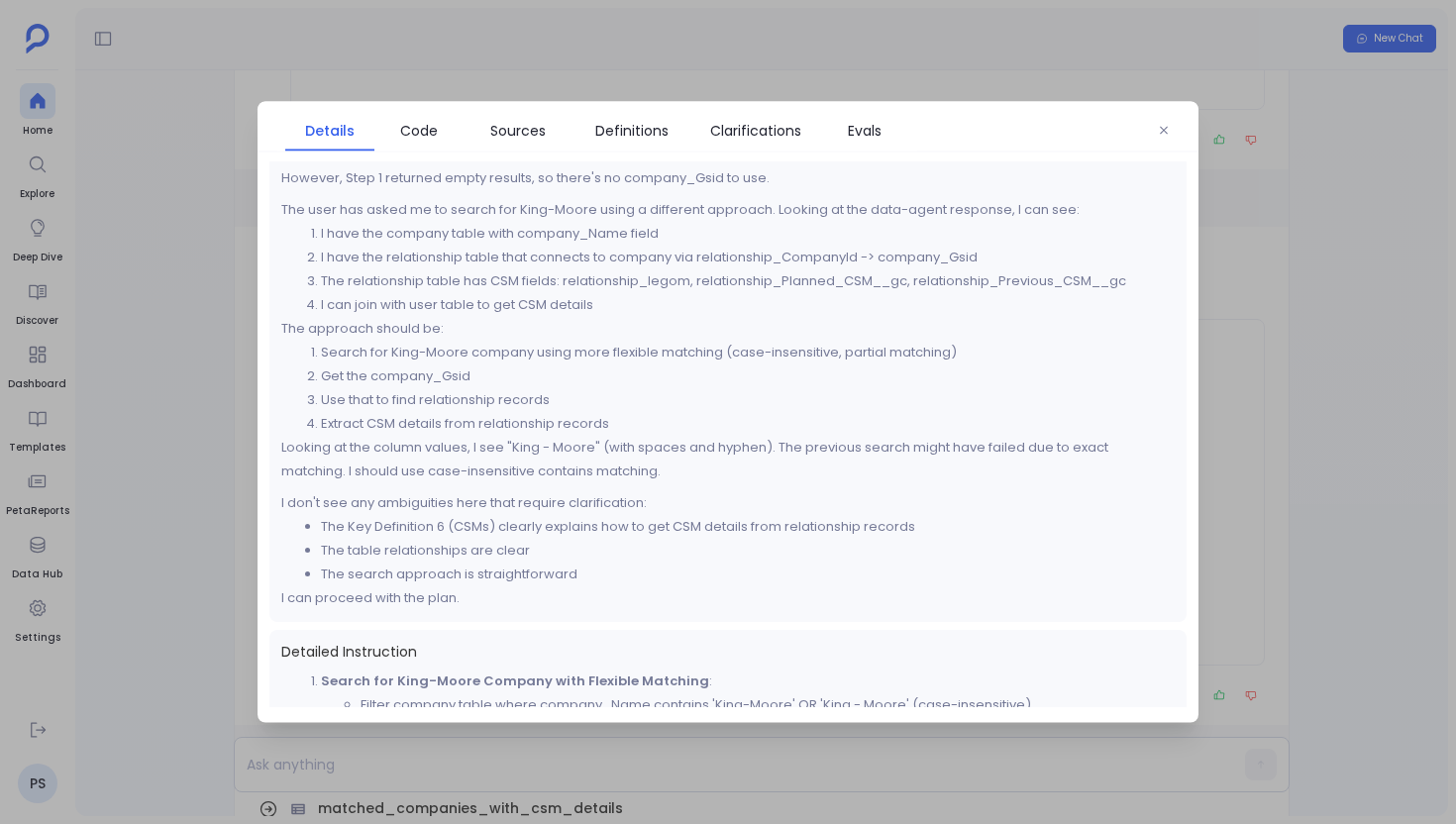 click on "I have the company table with company_Name field
I have the relationship table that connects to company via relationship_CompanyId -> company_Gsid
The relationship table has CSM fields: relationship_legom, relationship_Planned_CSM__gc, relationship_Previous_CSM__gc
I can join with user table to get CSM details" at bounding box center (728, 269) 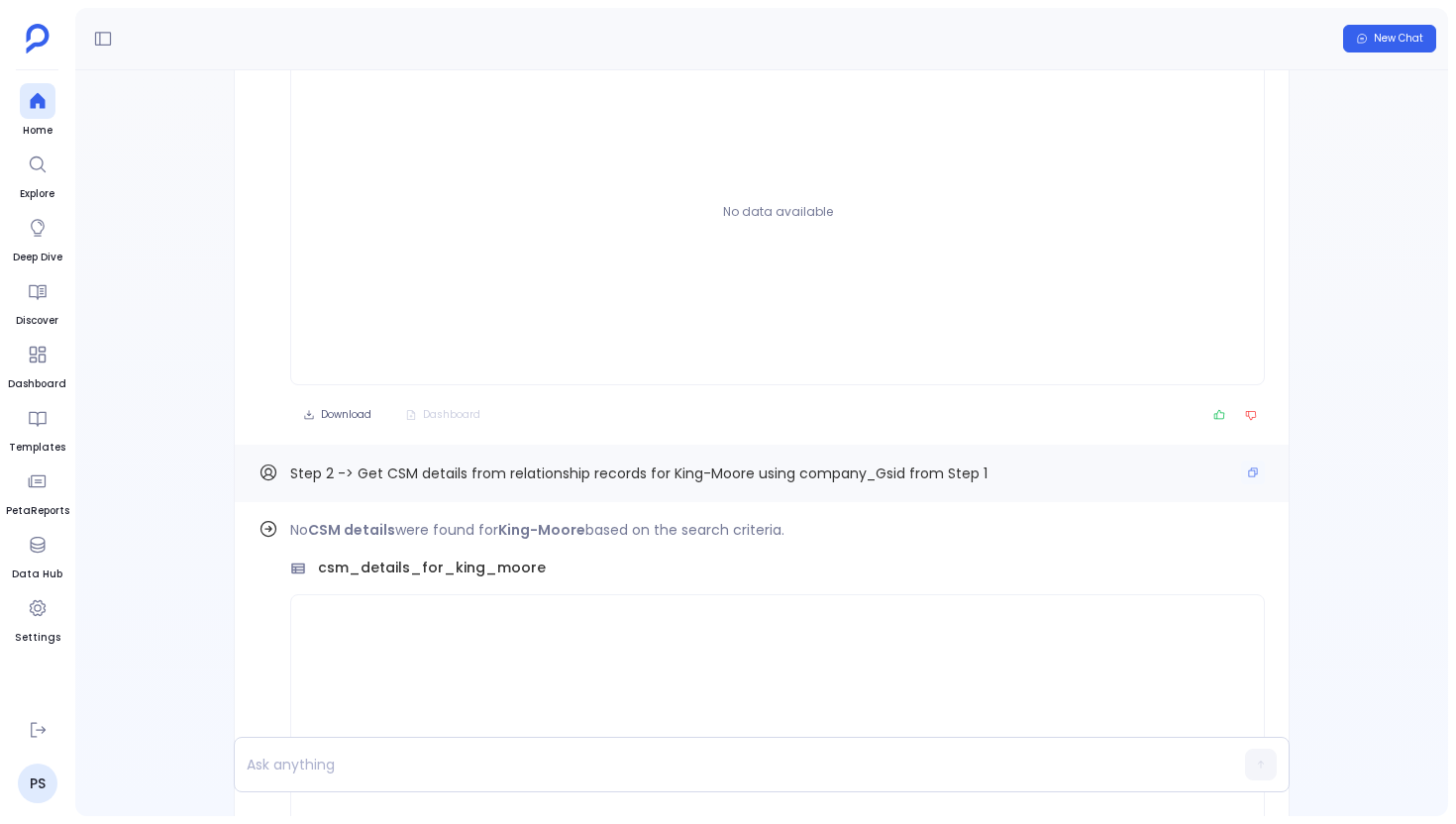 scroll, scrollTop: -1552, scrollLeft: 0, axis: vertical 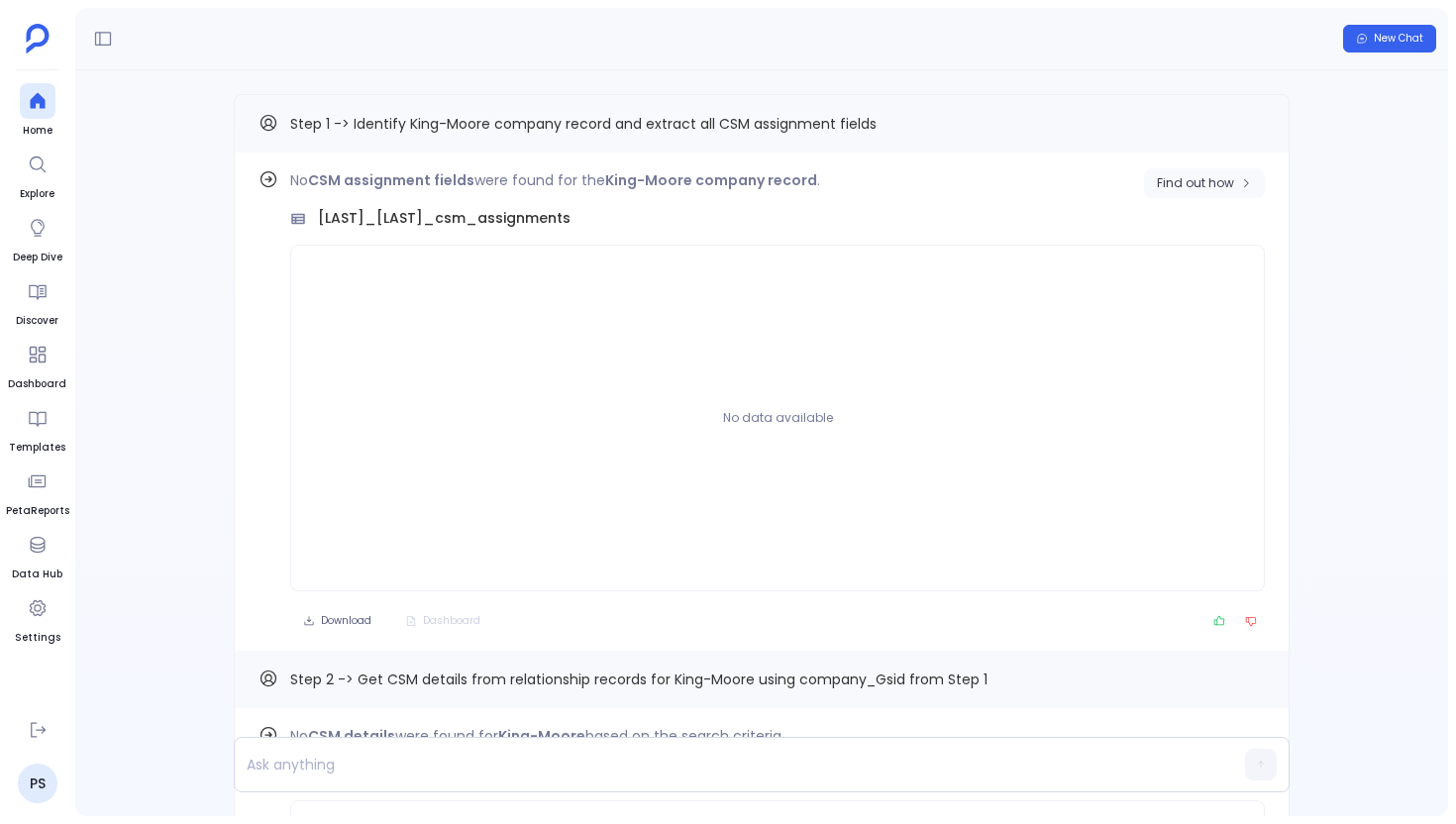 click on "Find out how" at bounding box center (1204, 183) 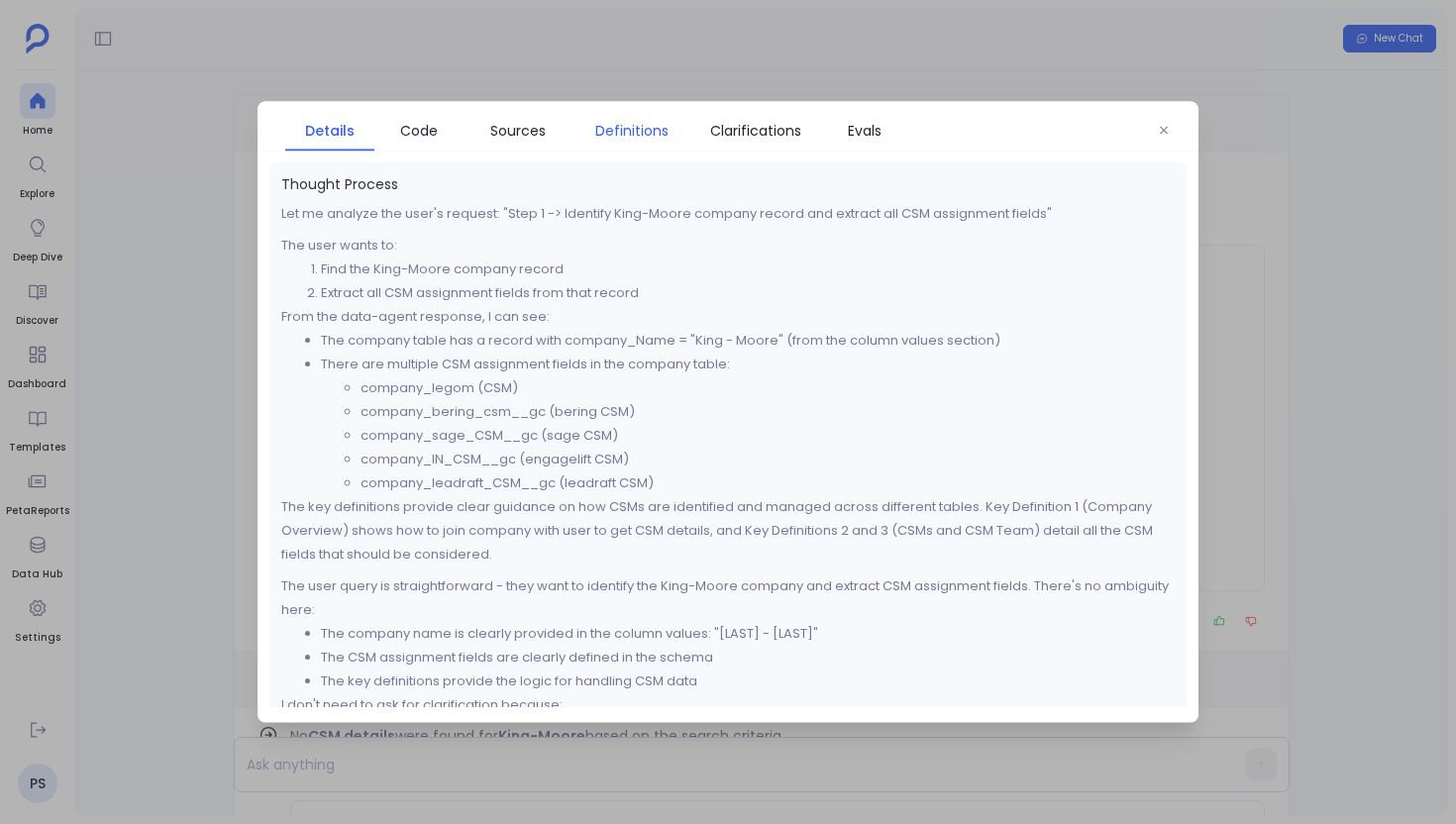 click on "Definitions" at bounding box center [632, 131] 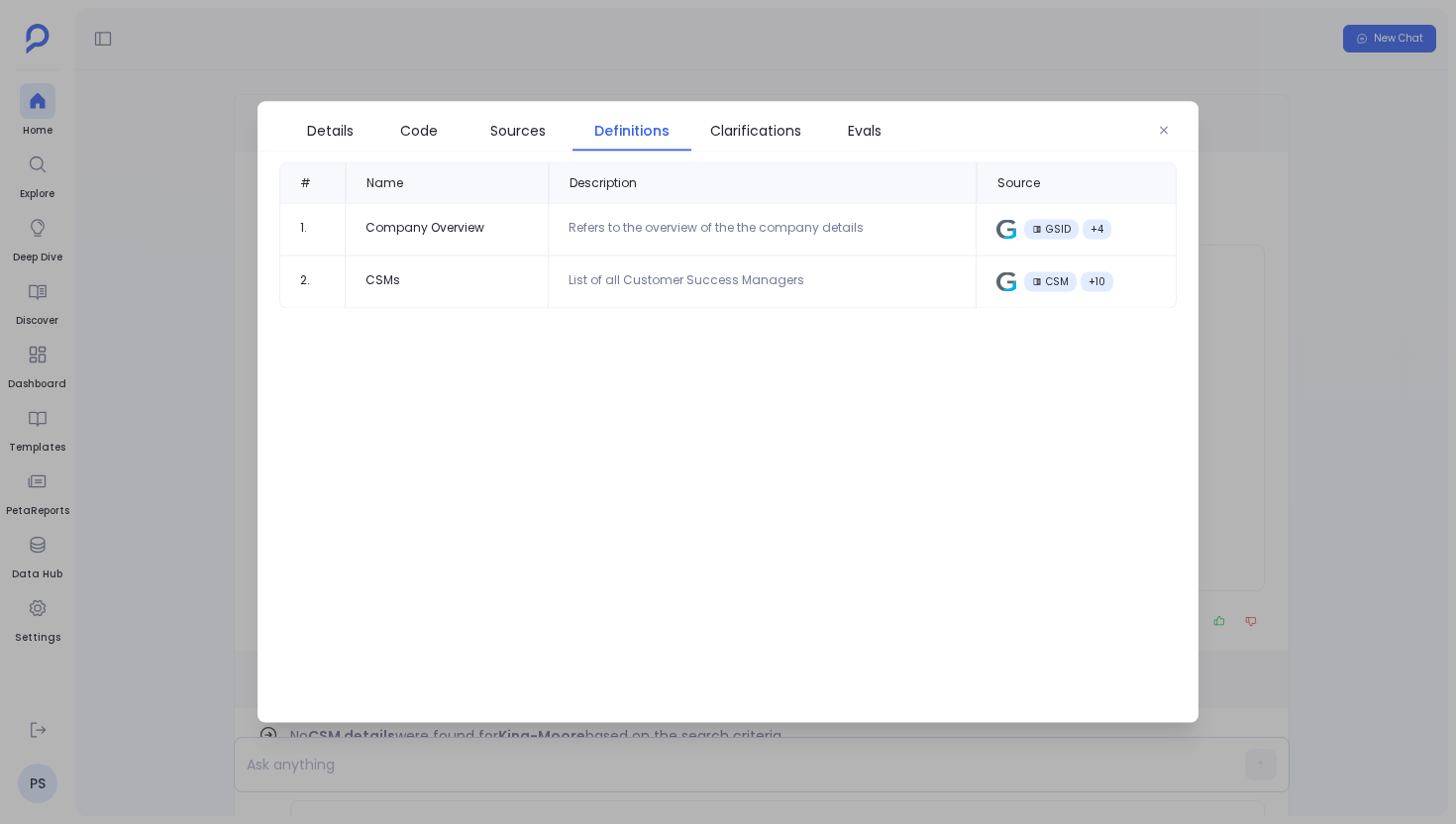 click at bounding box center (728, 412) 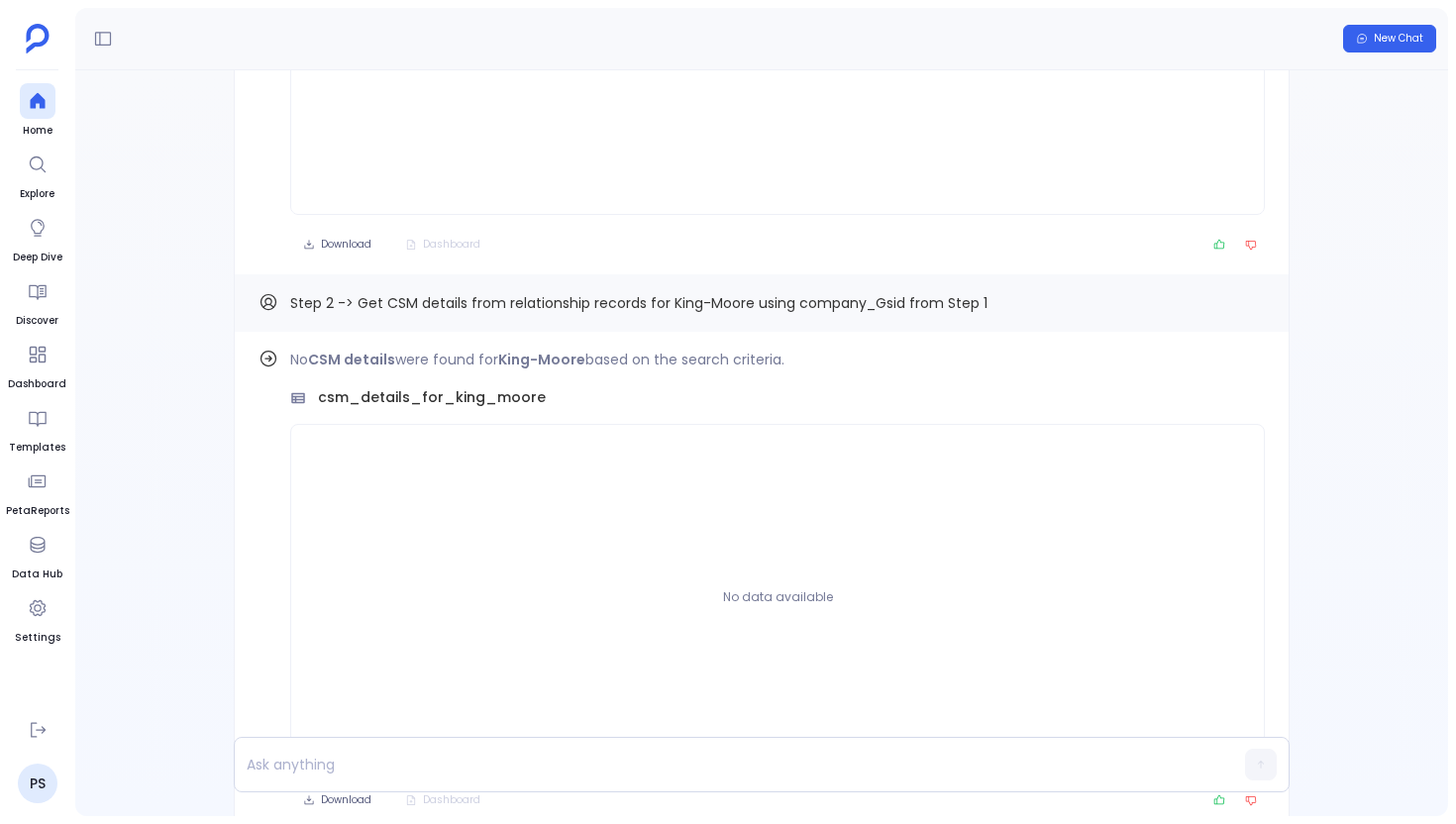 scroll, scrollTop: -1170, scrollLeft: 0, axis: vertical 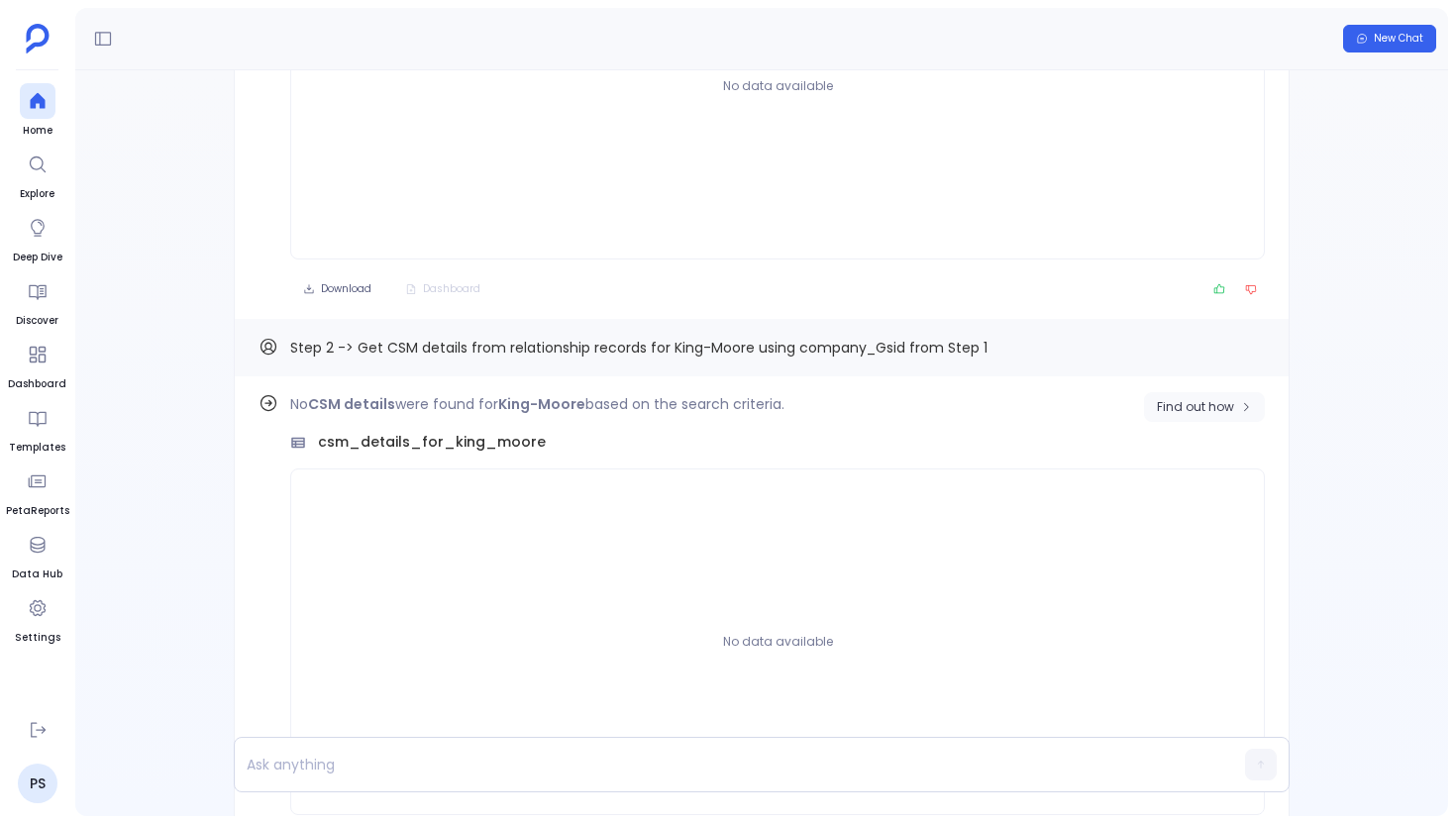 click on "Find out how" at bounding box center (1204, 407) 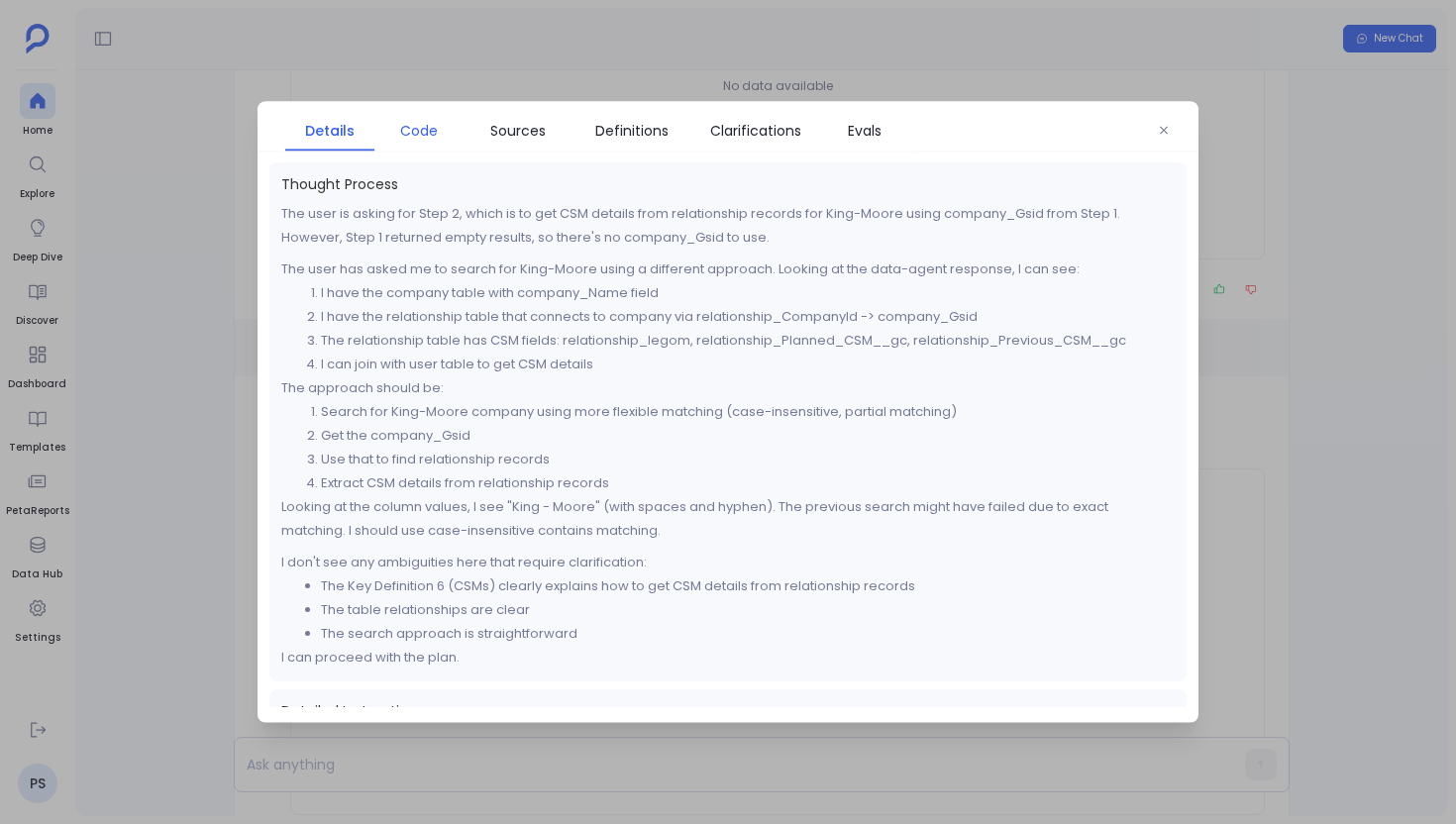 click on "Code" at bounding box center [419, 131] 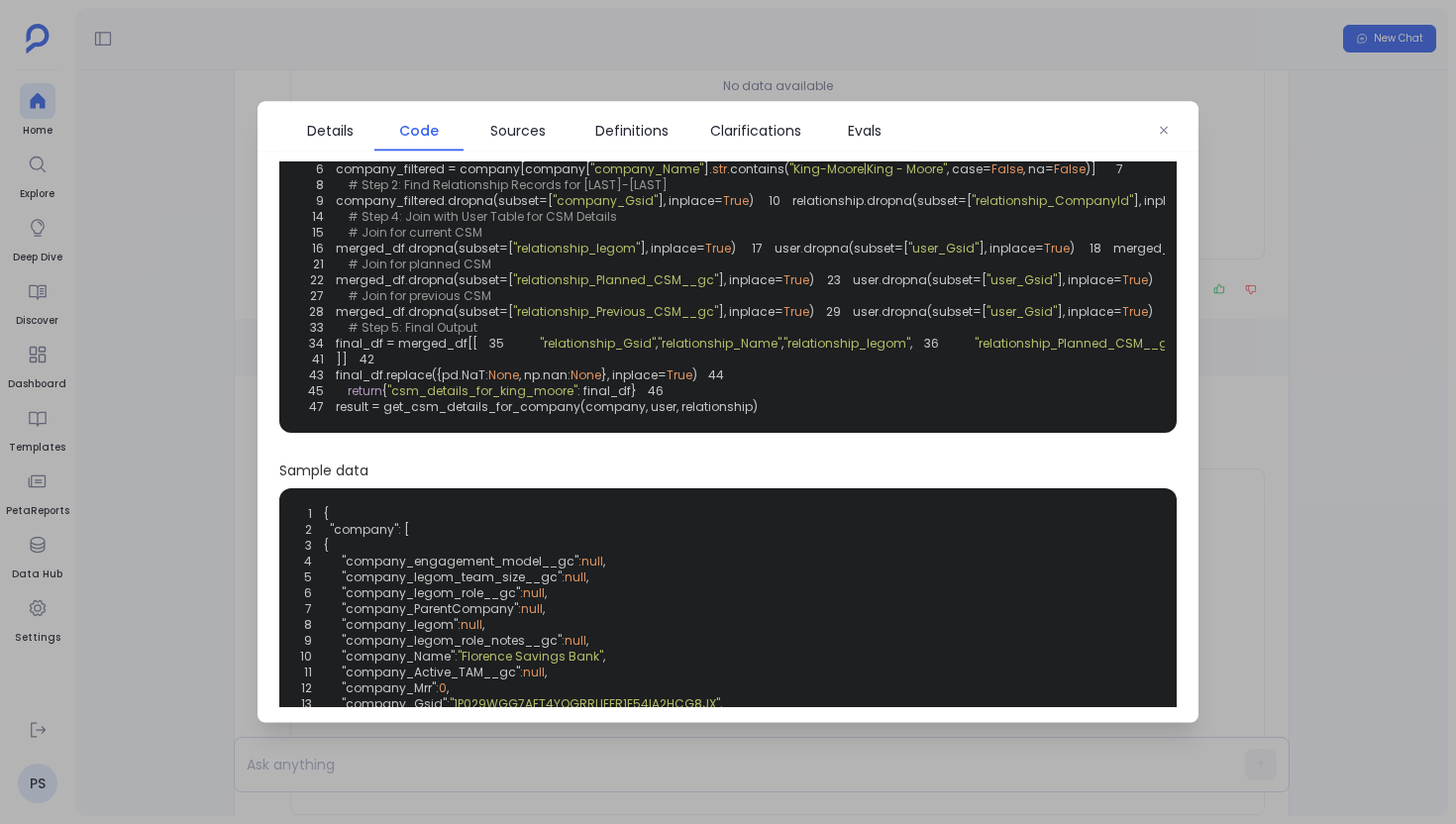 scroll, scrollTop: 0, scrollLeft: 0, axis: both 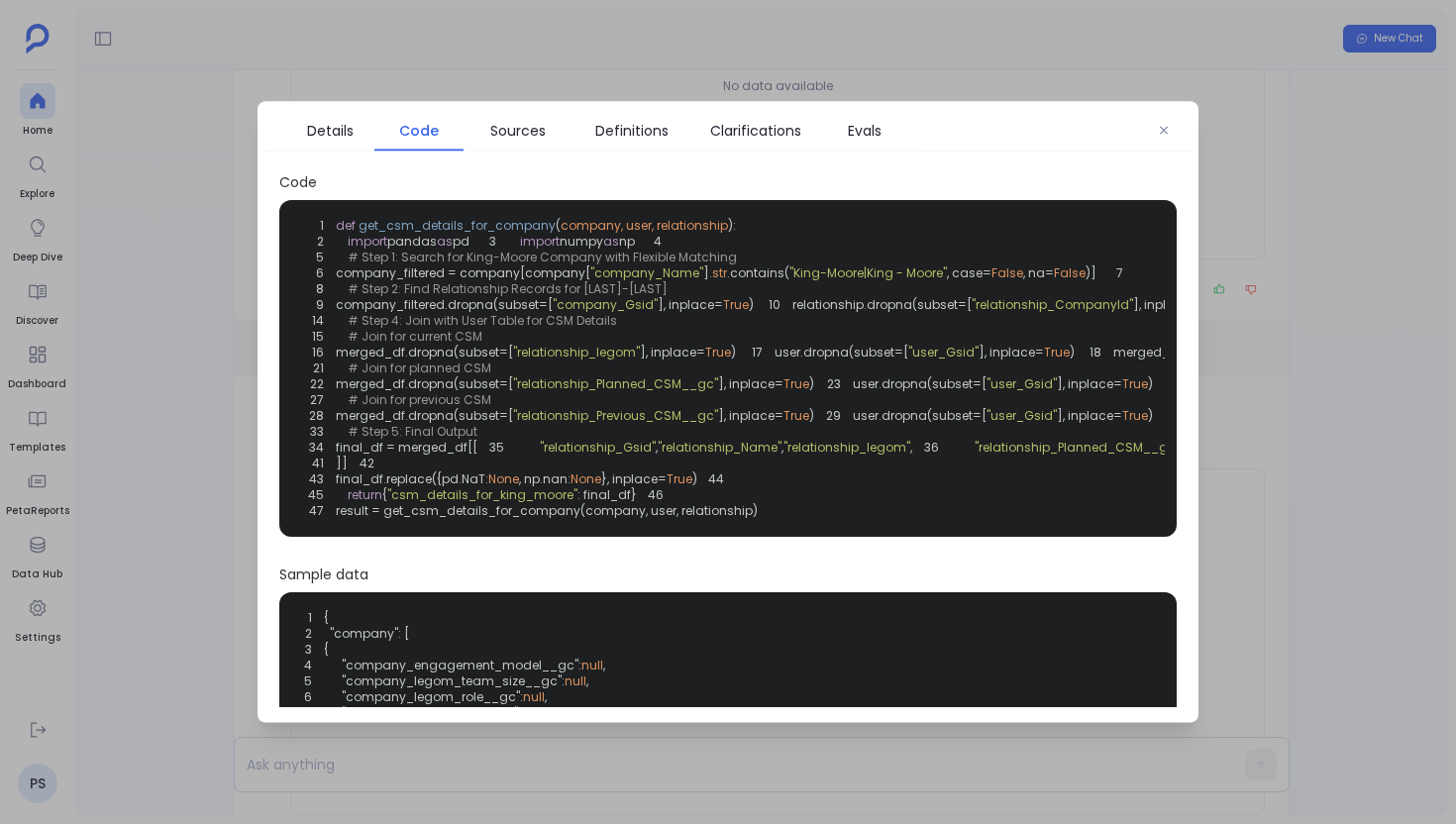 click at bounding box center [728, 412] 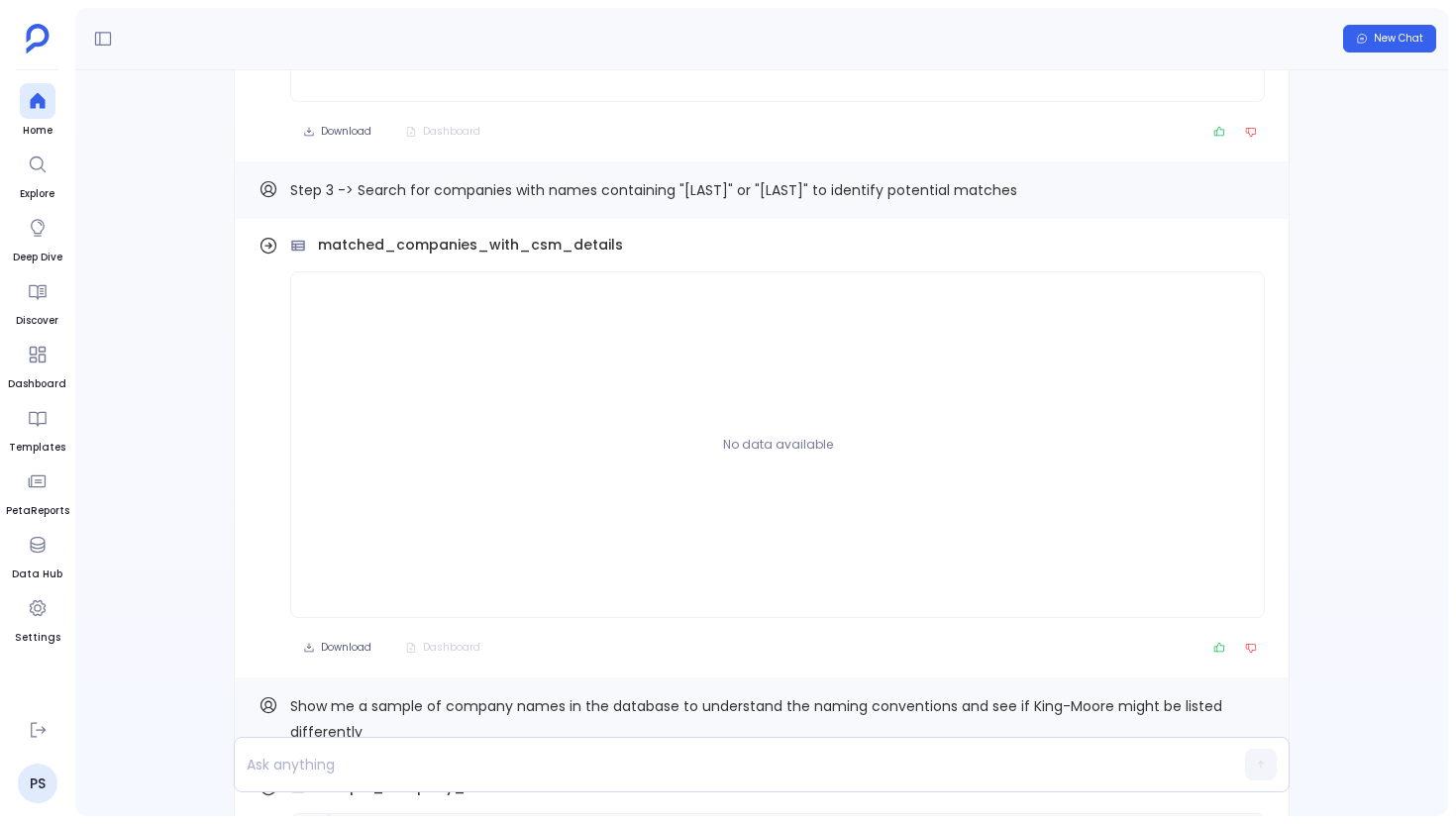scroll, scrollTop: -503, scrollLeft: 0, axis: vertical 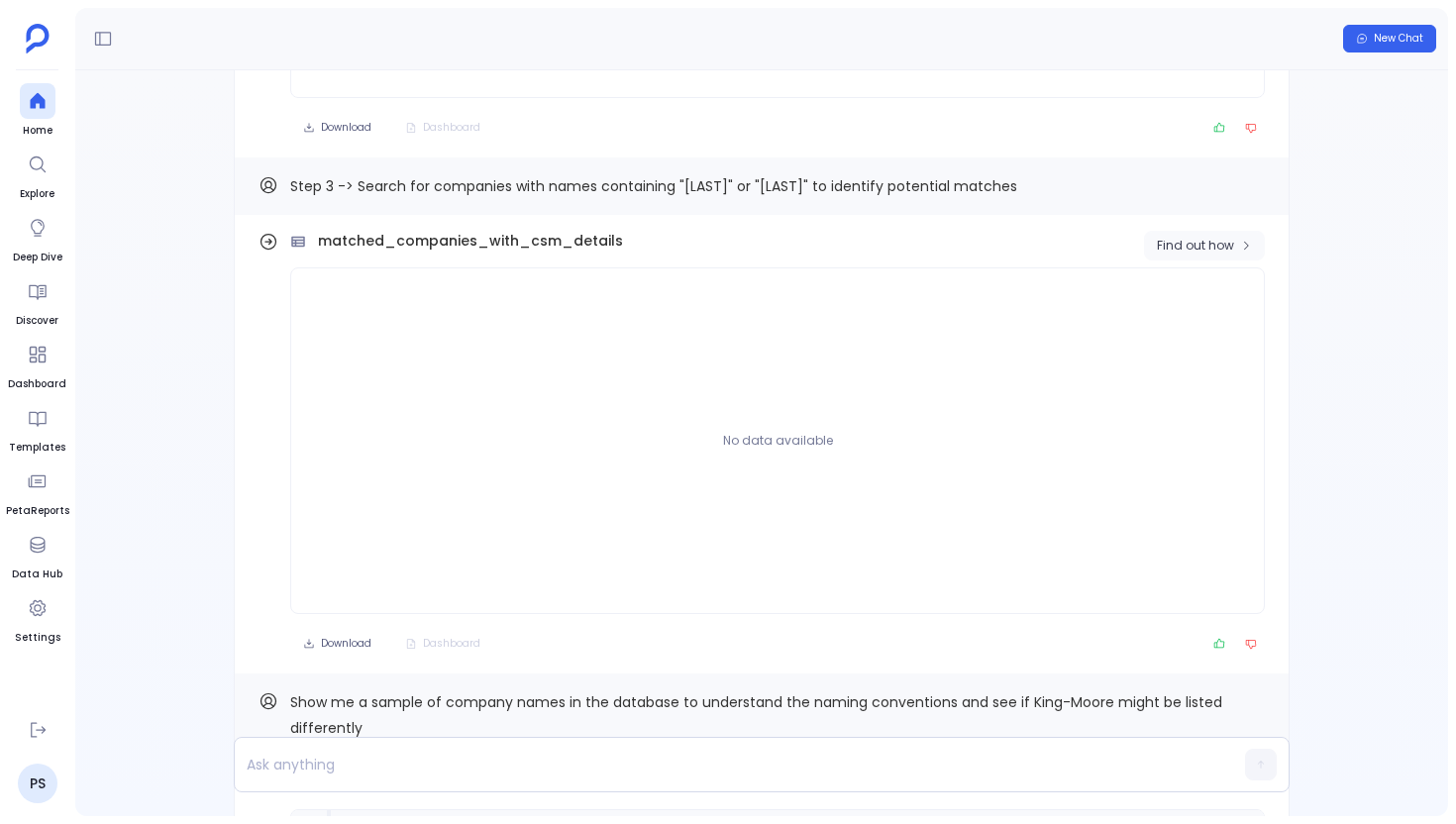 click on "Find out how" at bounding box center [1196, 246] 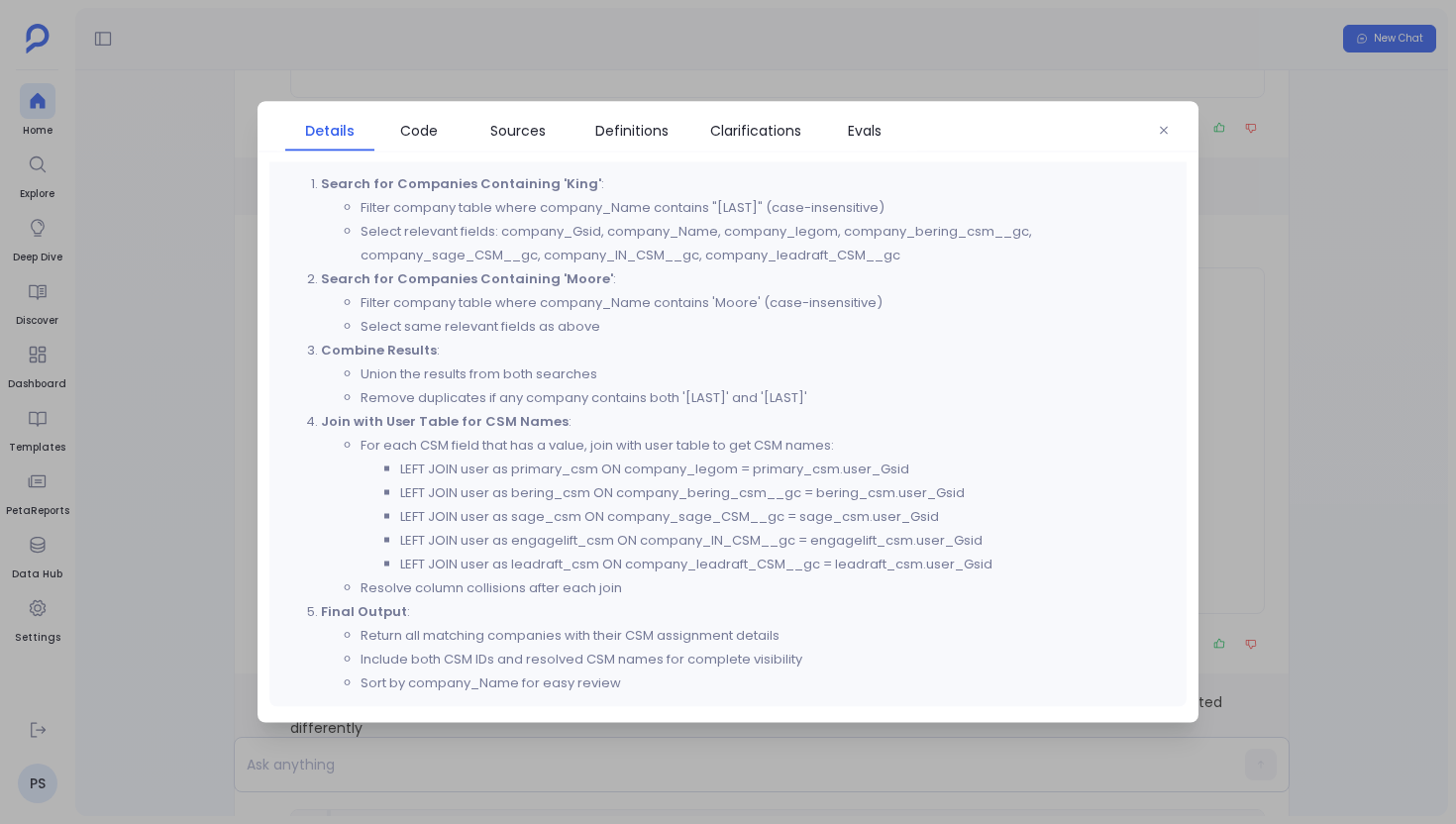 scroll, scrollTop: 366, scrollLeft: 0, axis: vertical 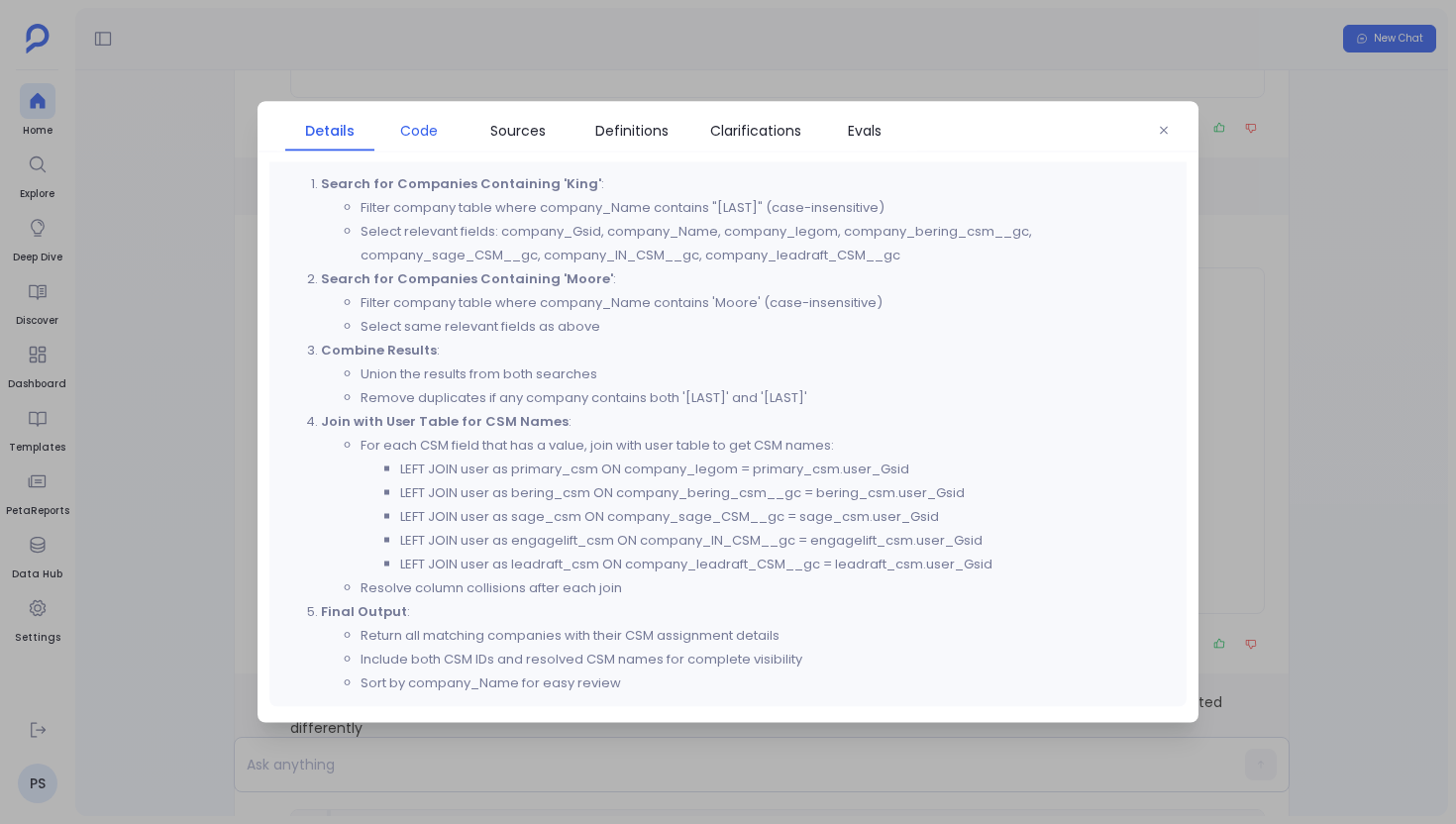 click on "Code" at bounding box center [419, 131] 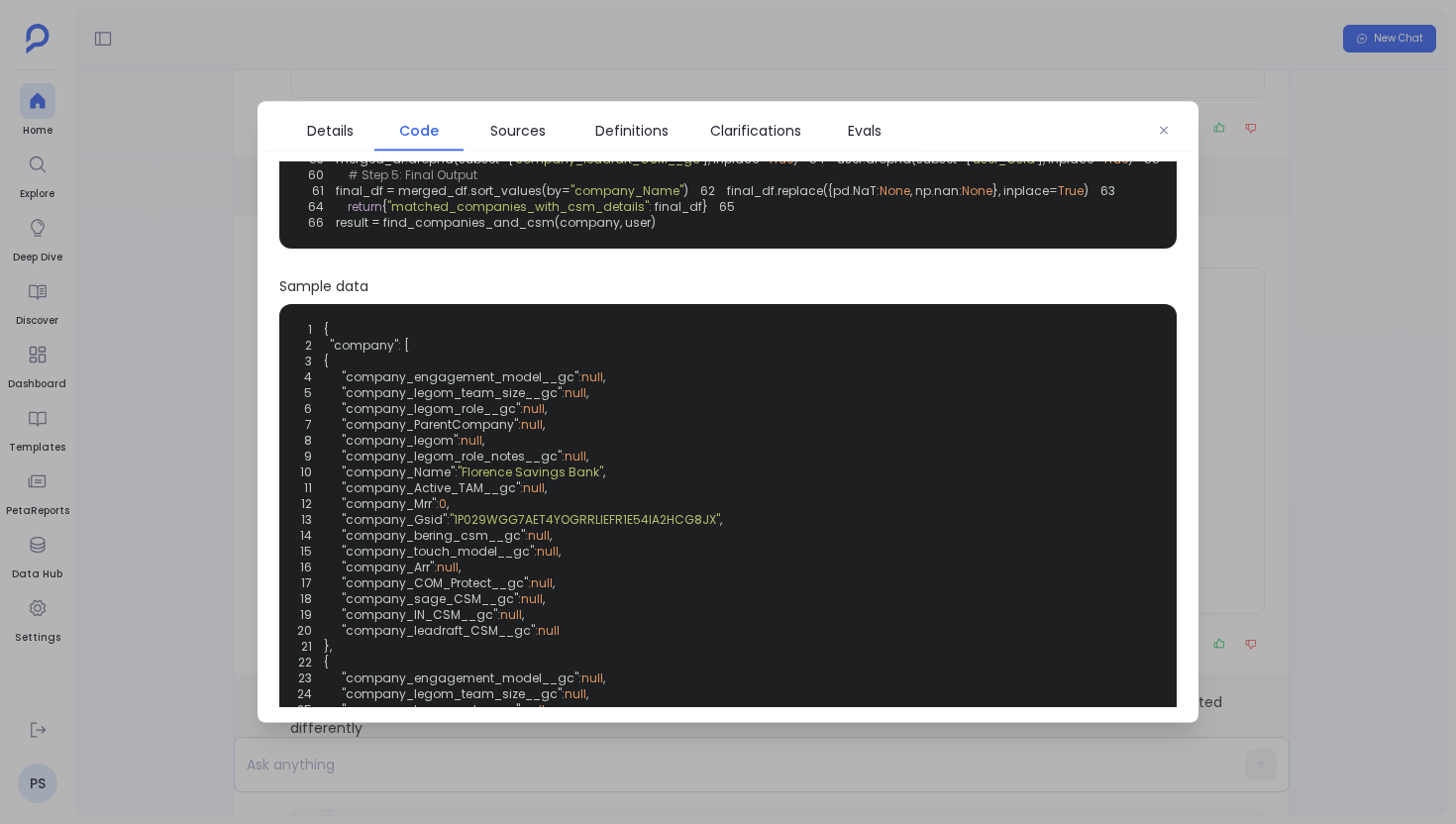 click on "# Join for sage_csm" at bounding box center [412, 80] 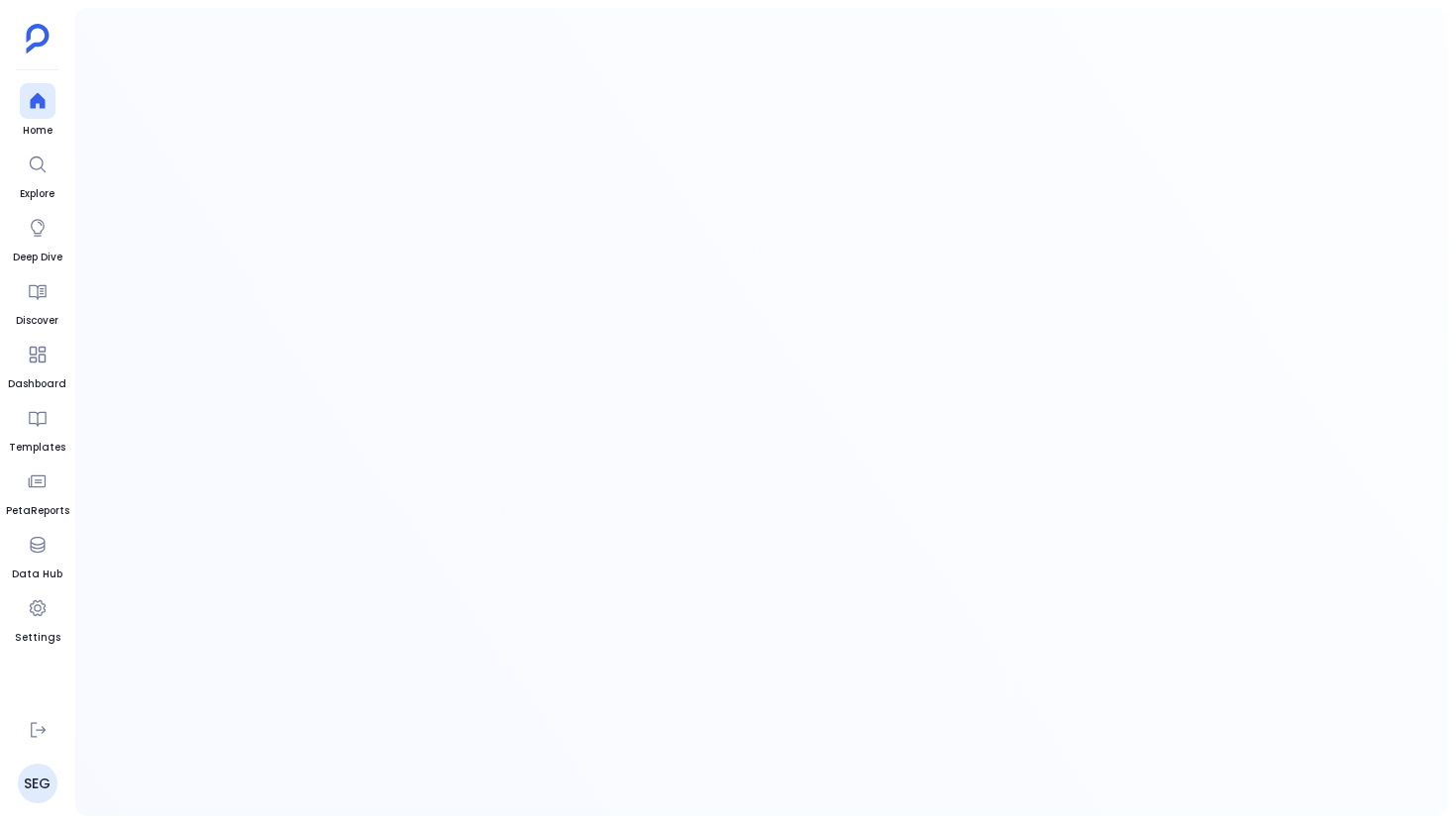 scroll, scrollTop: 0, scrollLeft: 0, axis: both 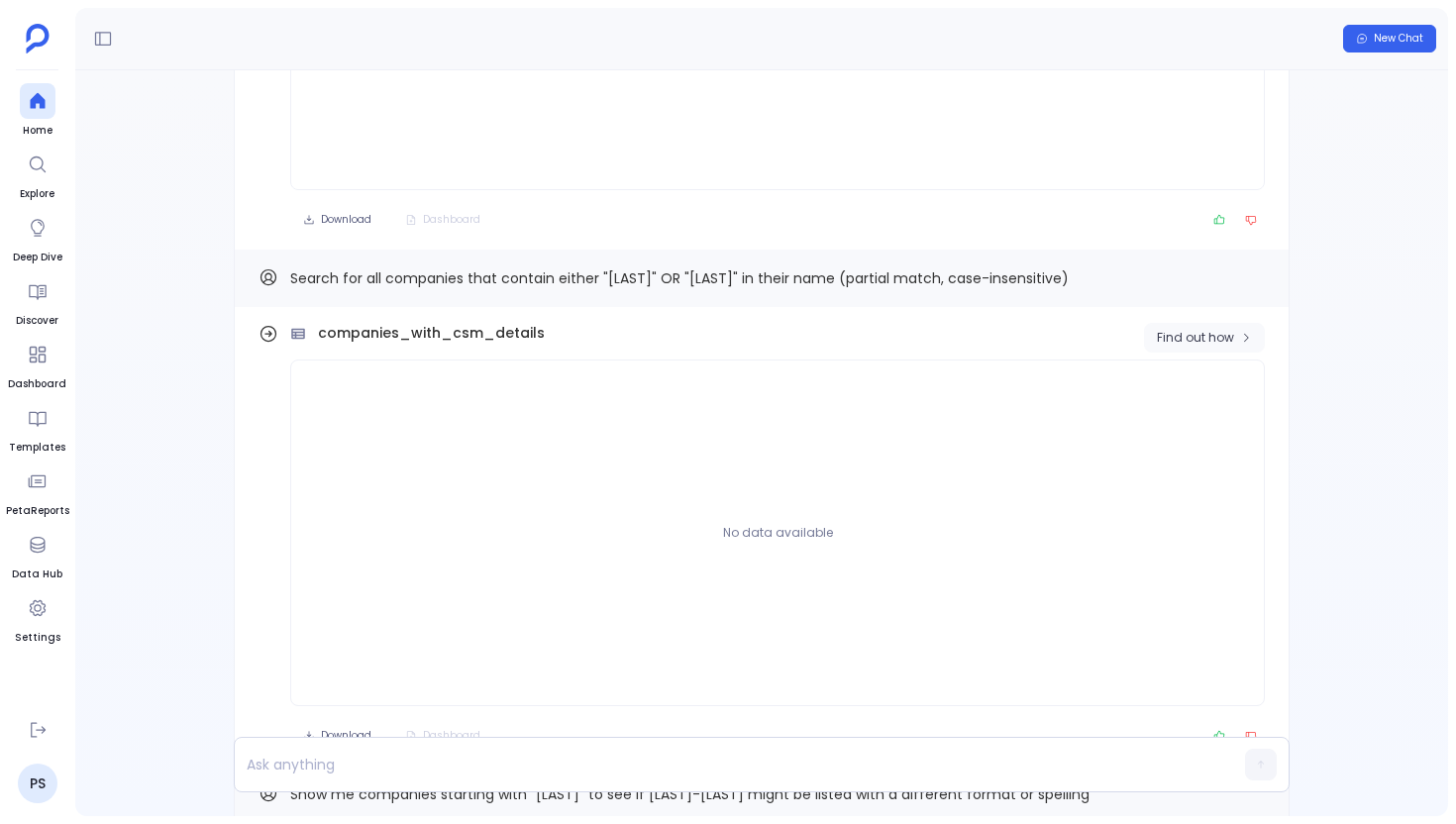 click on "Find out how" at bounding box center [1196, 338] 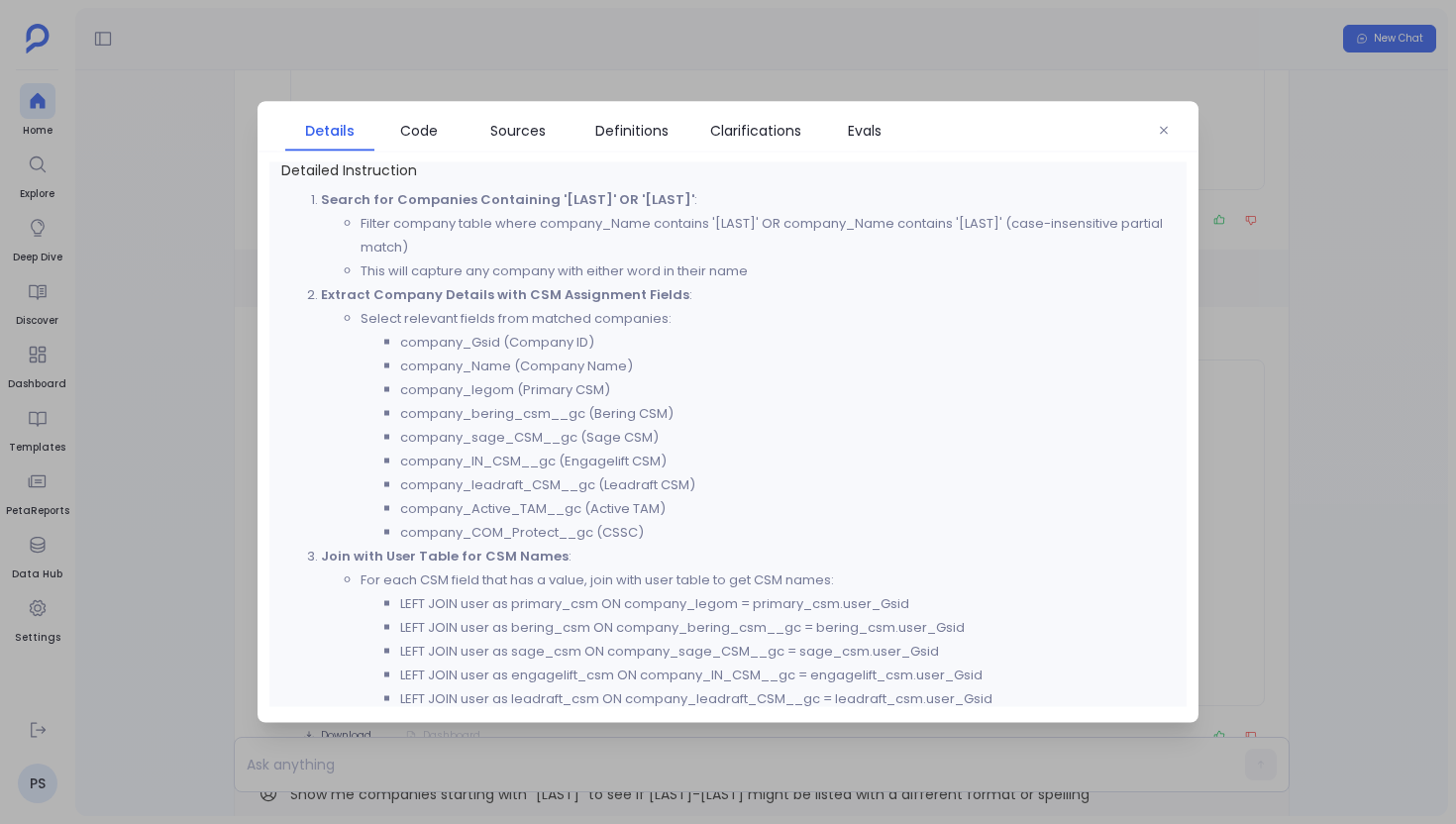 scroll, scrollTop: 0, scrollLeft: 0, axis: both 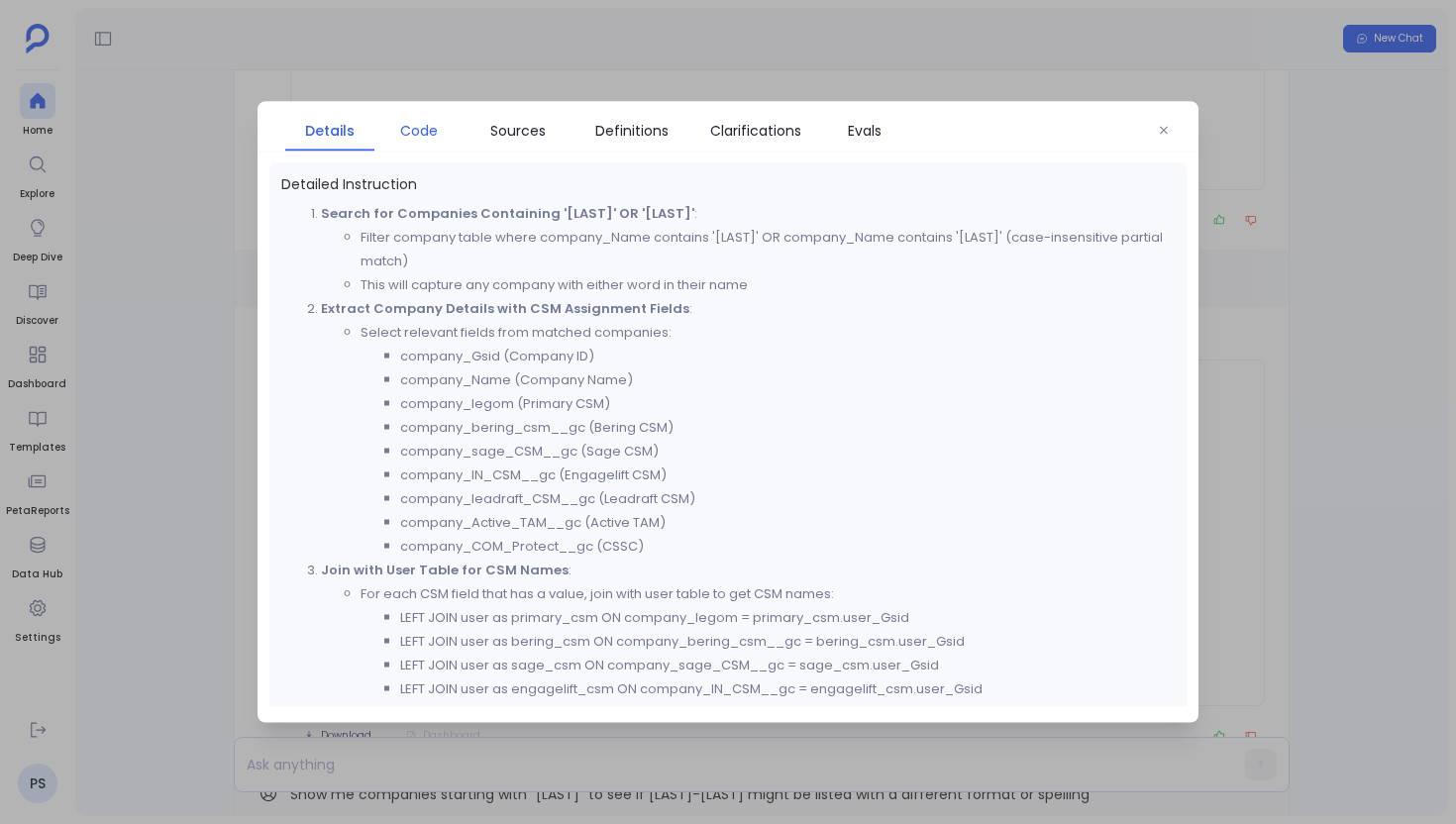 click on "Code" at bounding box center [419, 131] 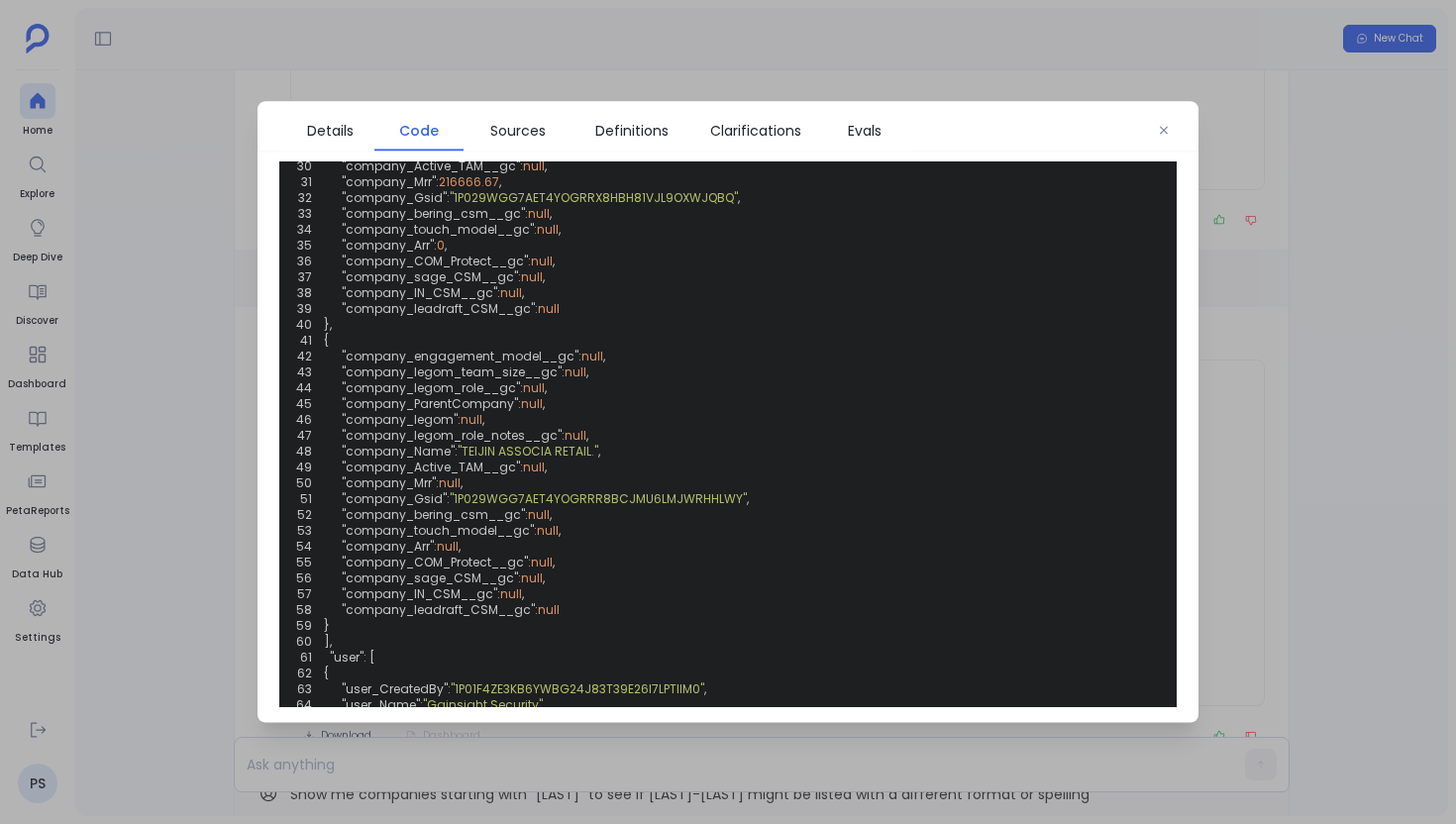 scroll, scrollTop: 1040, scrollLeft: 0, axis: vertical 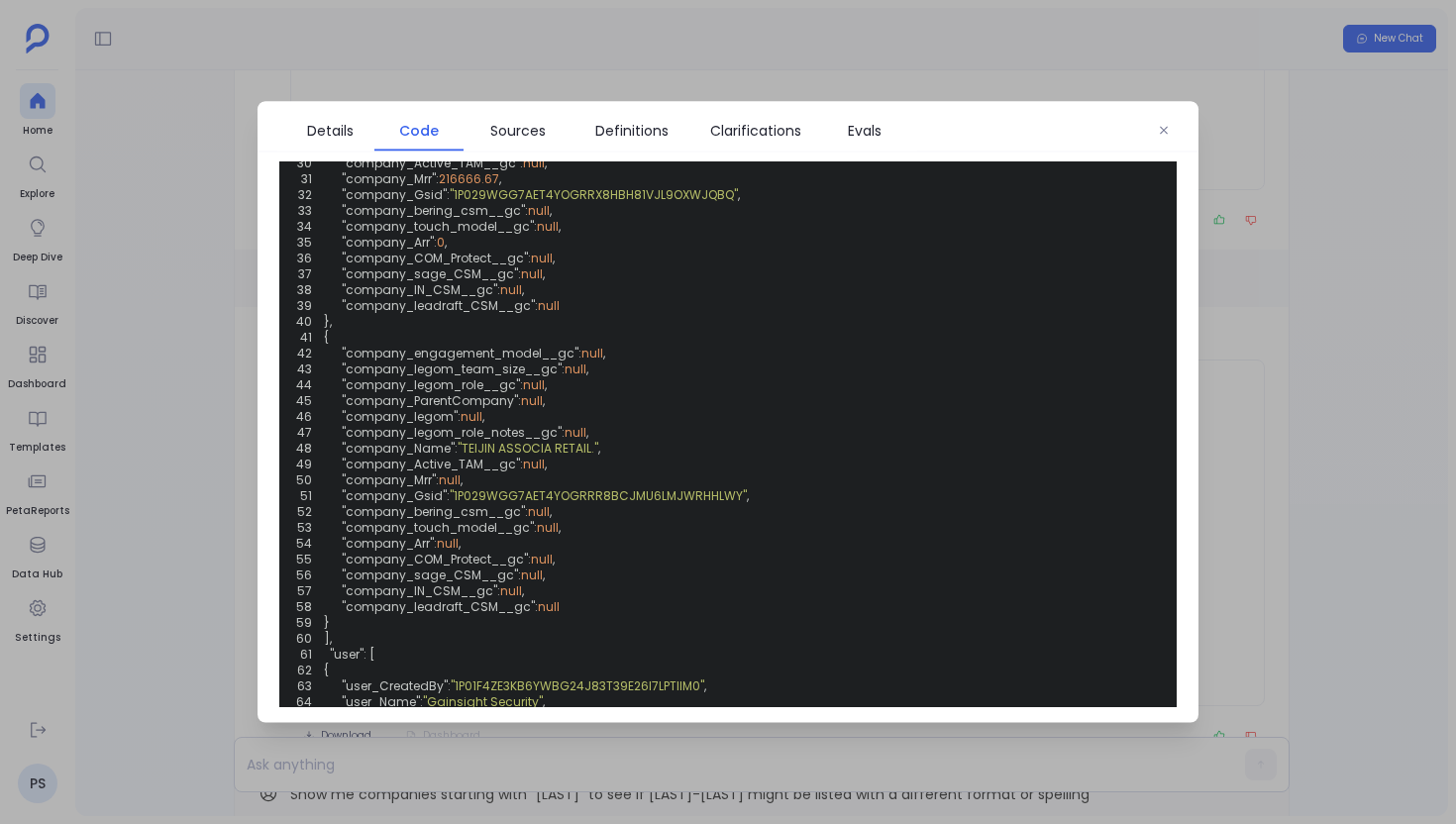 click at bounding box center [728, 412] 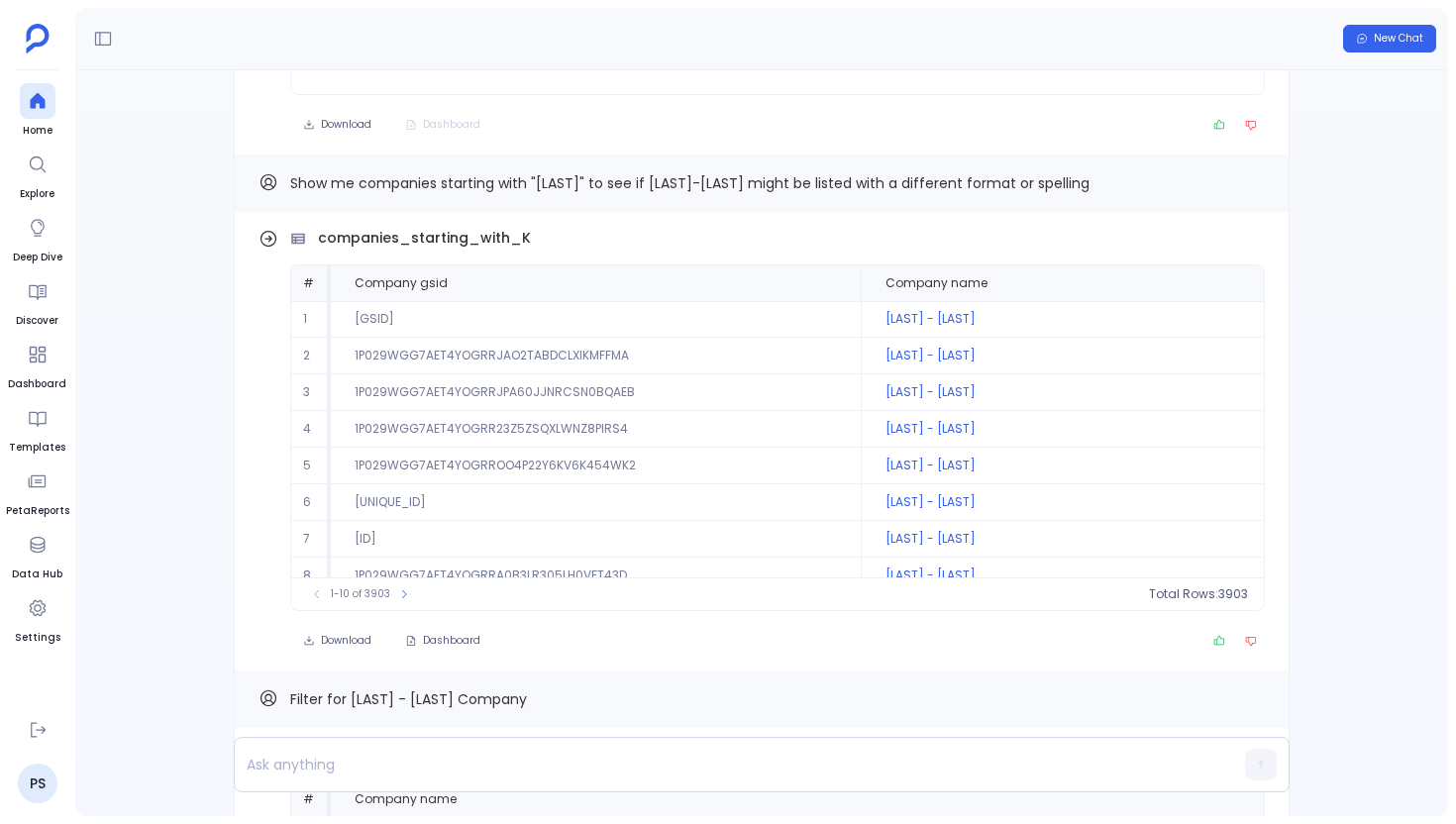 scroll, scrollTop: -1464, scrollLeft: 0, axis: vertical 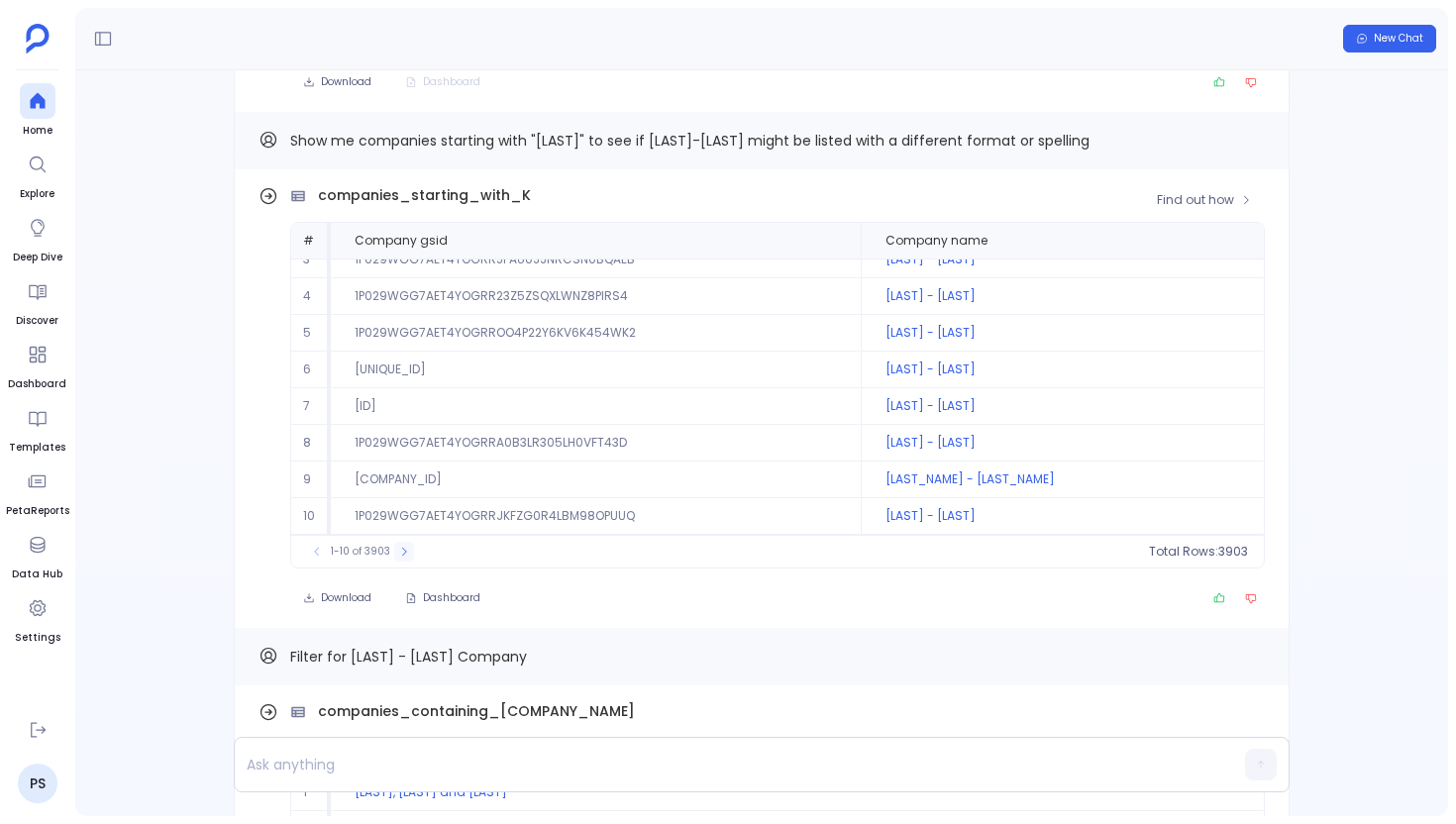 click 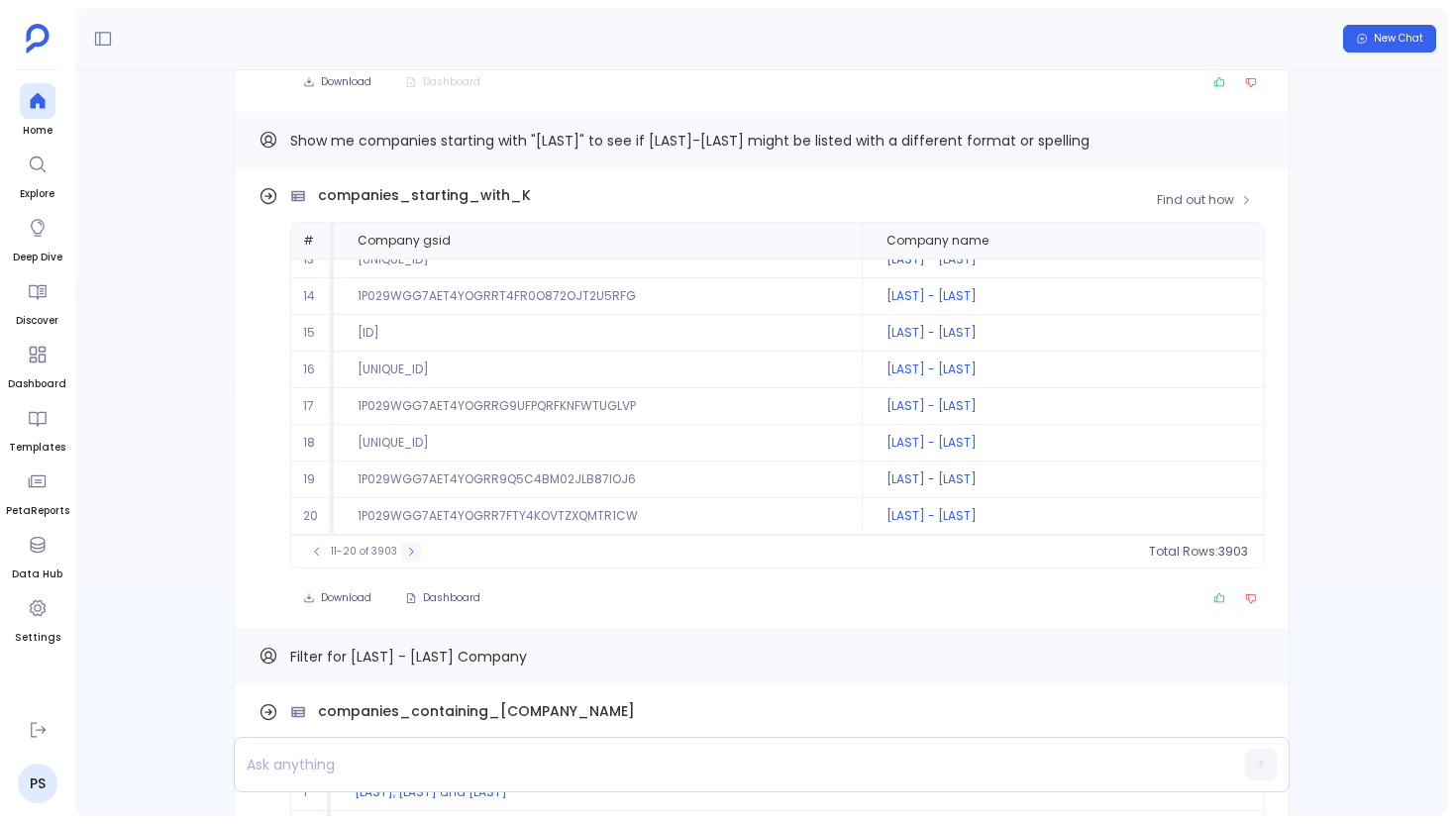 click at bounding box center [411, 552] 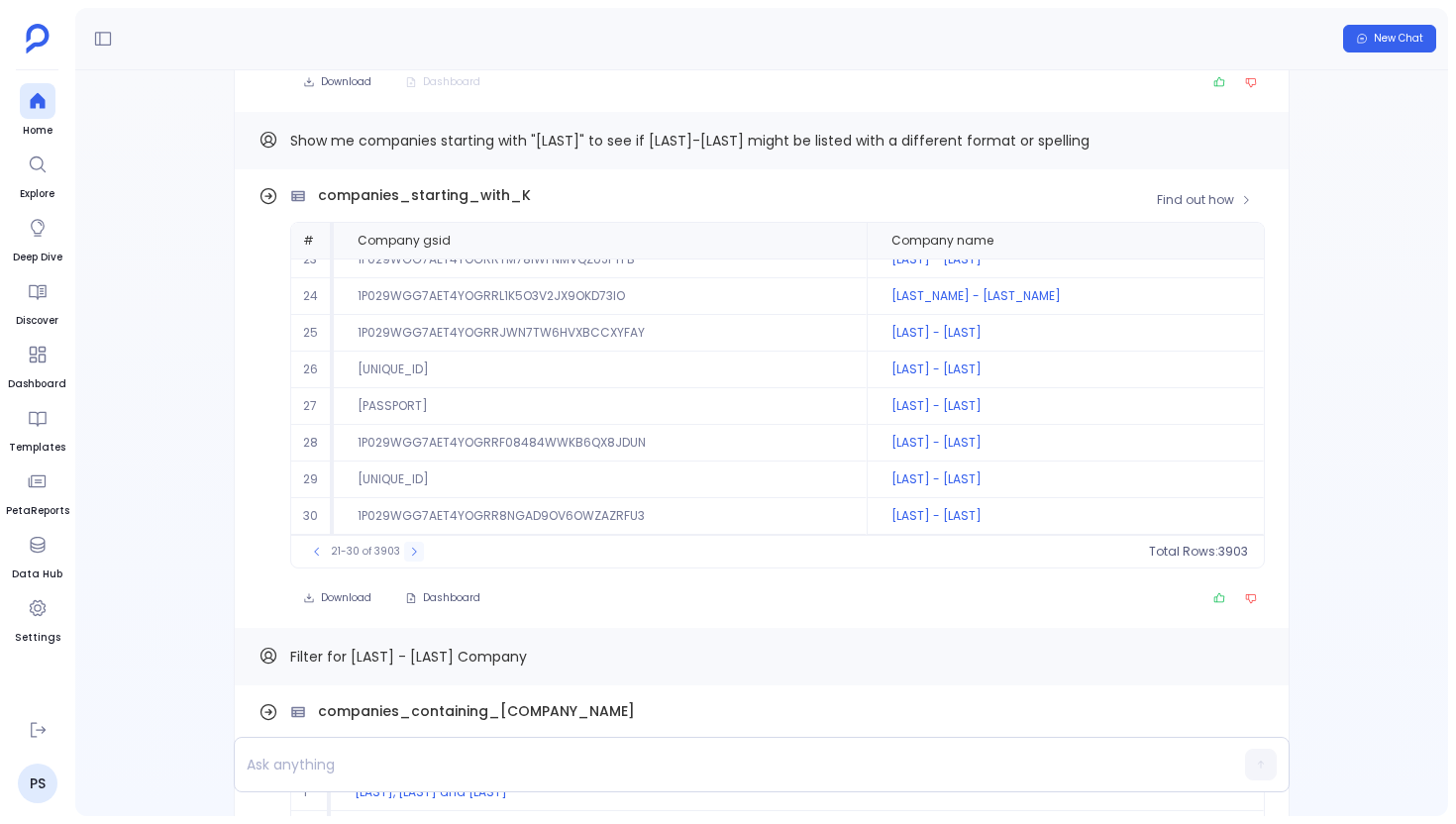 click at bounding box center (414, 552) 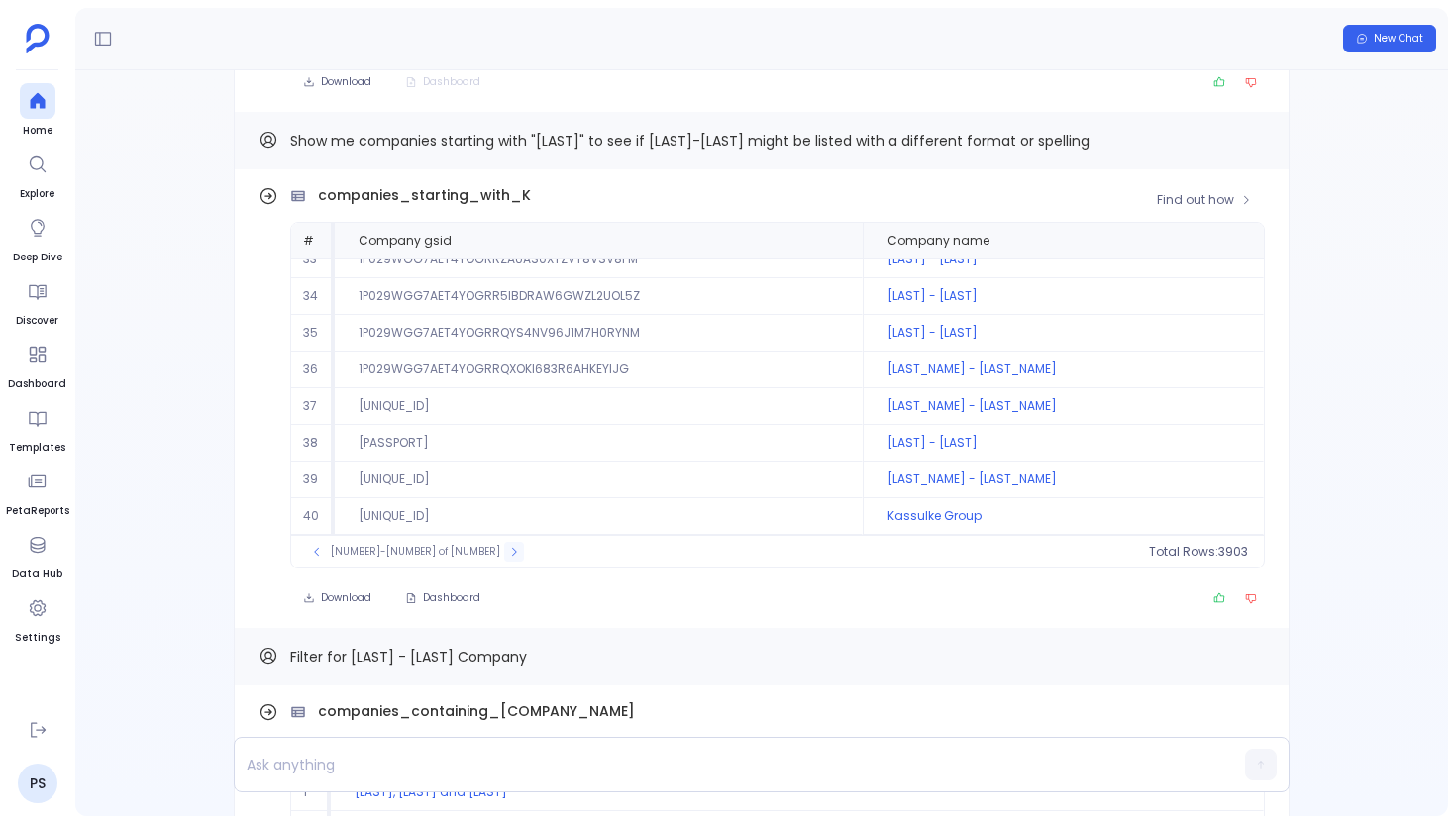 click at bounding box center (514, 552) 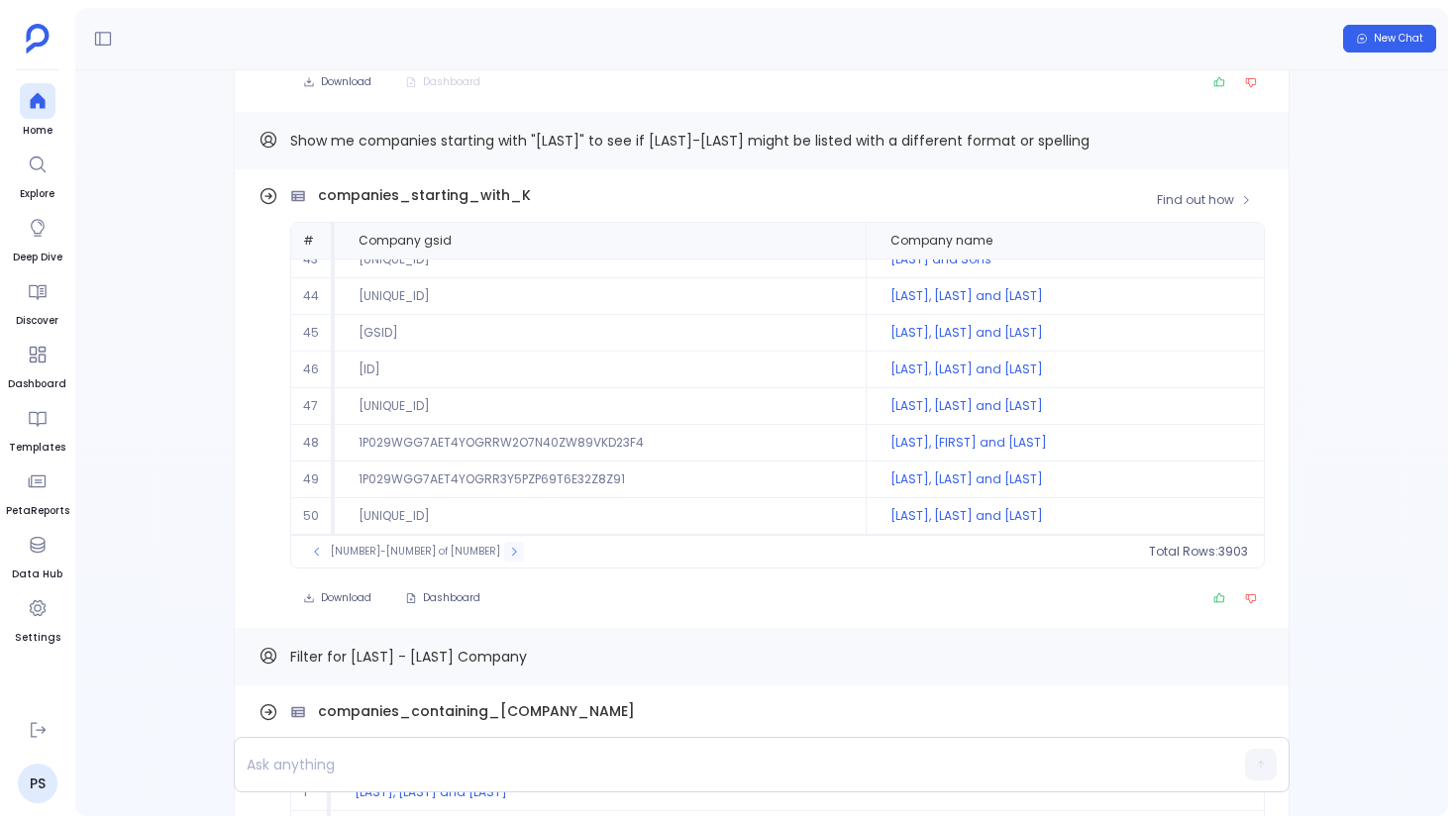 click at bounding box center [514, 552] 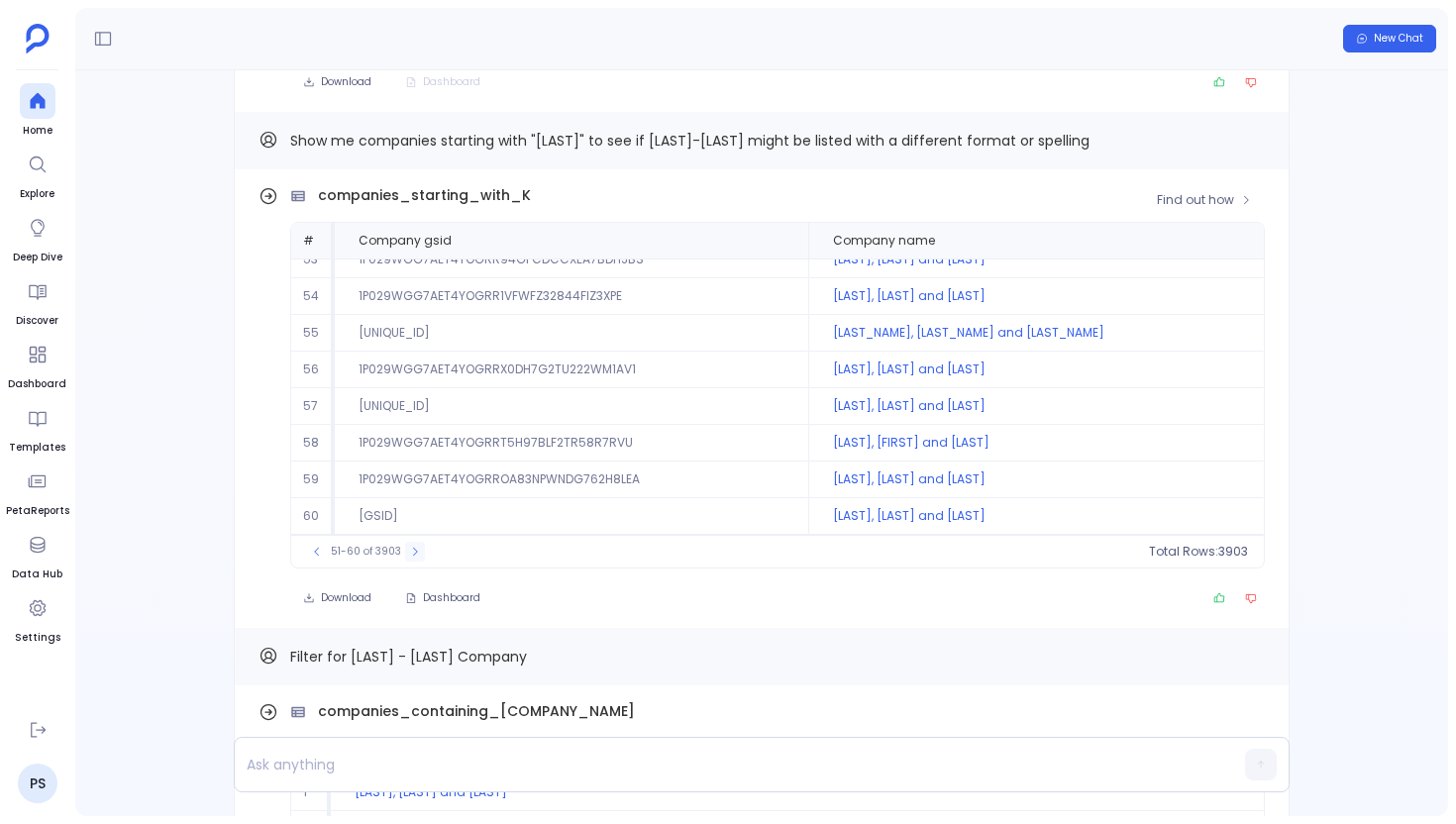 click at bounding box center [415, 552] 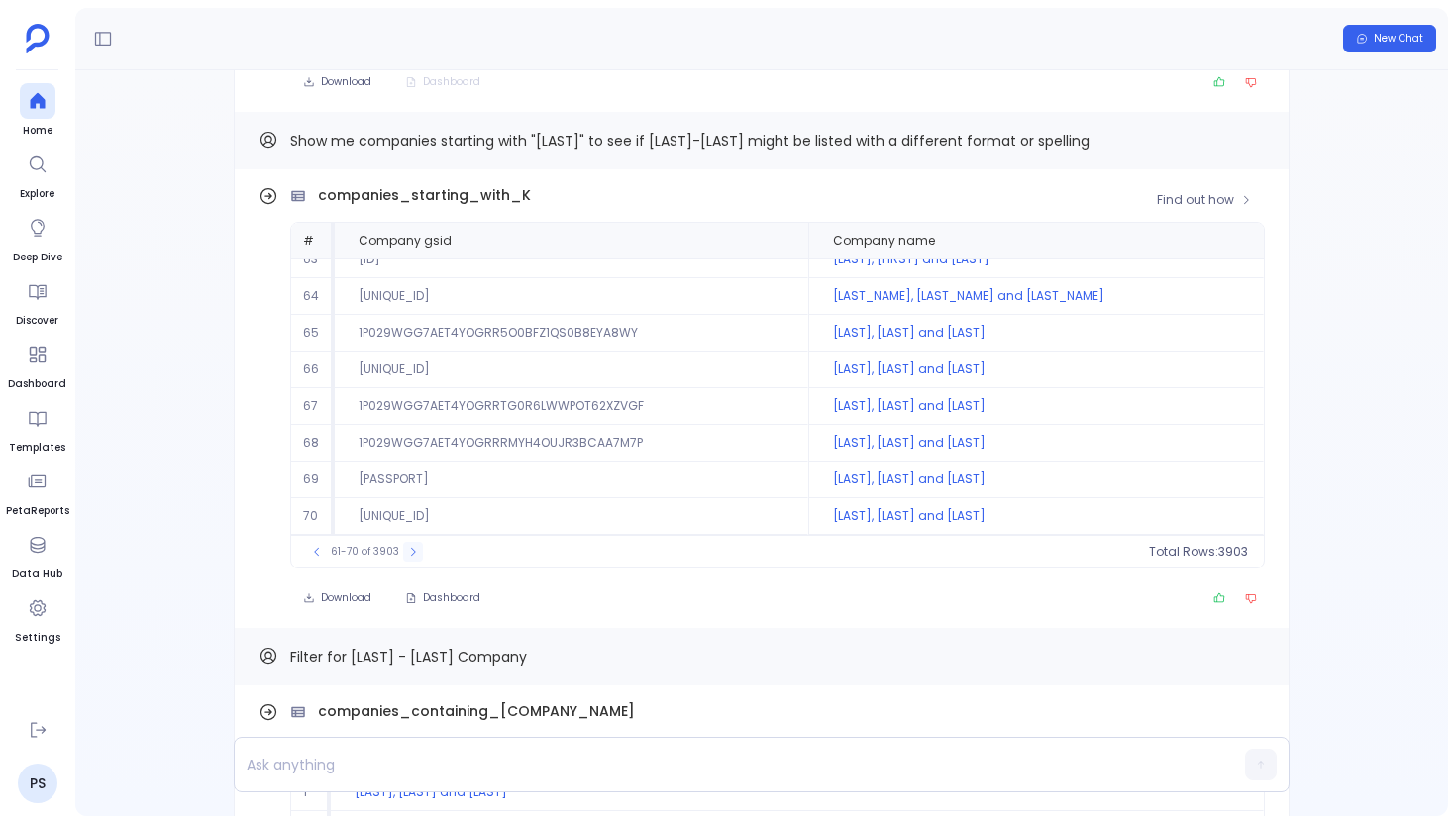 click at bounding box center (413, 552) 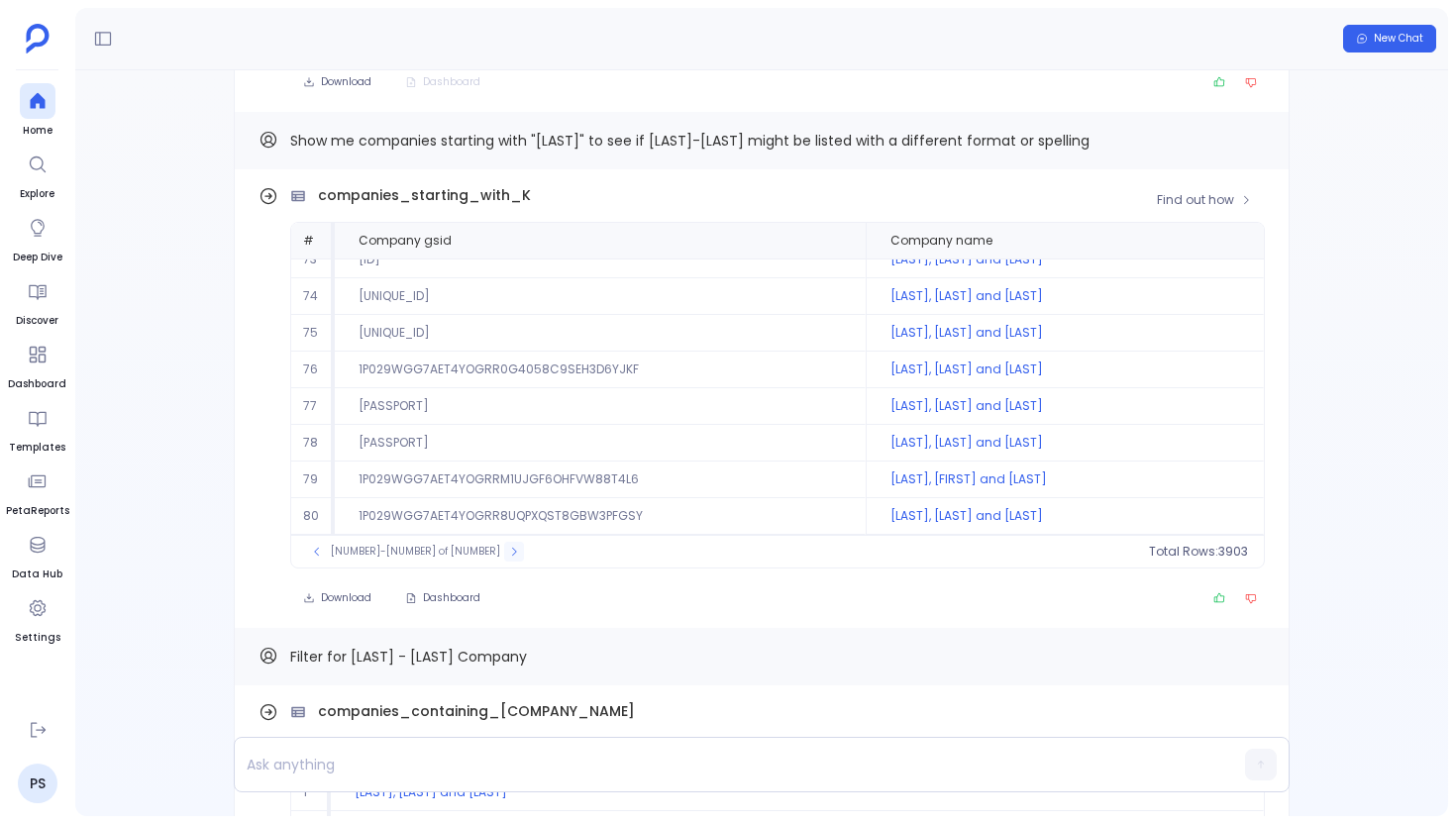 click at bounding box center (514, 552) 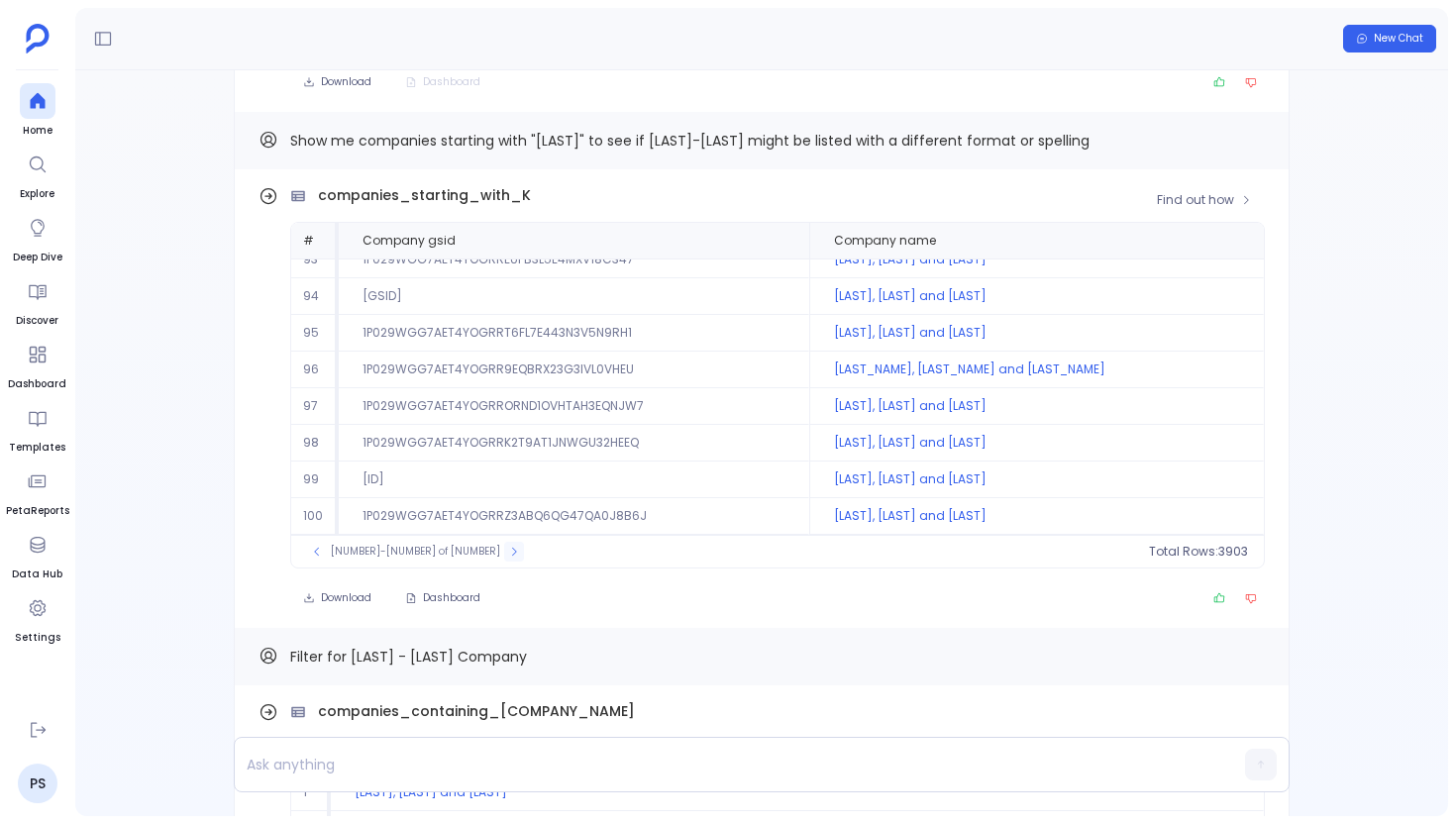 click on "91-100 of 3903" at bounding box center [415, 552] 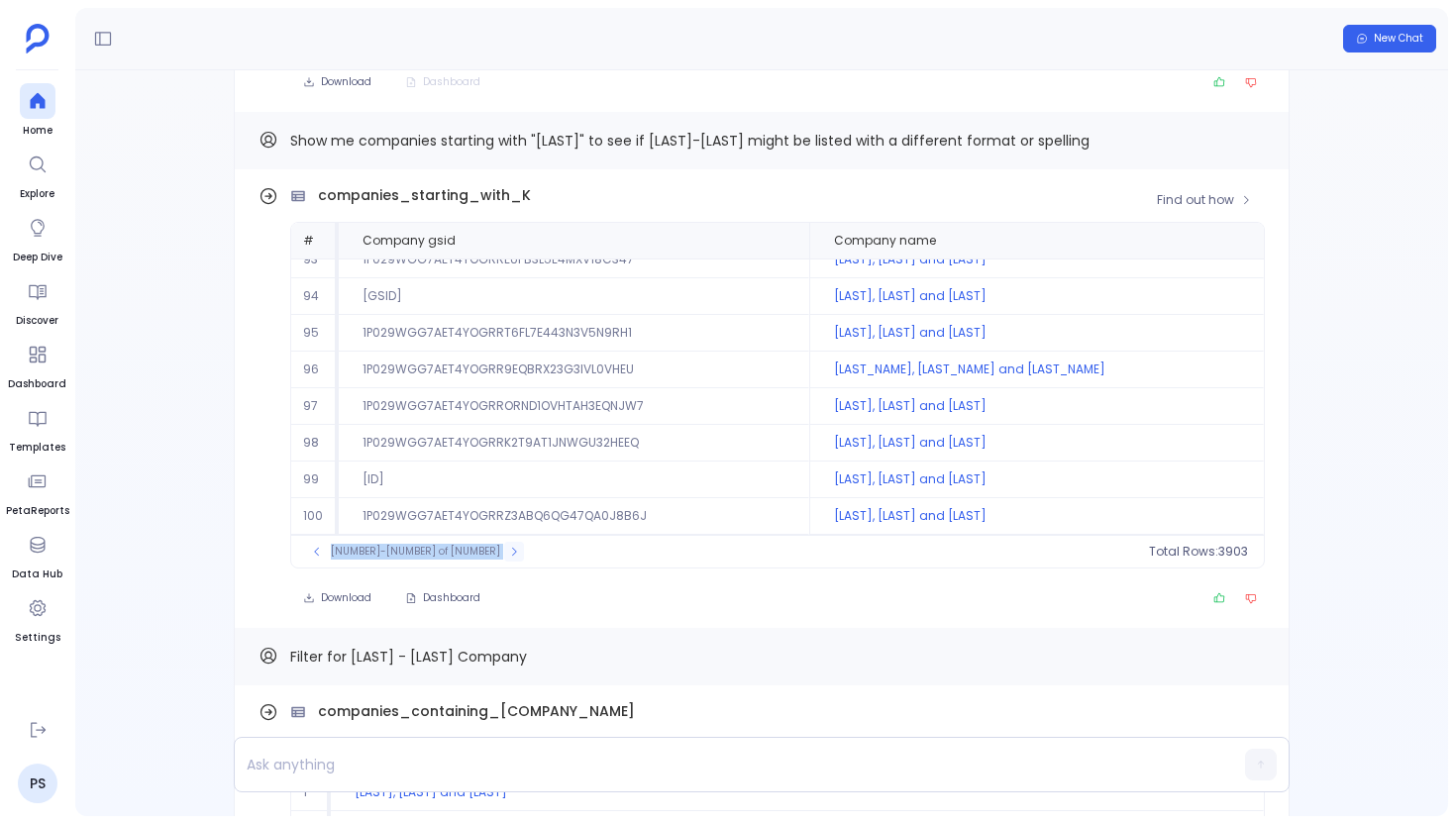 click on "91-100 of 3903" at bounding box center (415, 552) 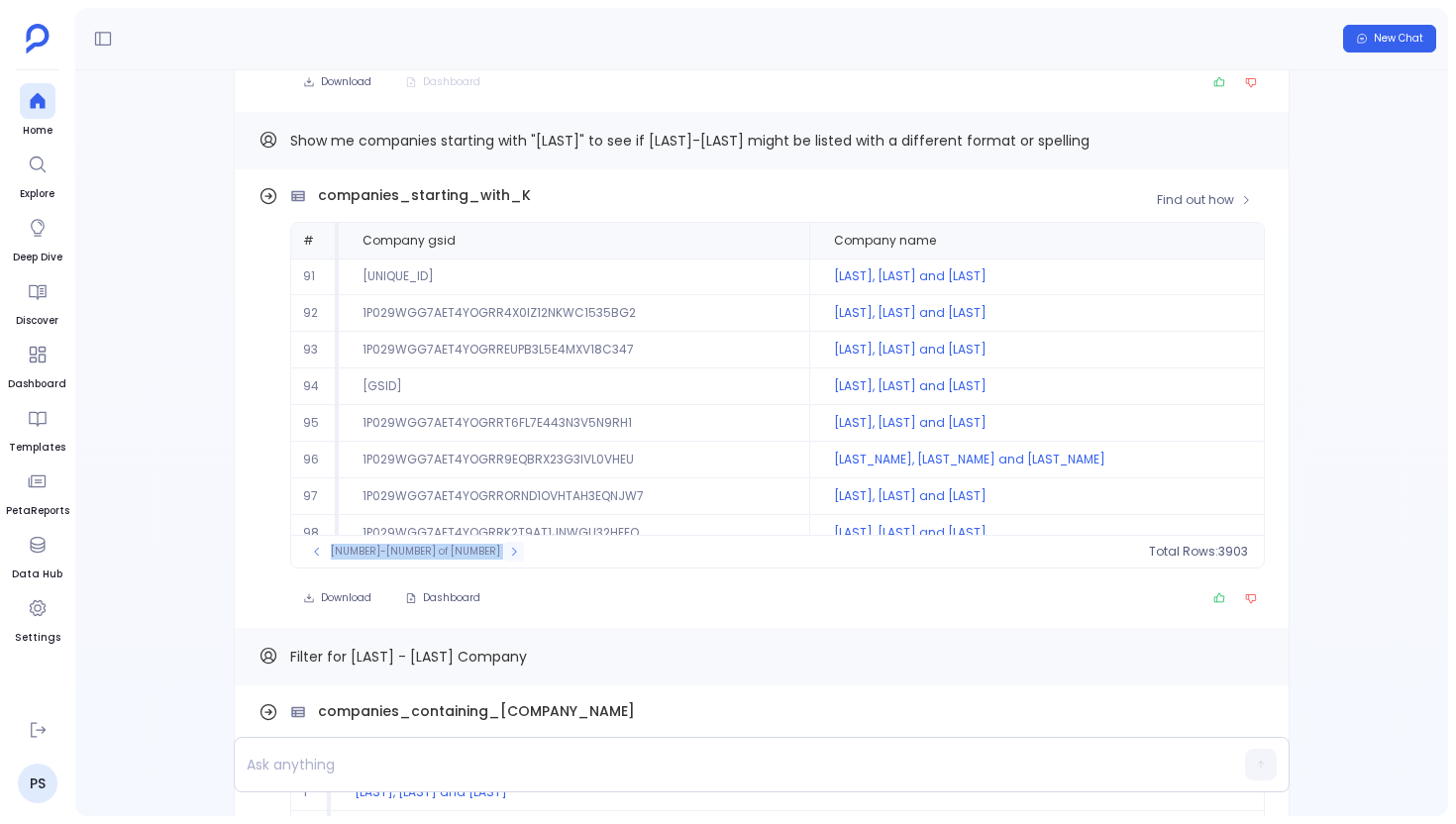 click 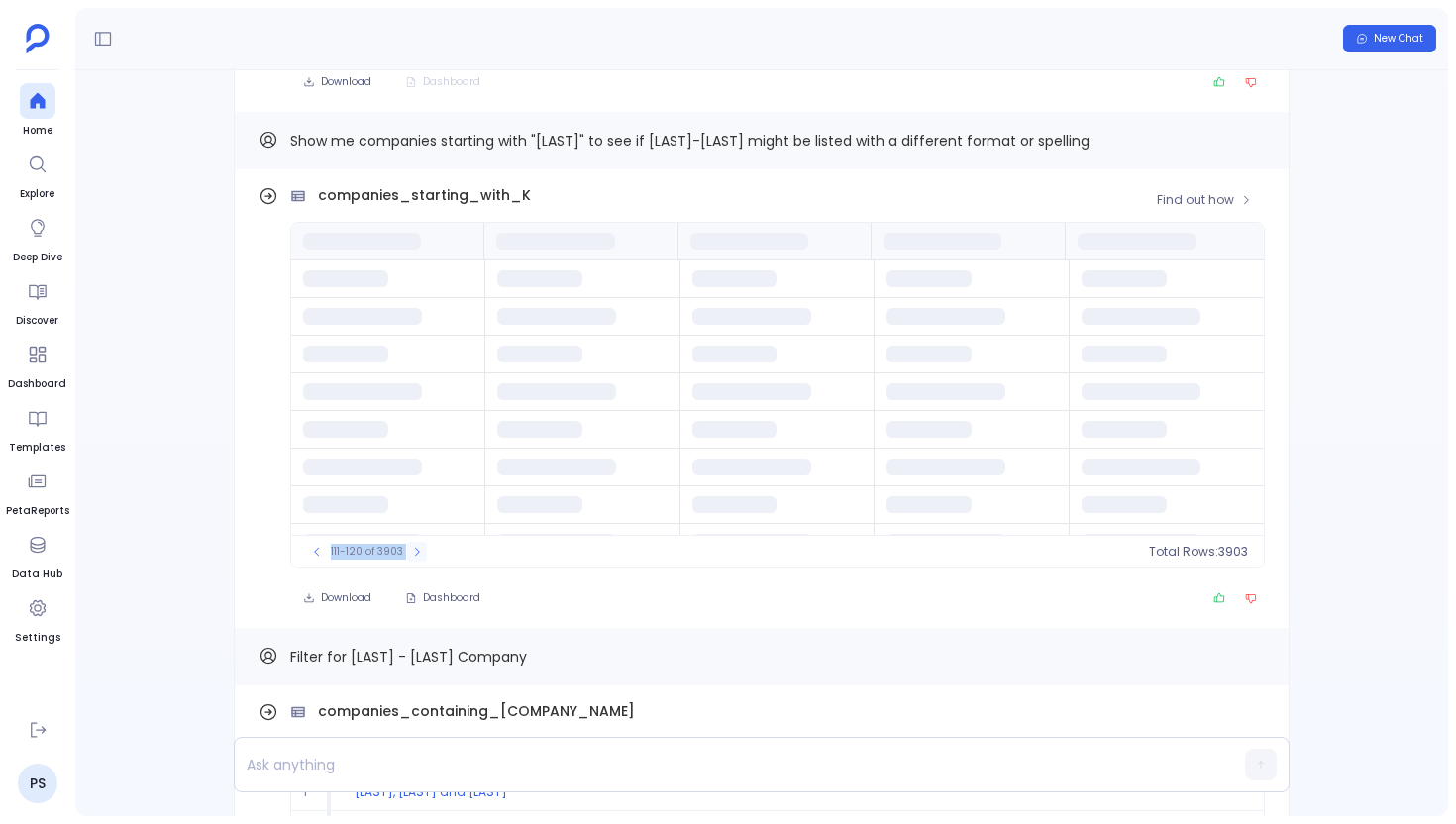 click 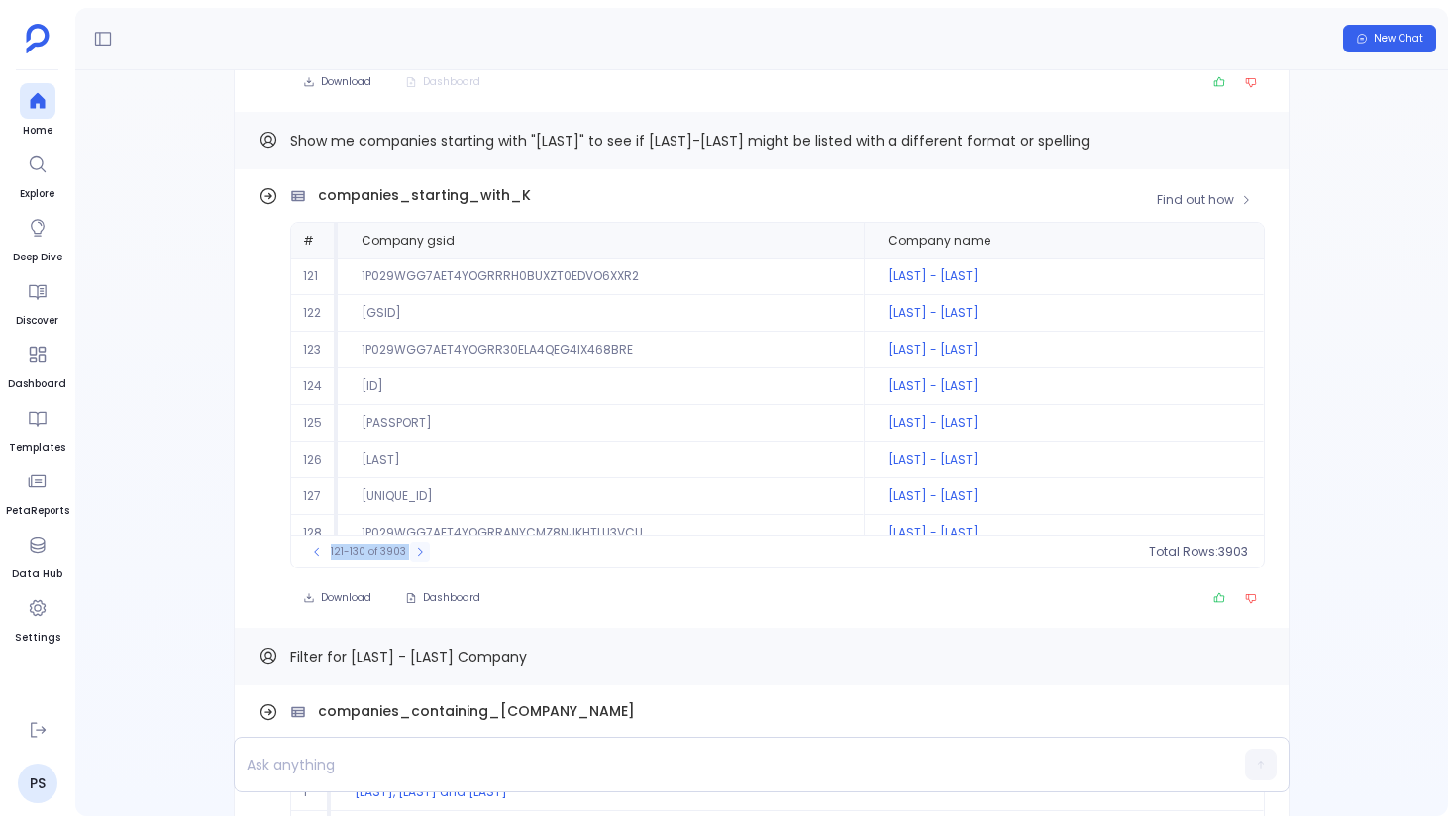 click 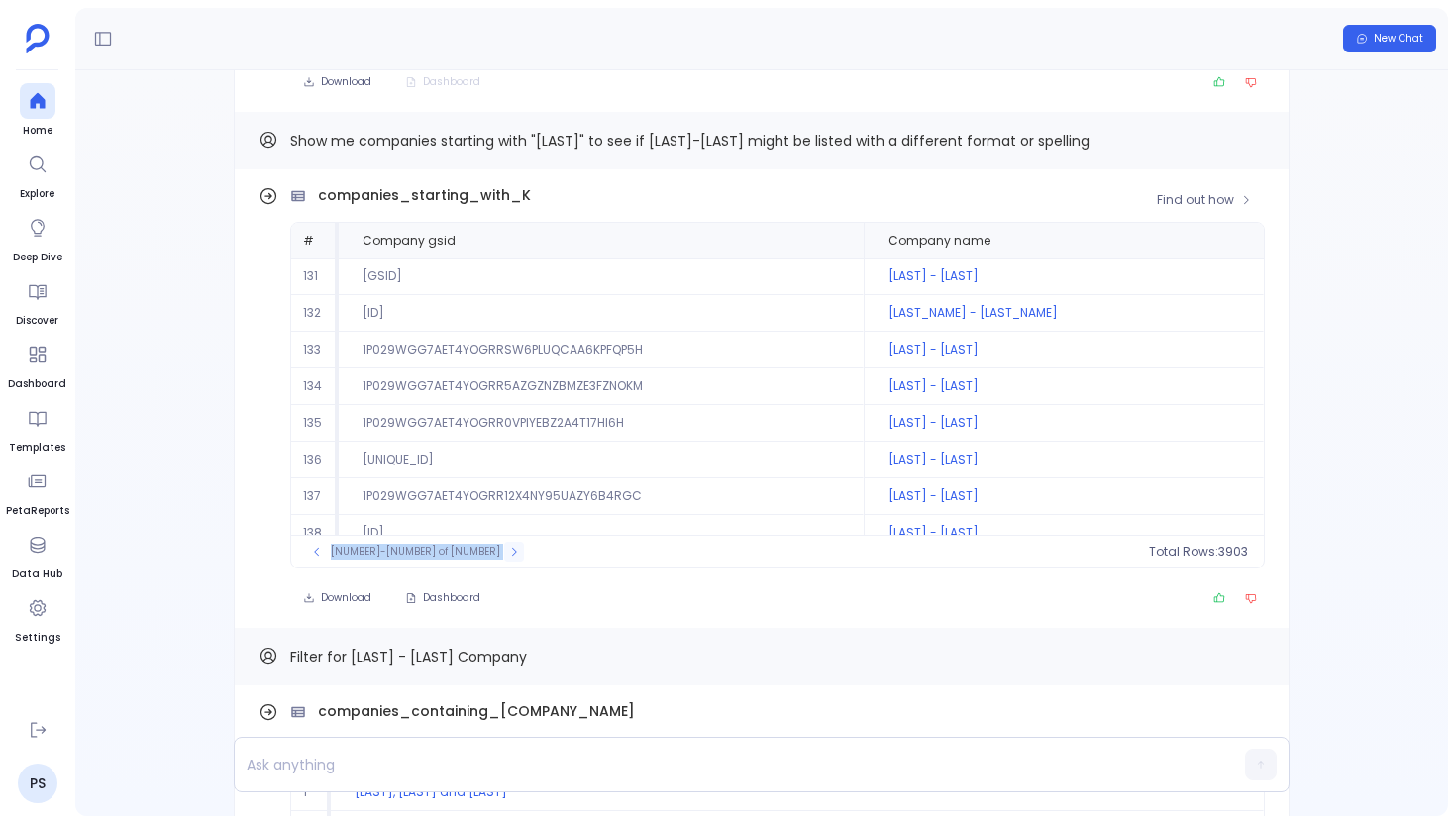 click 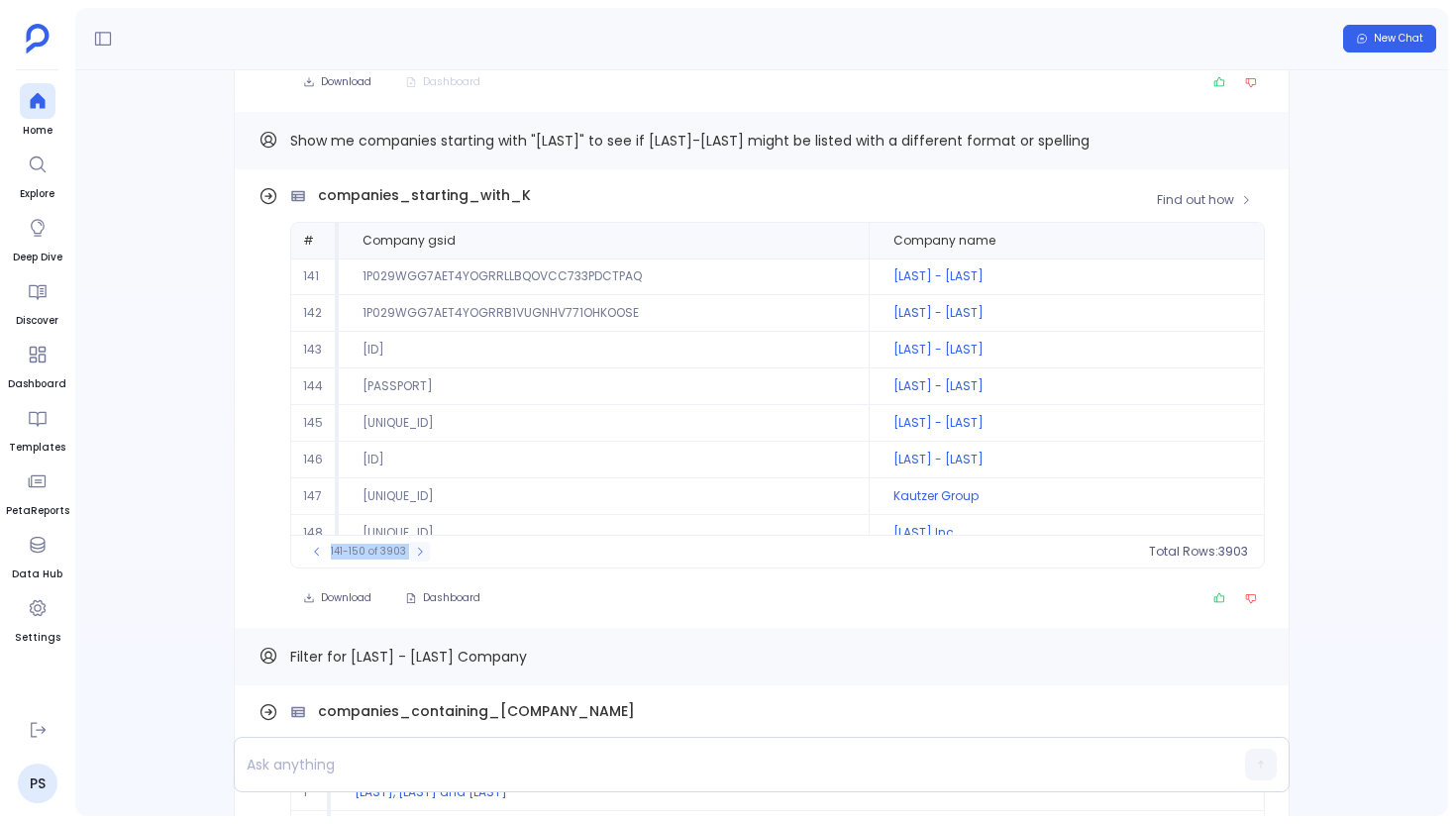 click 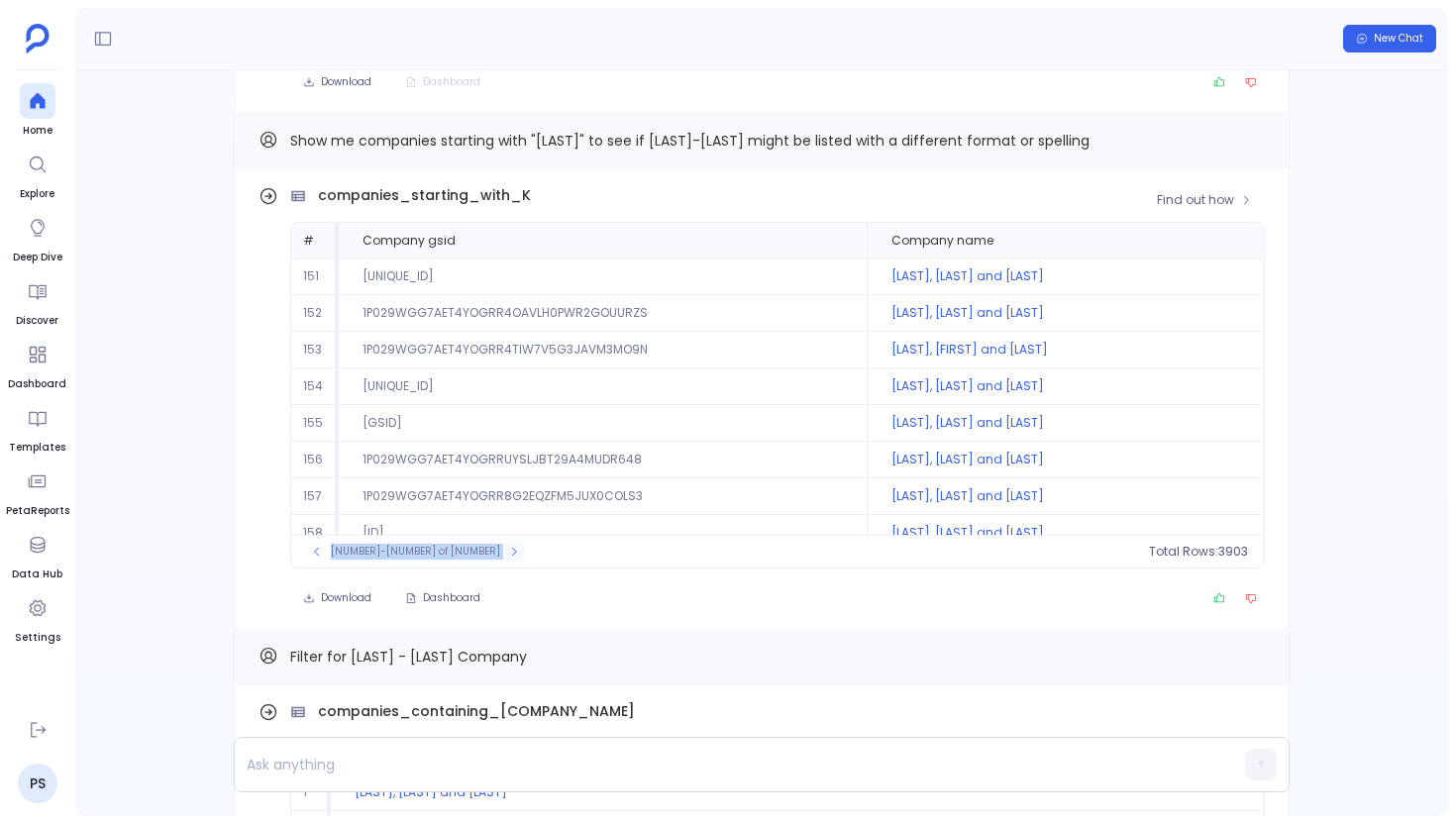 click 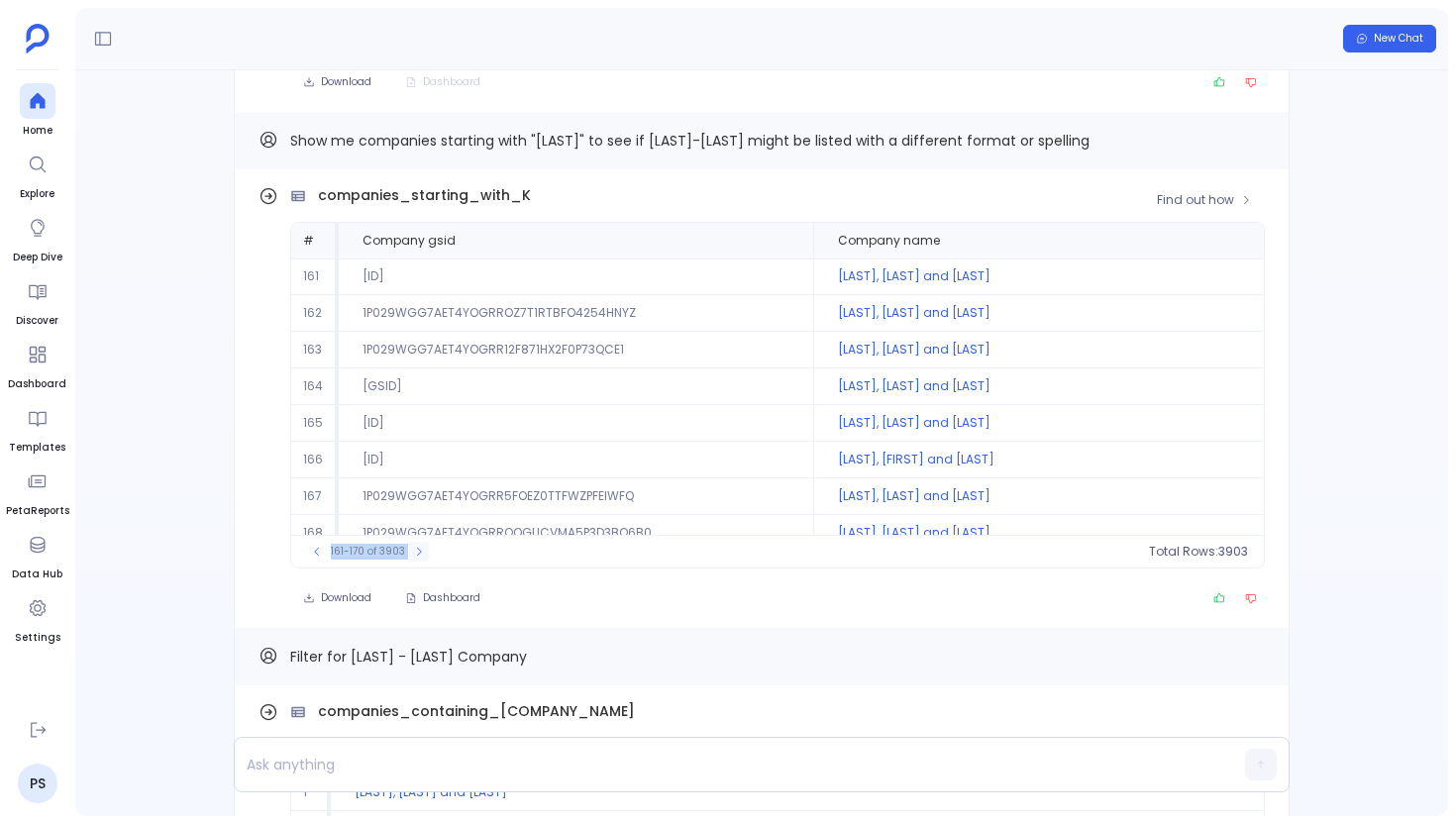 click 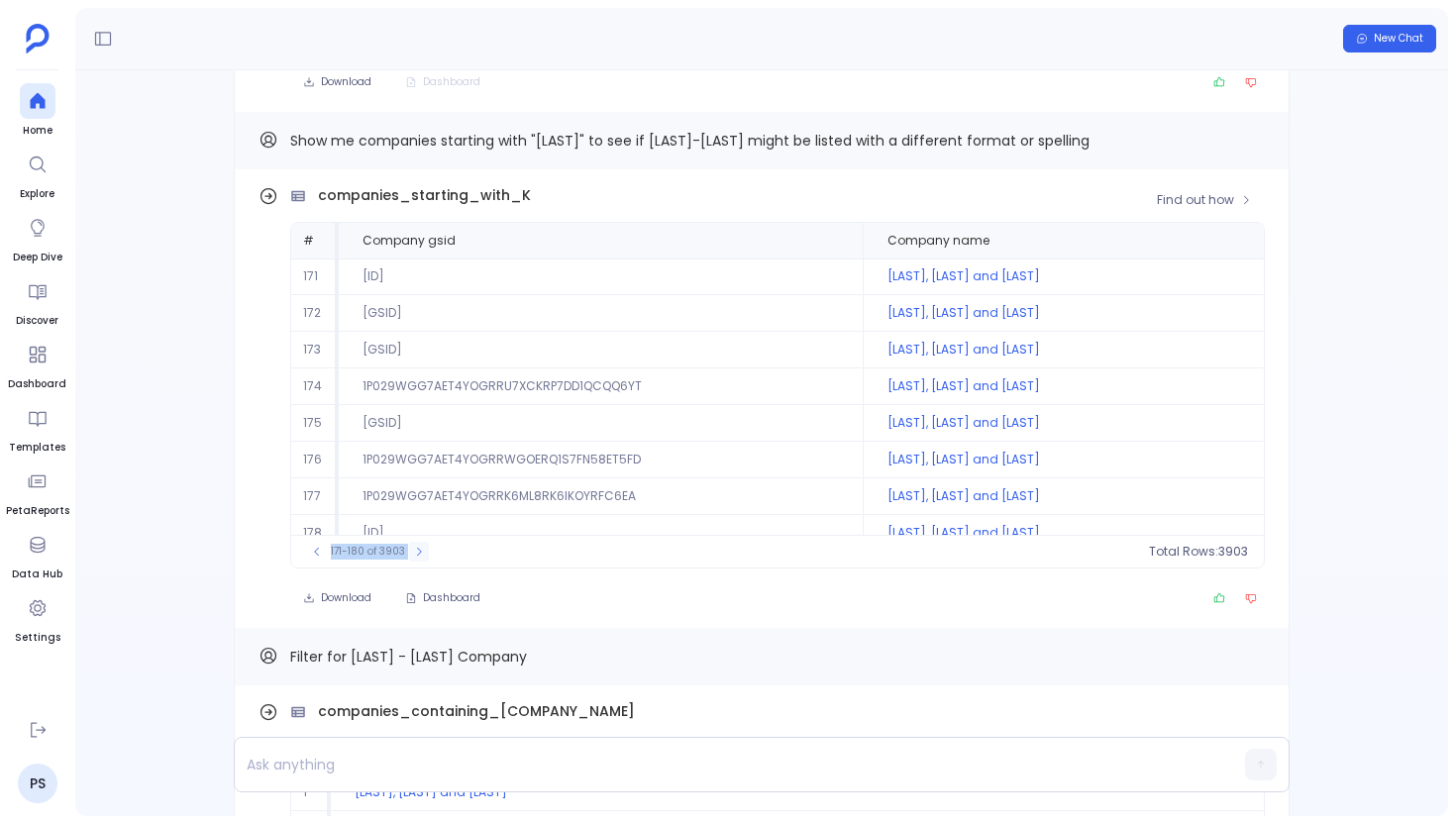 click 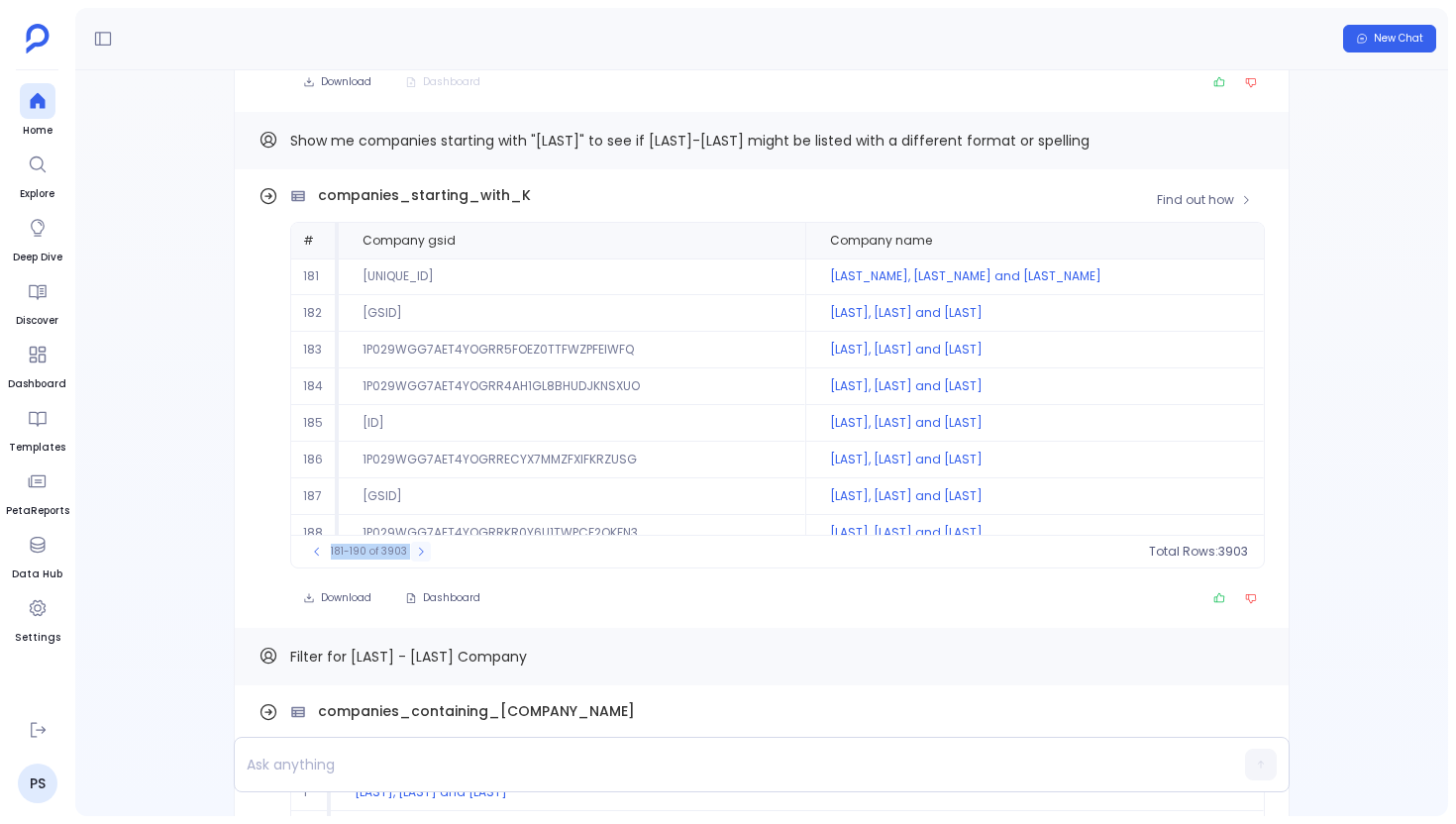 click 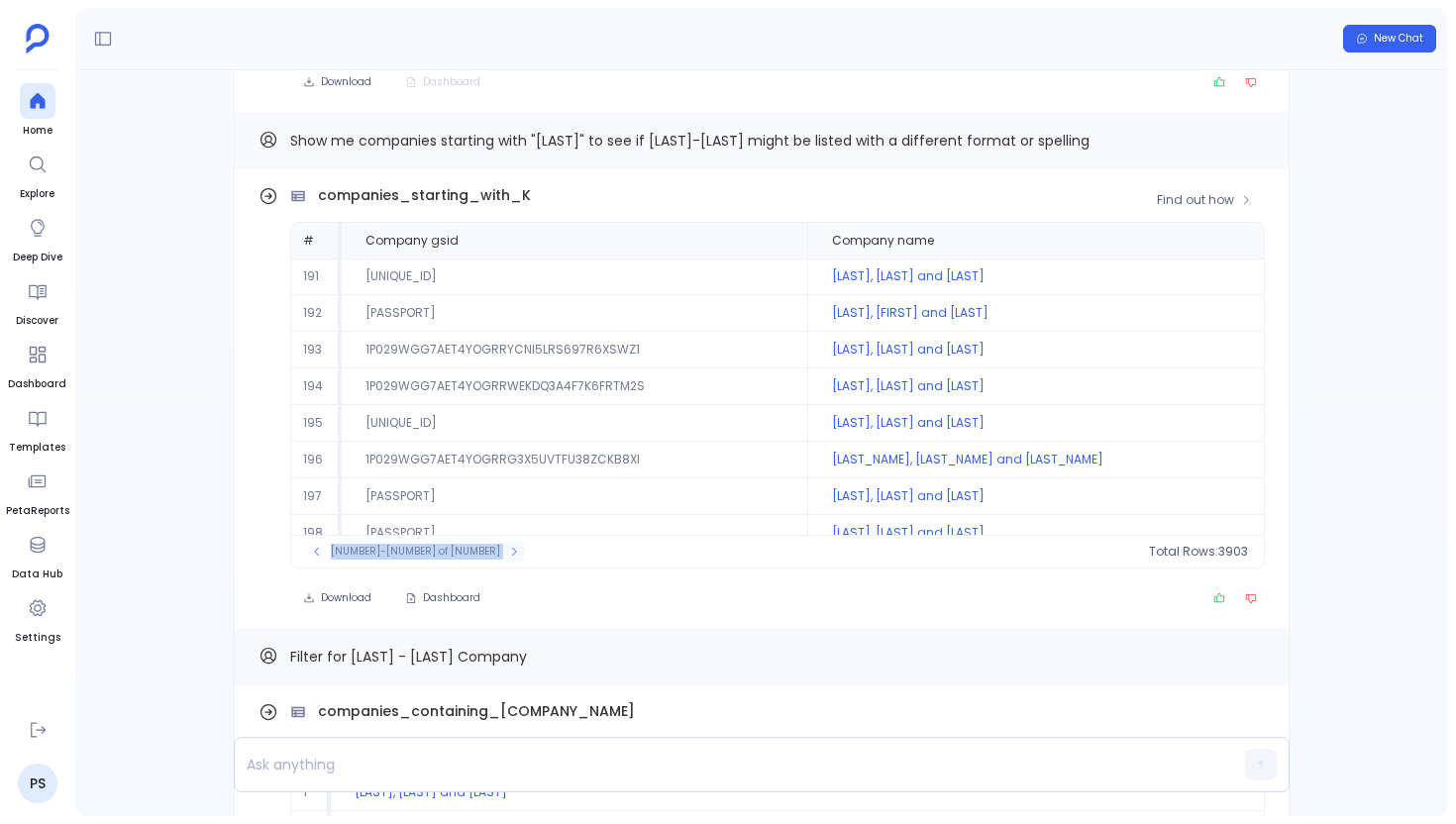 click 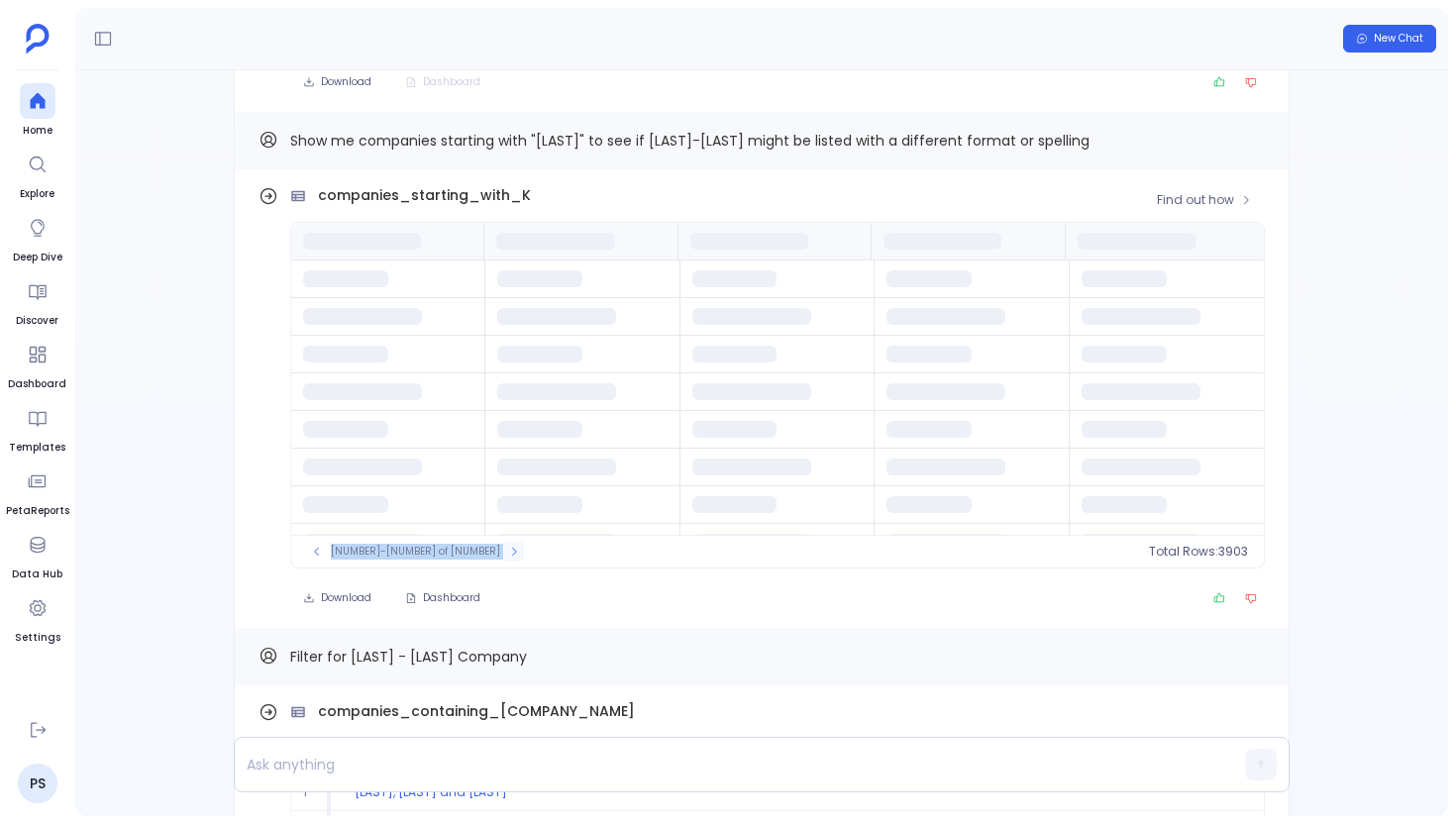 click 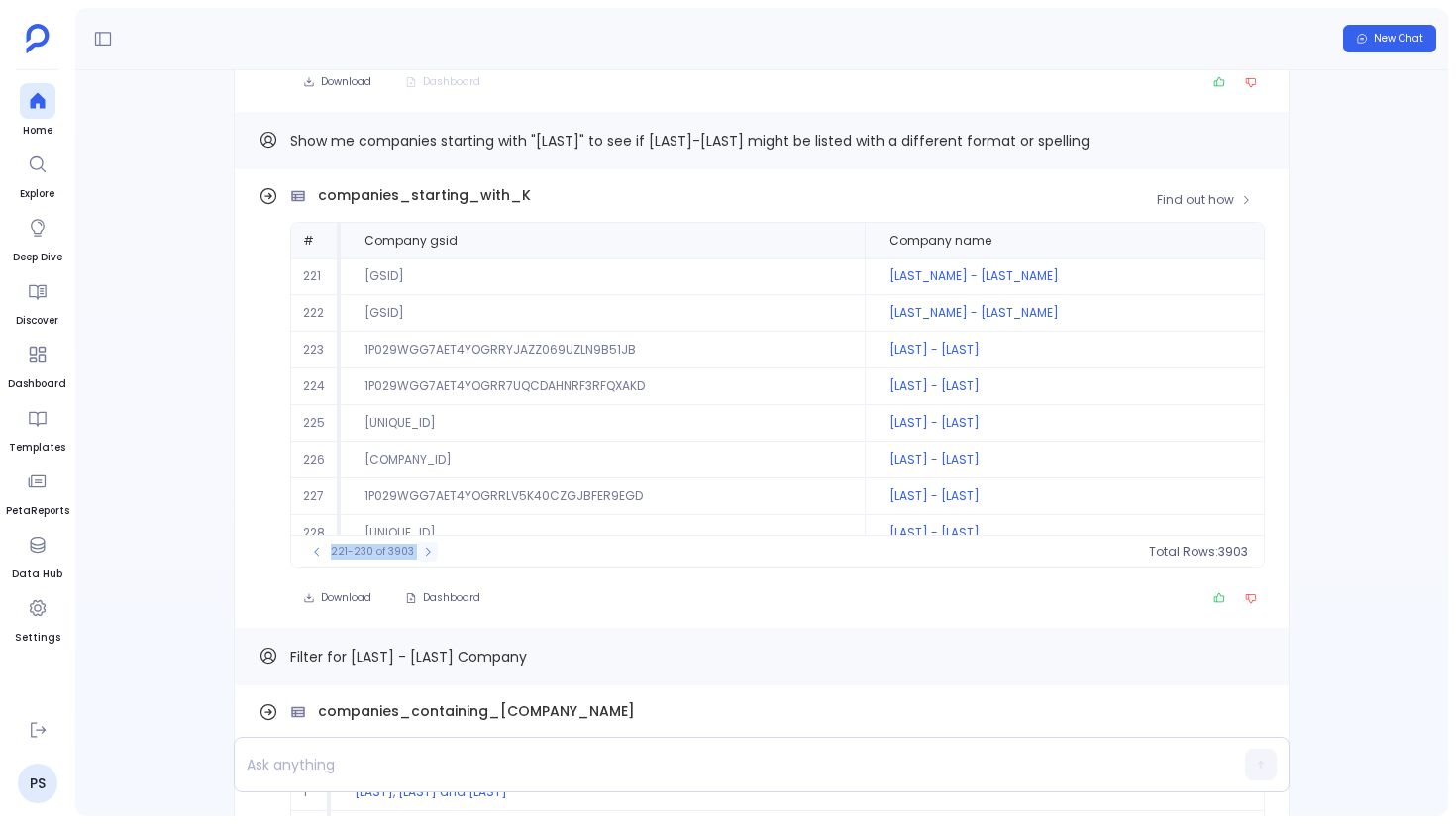 click 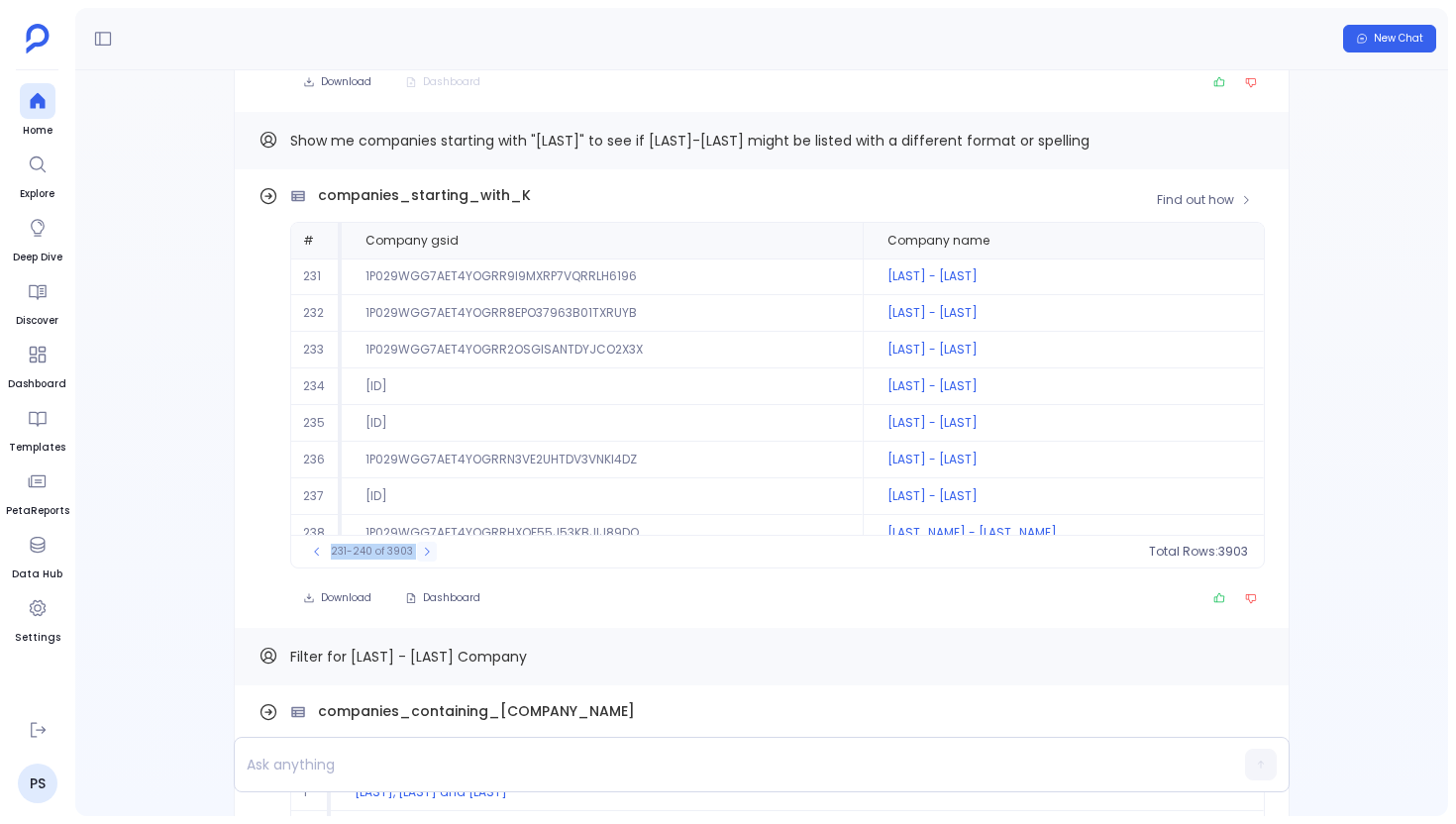 click 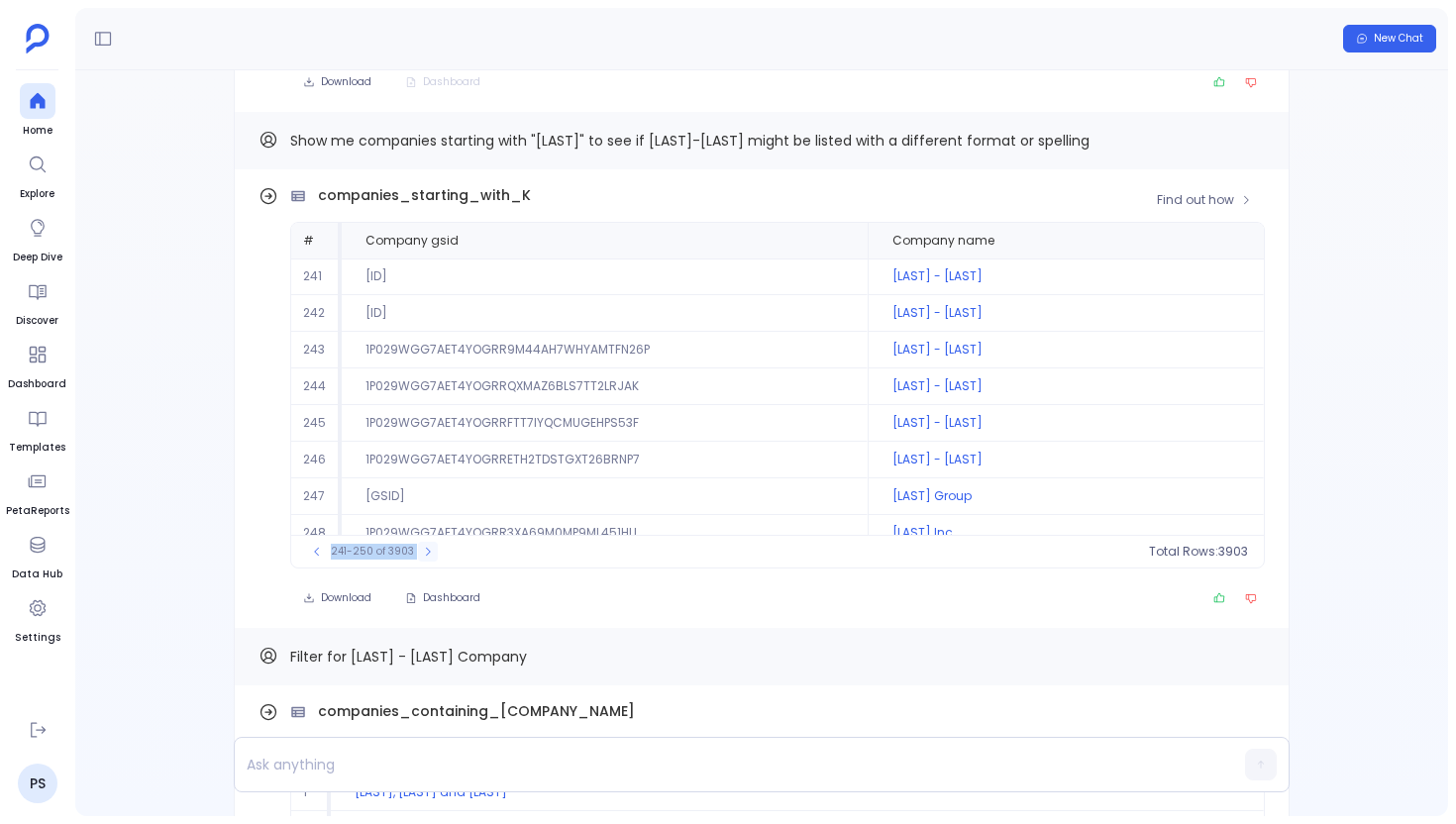click 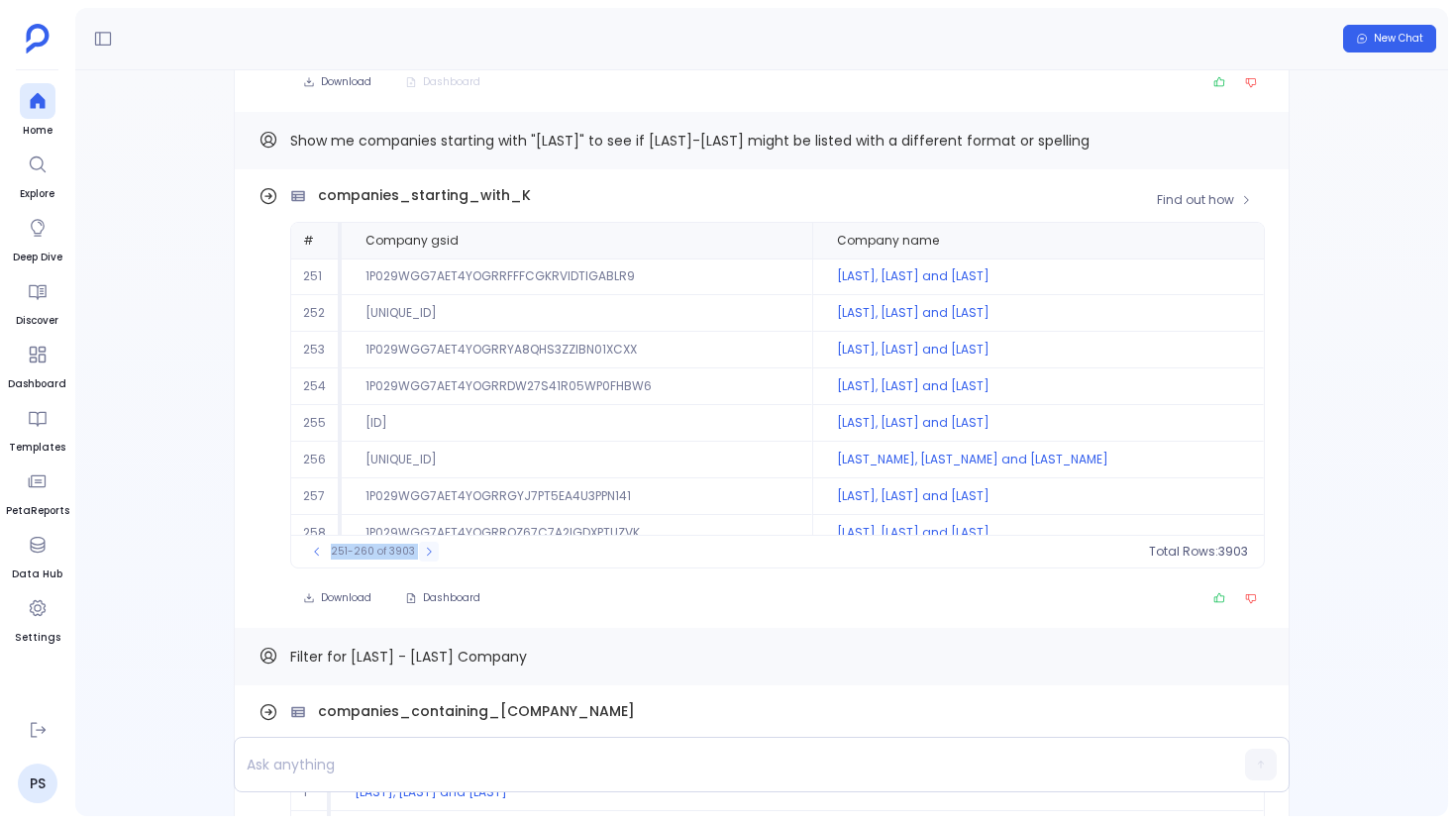click 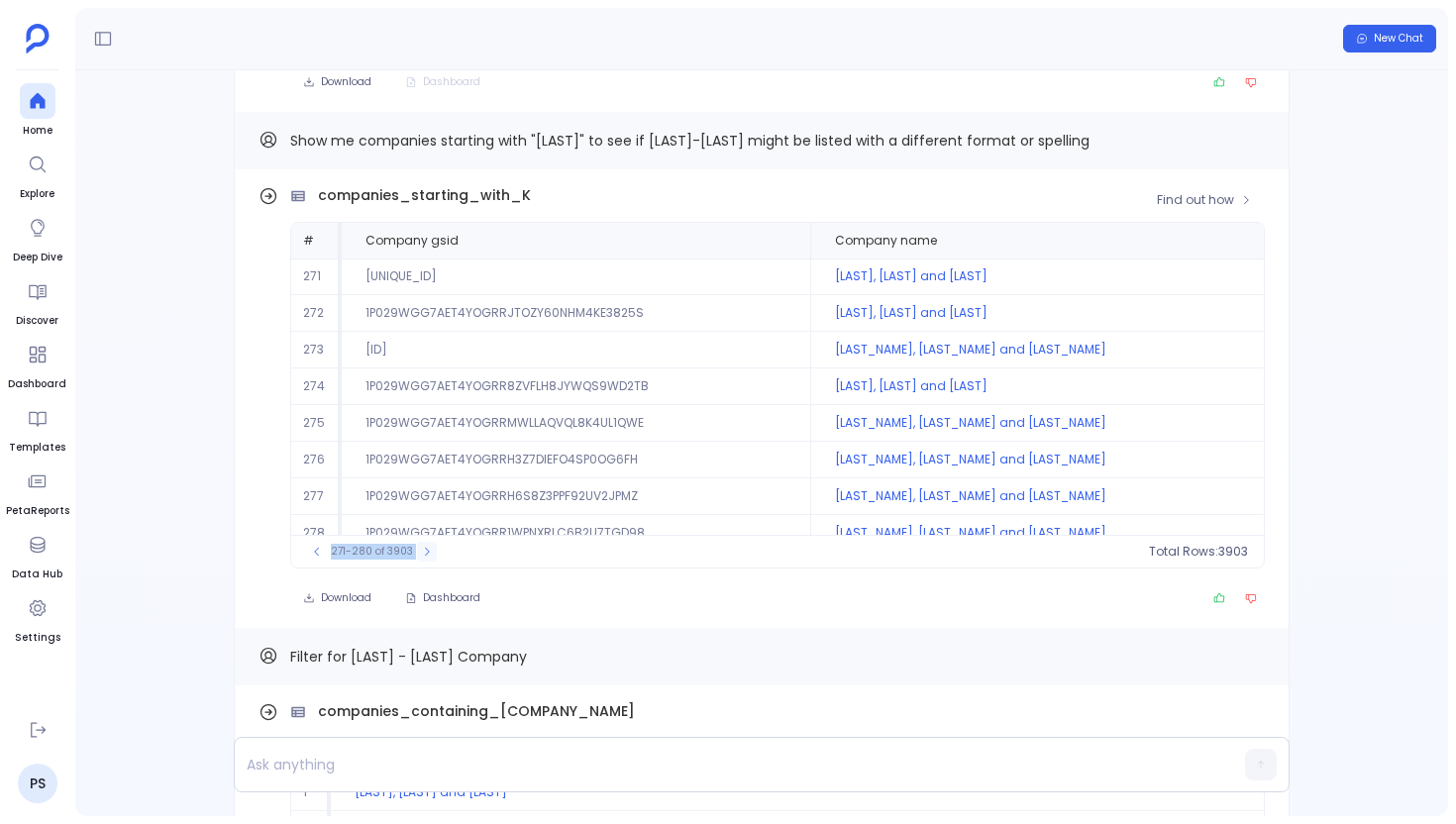 click 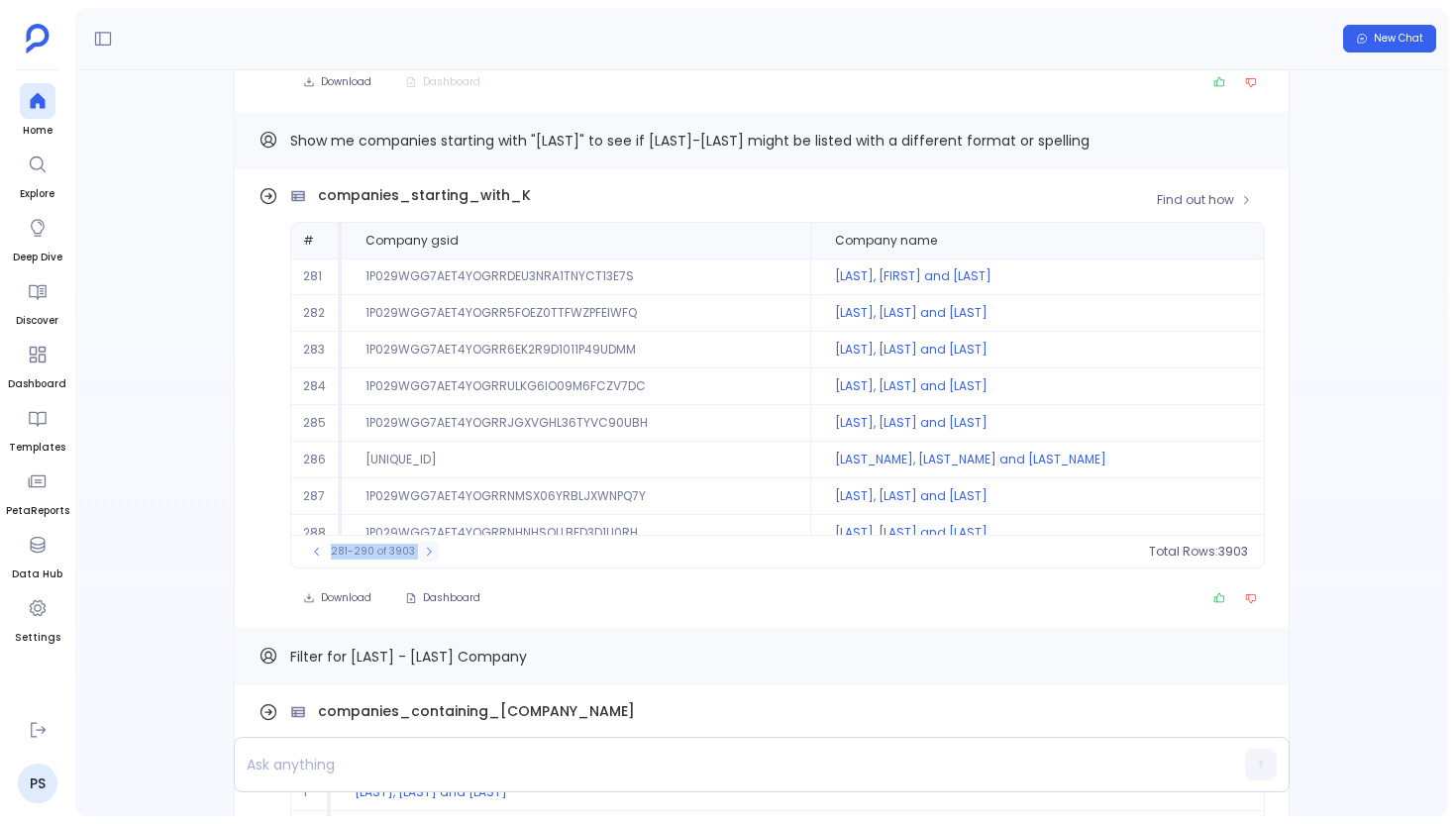click 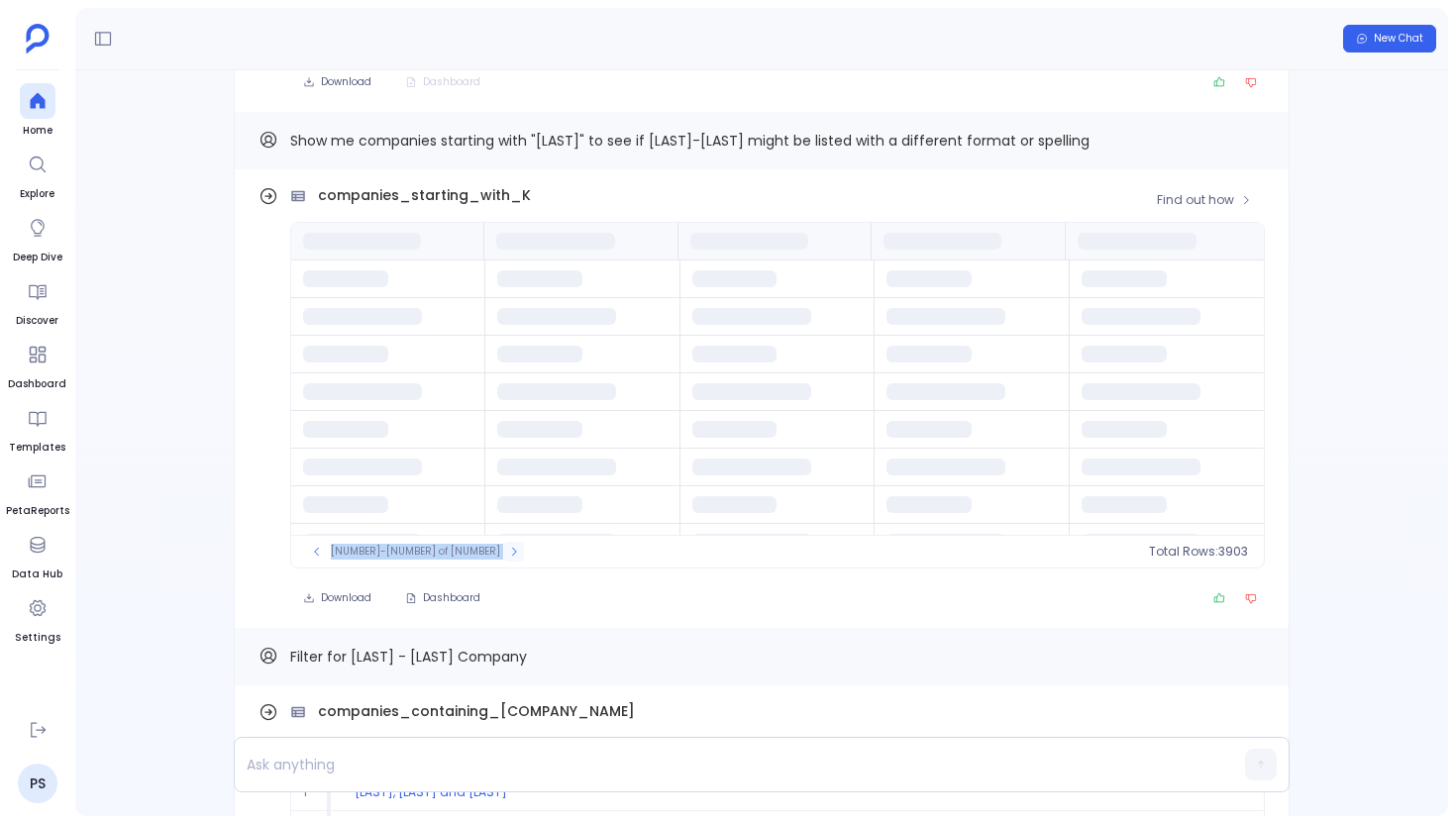 click 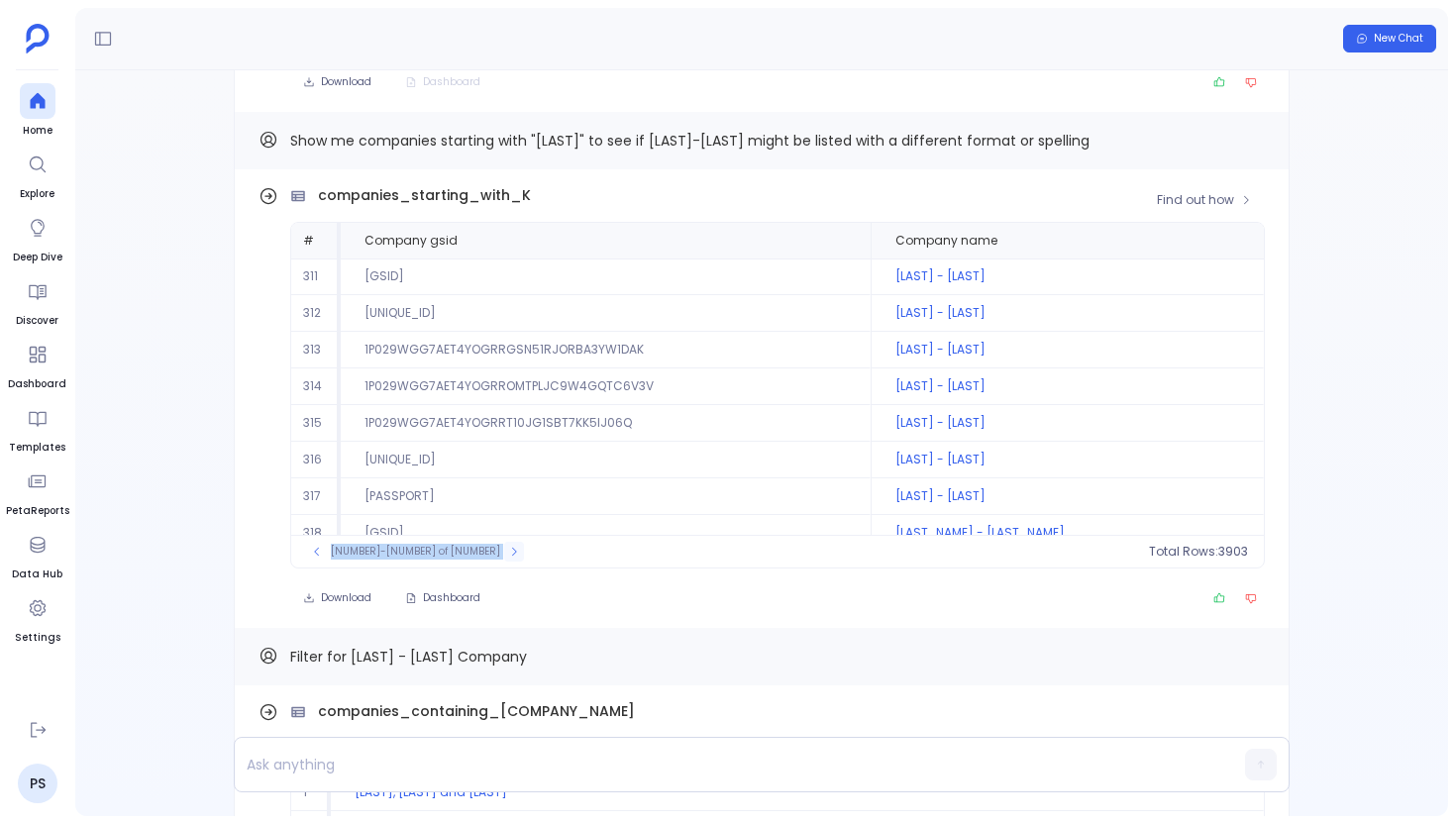 click at bounding box center [514, 552] 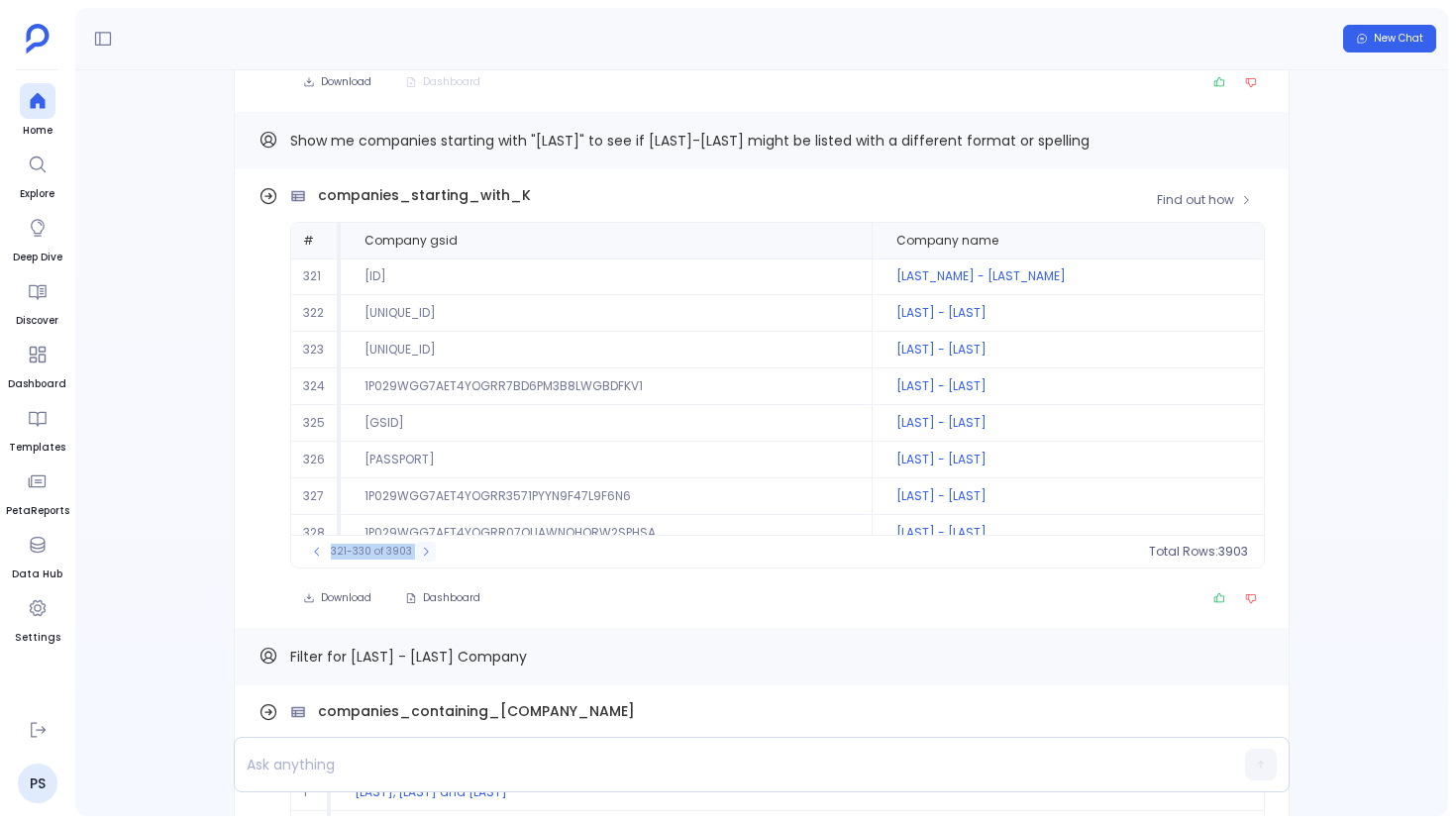 click 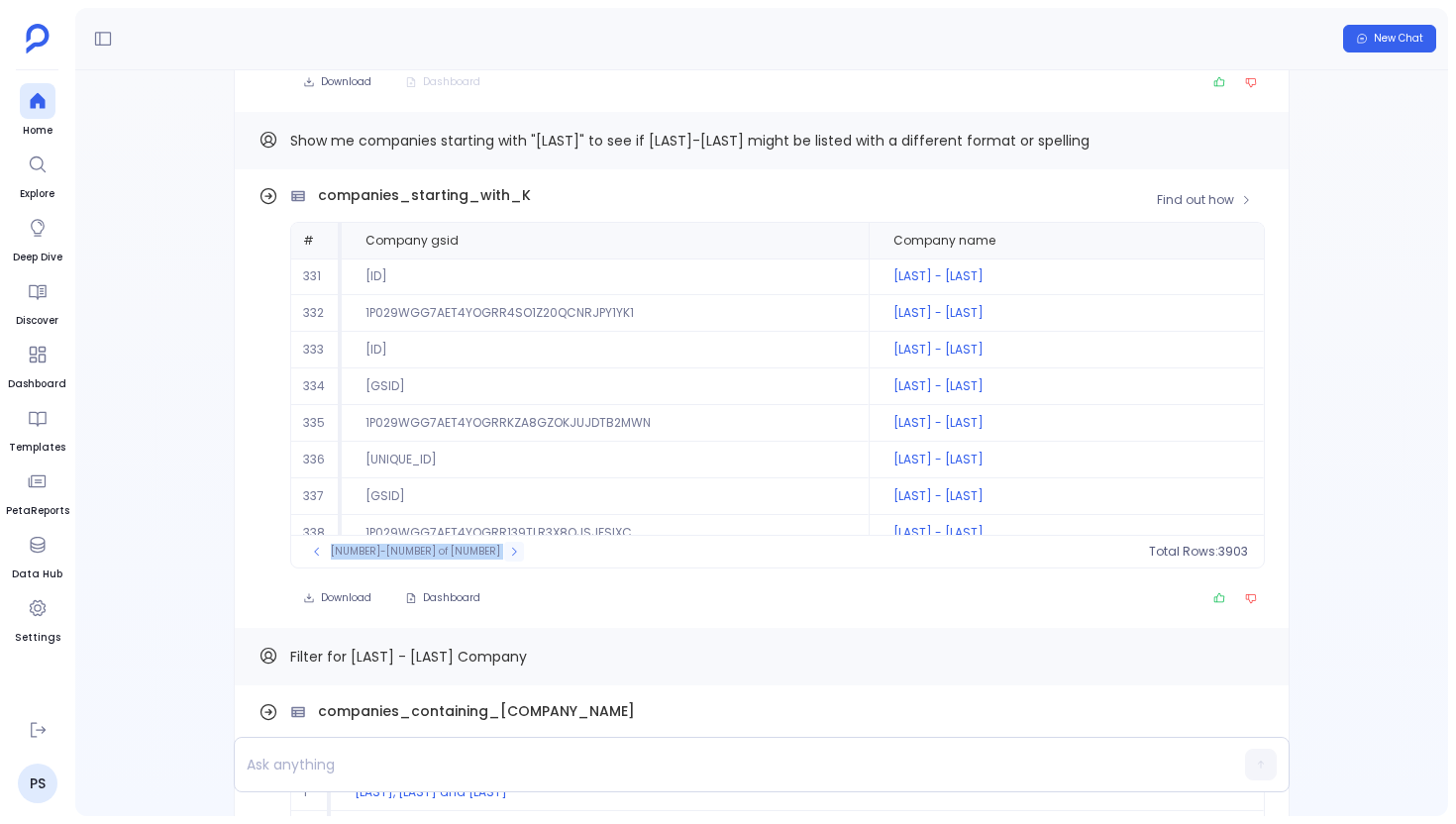 click 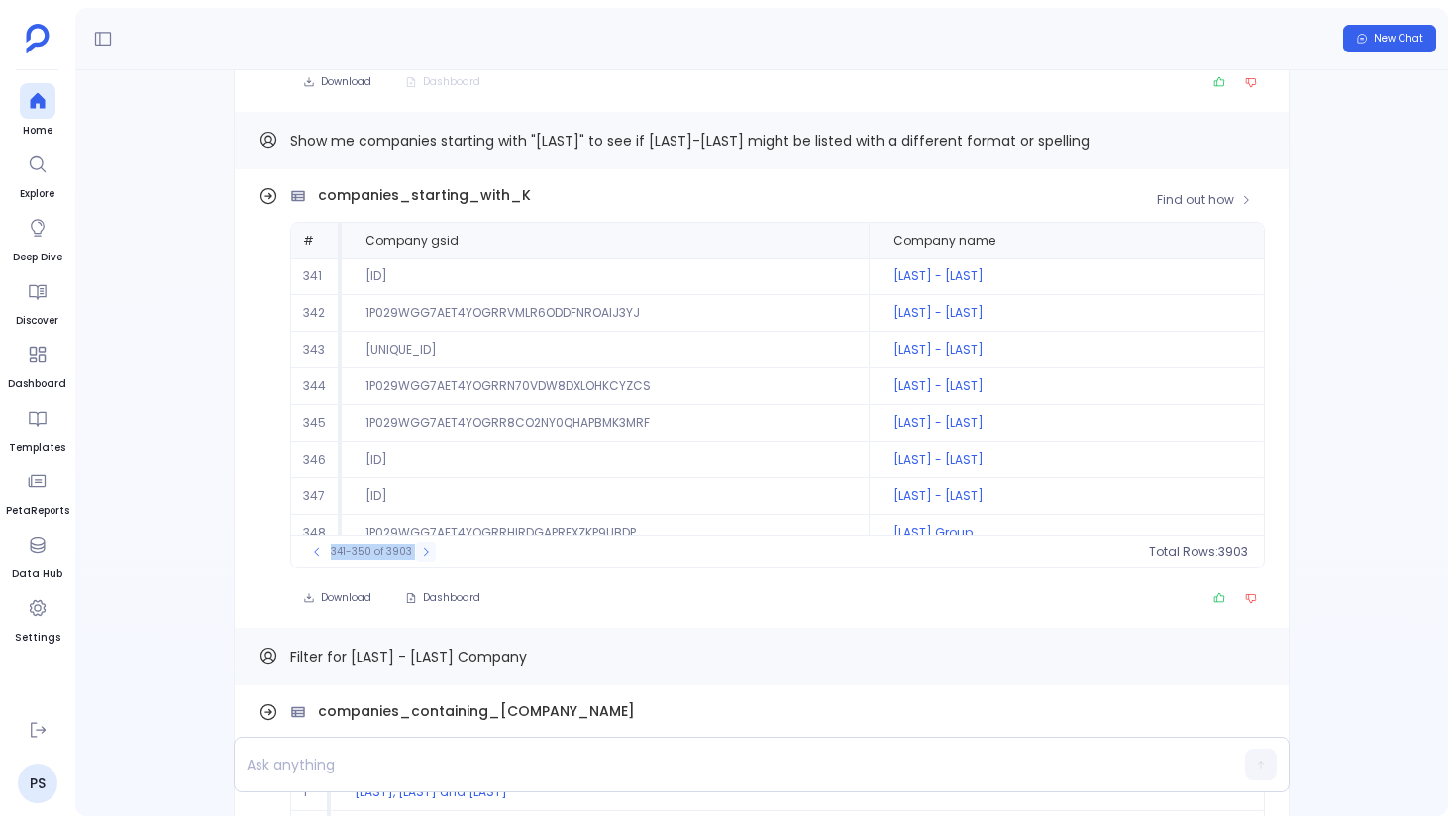 click 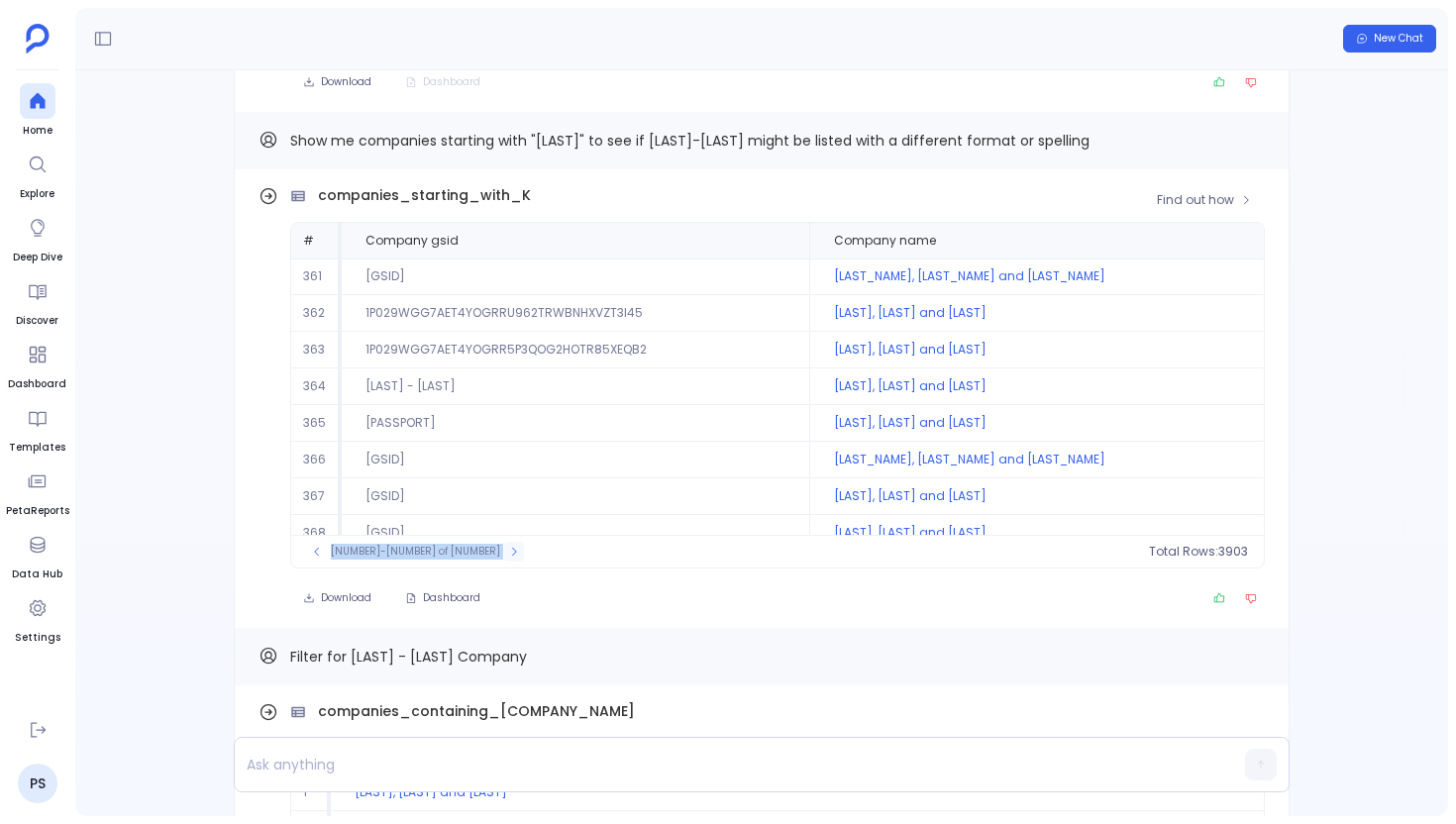 click 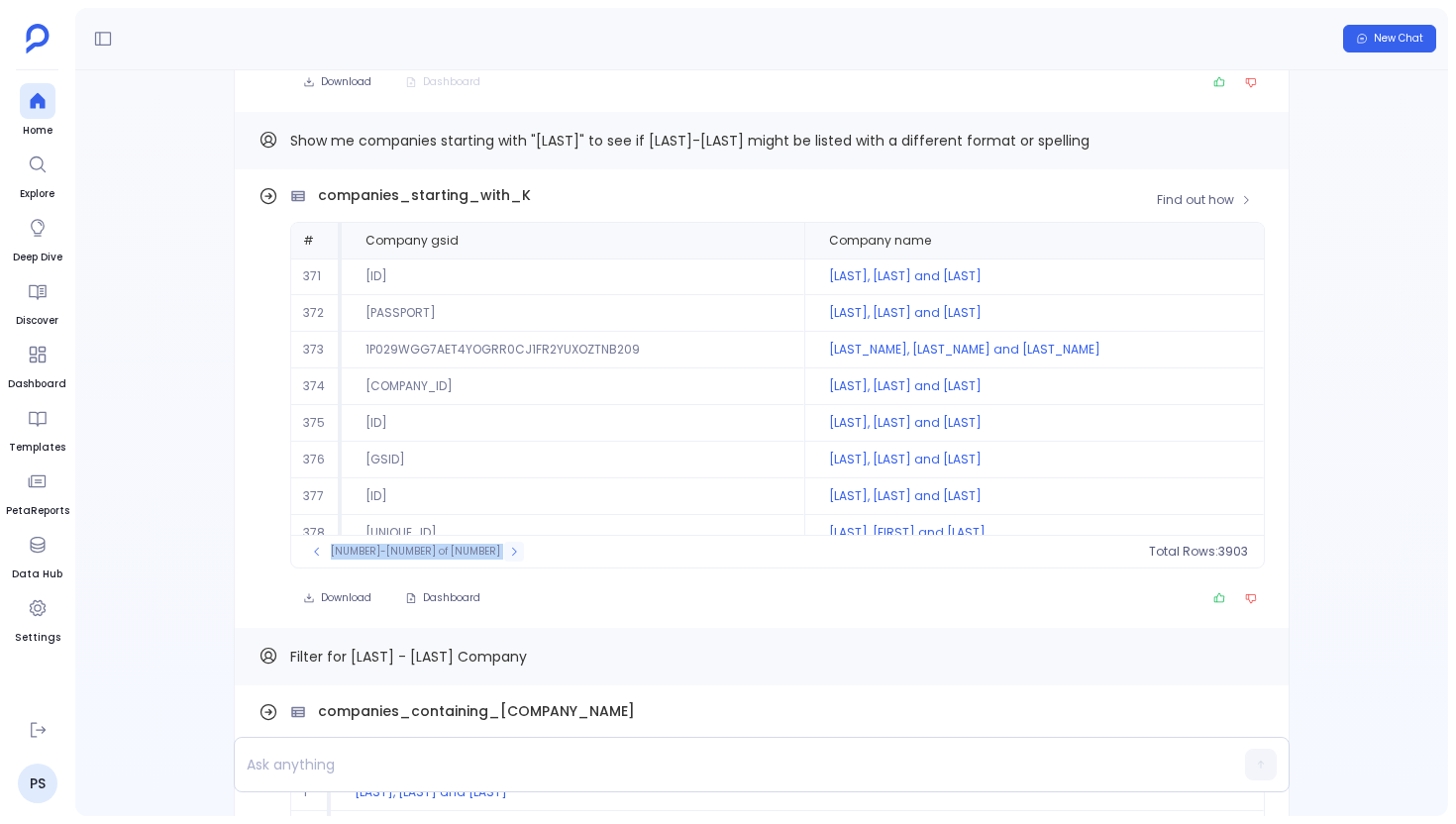 click 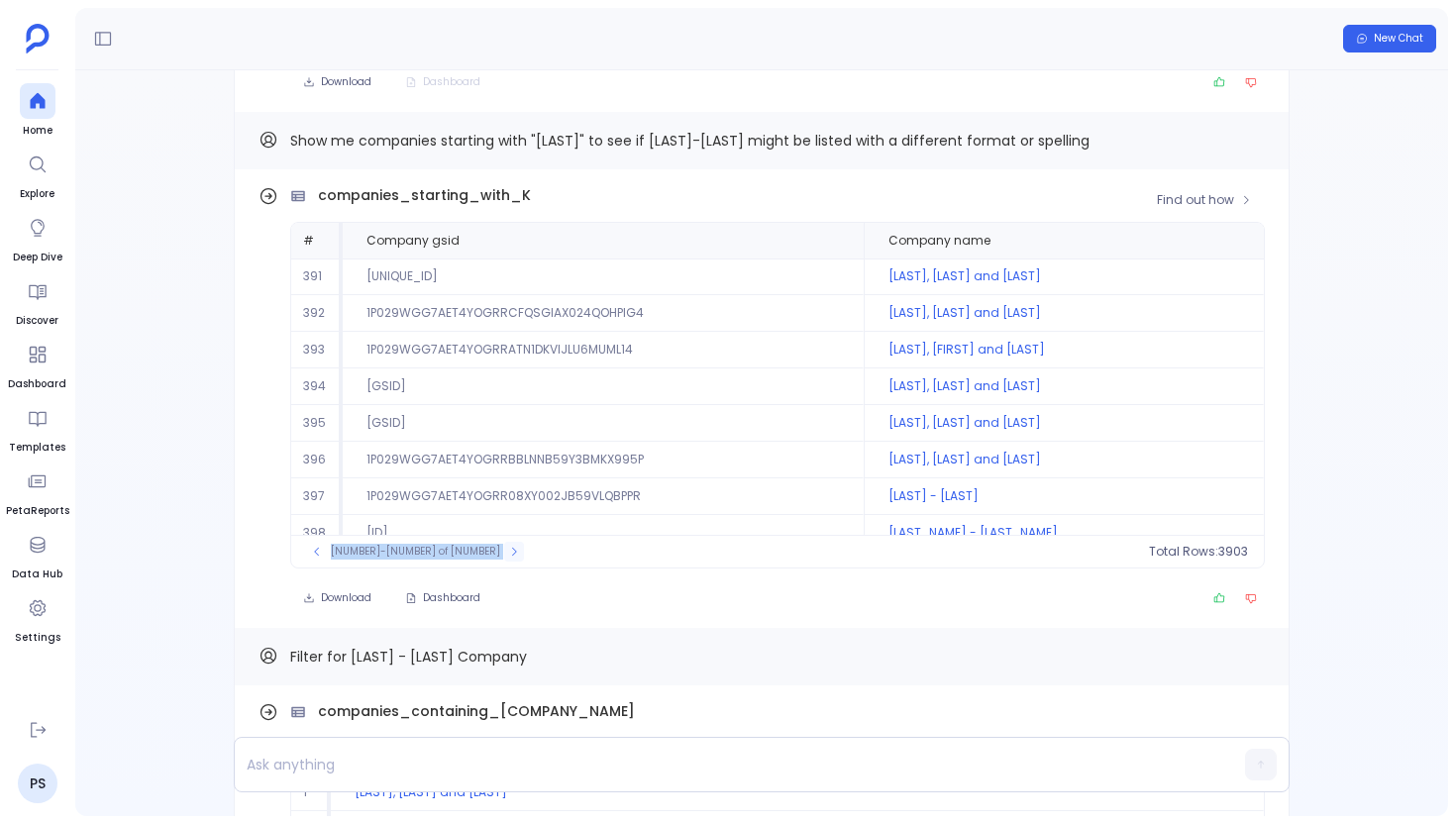 click 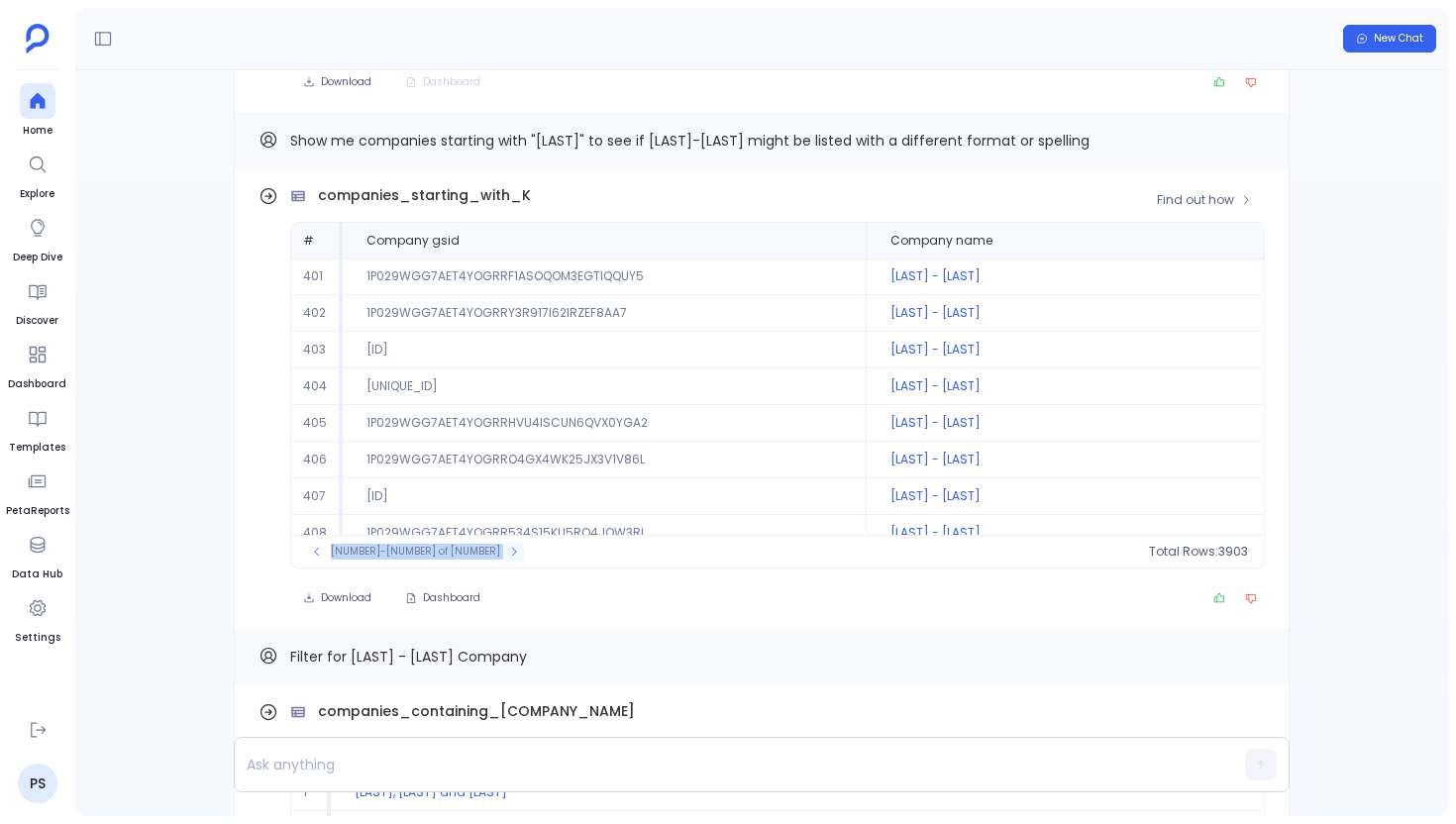 click 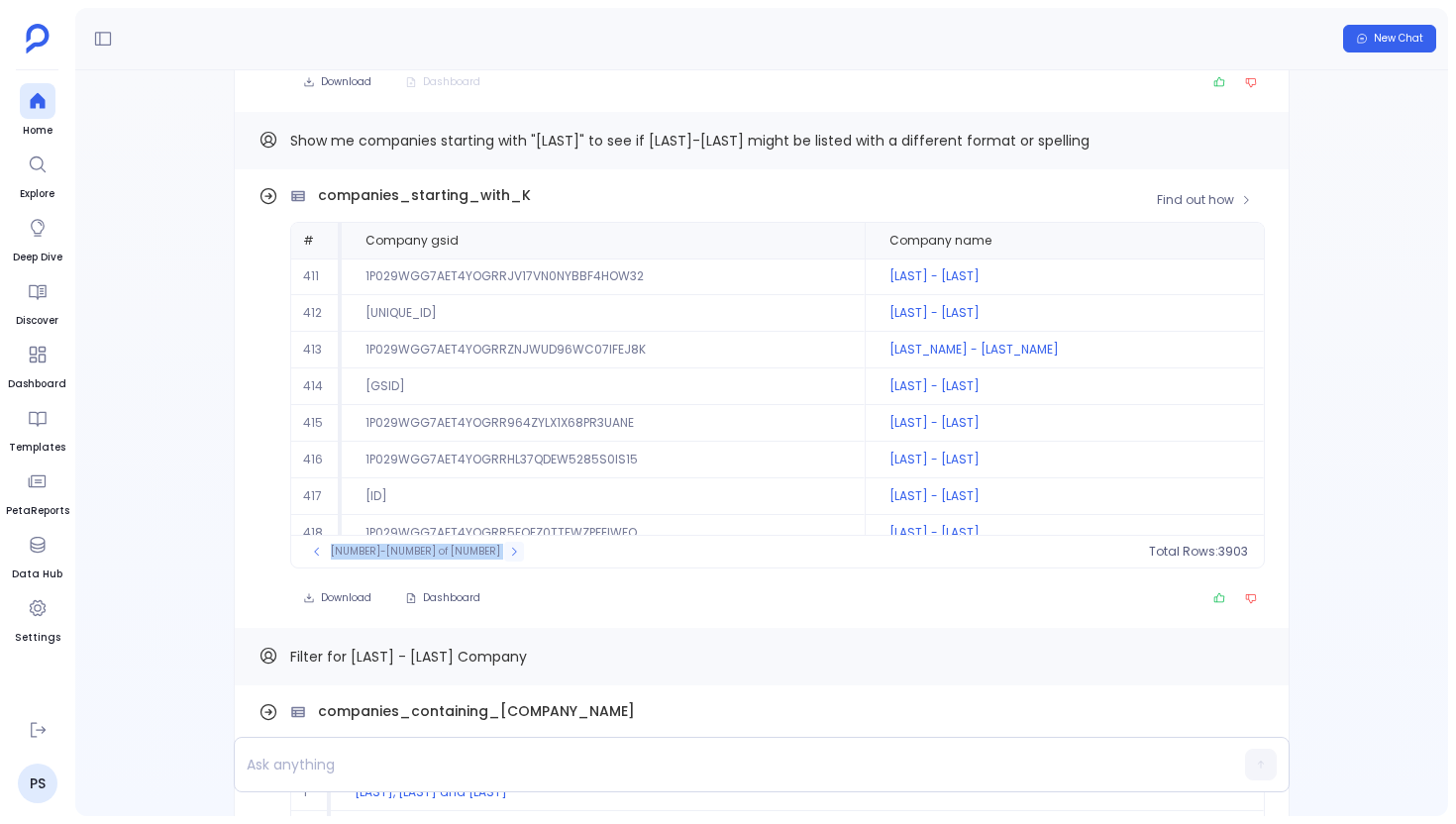click 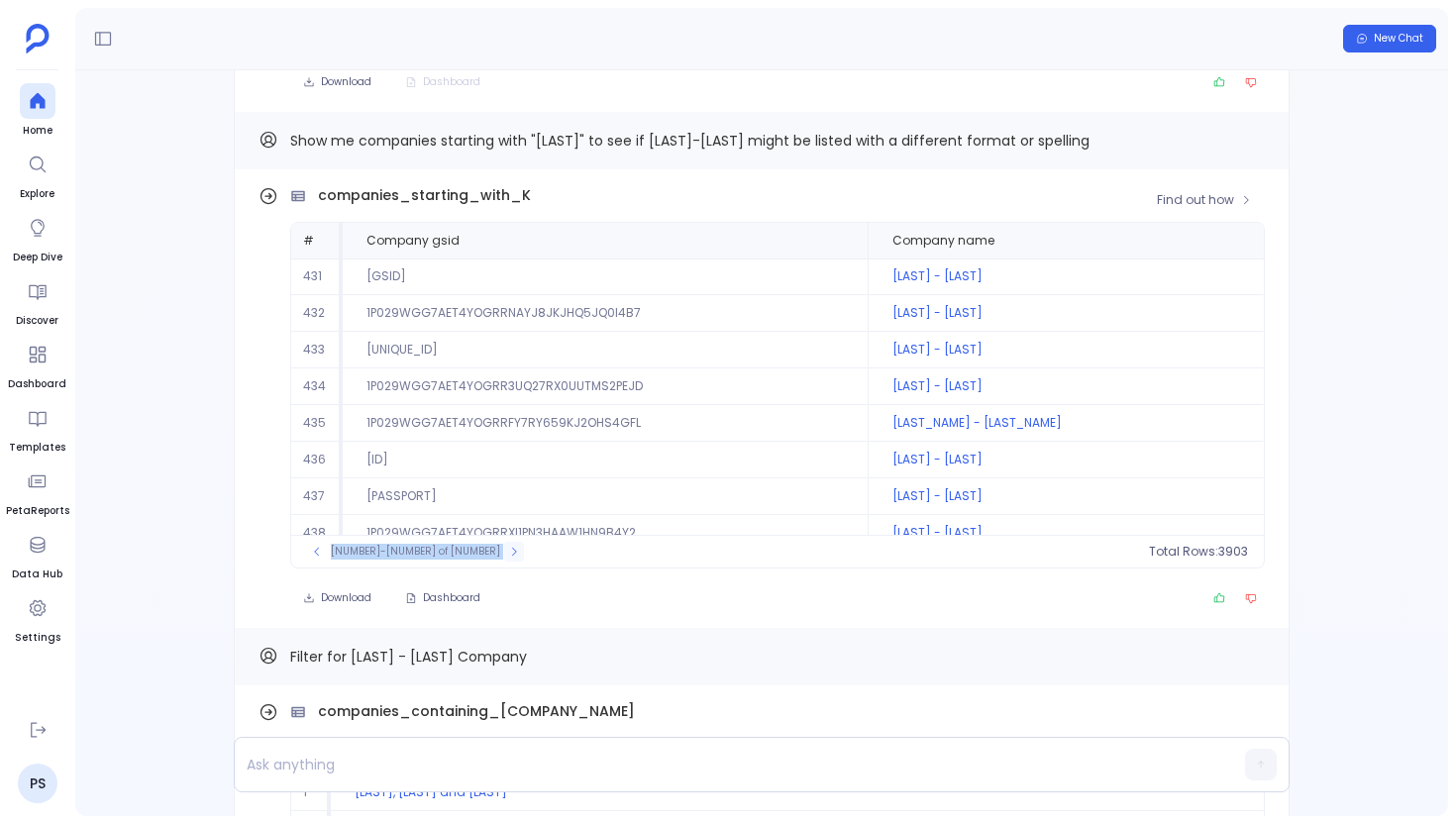click 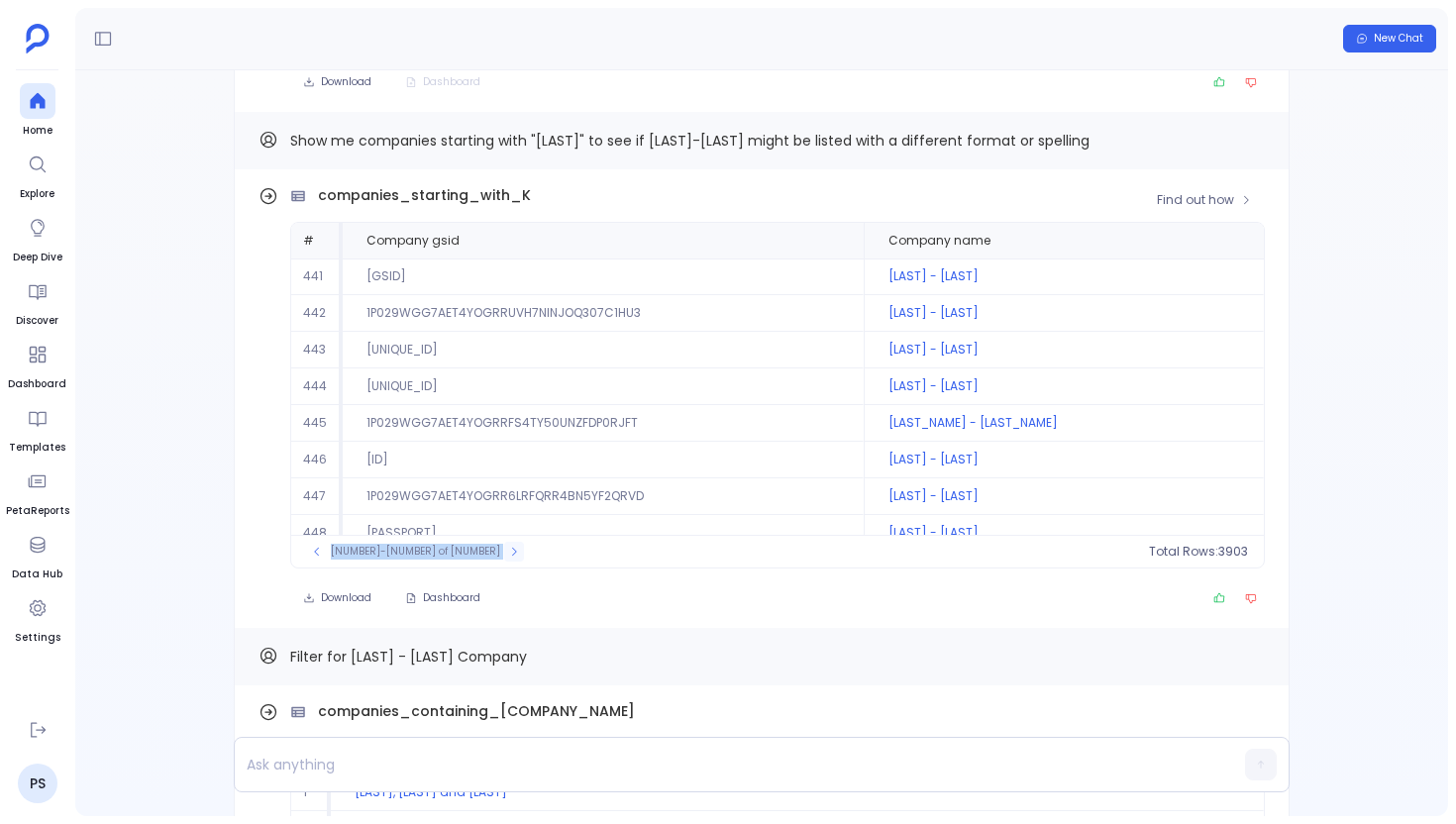 click 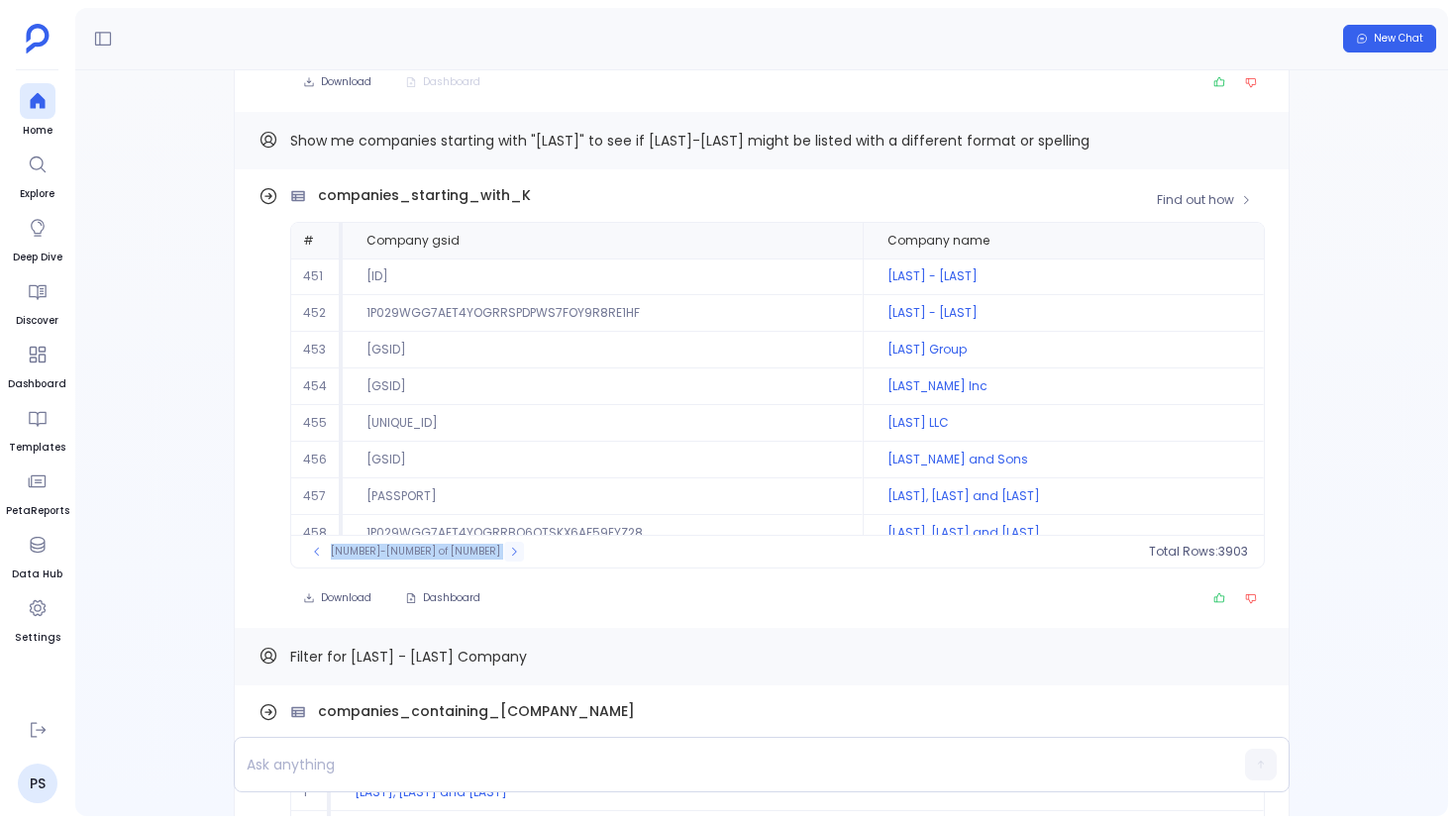 click 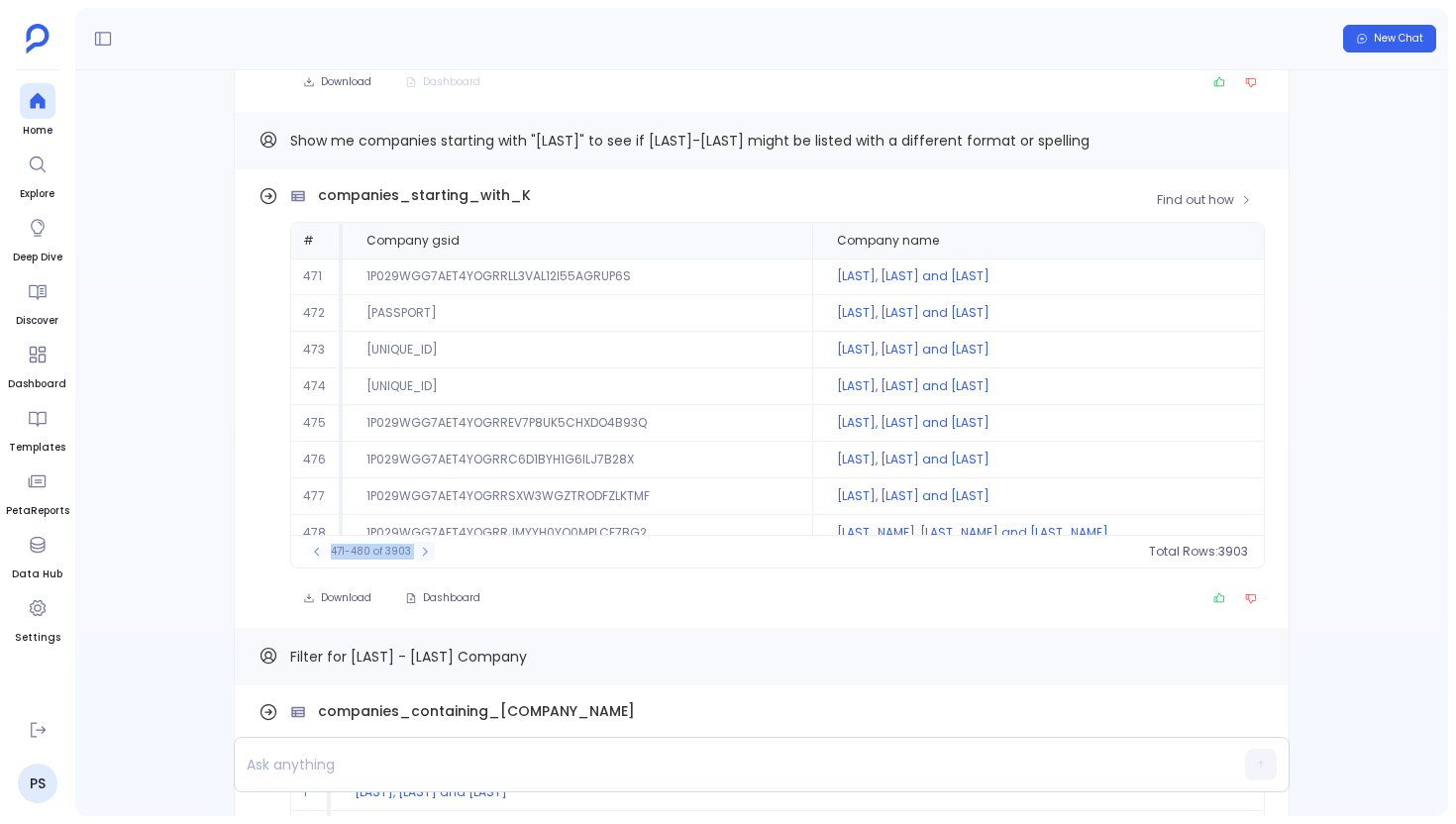 click 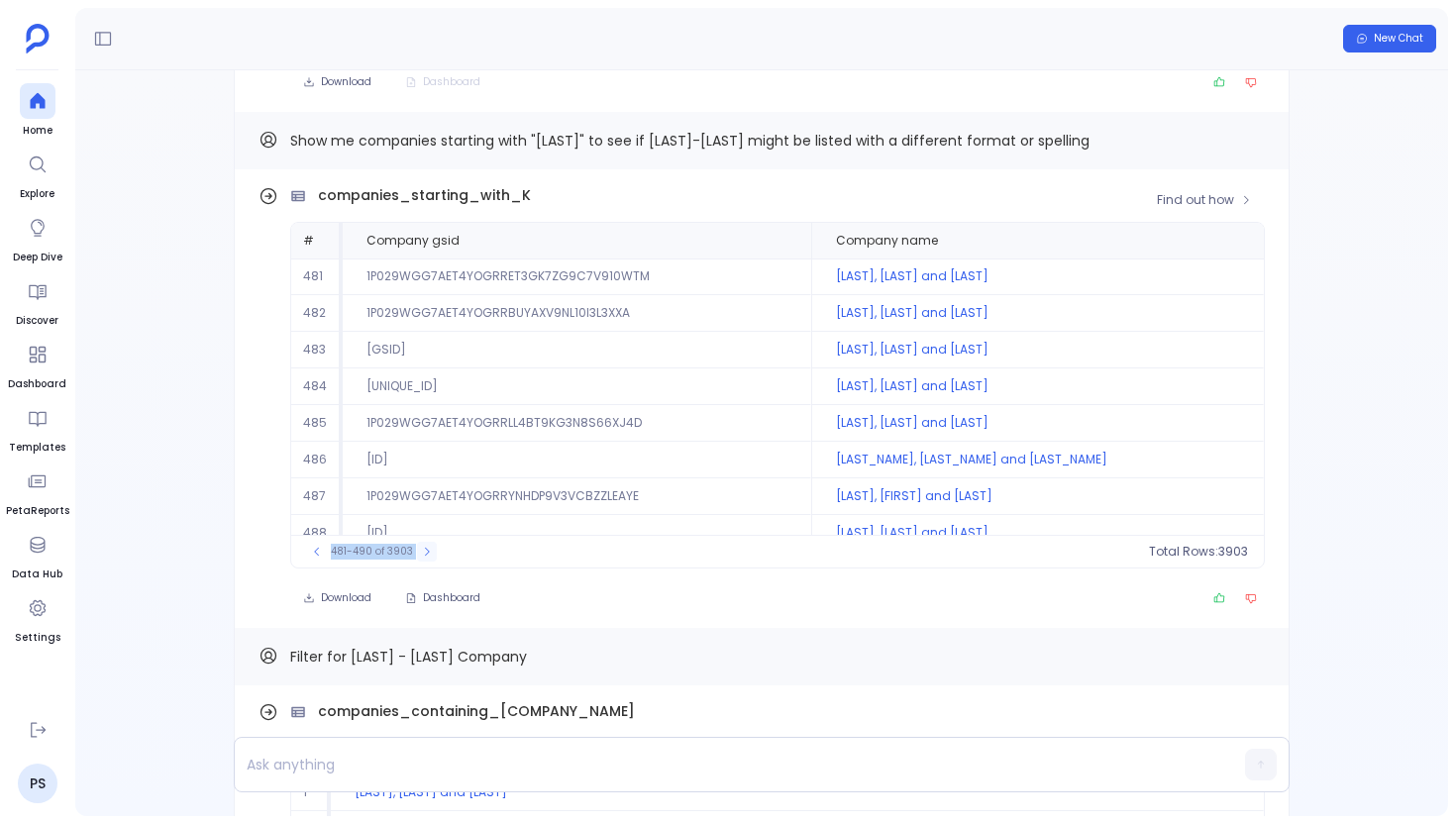 click 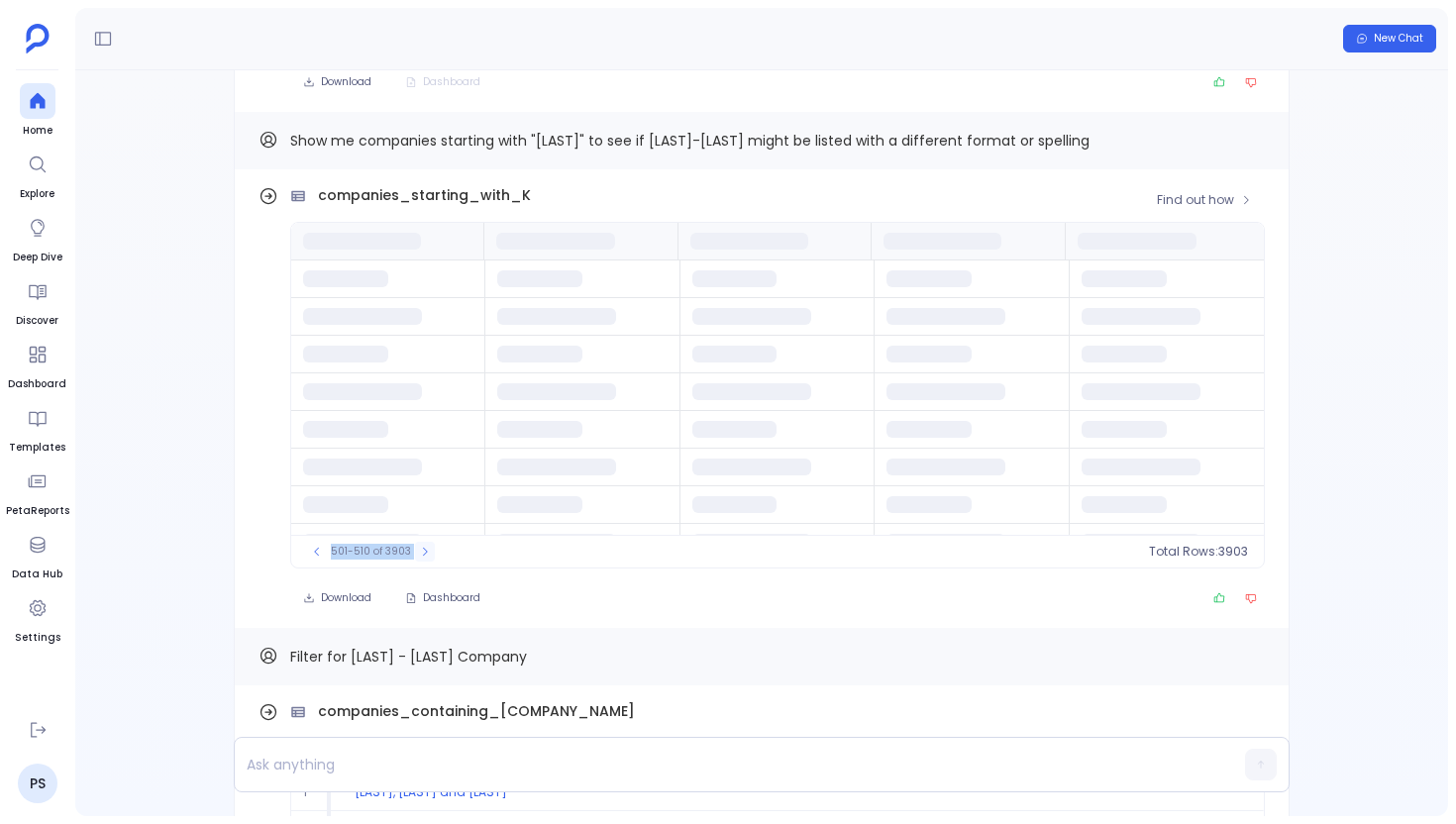 click 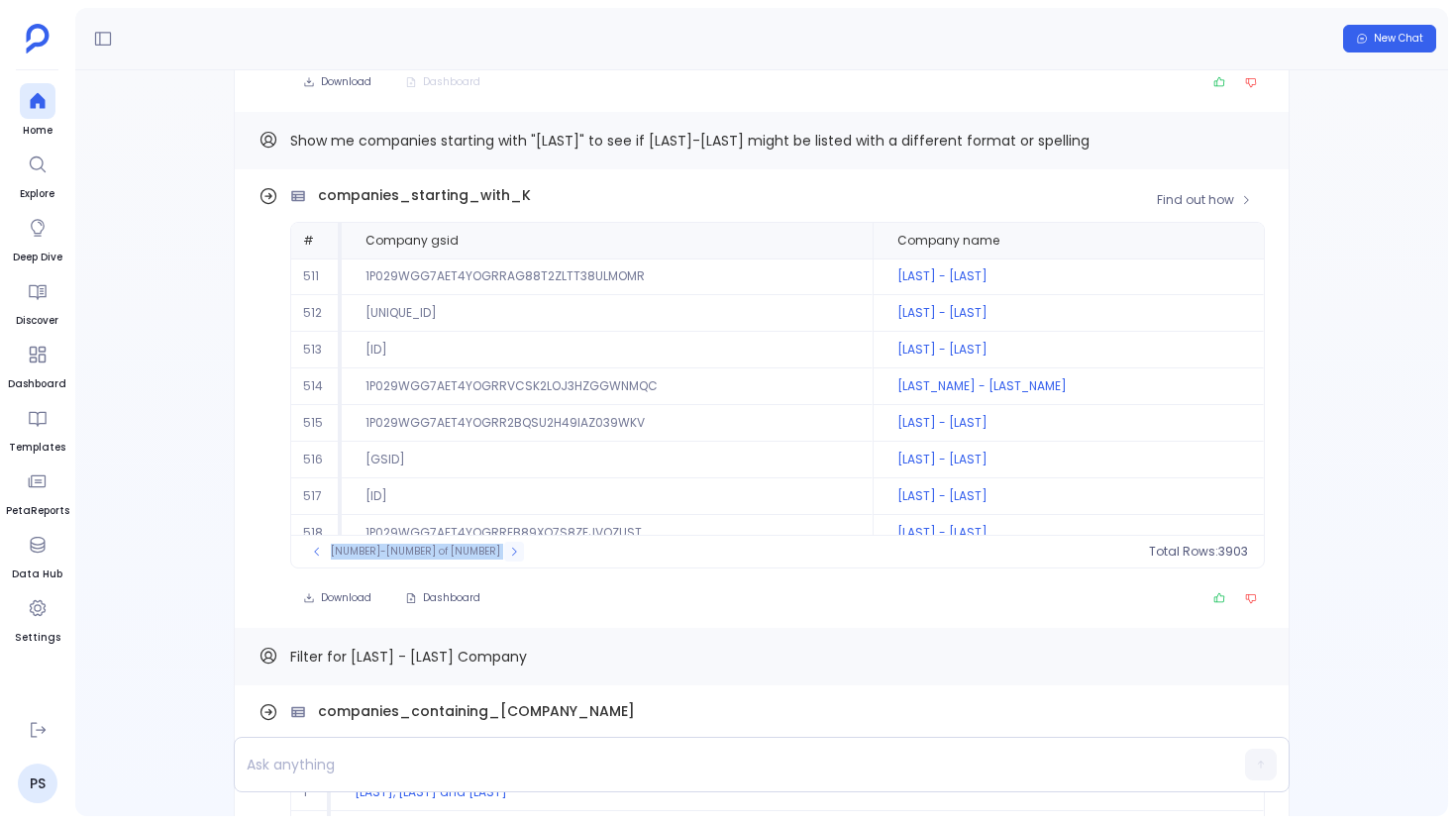 click 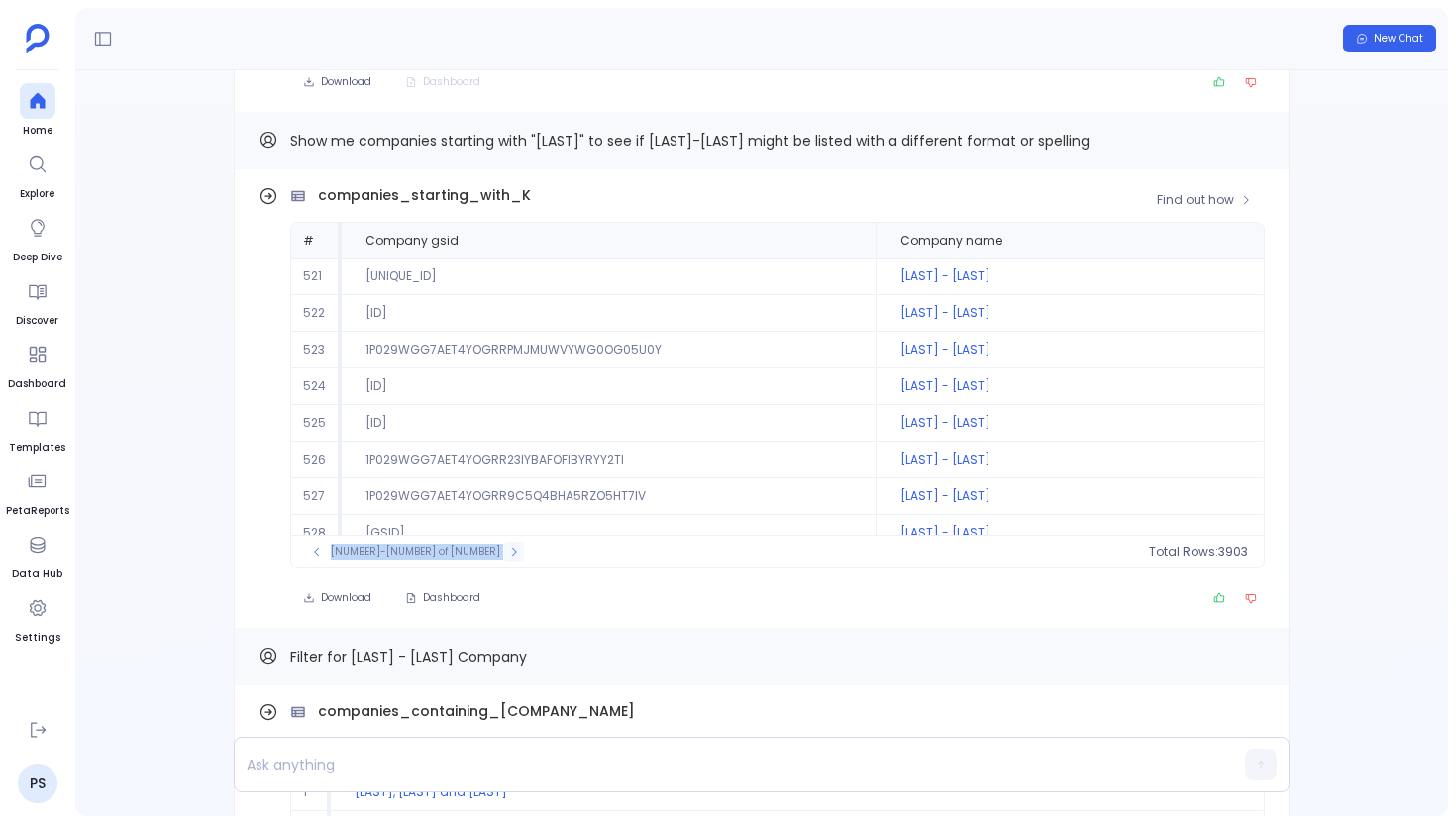 click 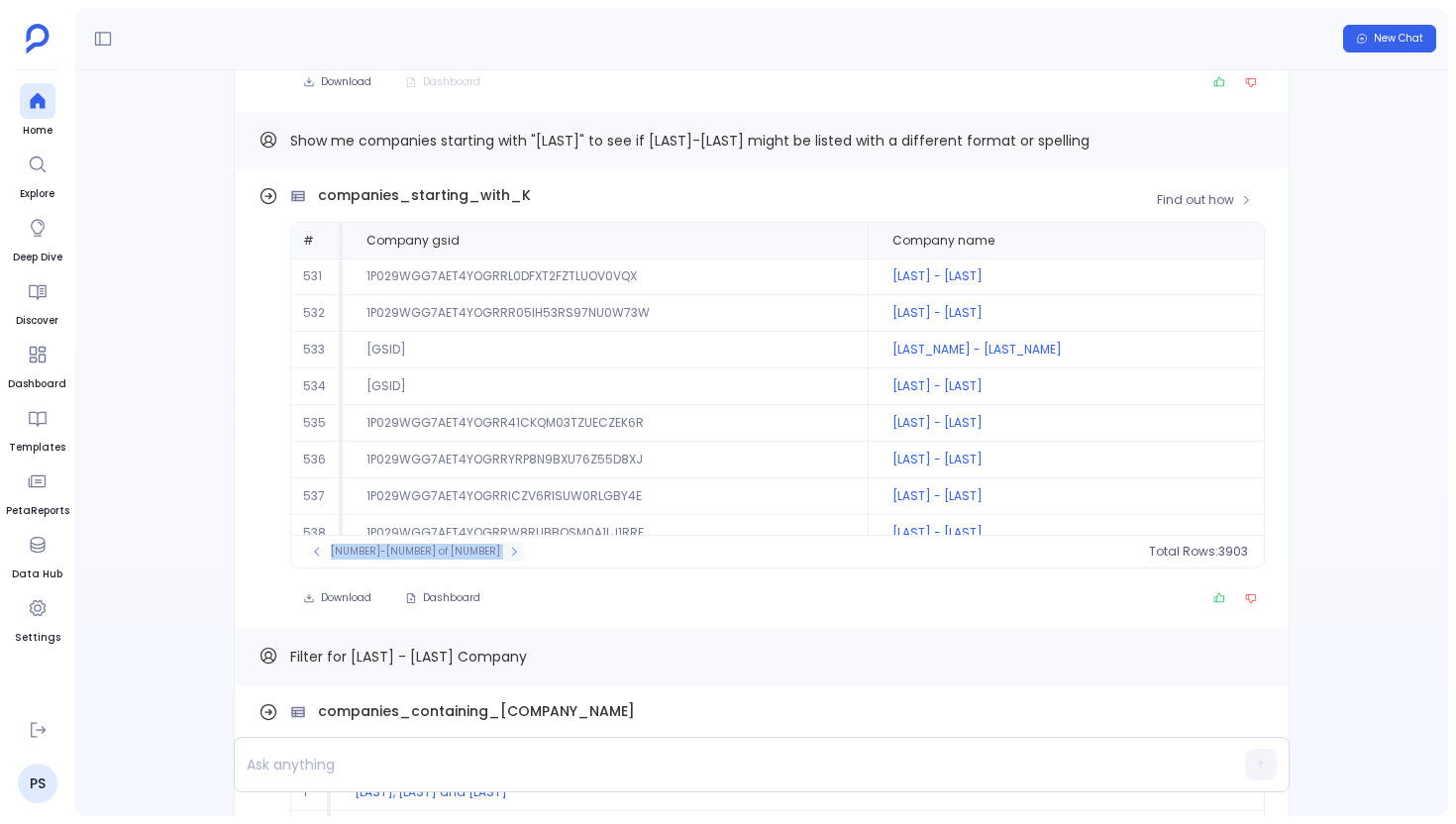 click 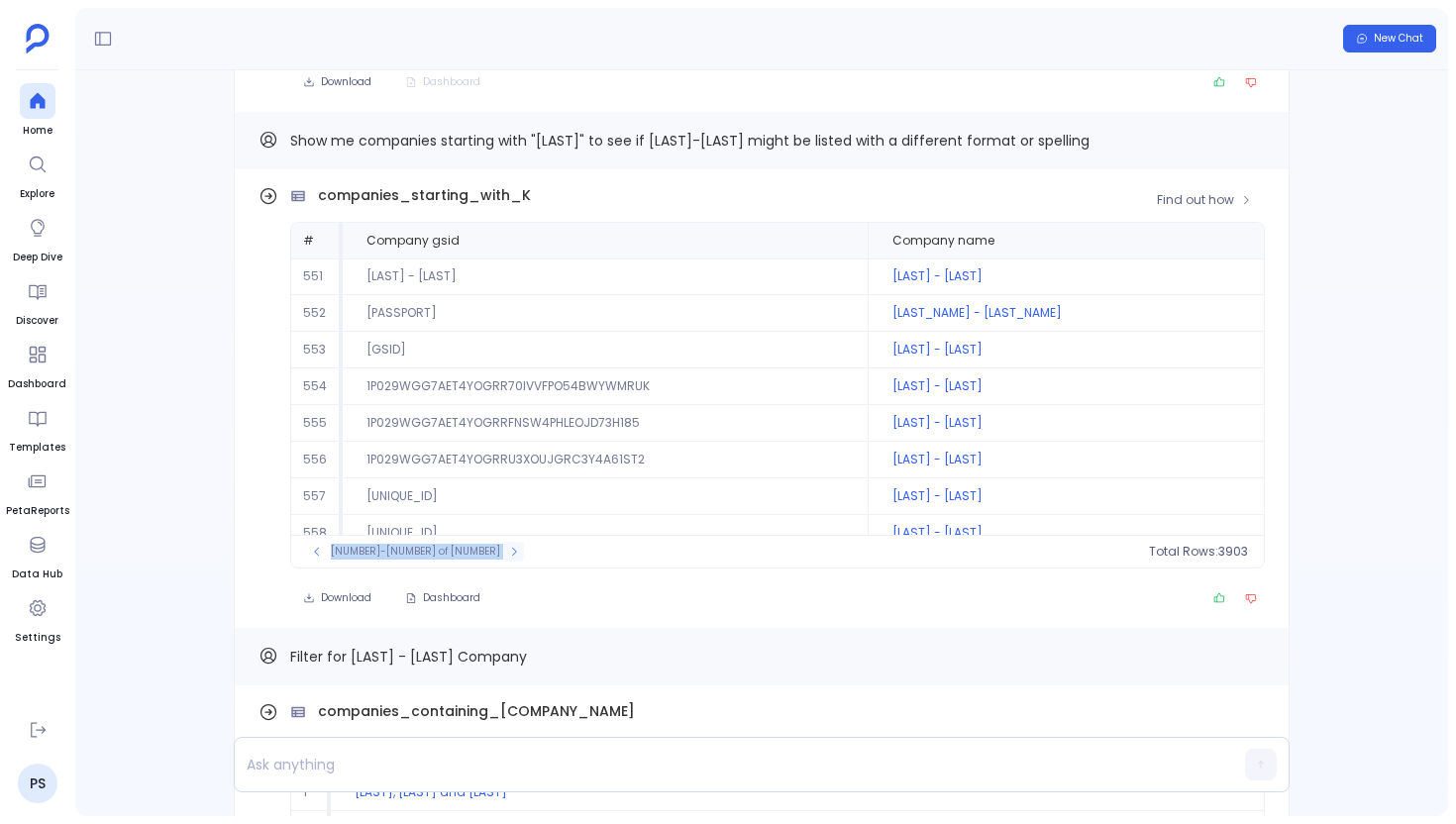 click 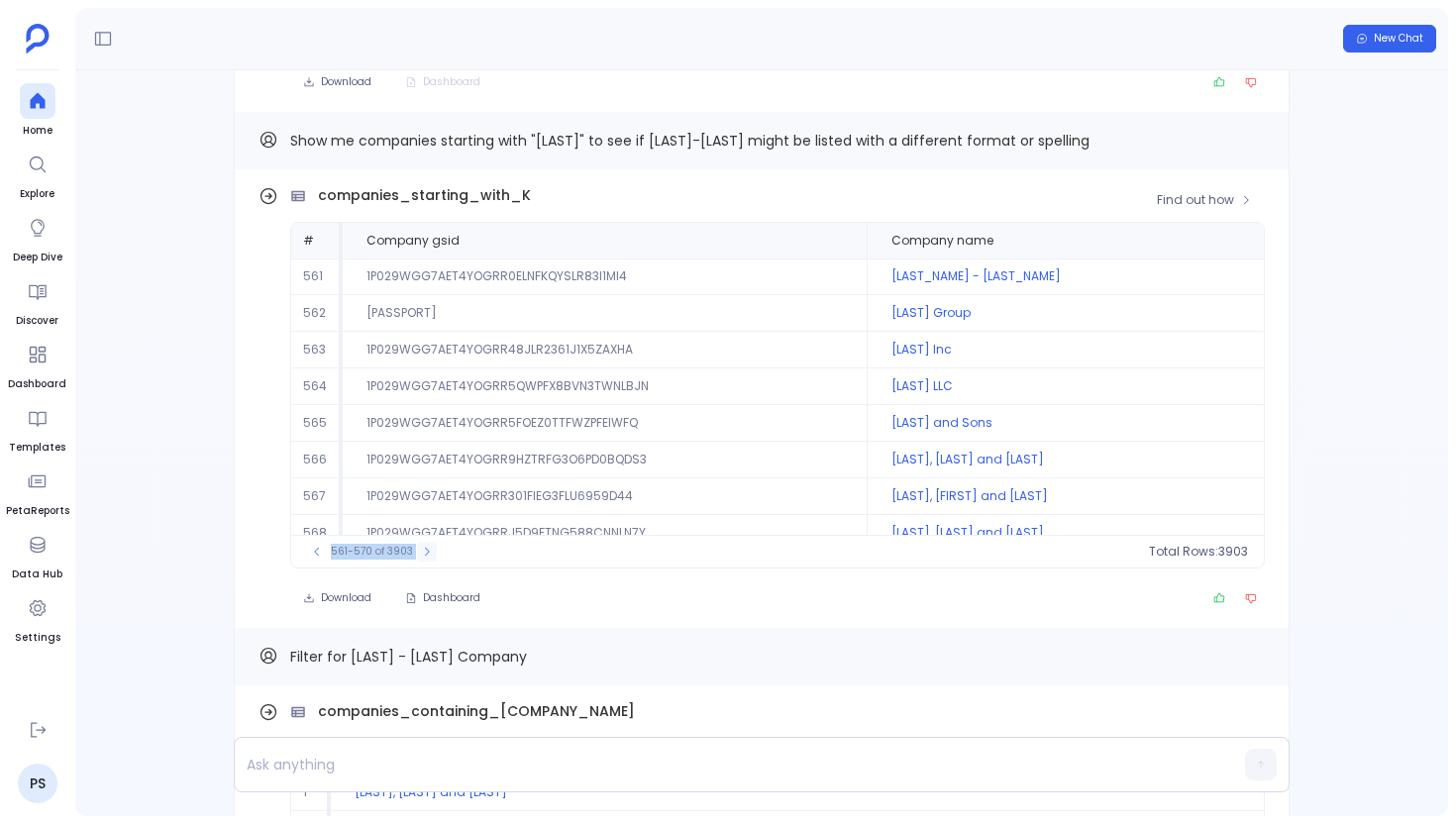 click 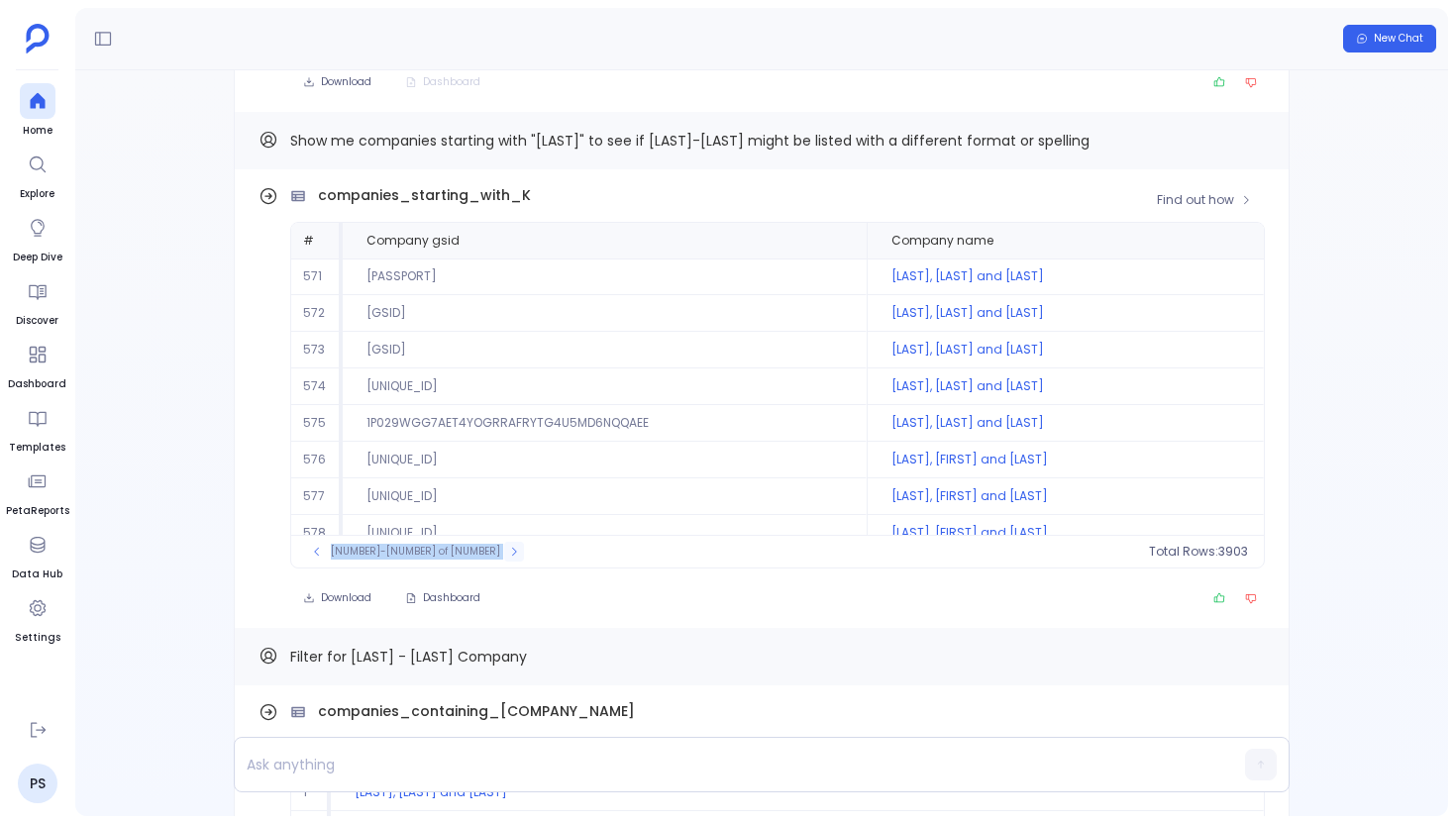 click 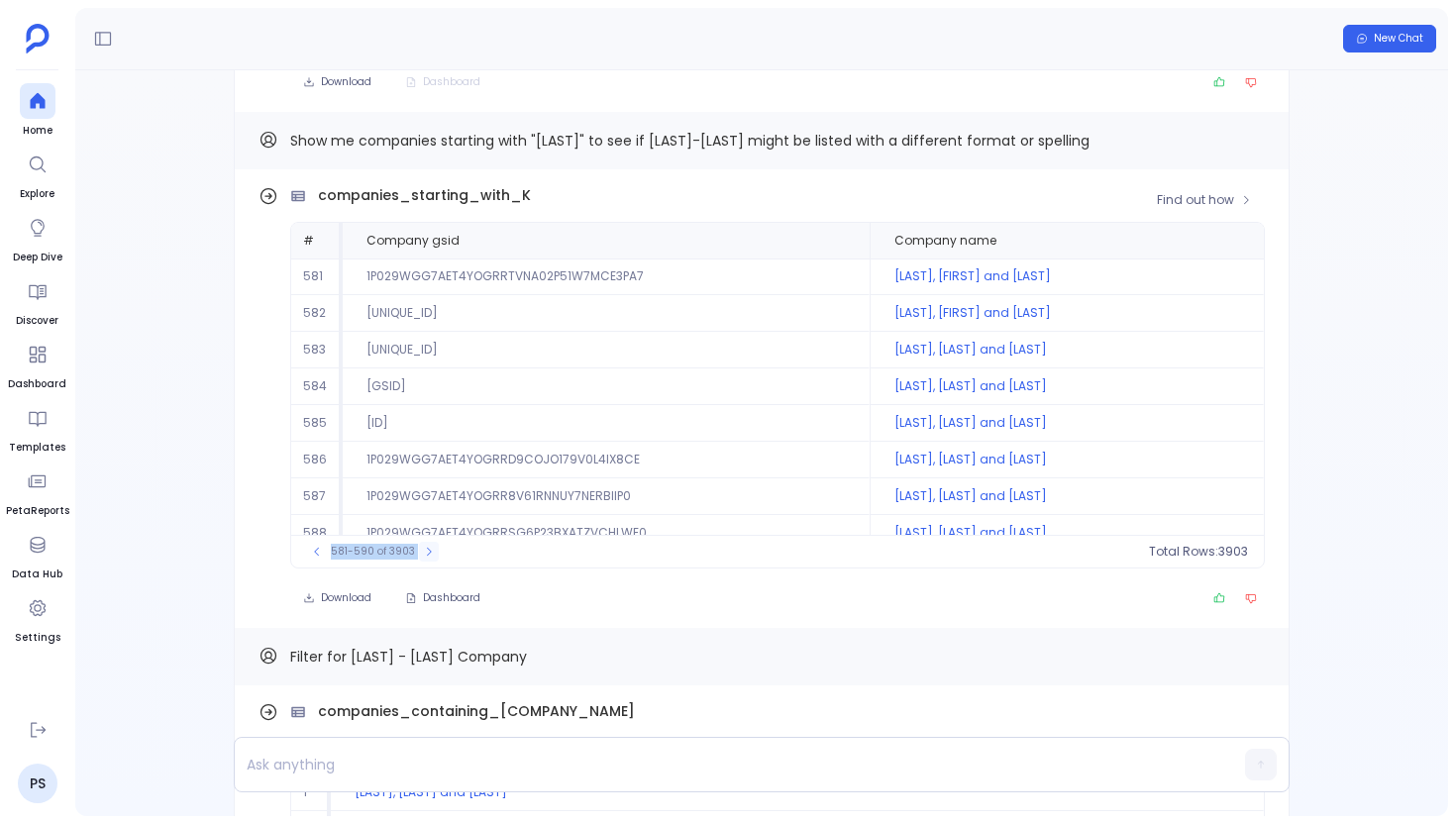 click 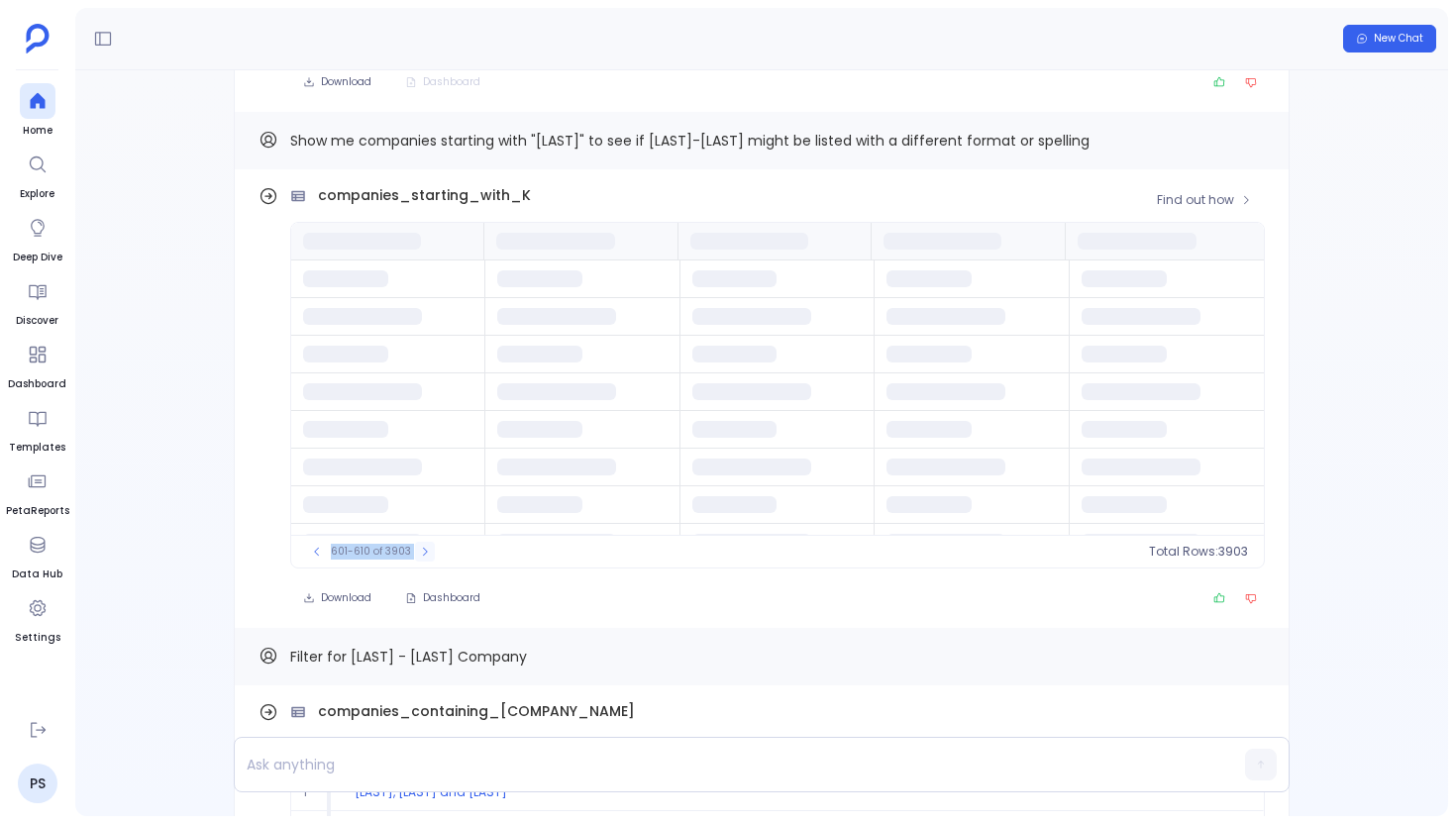 click 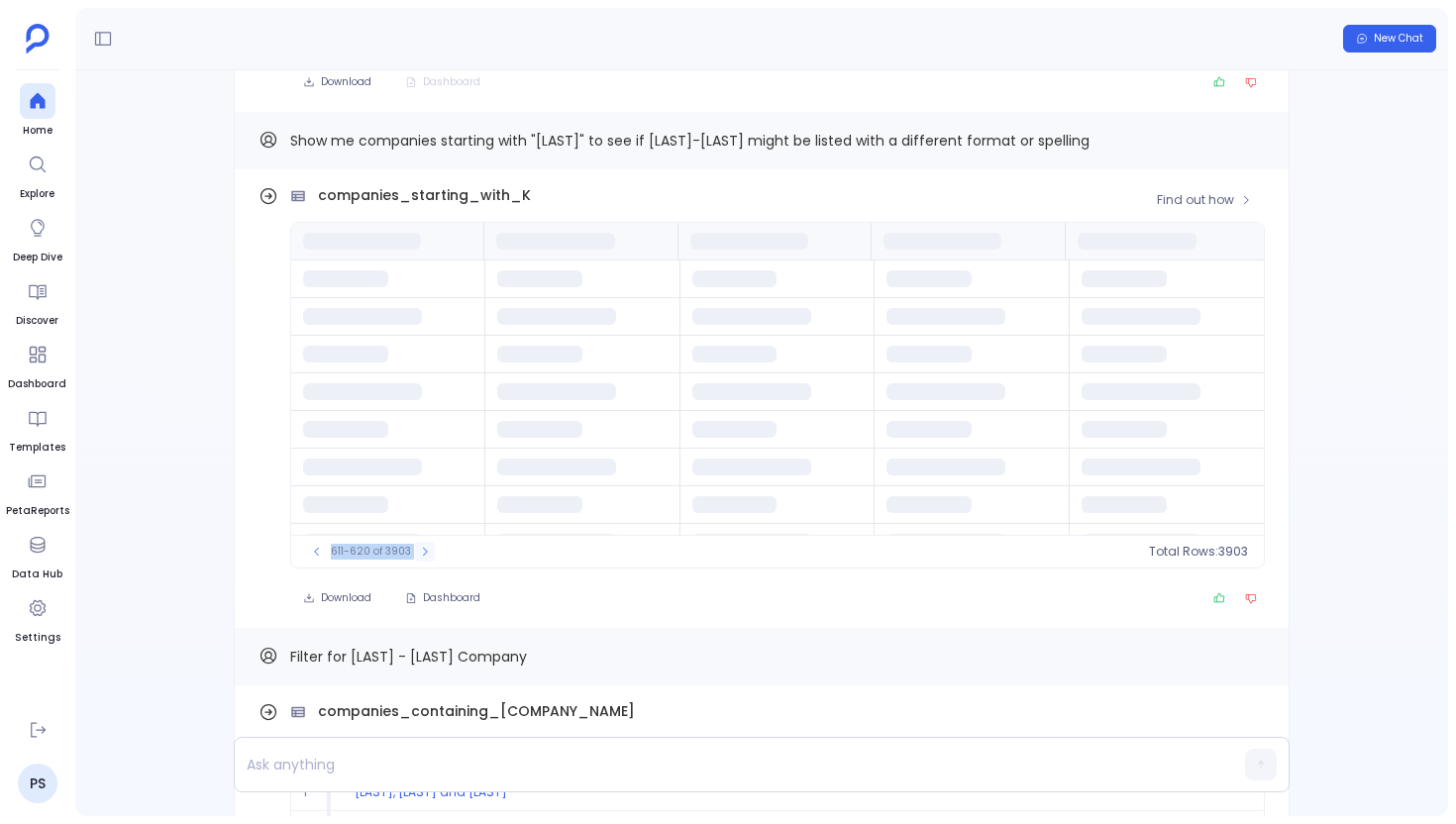 click 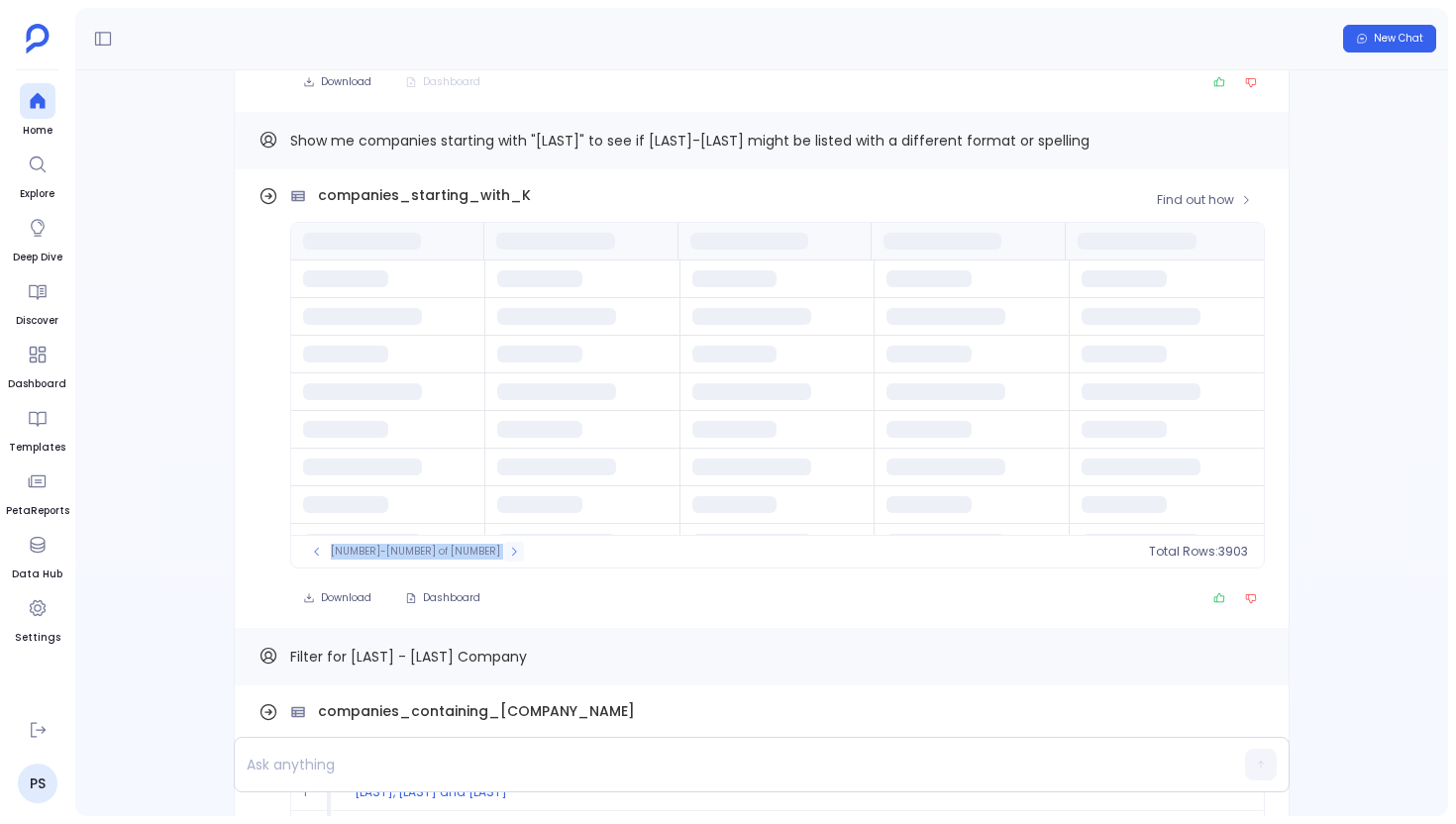 click 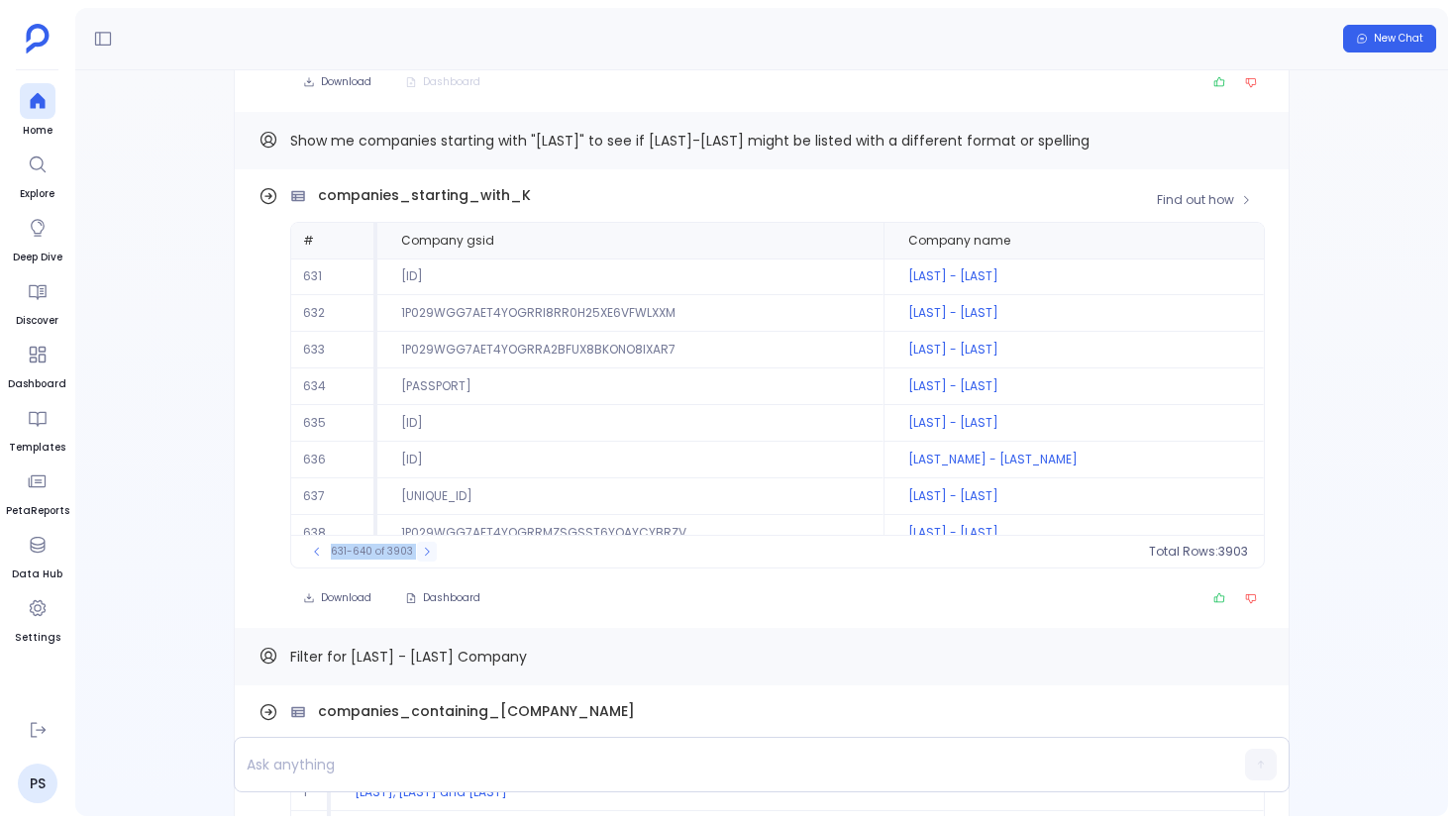 click 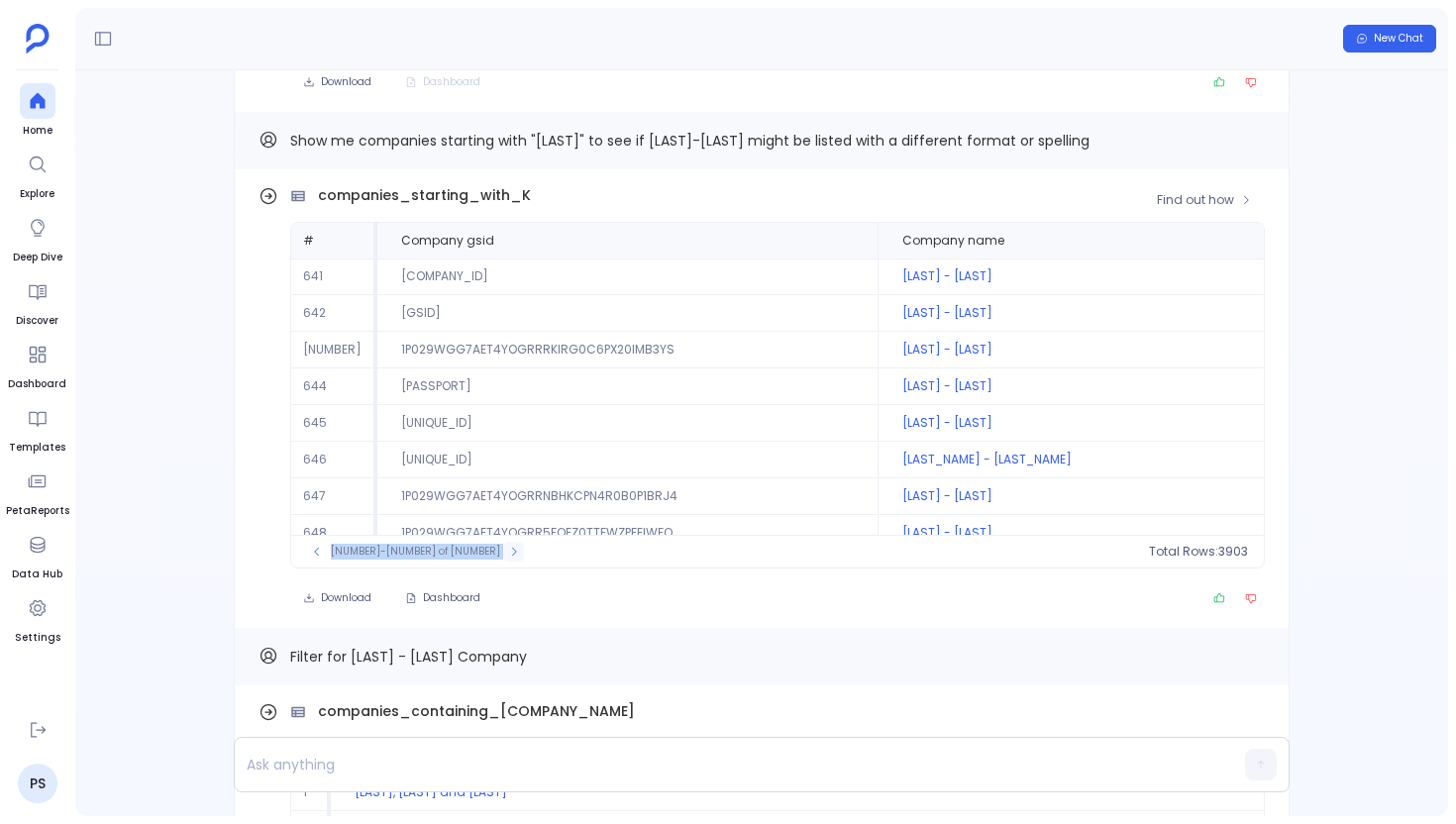 click 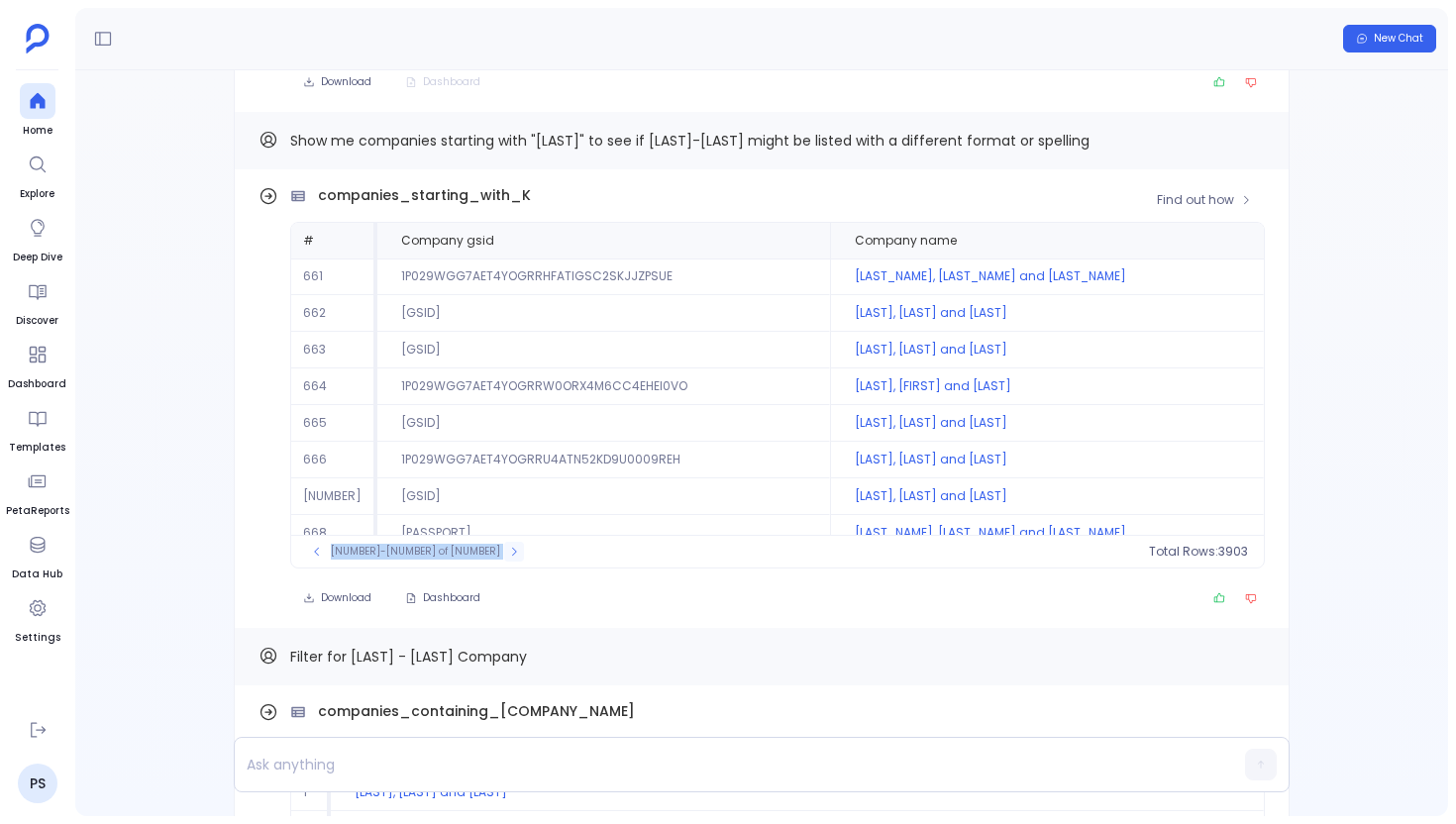 click 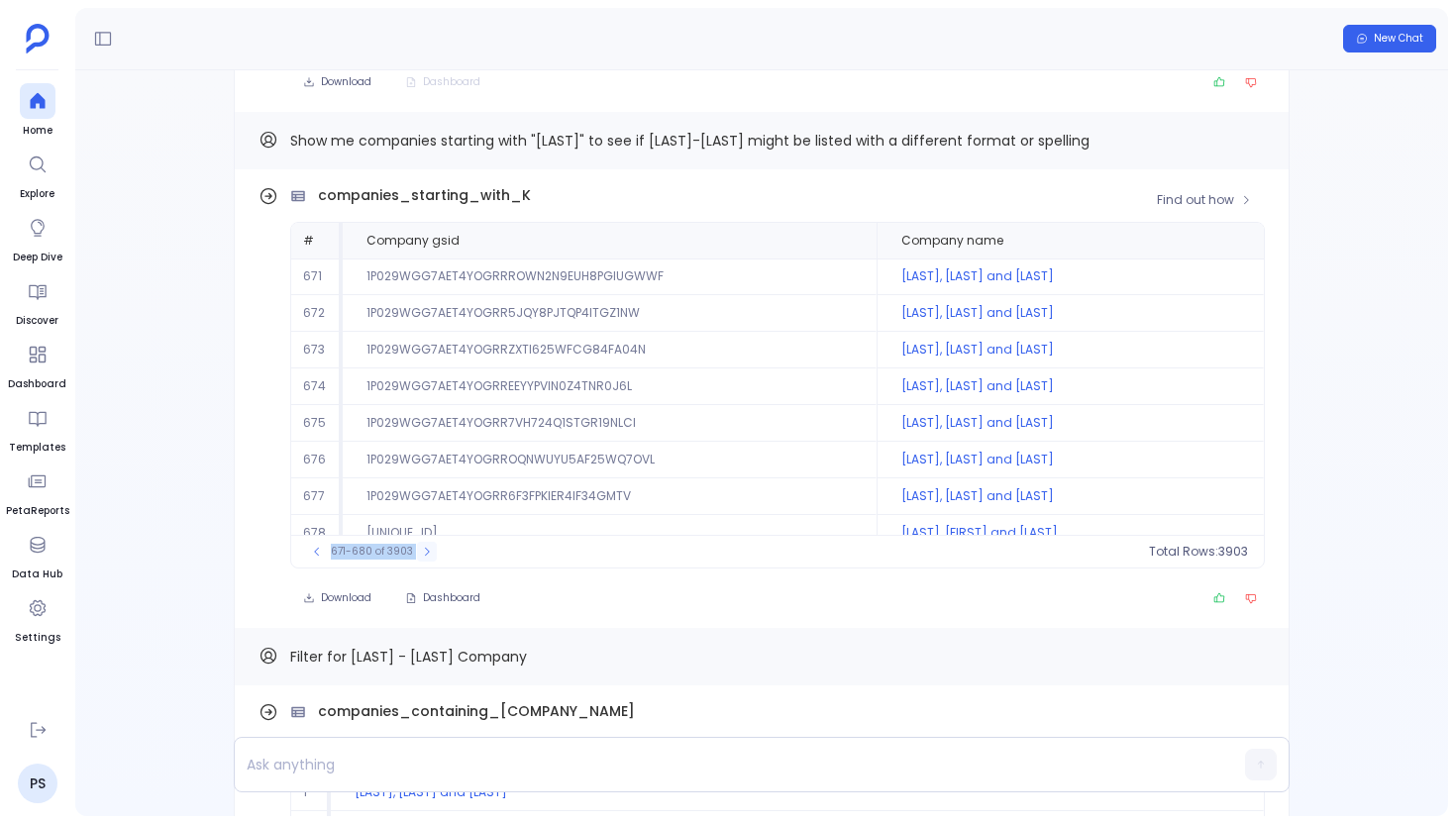click 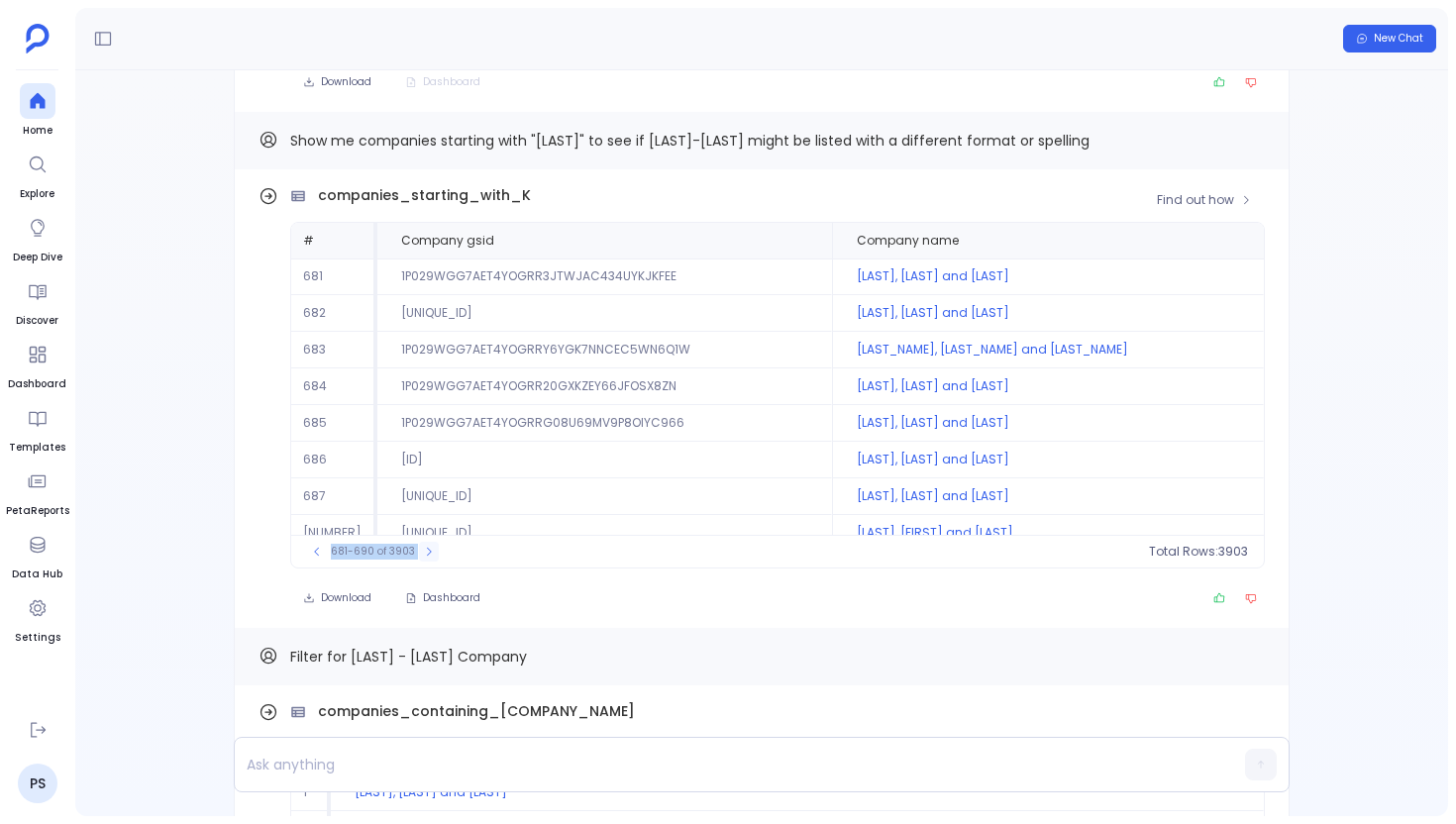 click 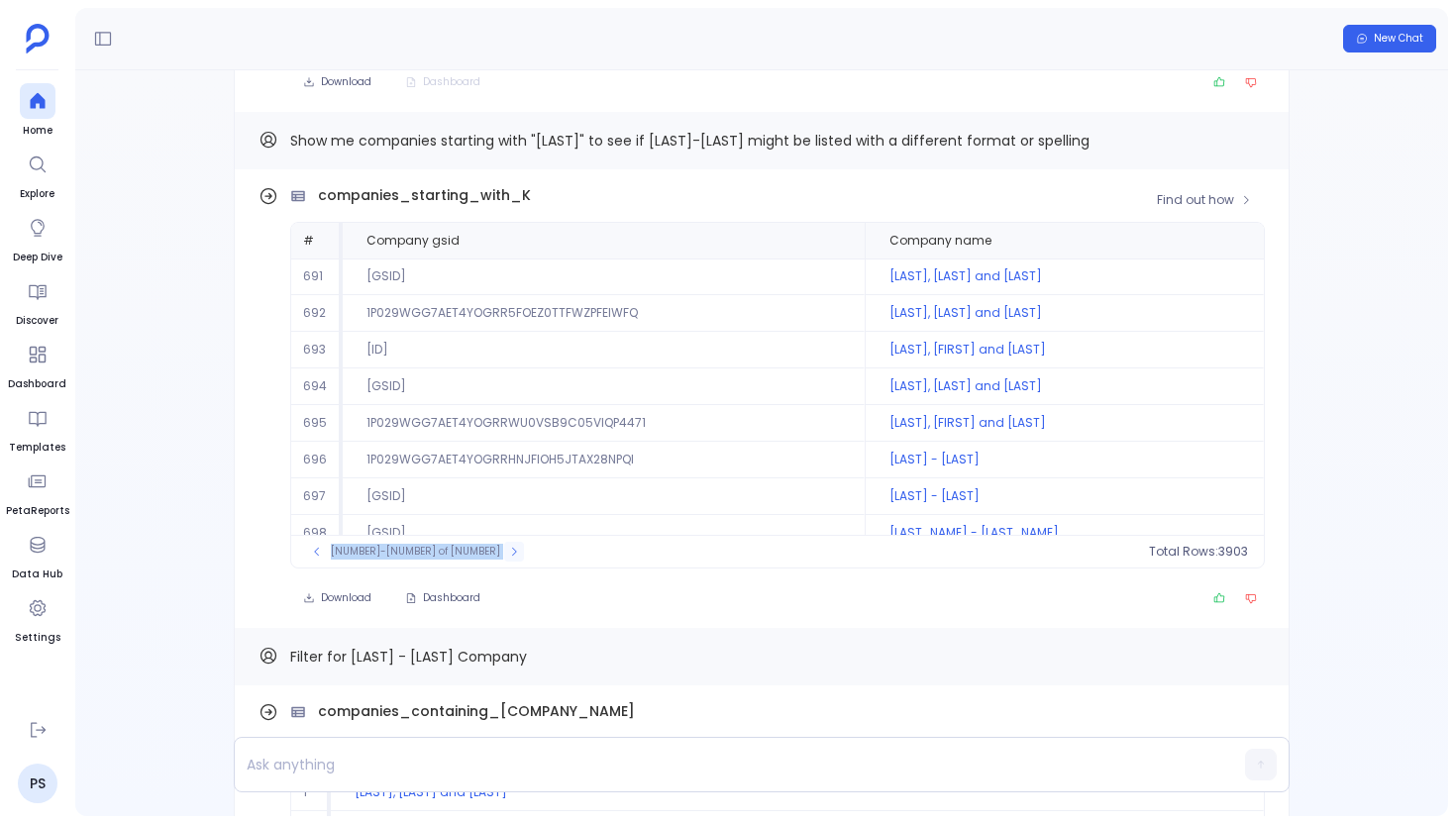 click 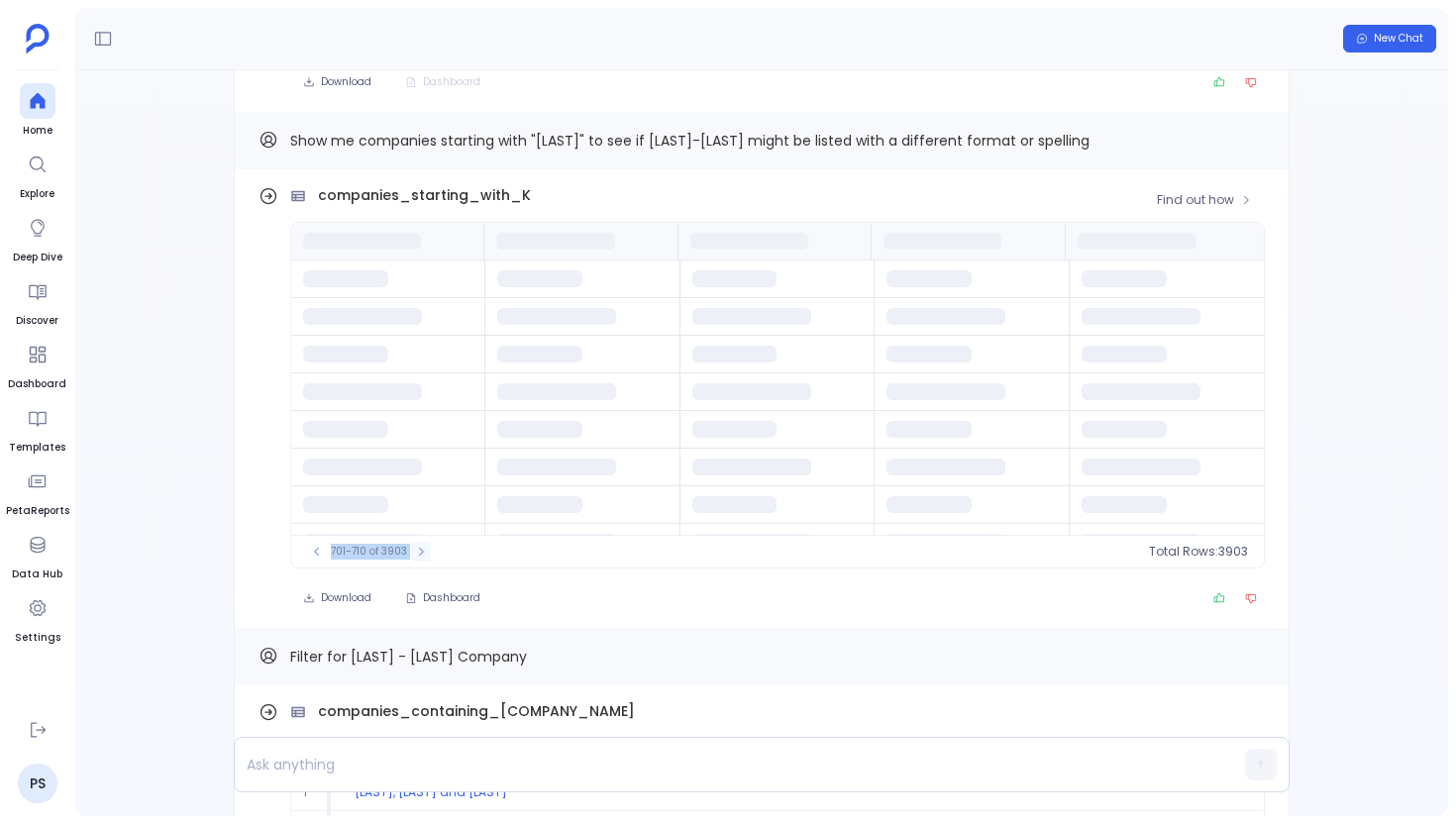 click at bounding box center [421, 552] 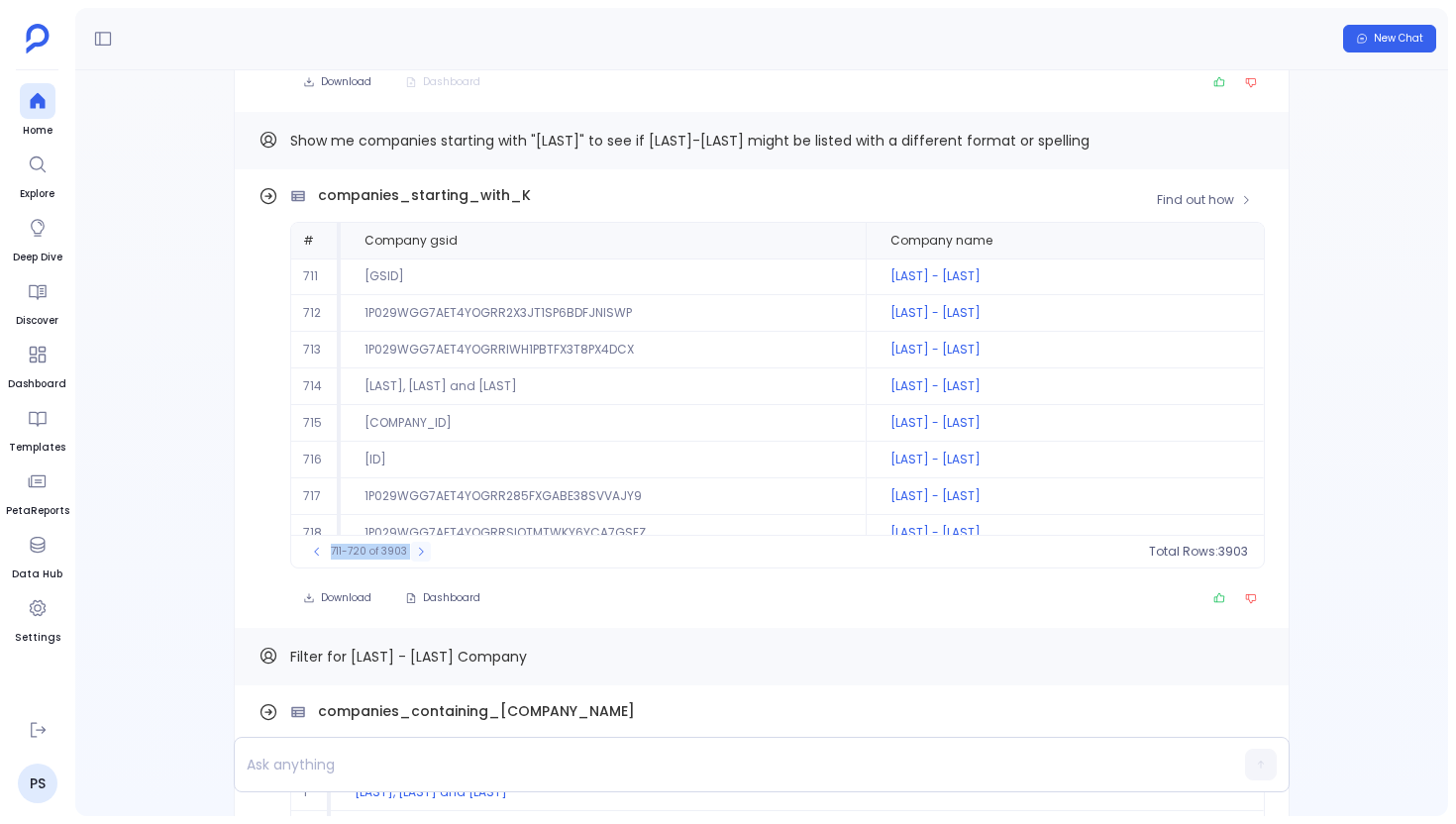 click at bounding box center [421, 552] 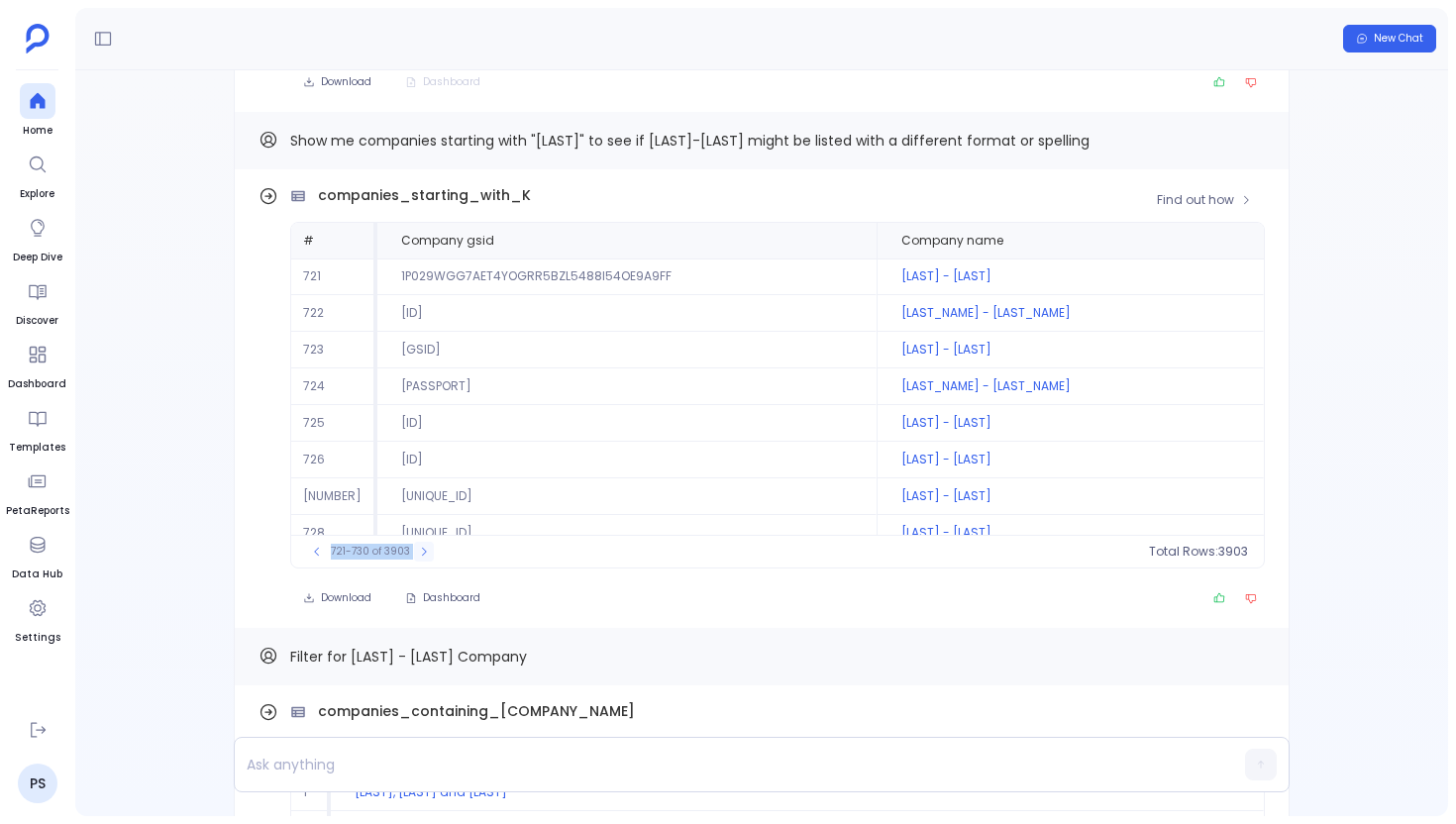 click 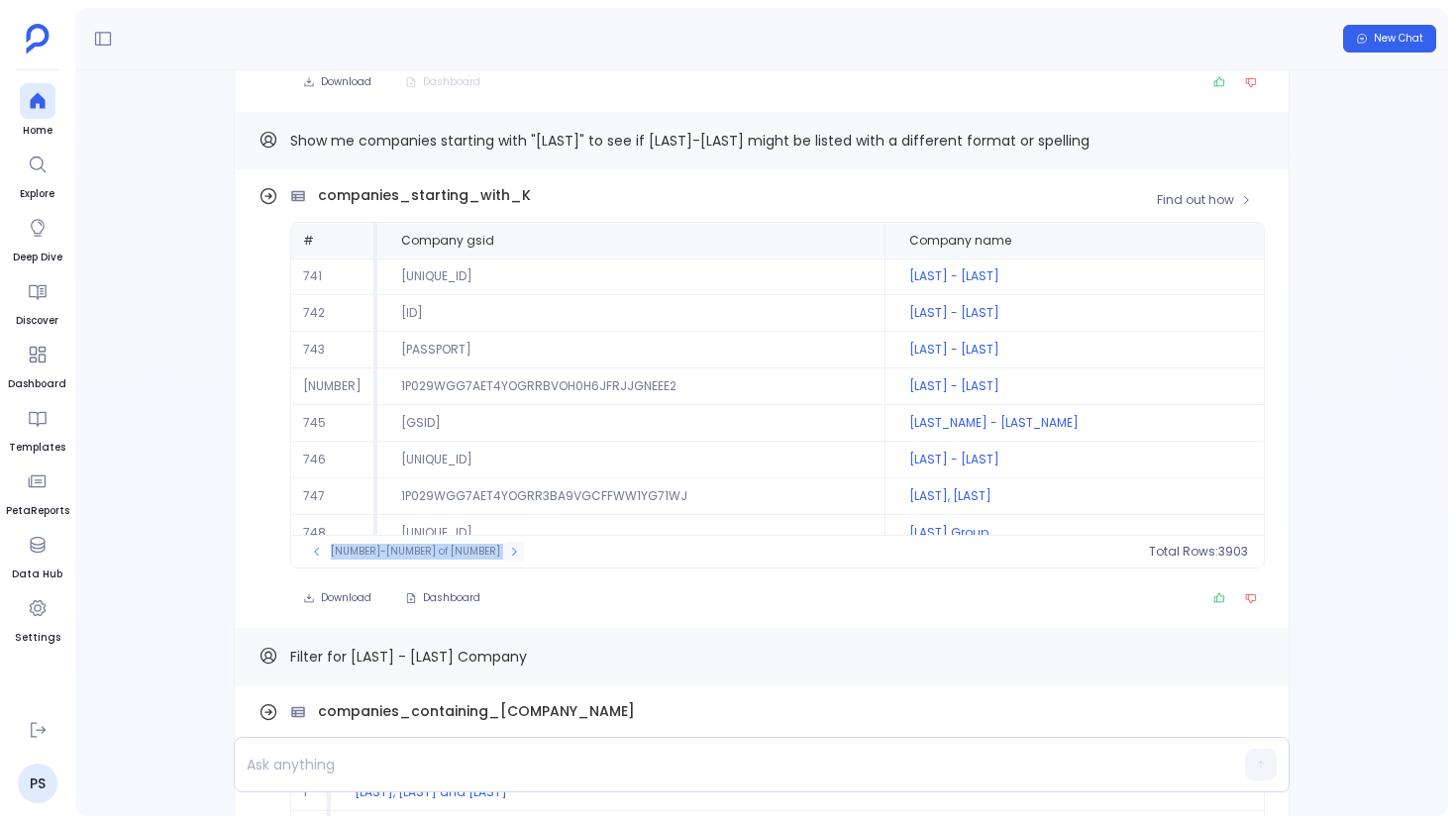 click 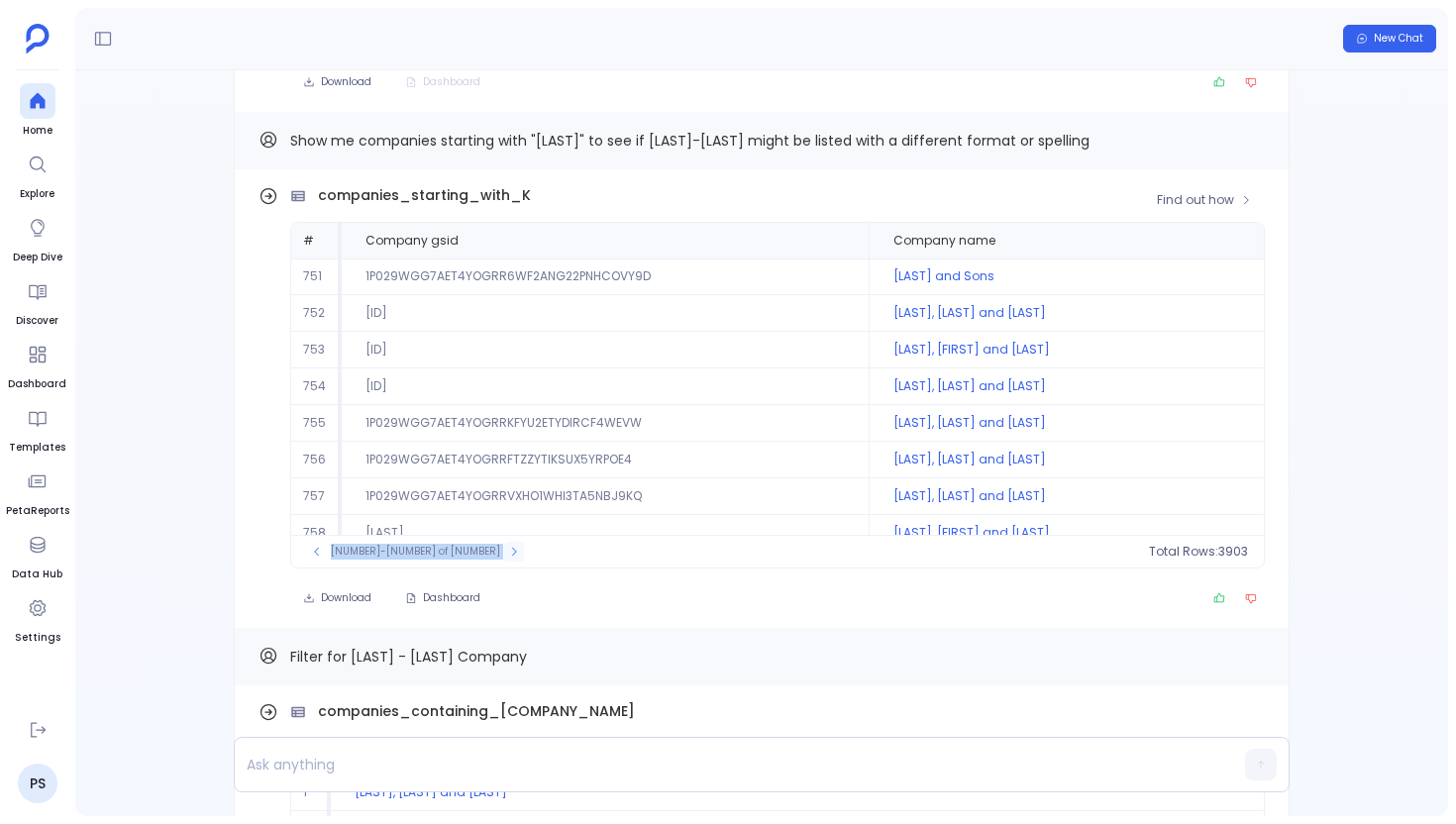 click 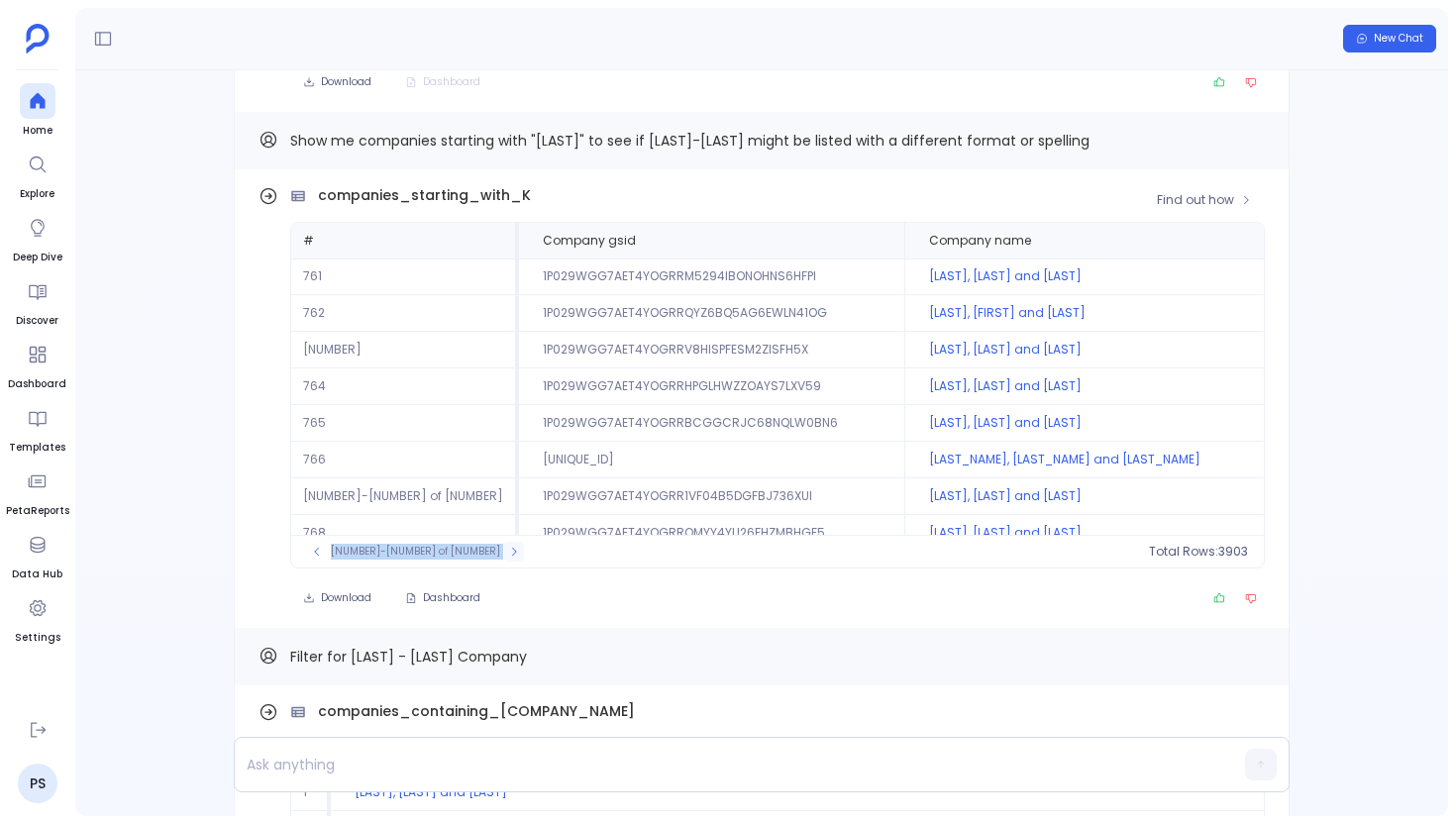 click 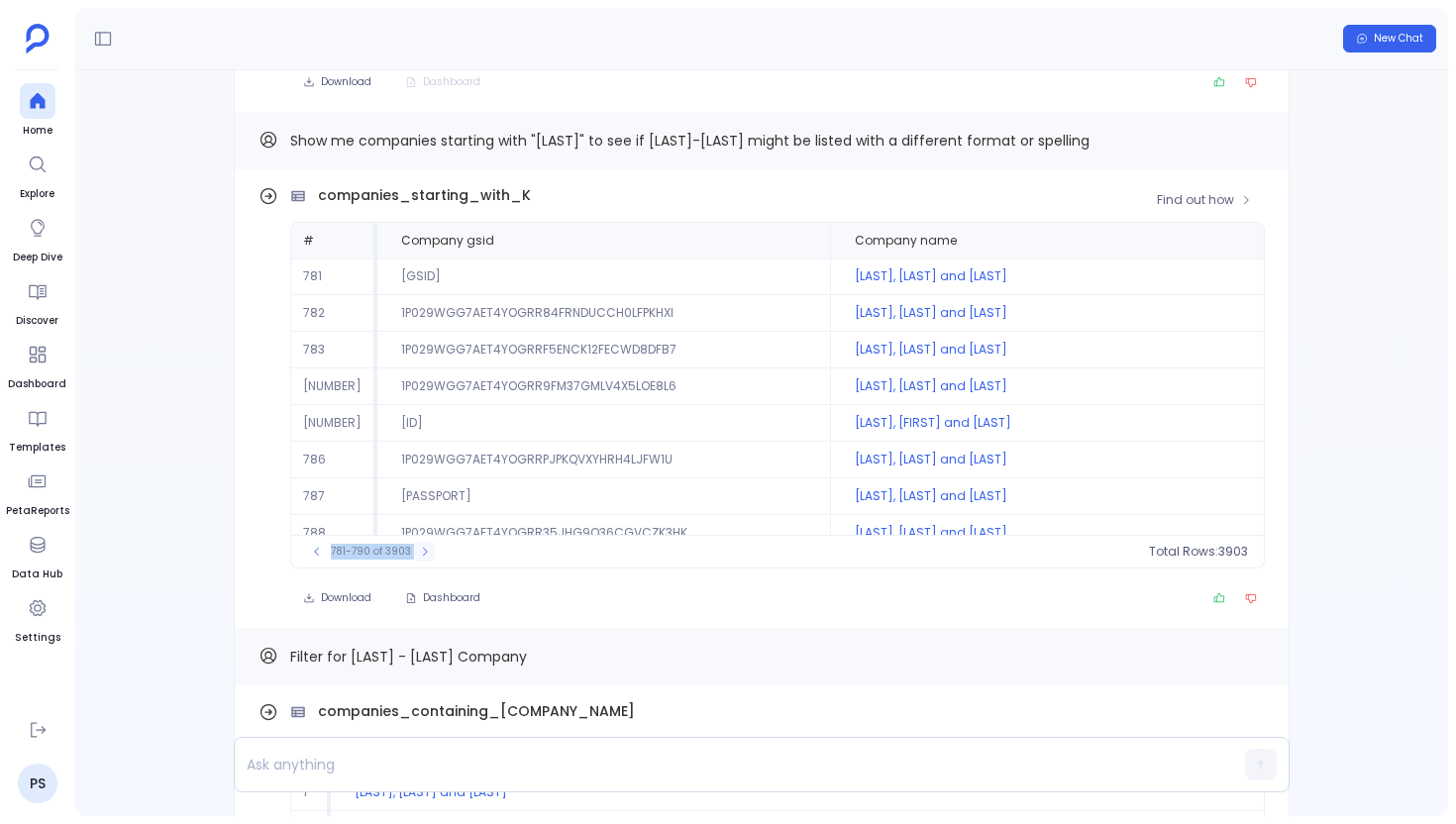 click 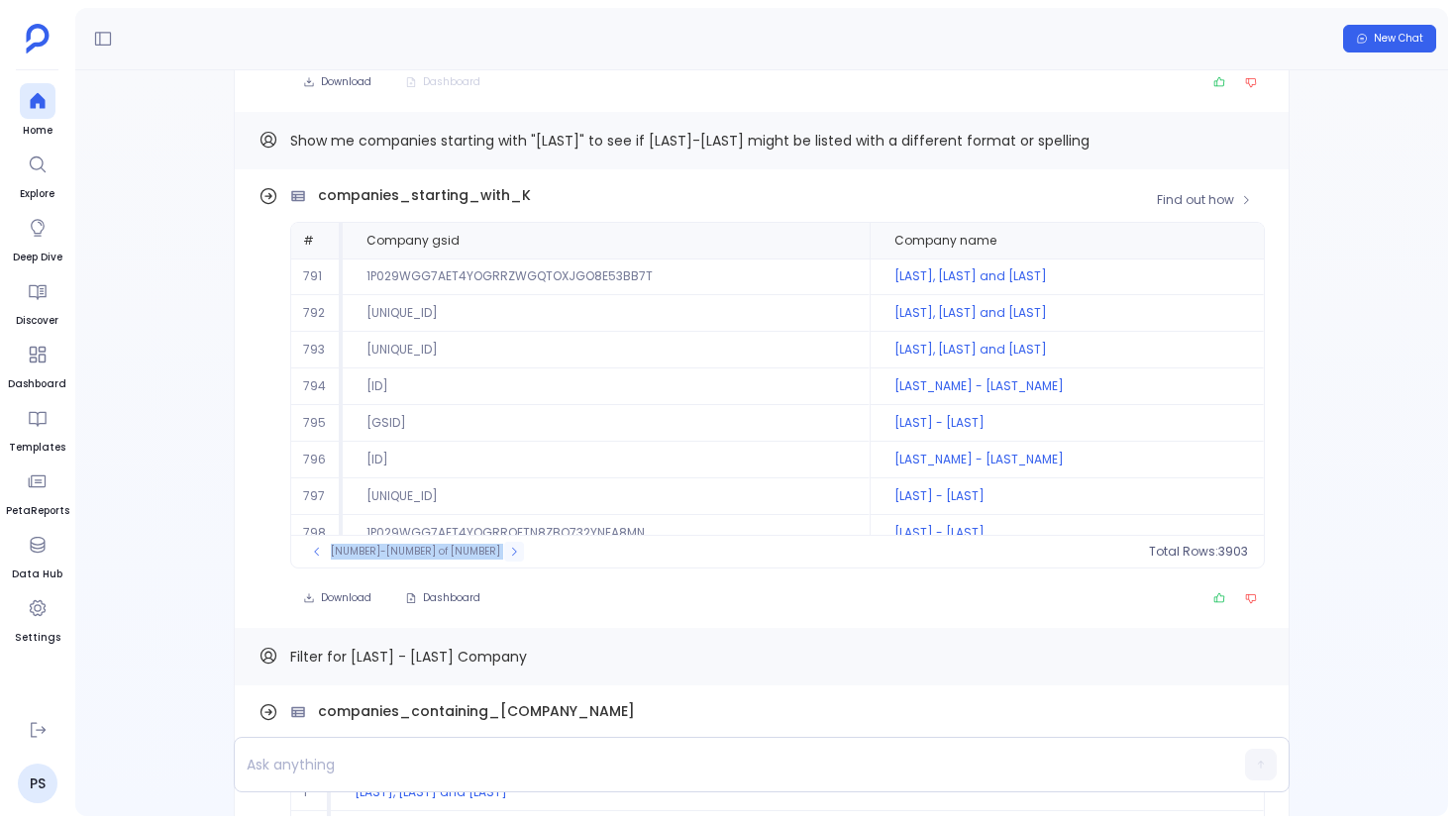 click 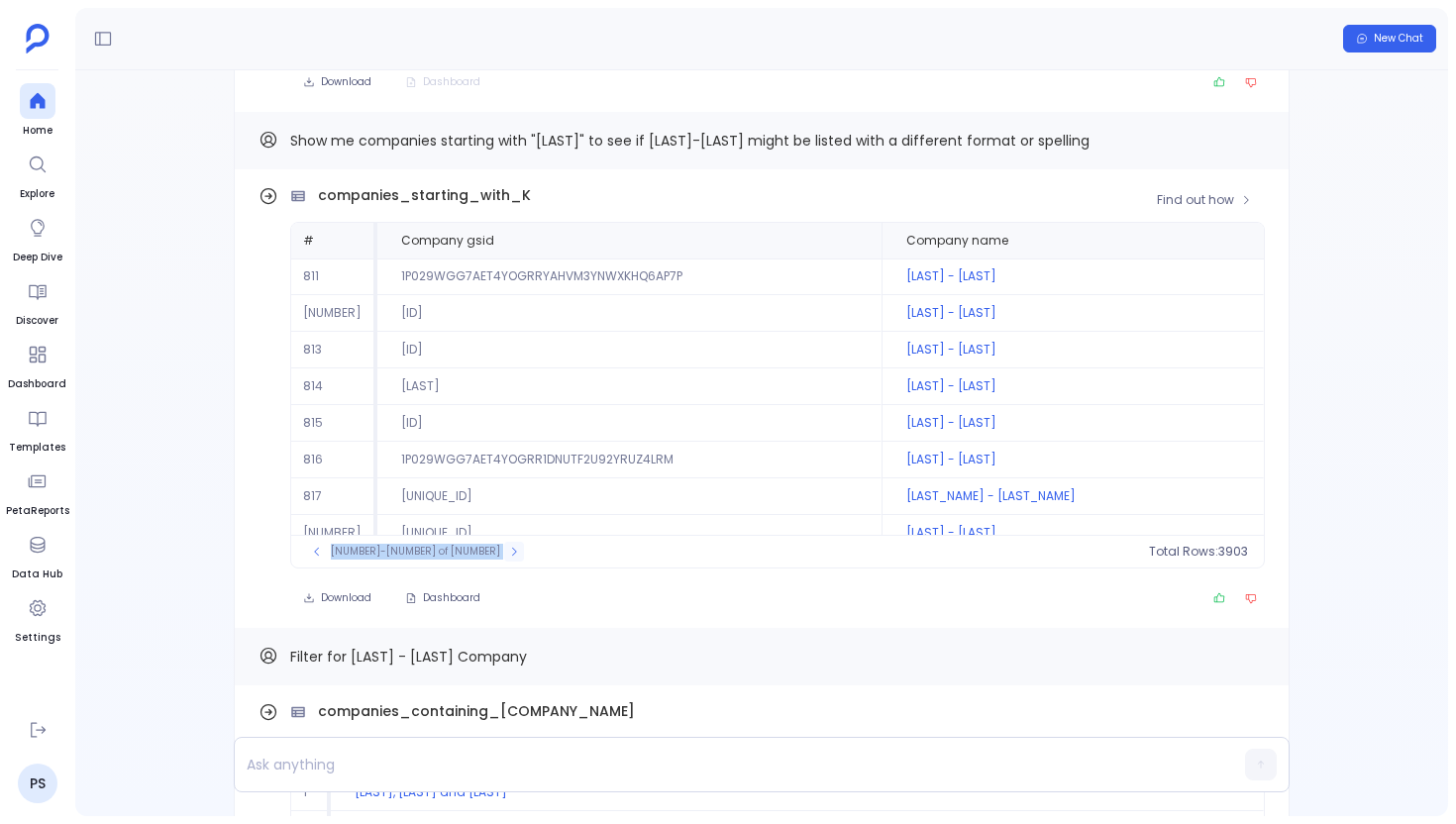 click 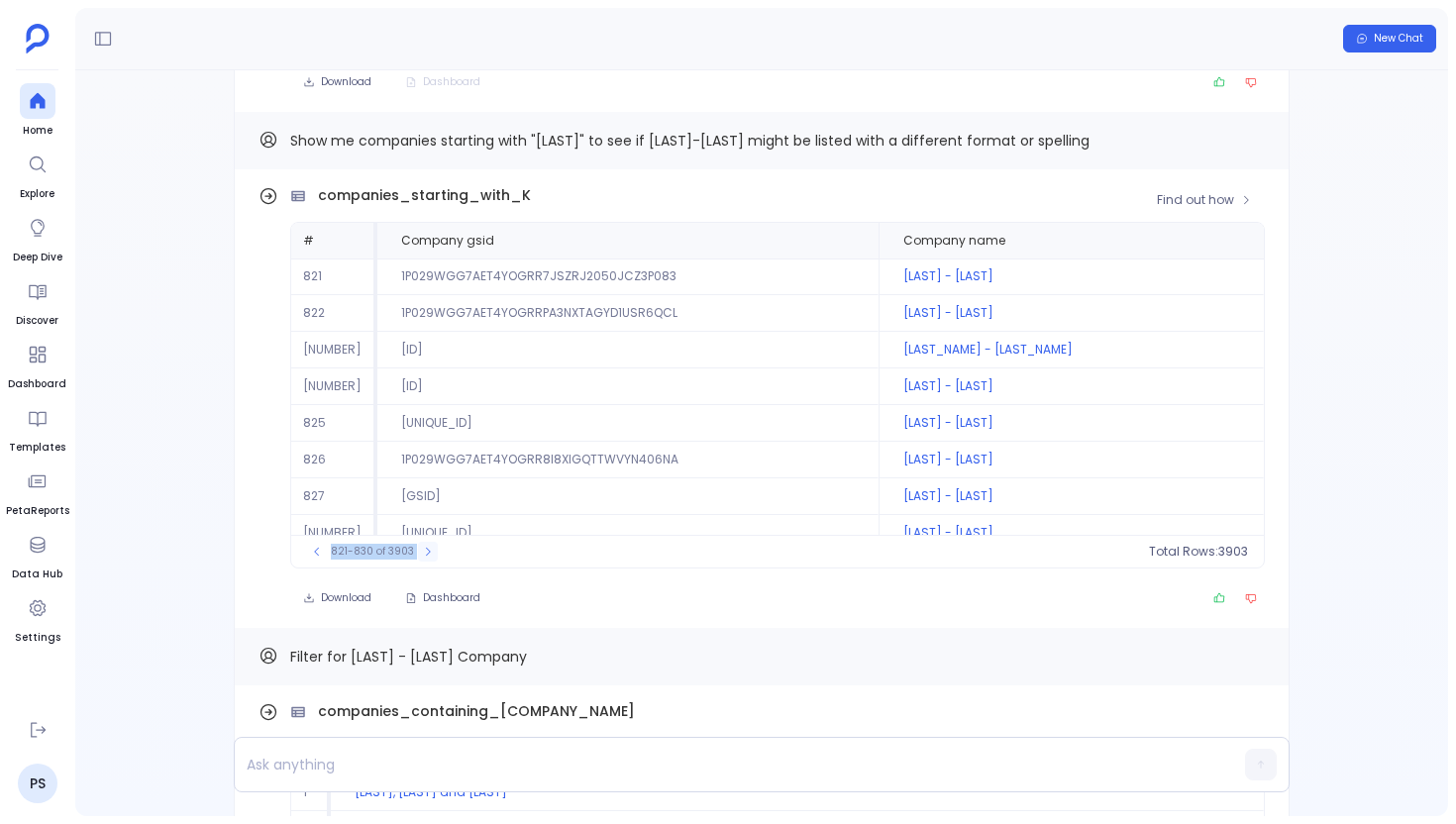 click 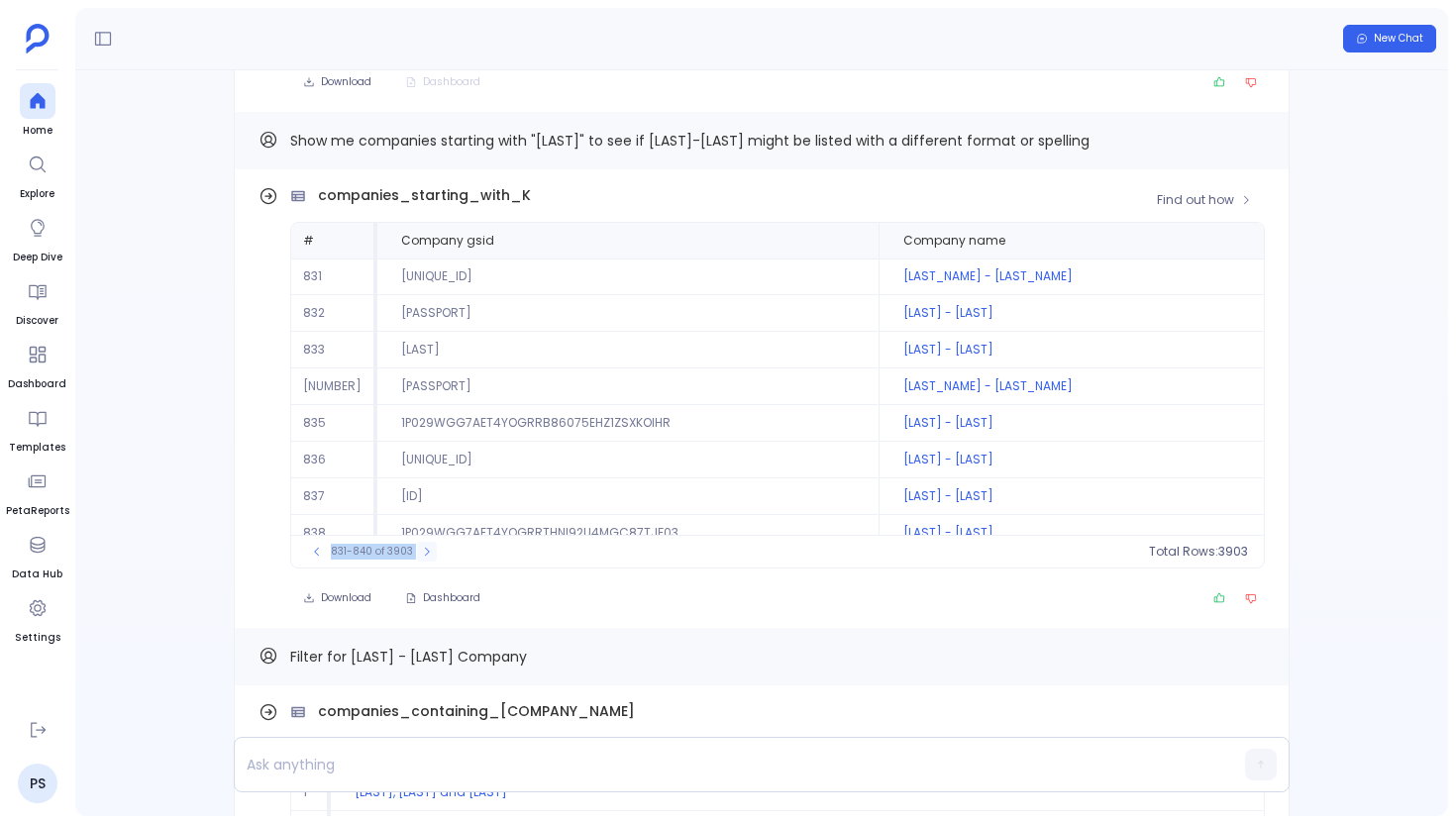 click 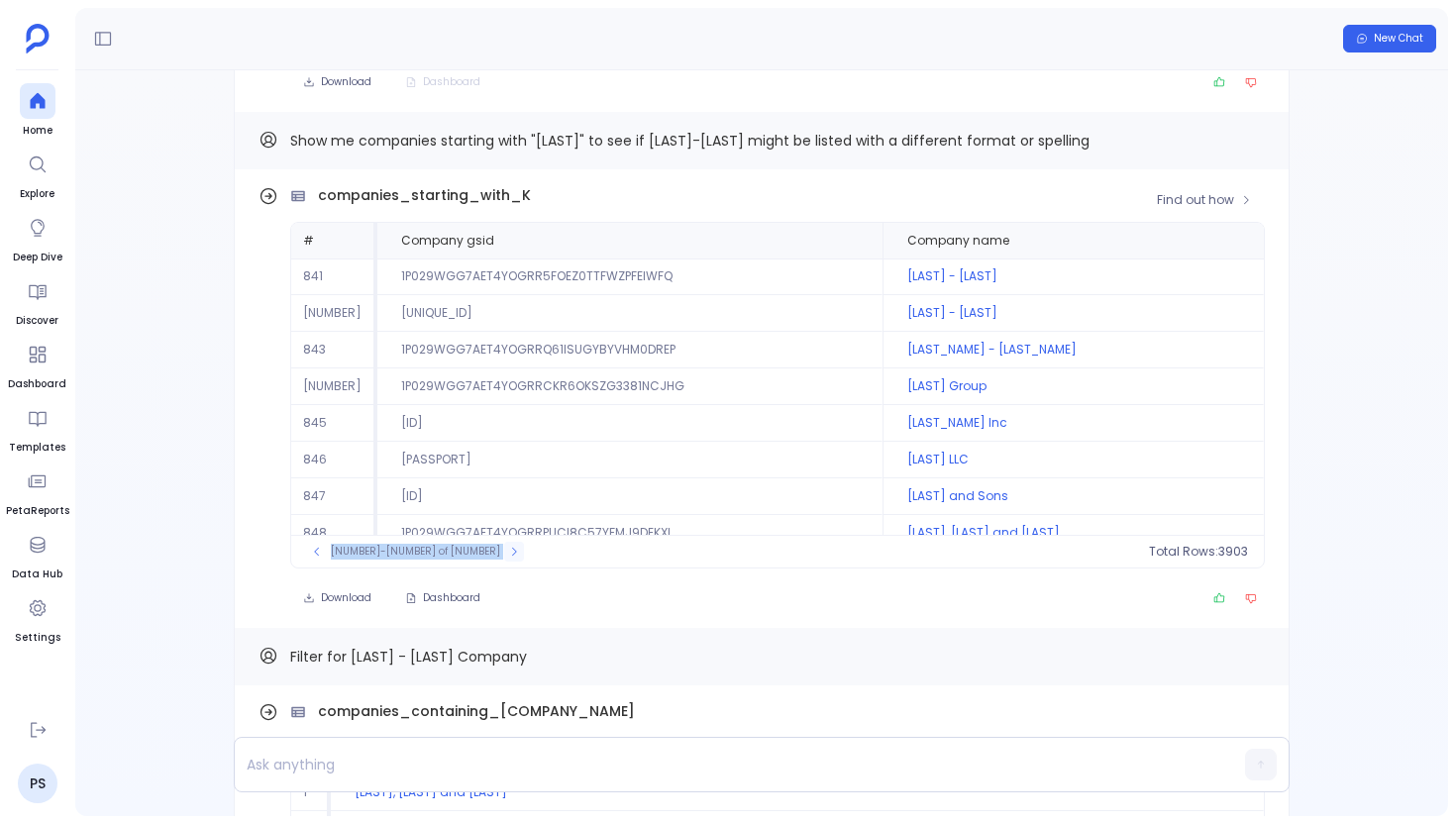 click 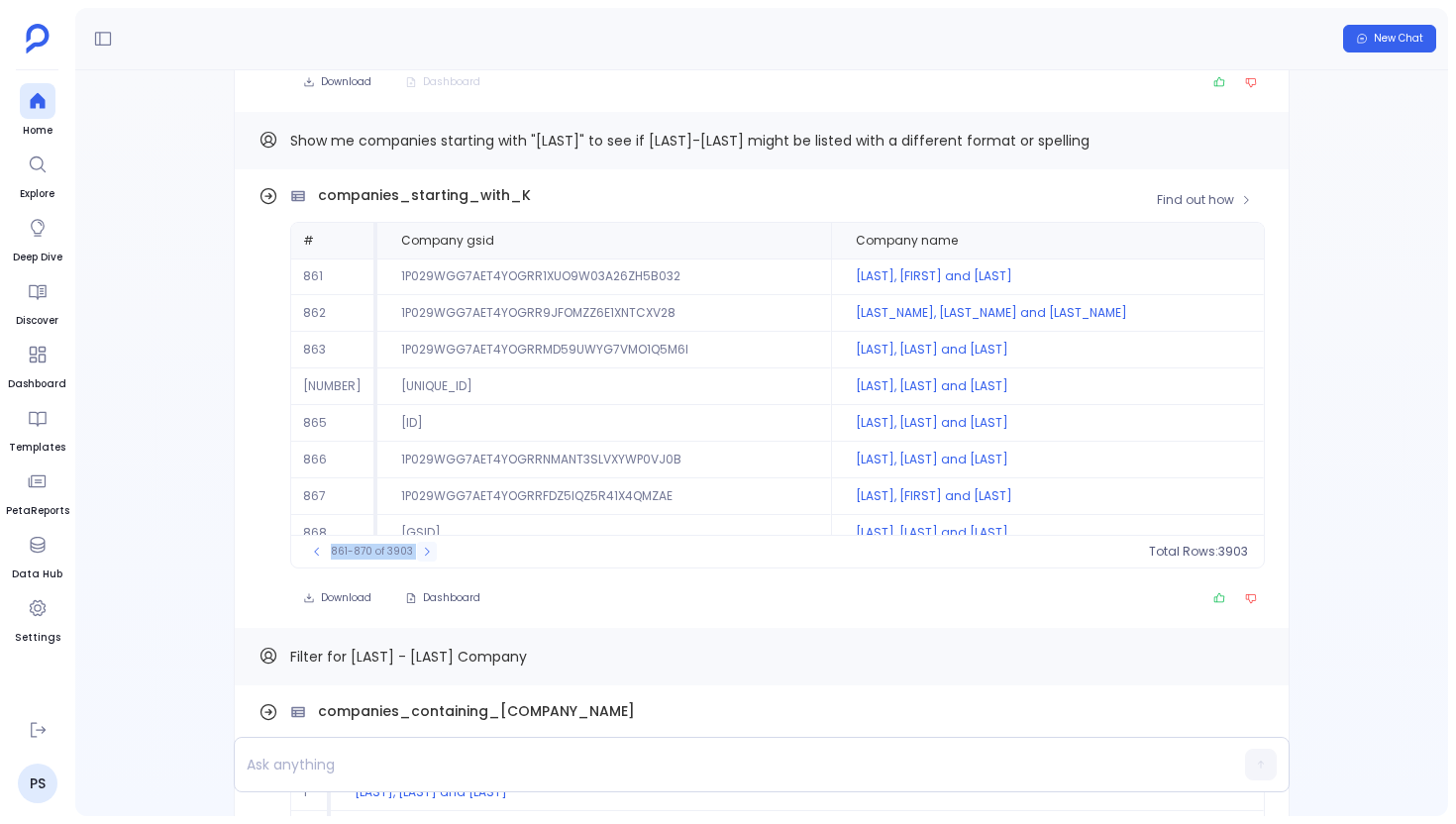 click 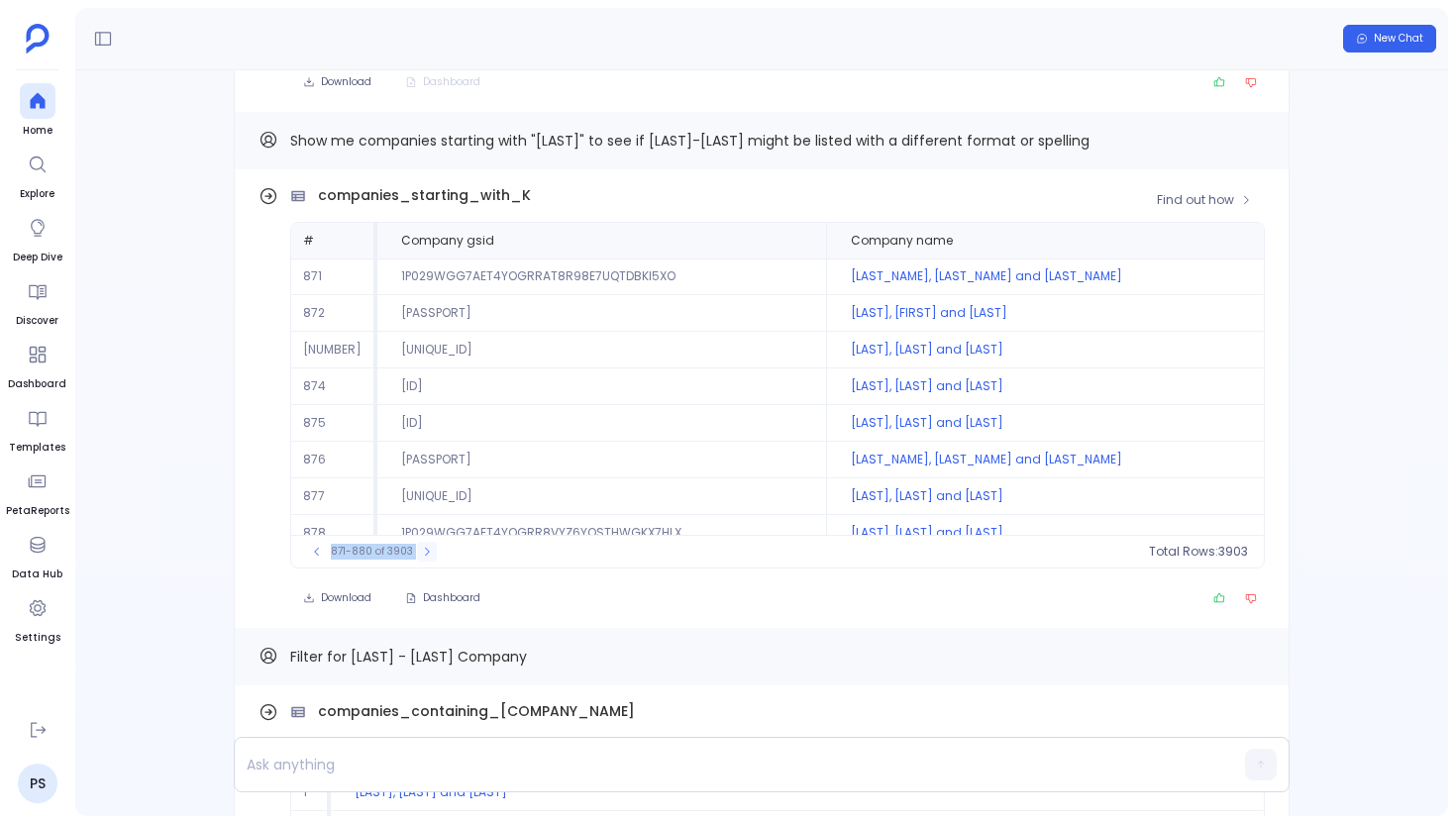 click 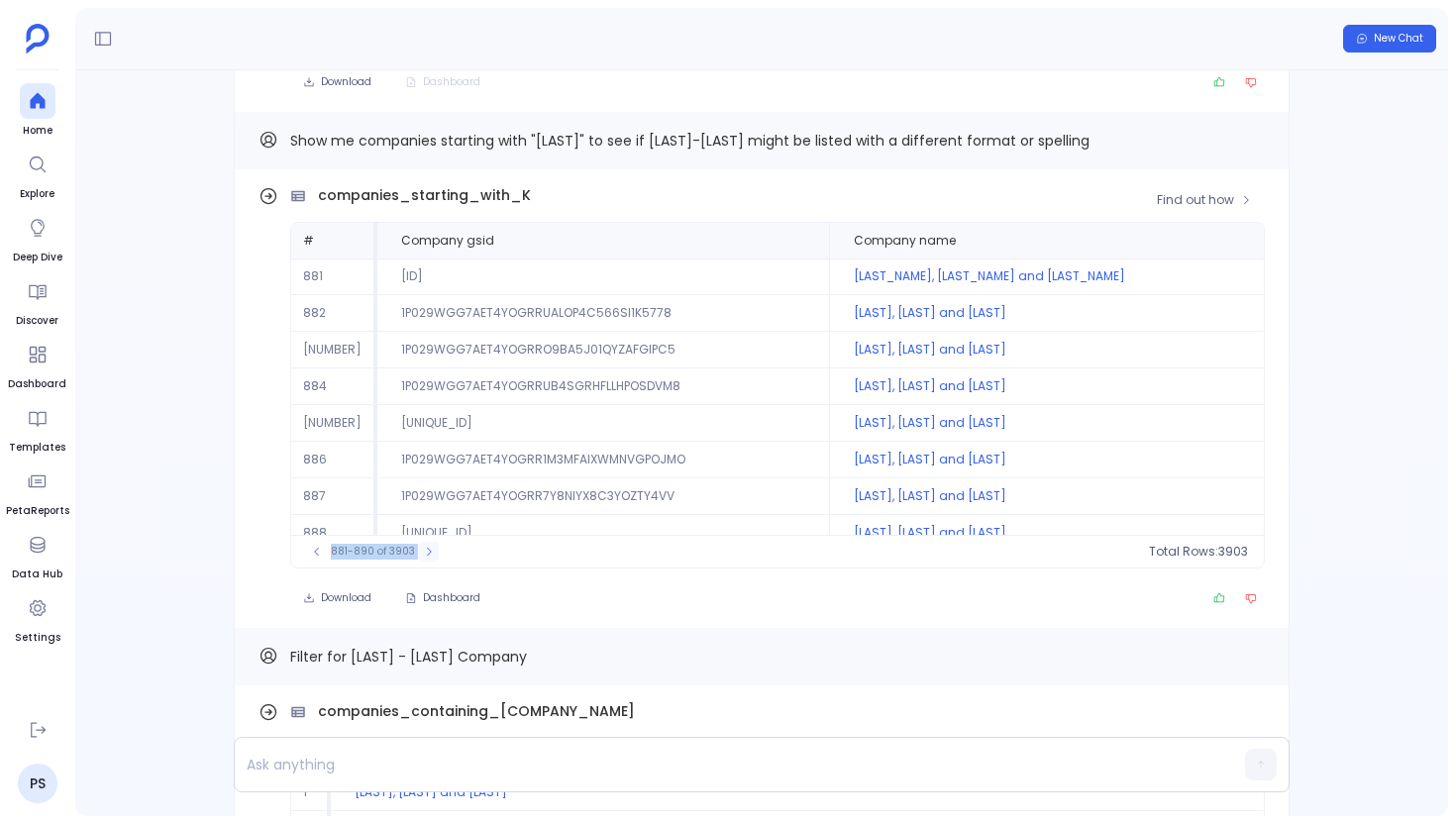 click 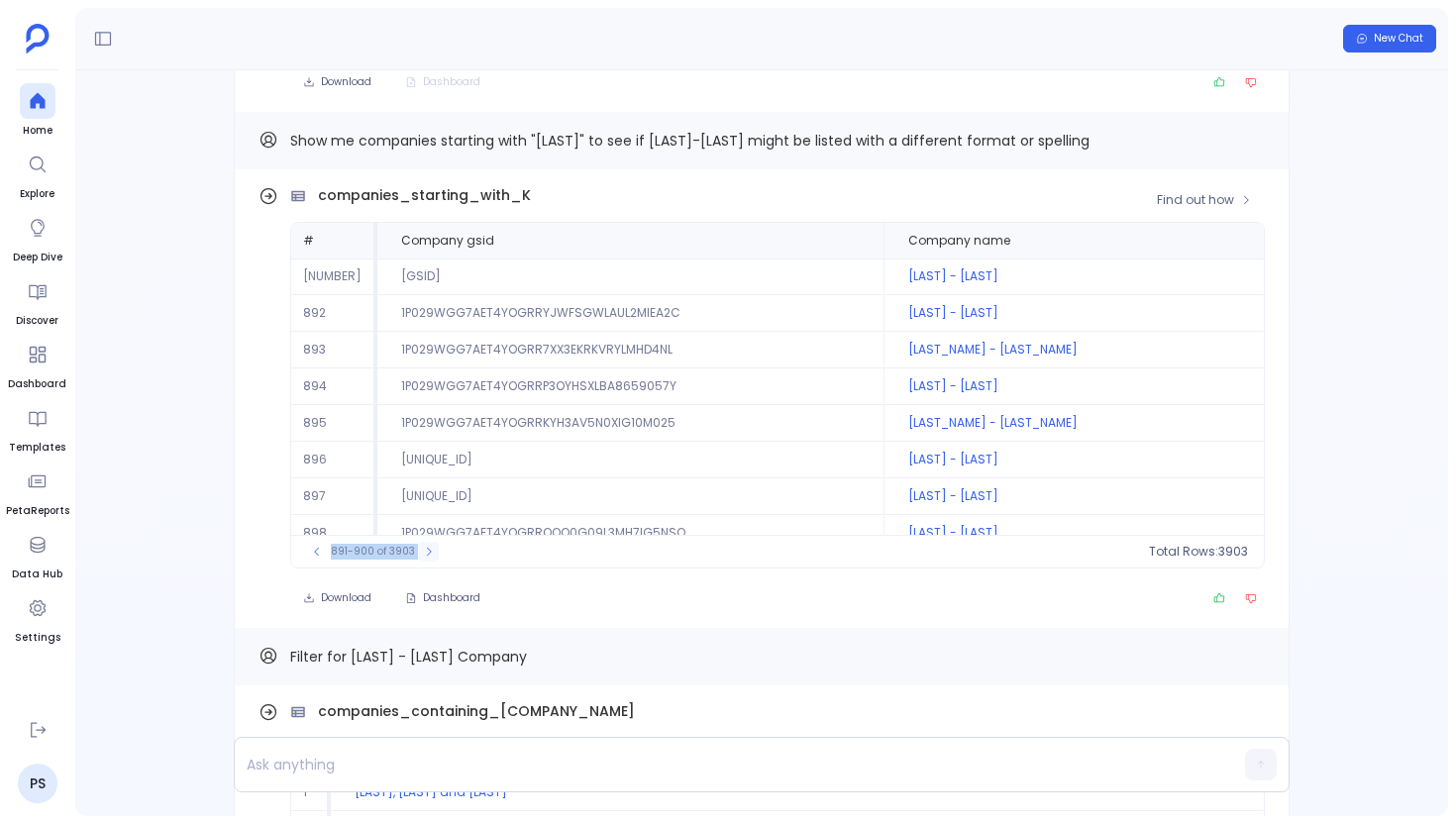 click 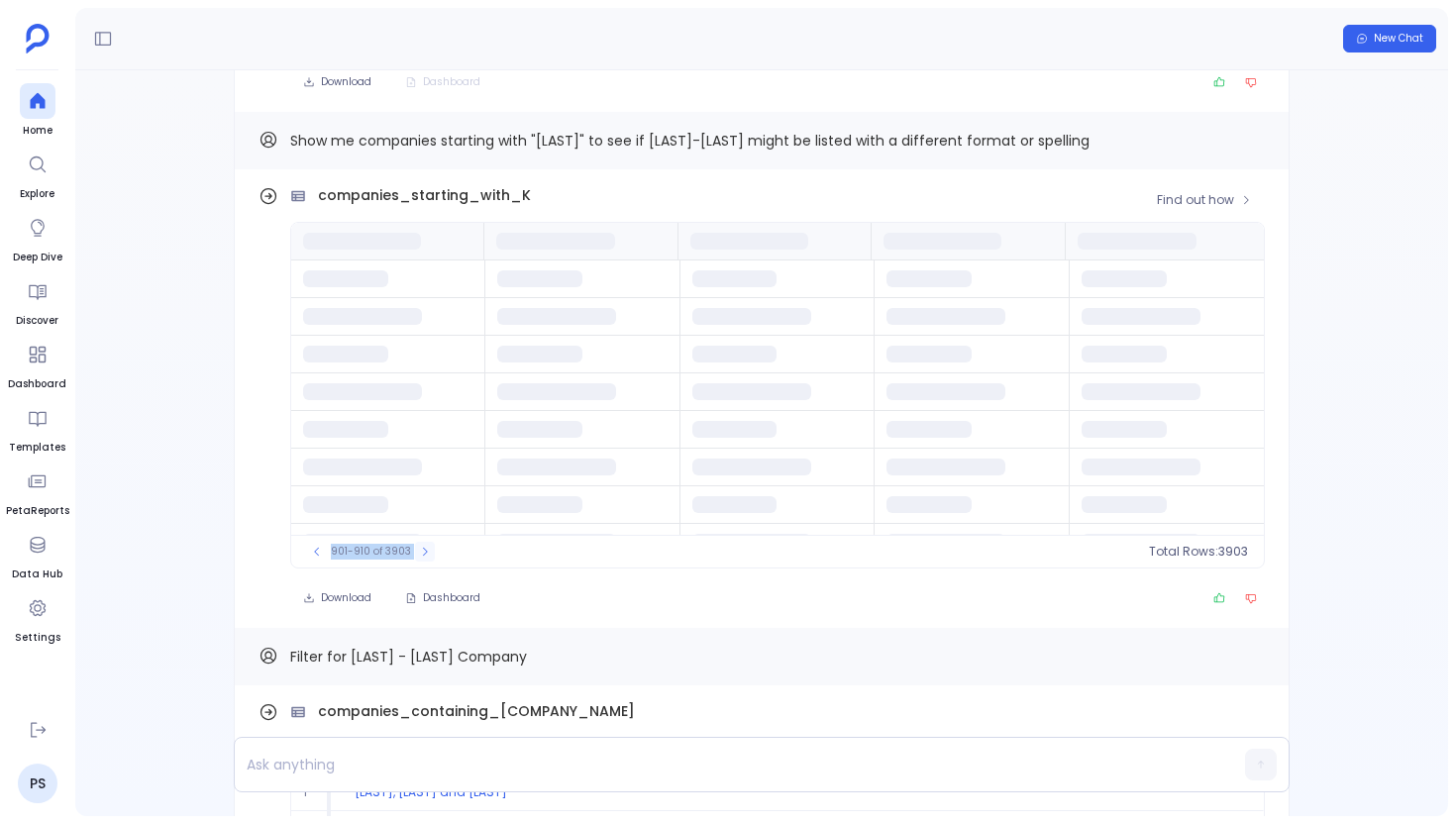 click 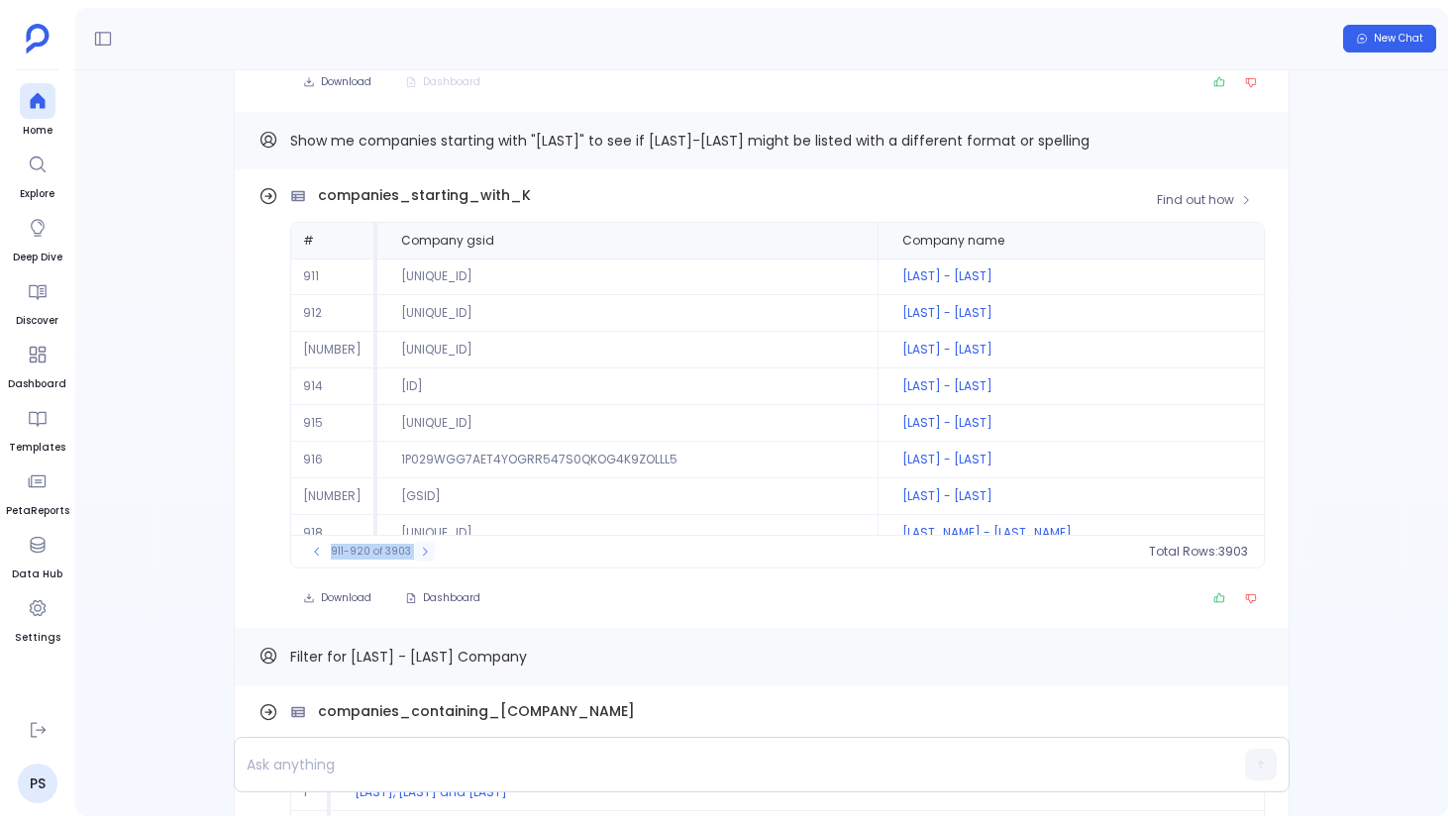 click 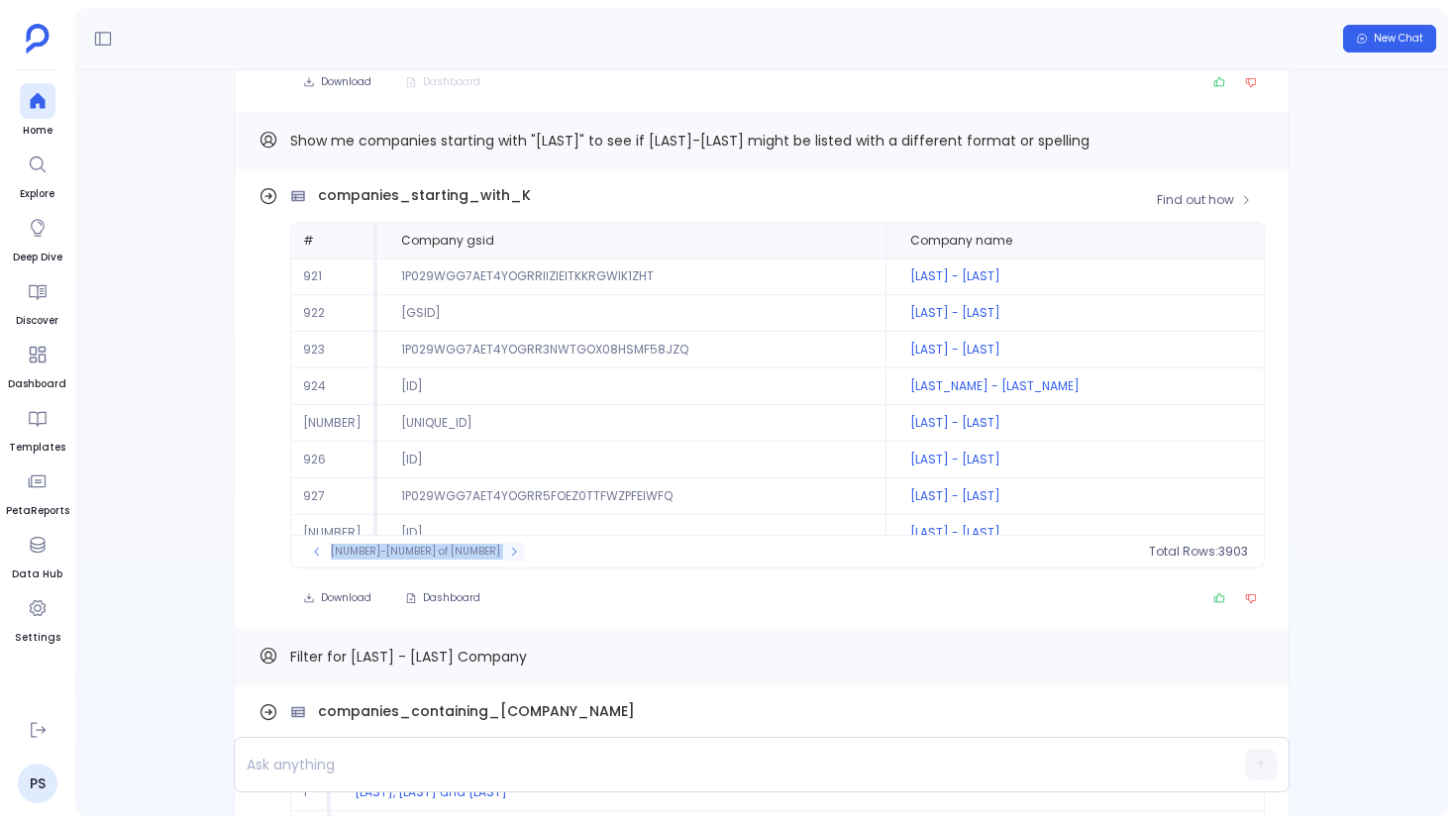 click 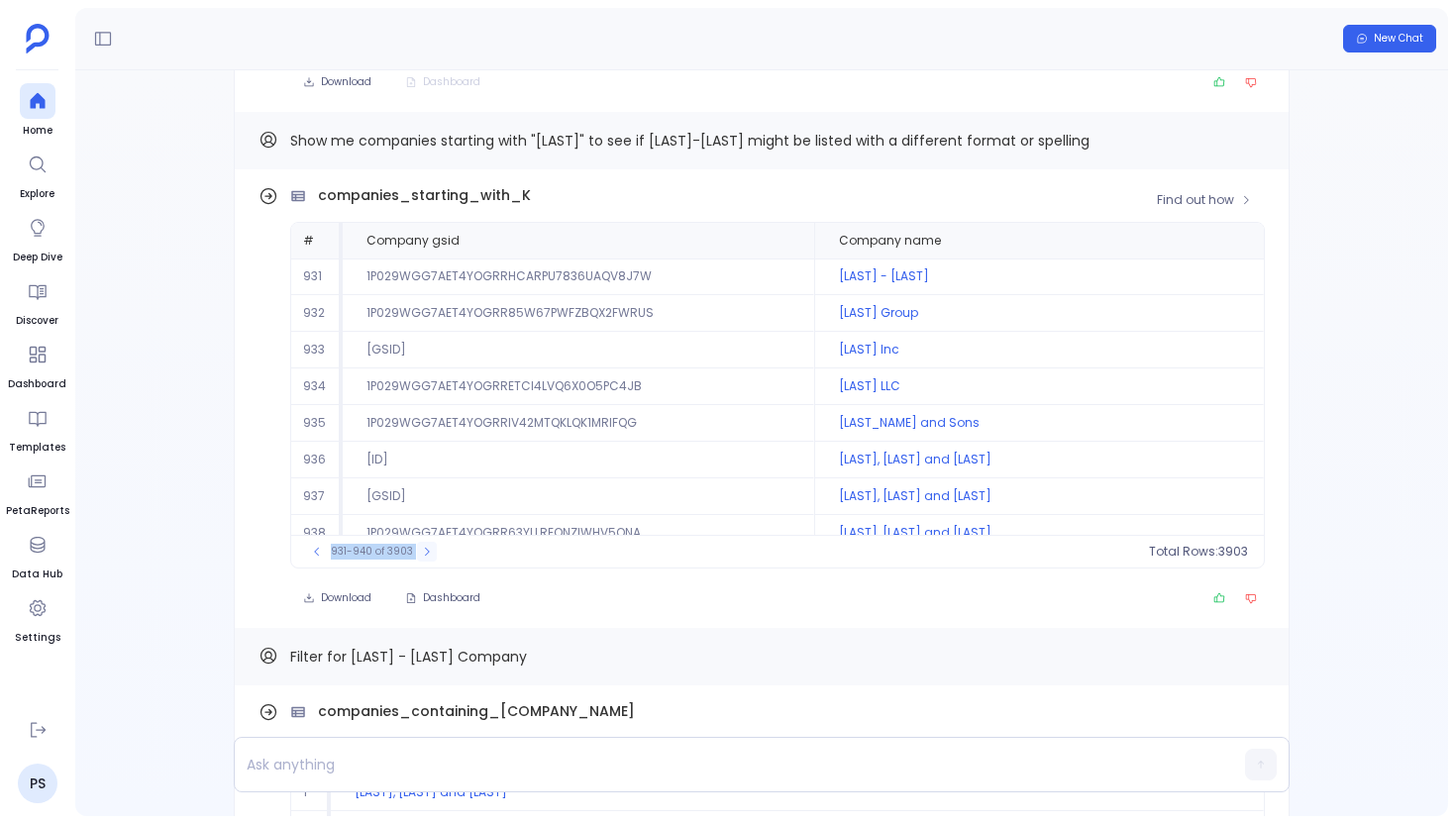 click 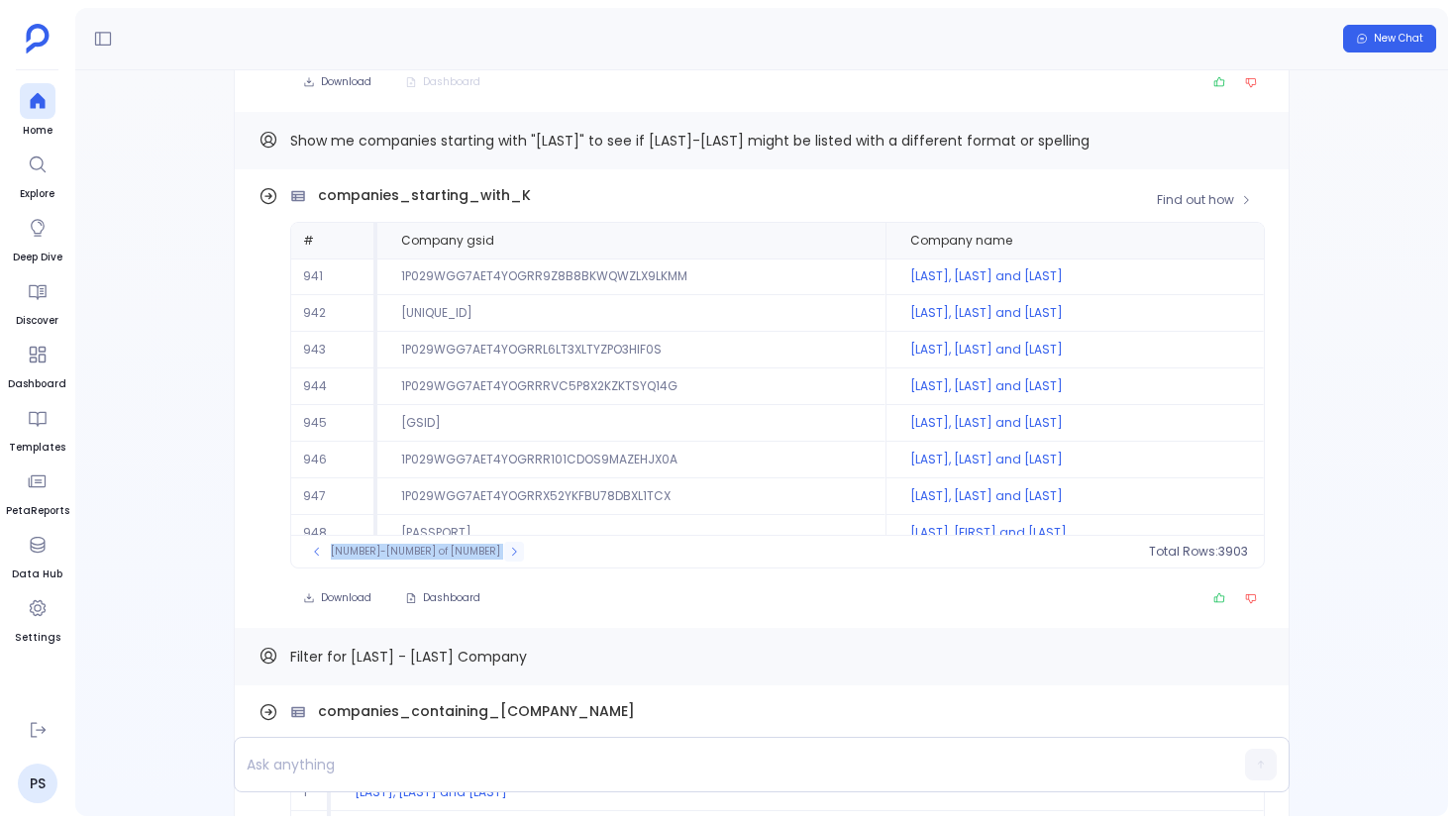 click 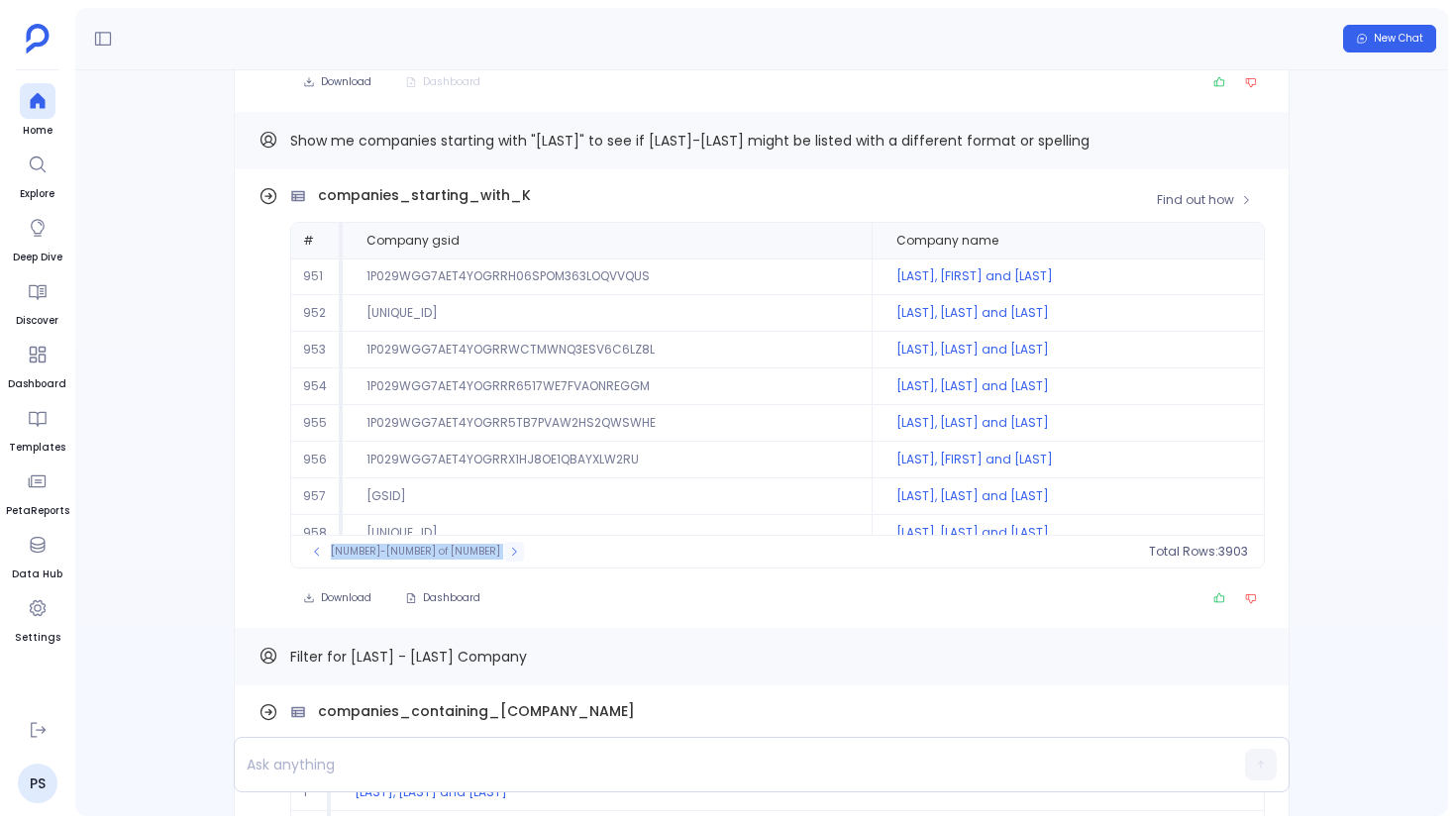 click 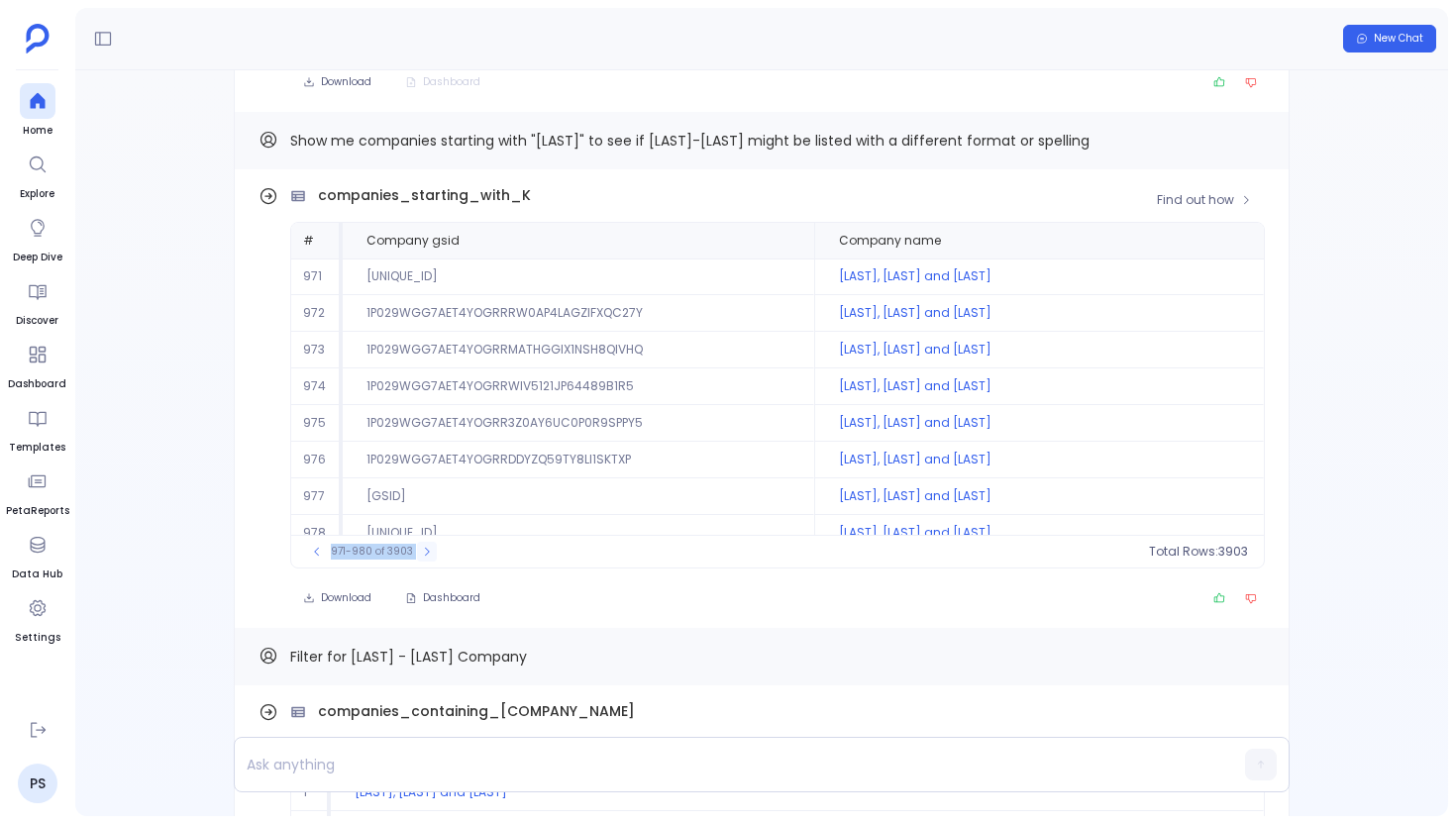 click 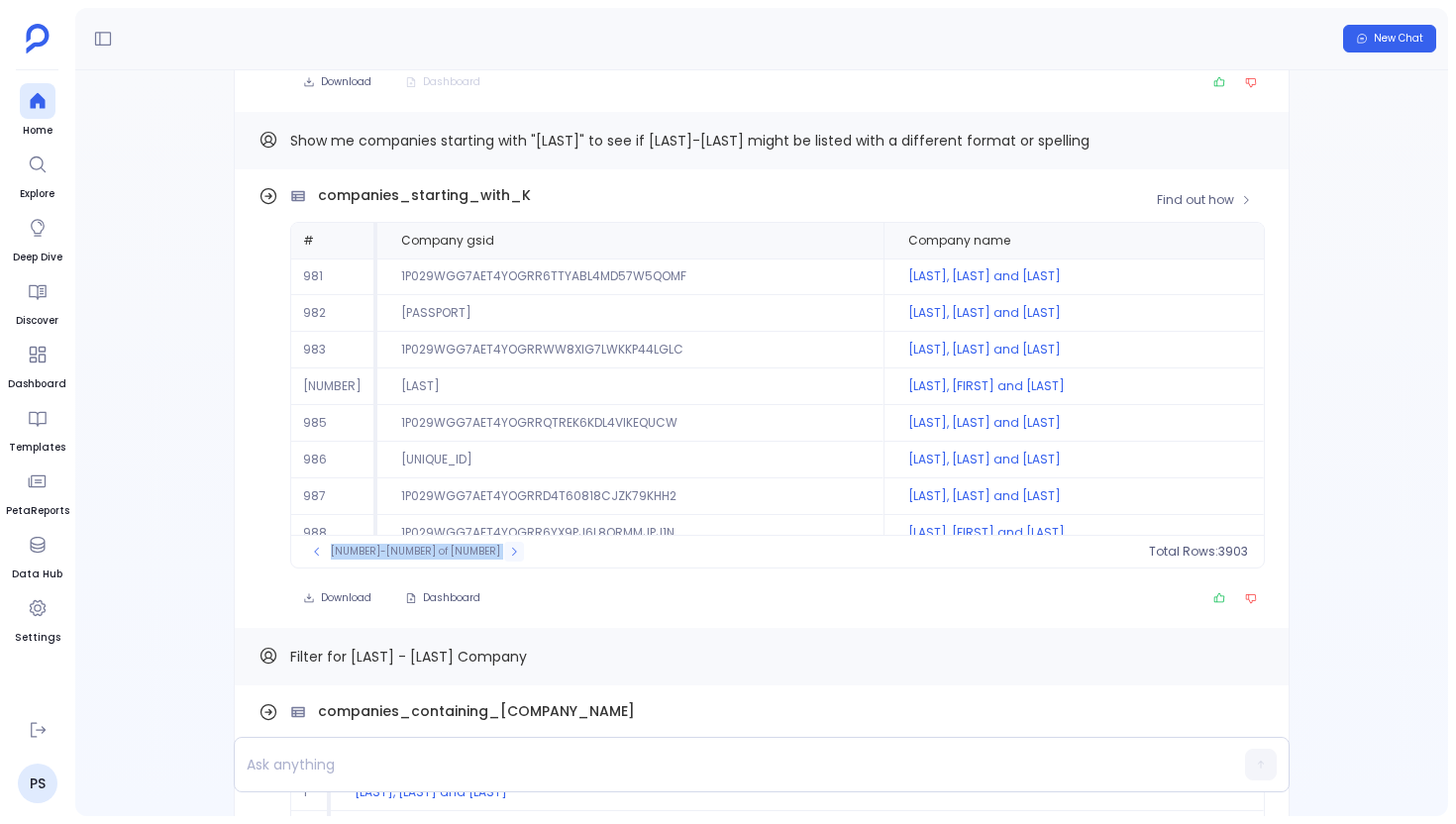 click 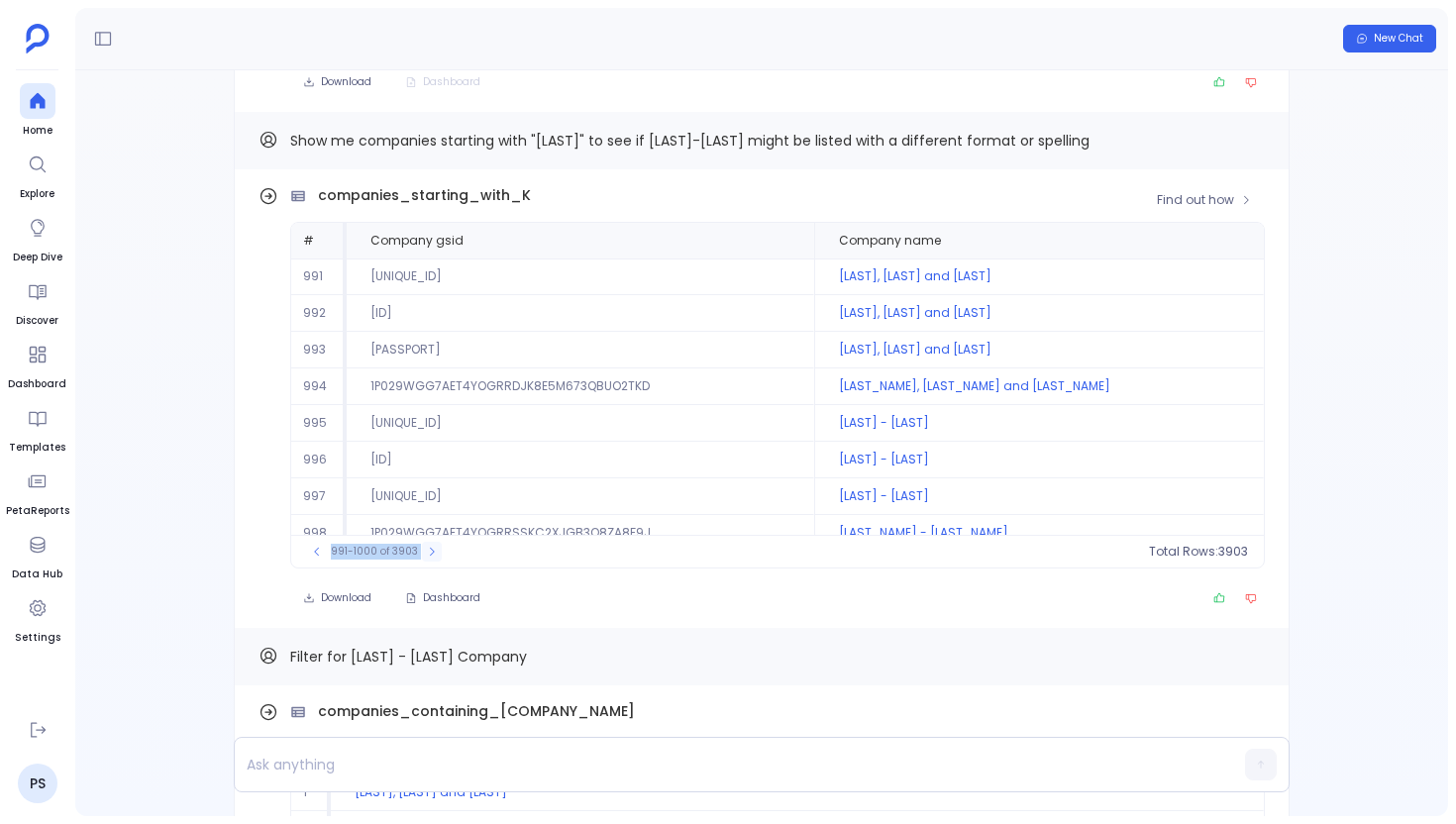 click 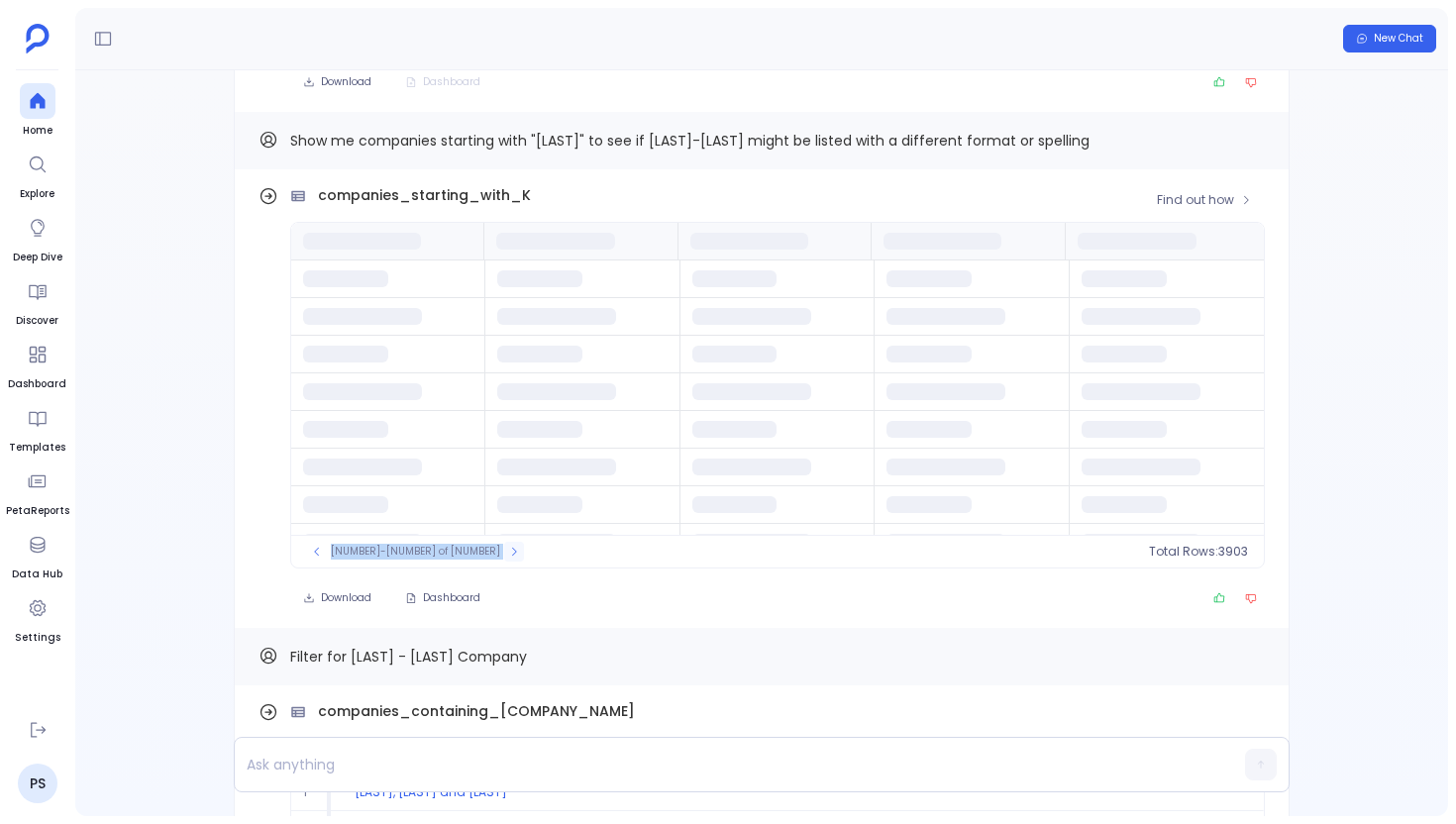 click 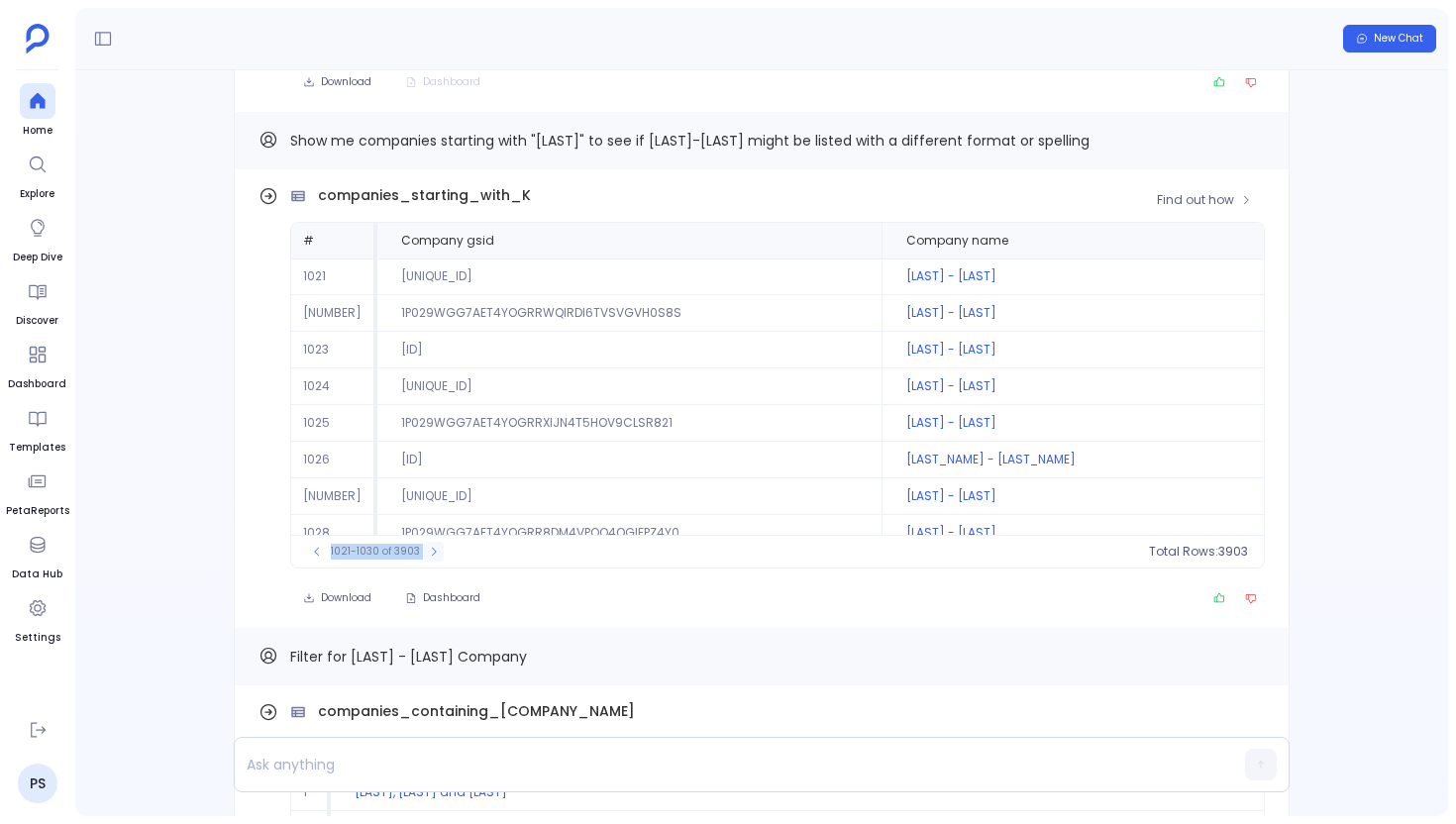 click 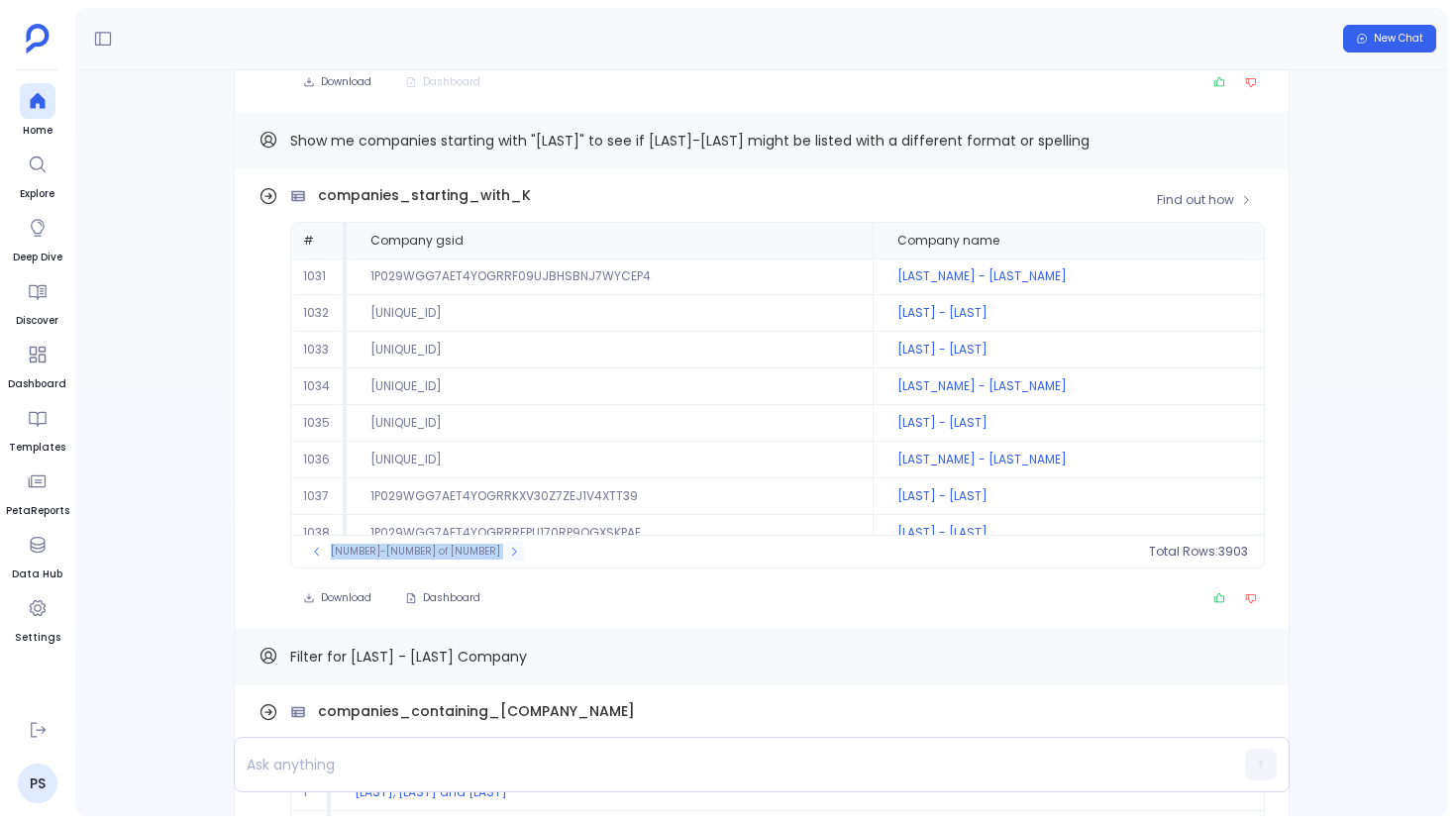 click 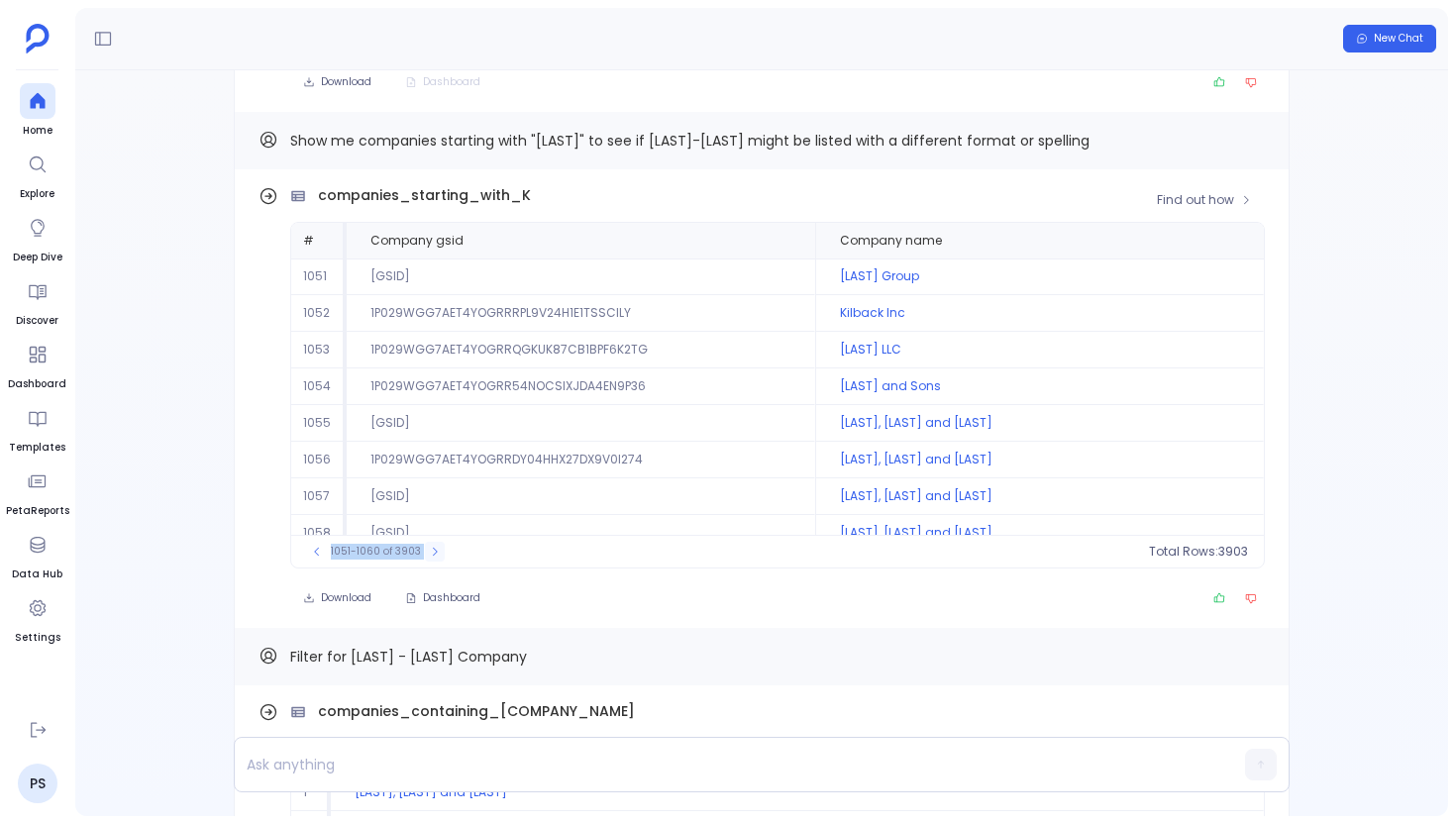 click 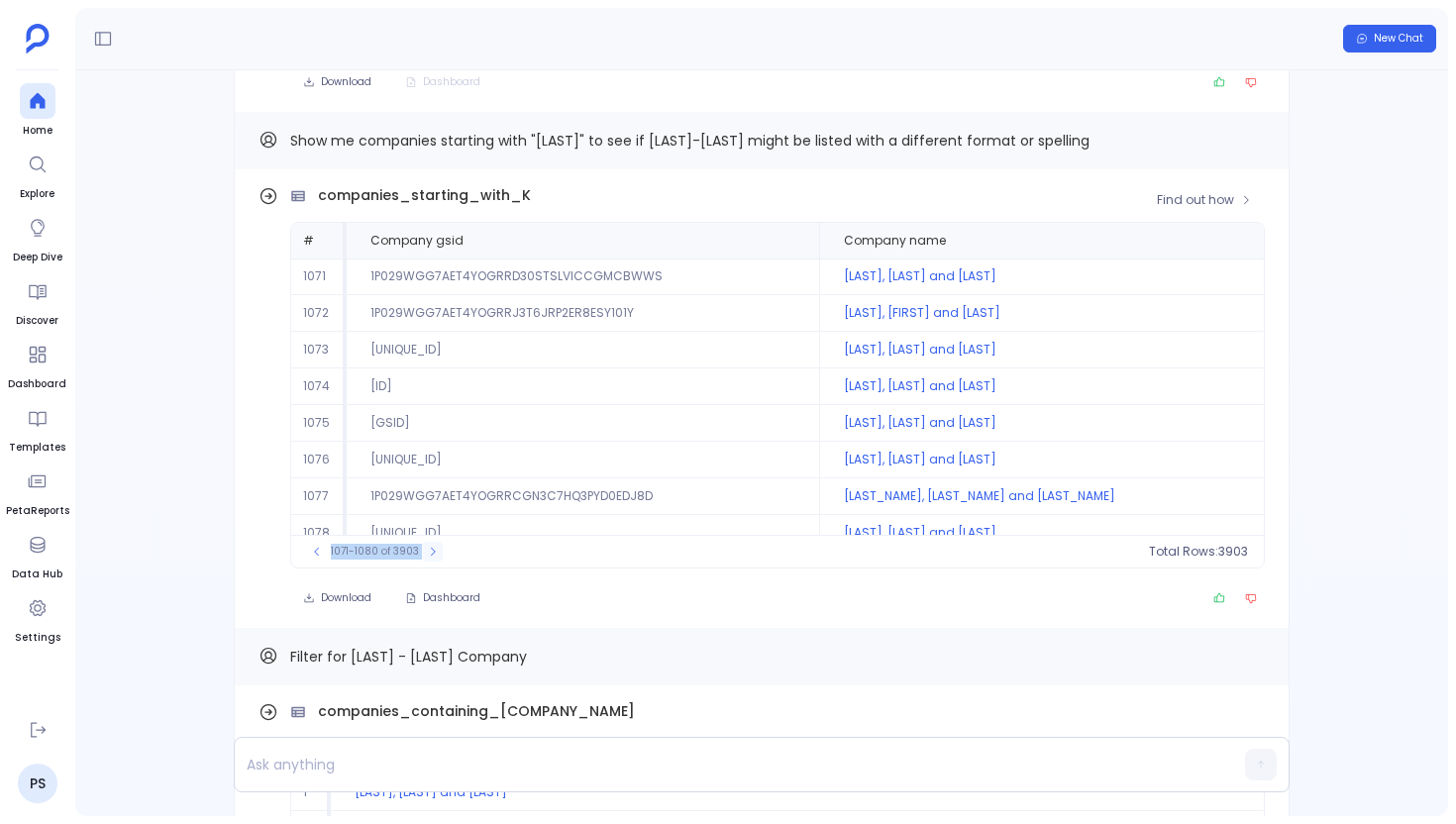 click 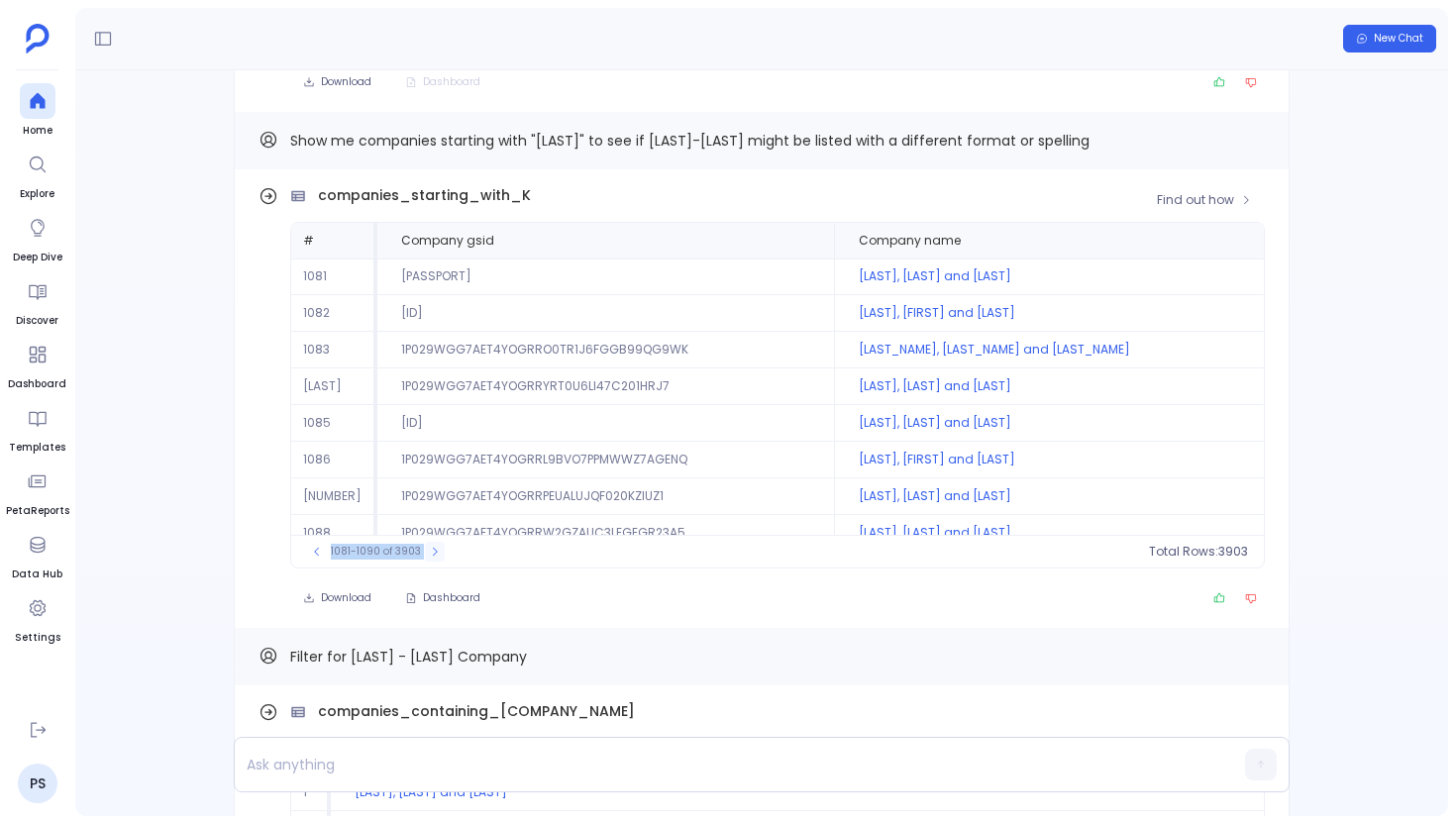 click 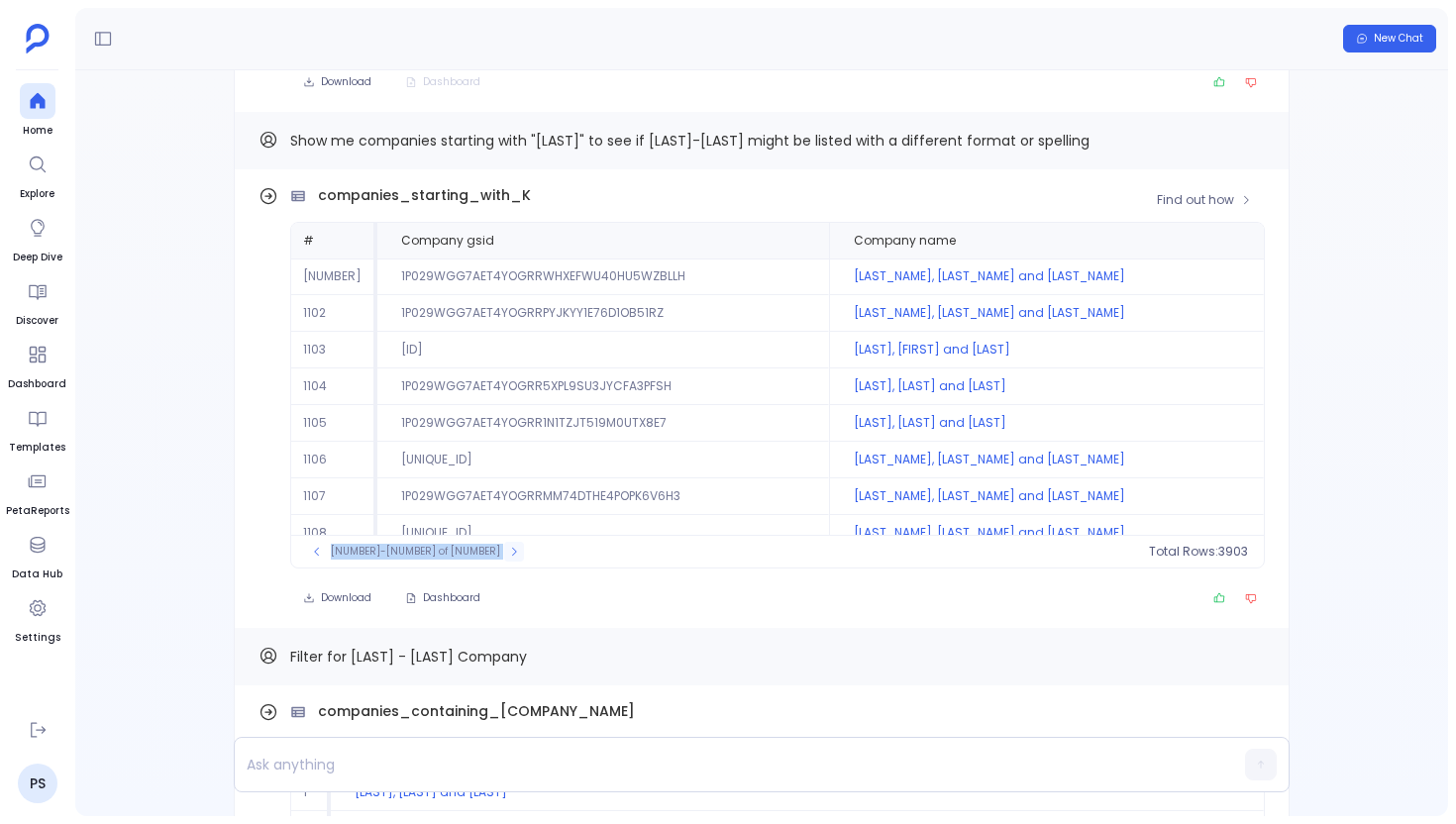 click 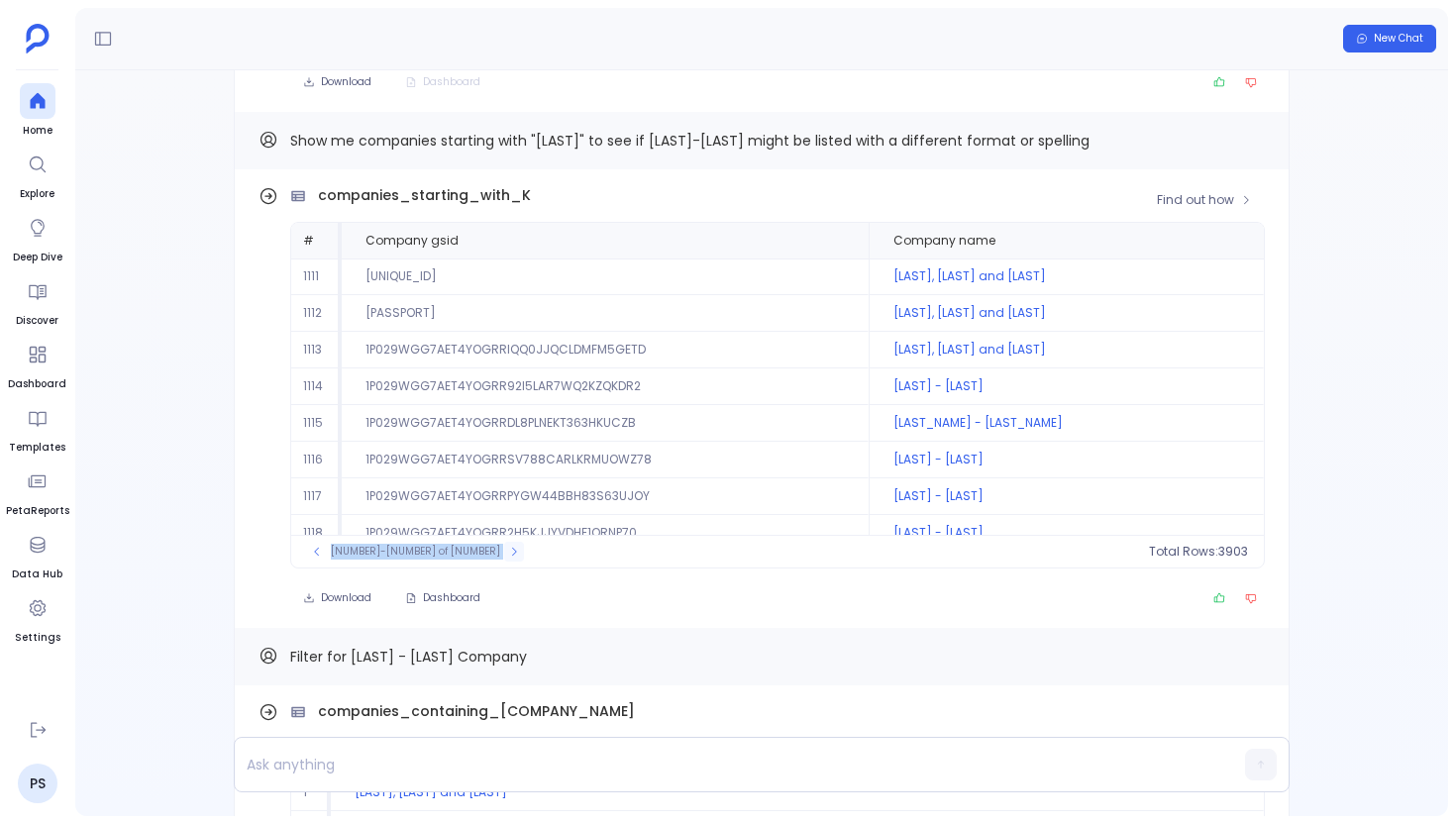 click 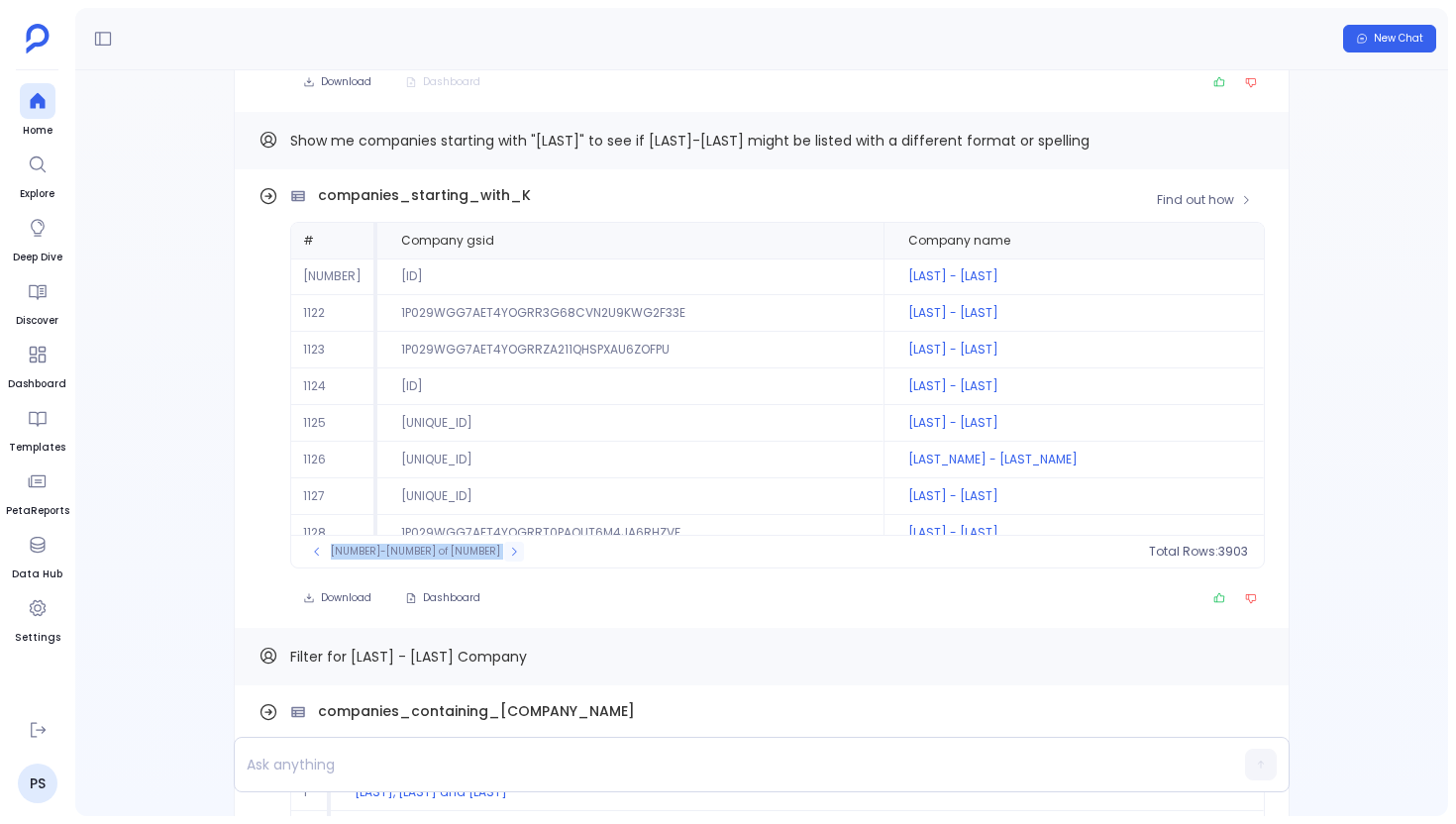 click 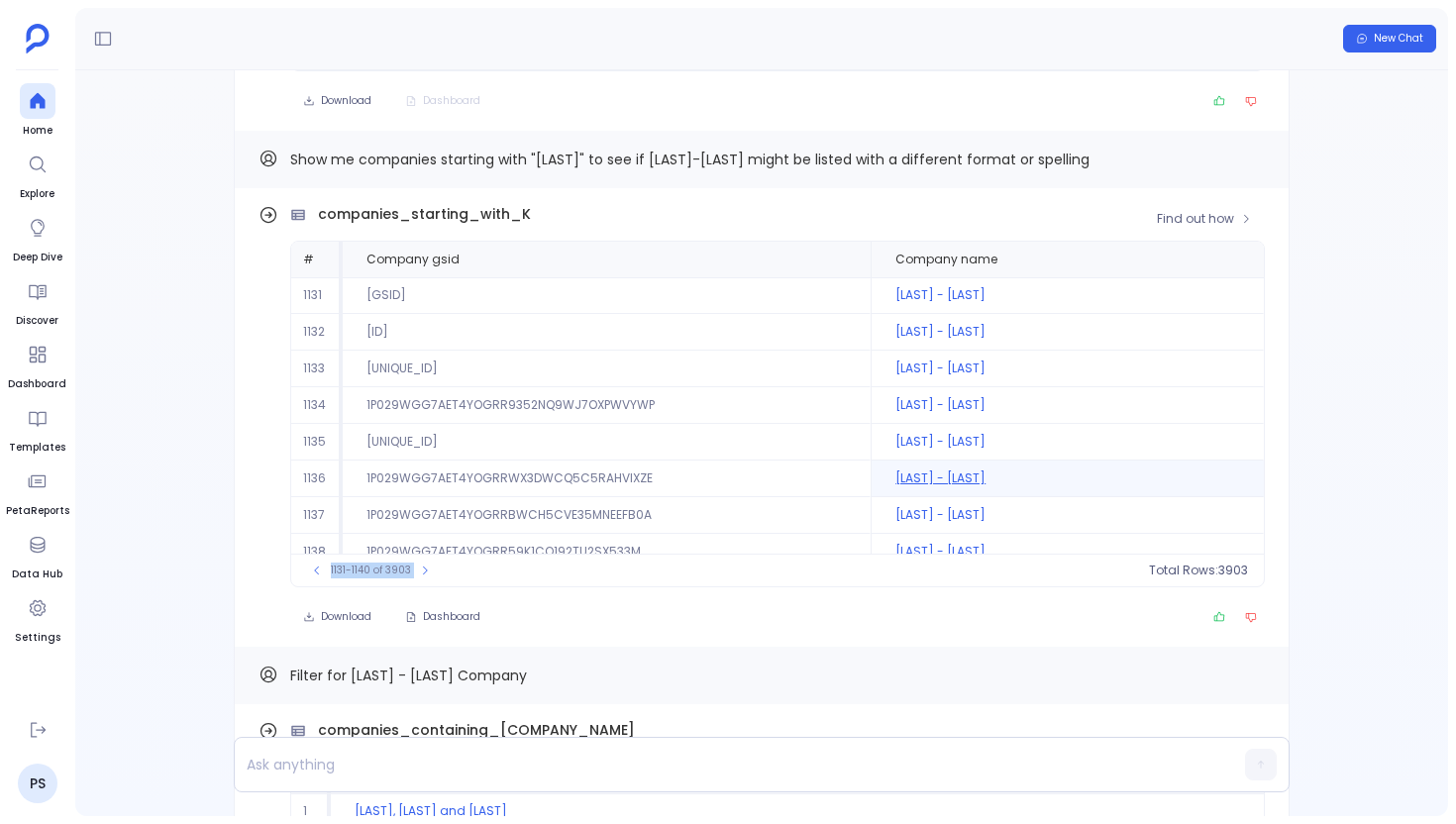 scroll, scrollTop: -1484, scrollLeft: 0, axis: vertical 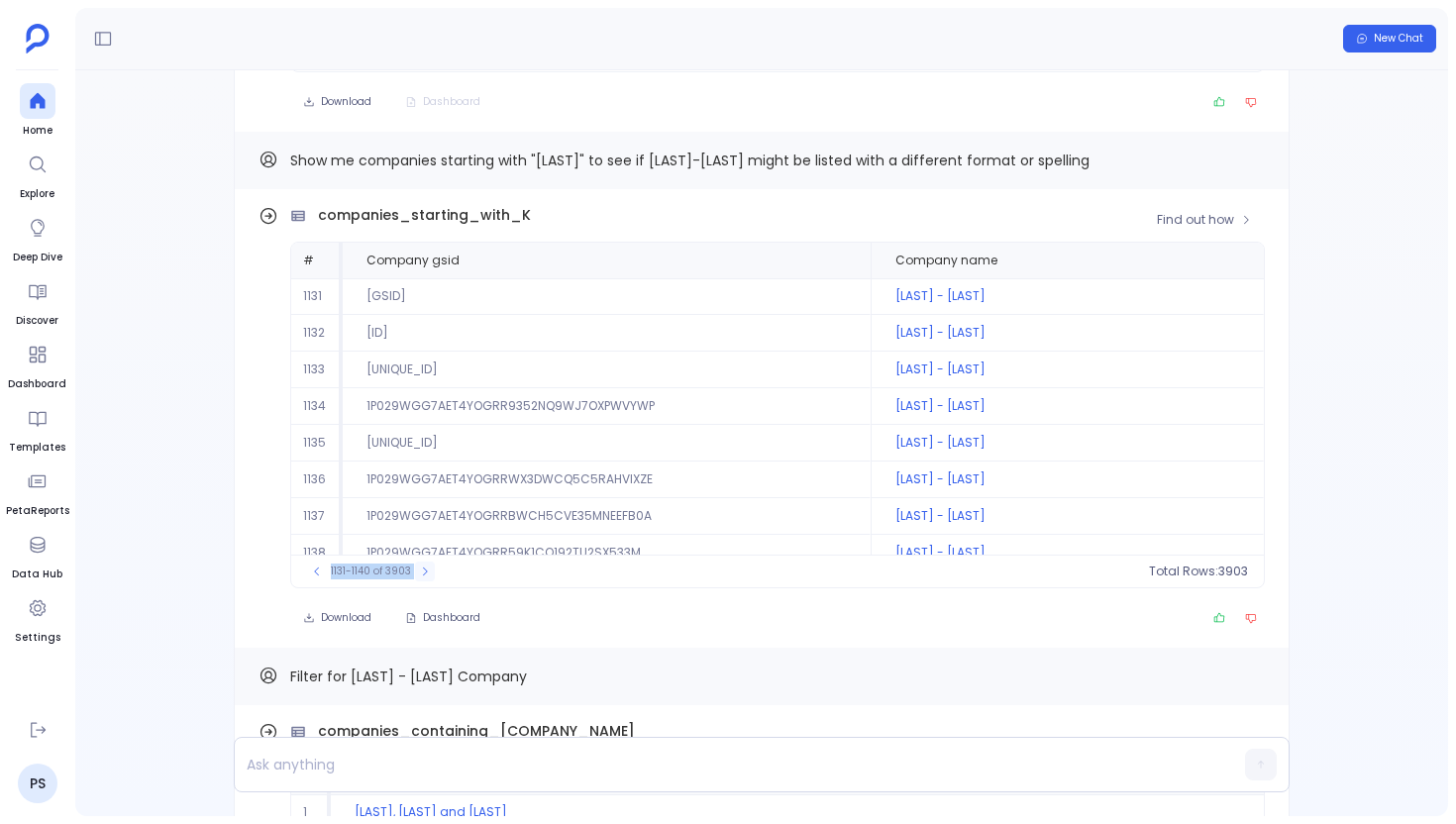 click 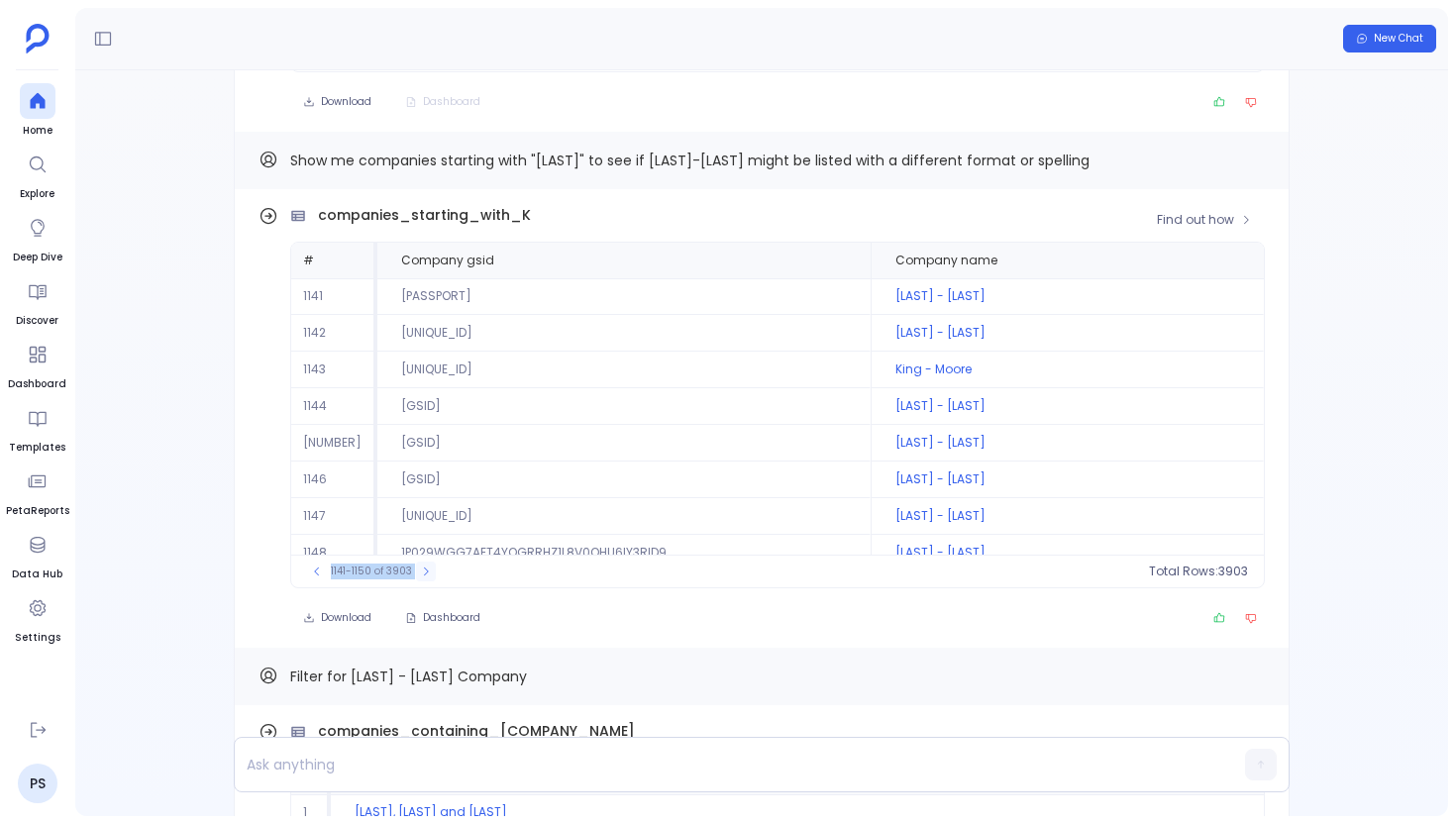 click 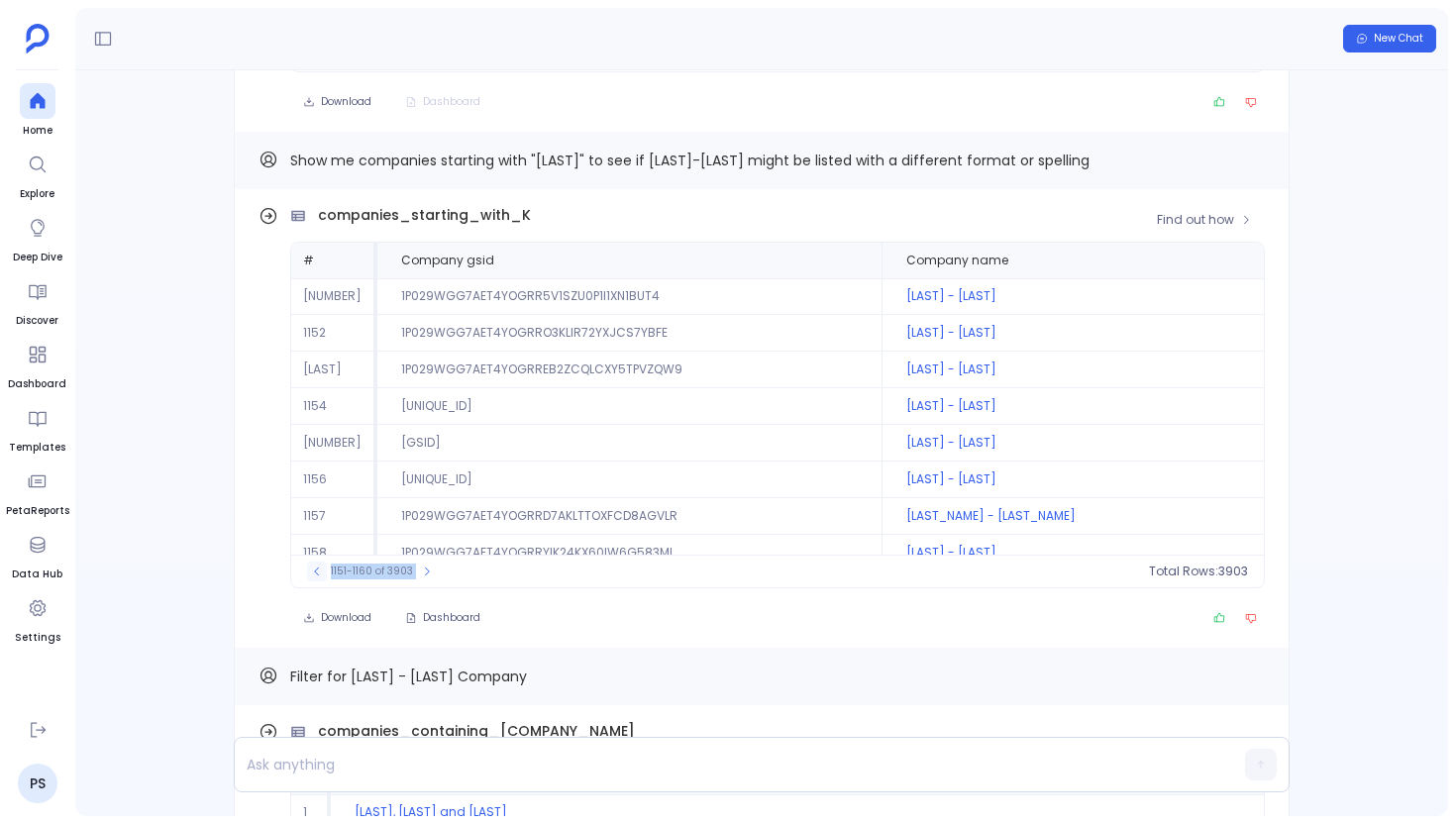 click 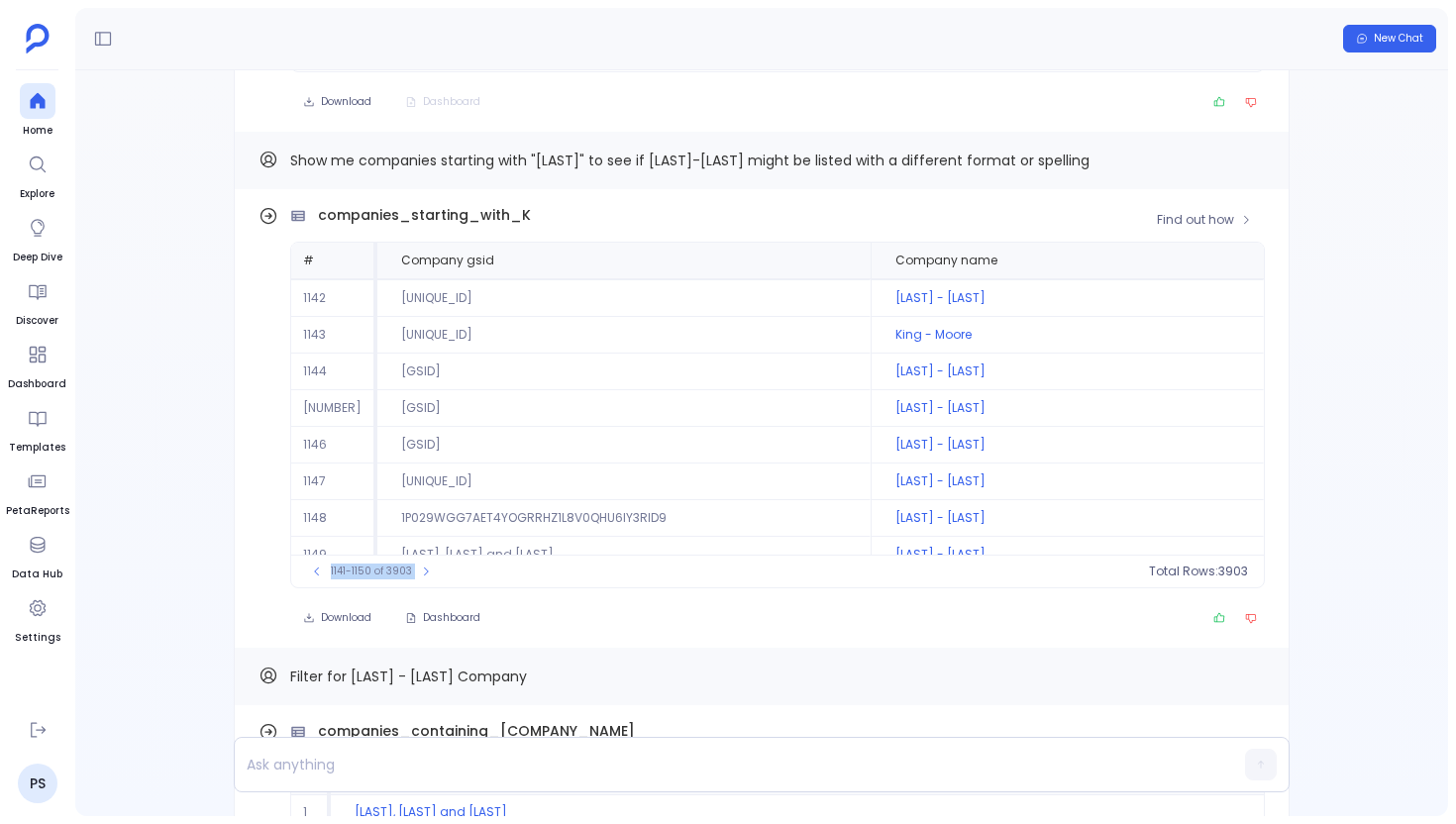 scroll, scrollTop: 0, scrollLeft: 0, axis: both 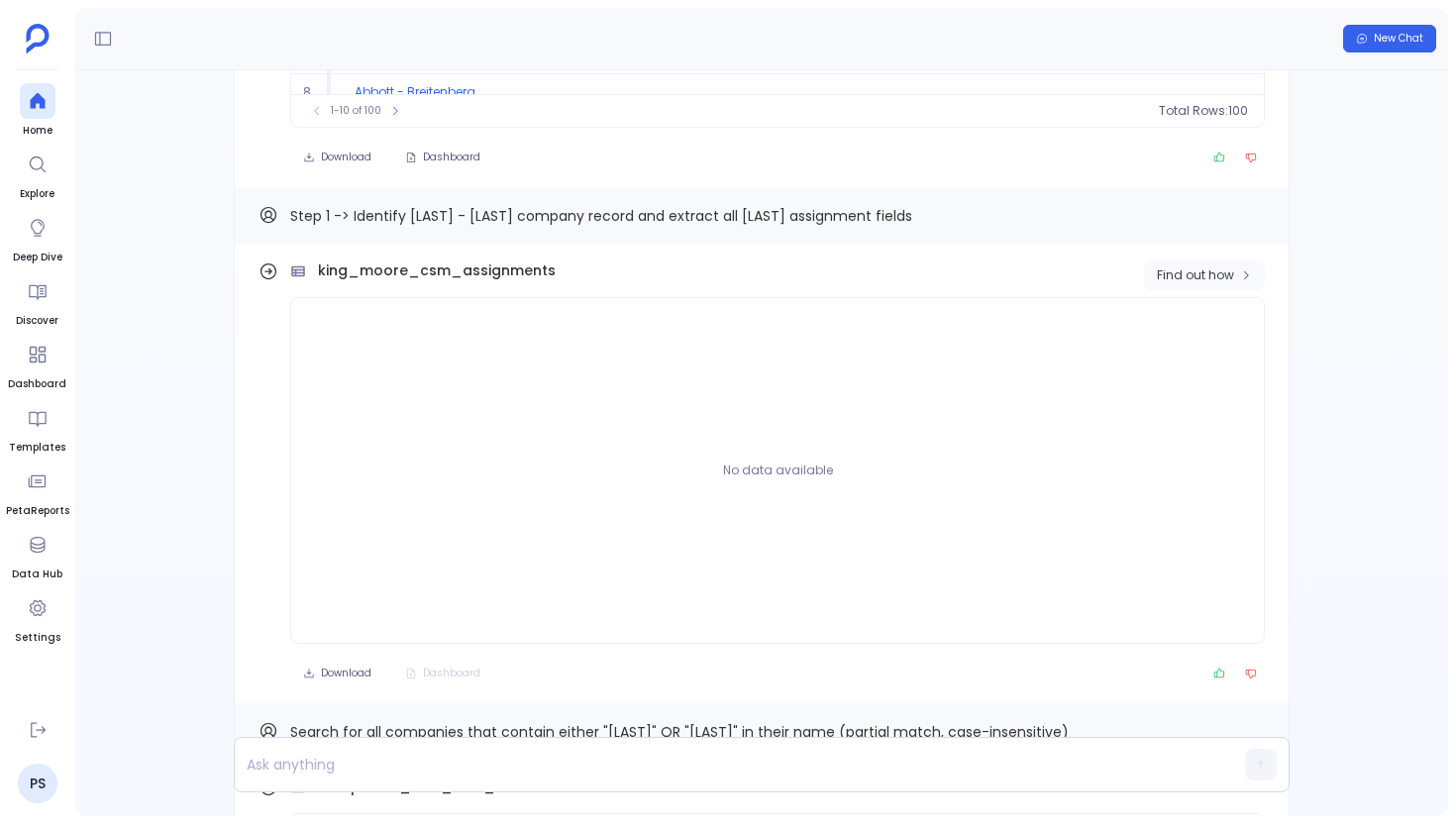 click on "Find out how" at bounding box center [1196, 275] 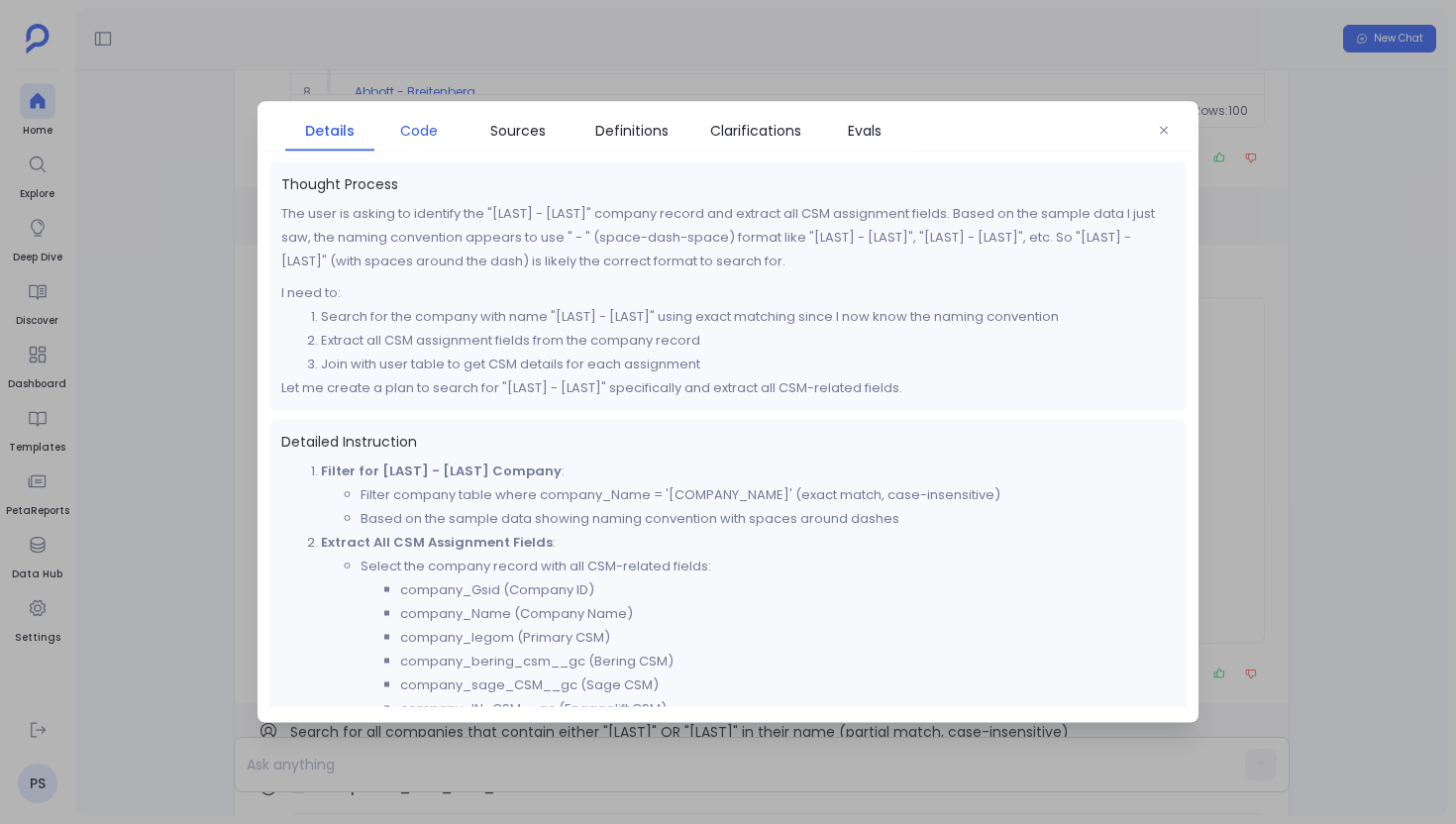 click on "Code" at bounding box center [419, 131] 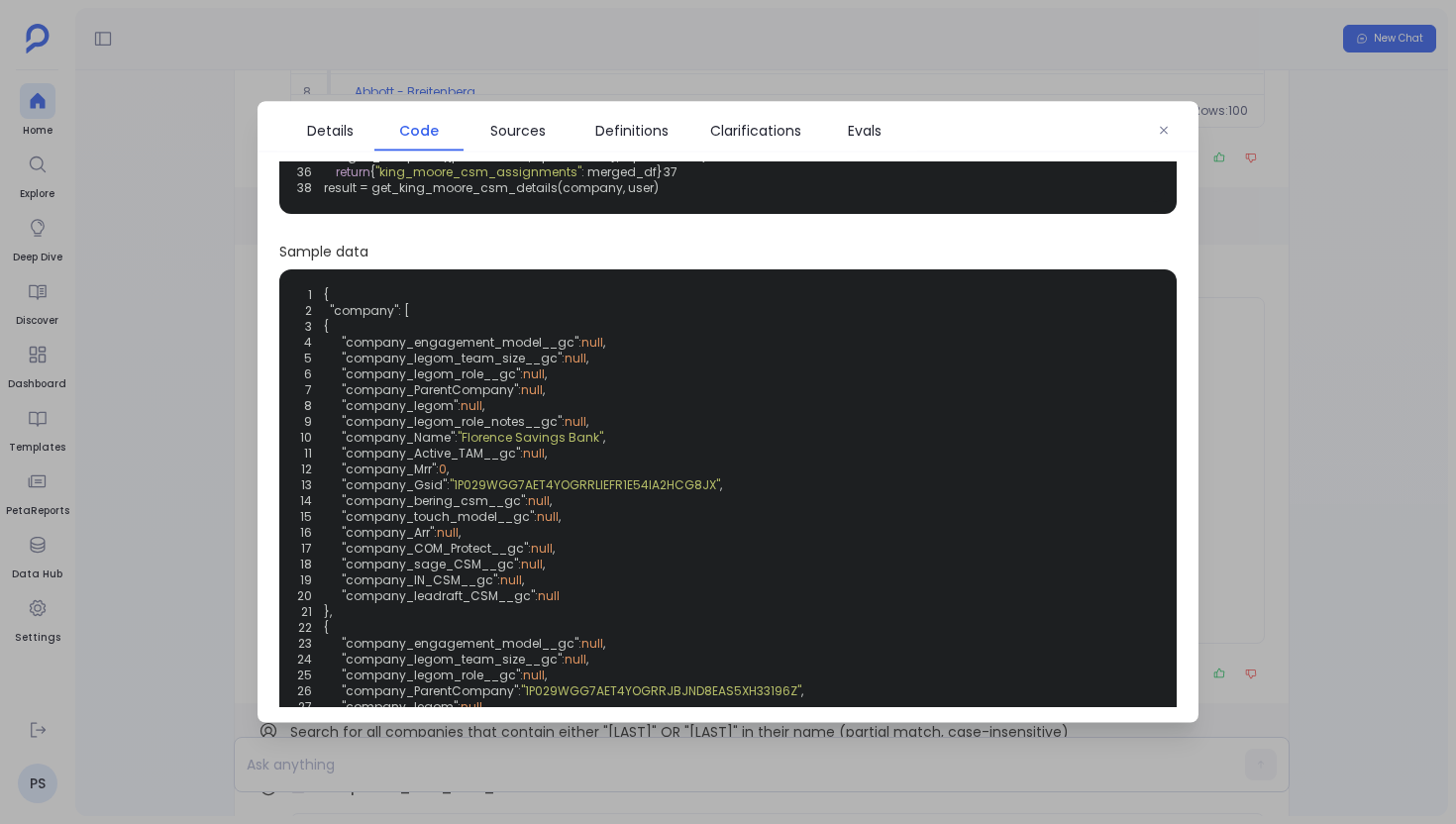 scroll, scrollTop: 328, scrollLeft: 0, axis: vertical 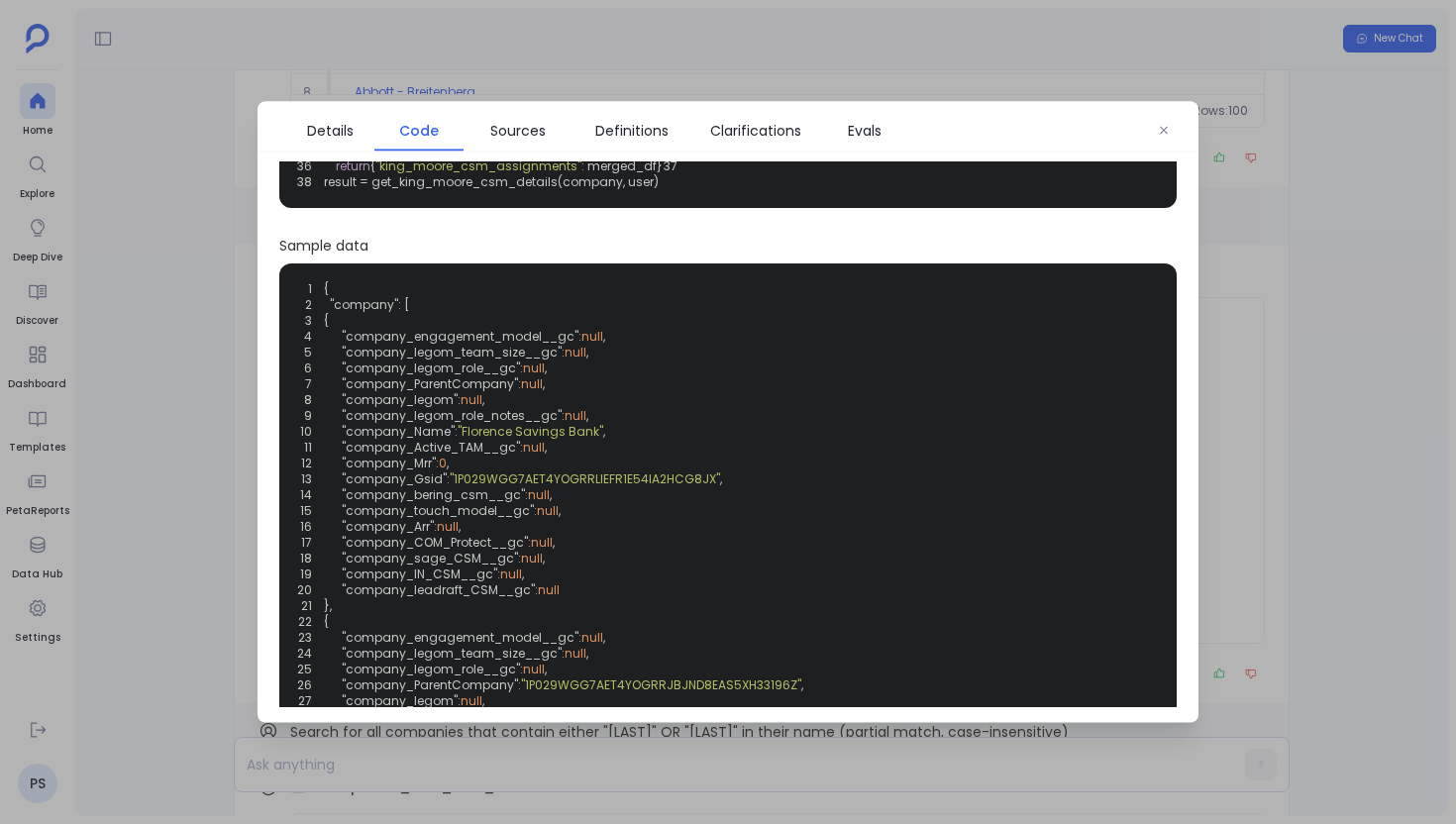 click at bounding box center [728, 412] 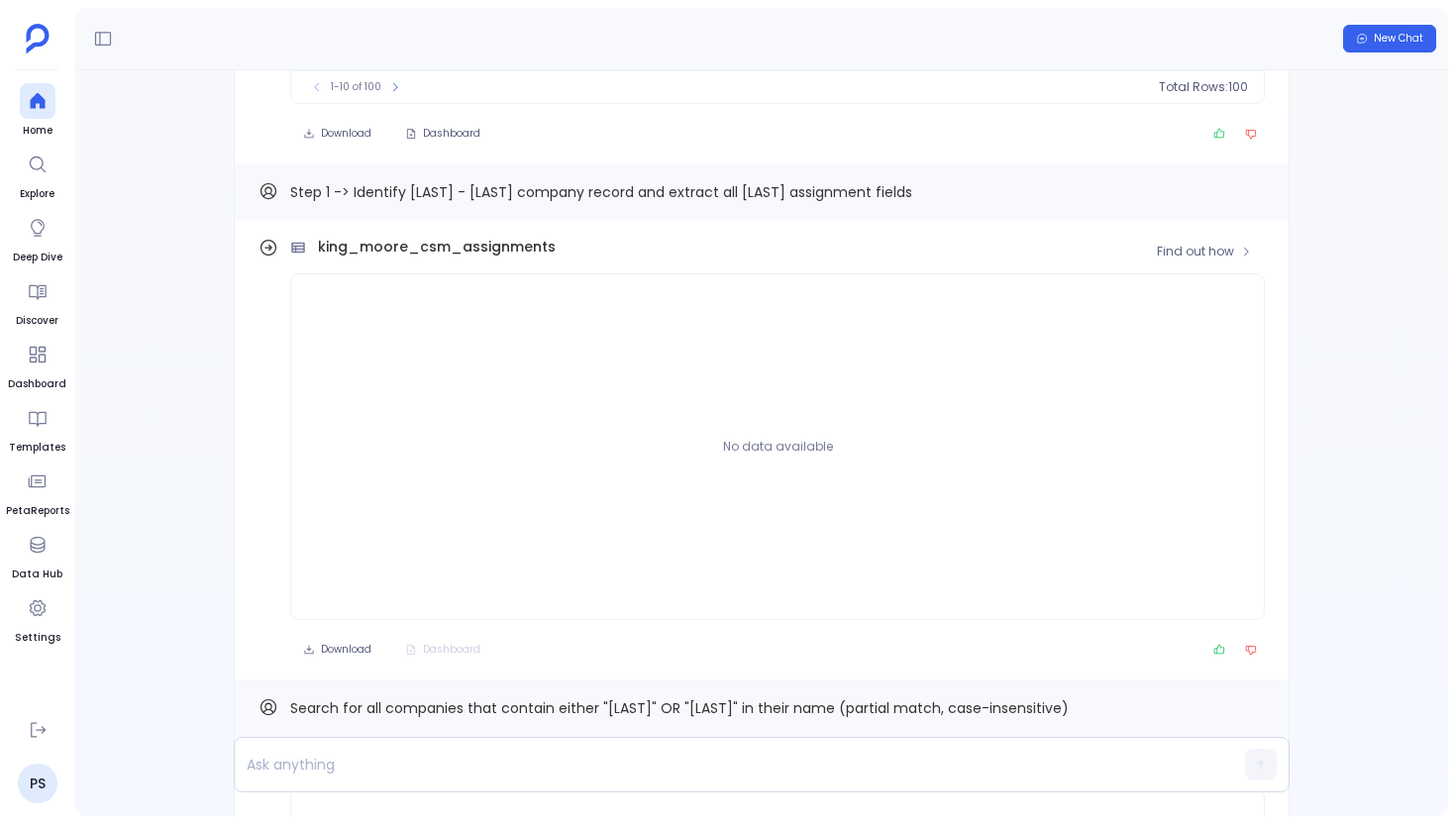 scroll, scrollTop: -2484, scrollLeft: 0, axis: vertical 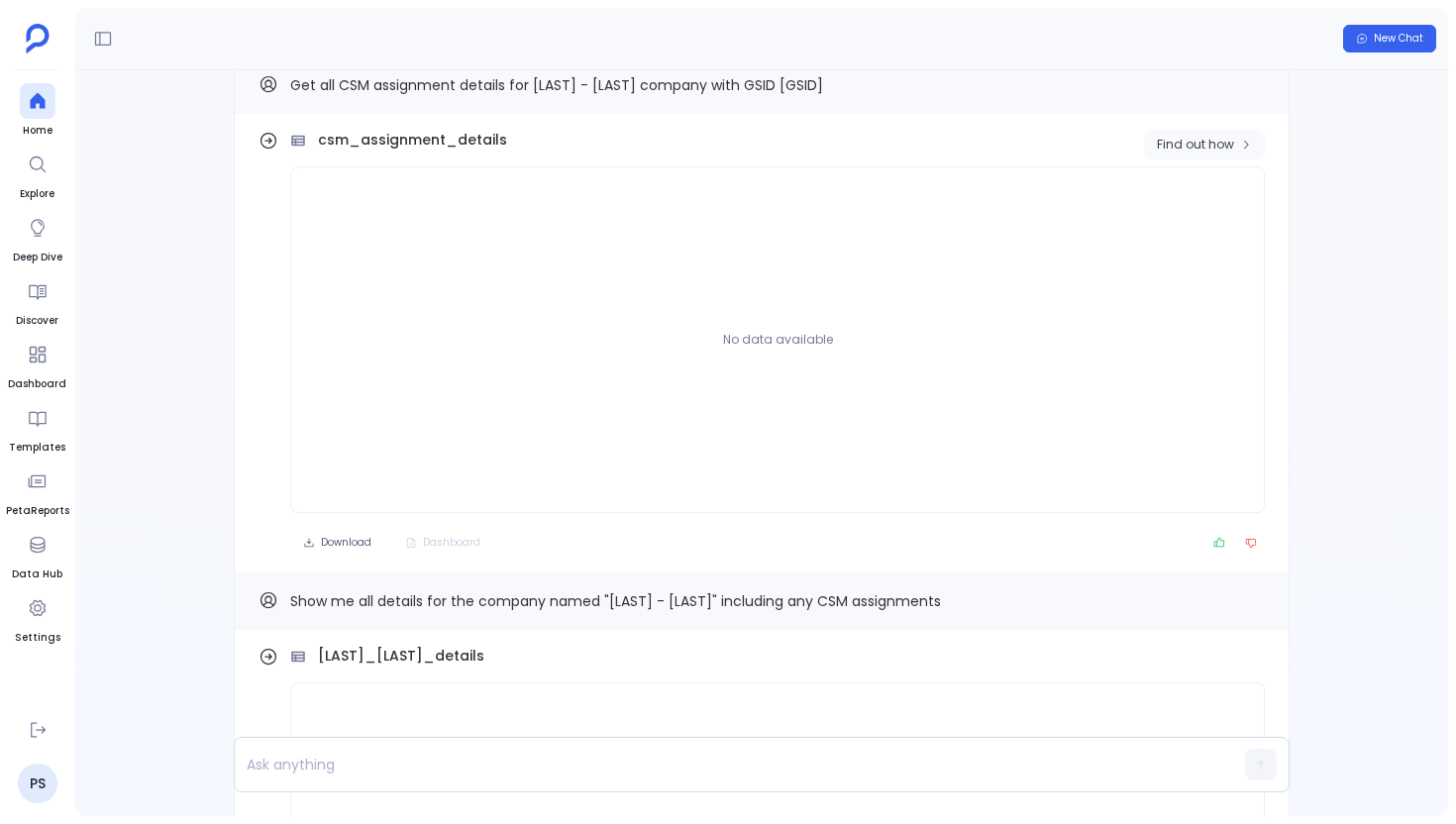 click on "Find out how" at bounding box center (1204, 145) 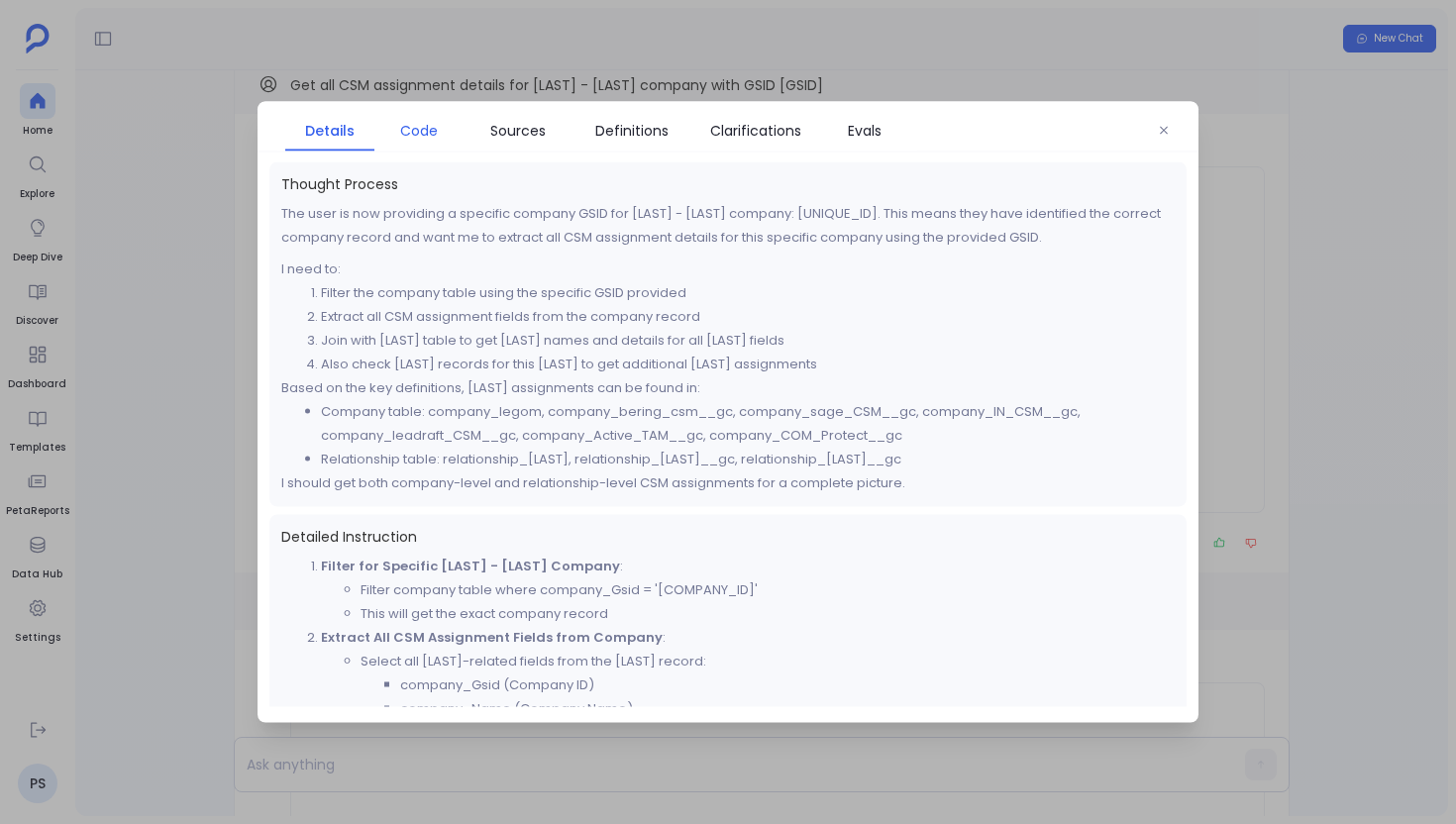click on "Code" at bounding box center [419, 131] 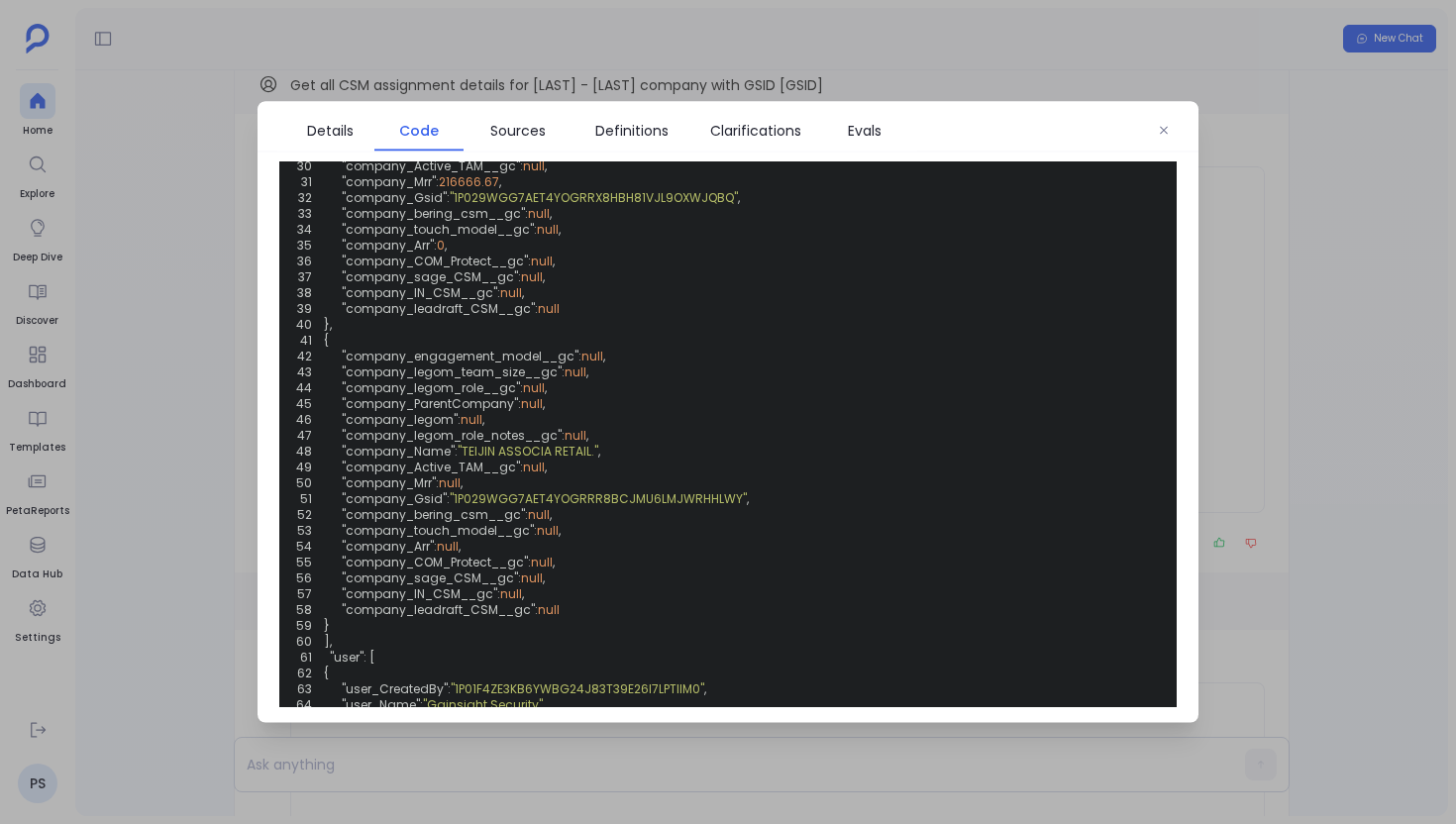 scroll, scrollTop: 1130, scrollLeft: 0, axis: vertical 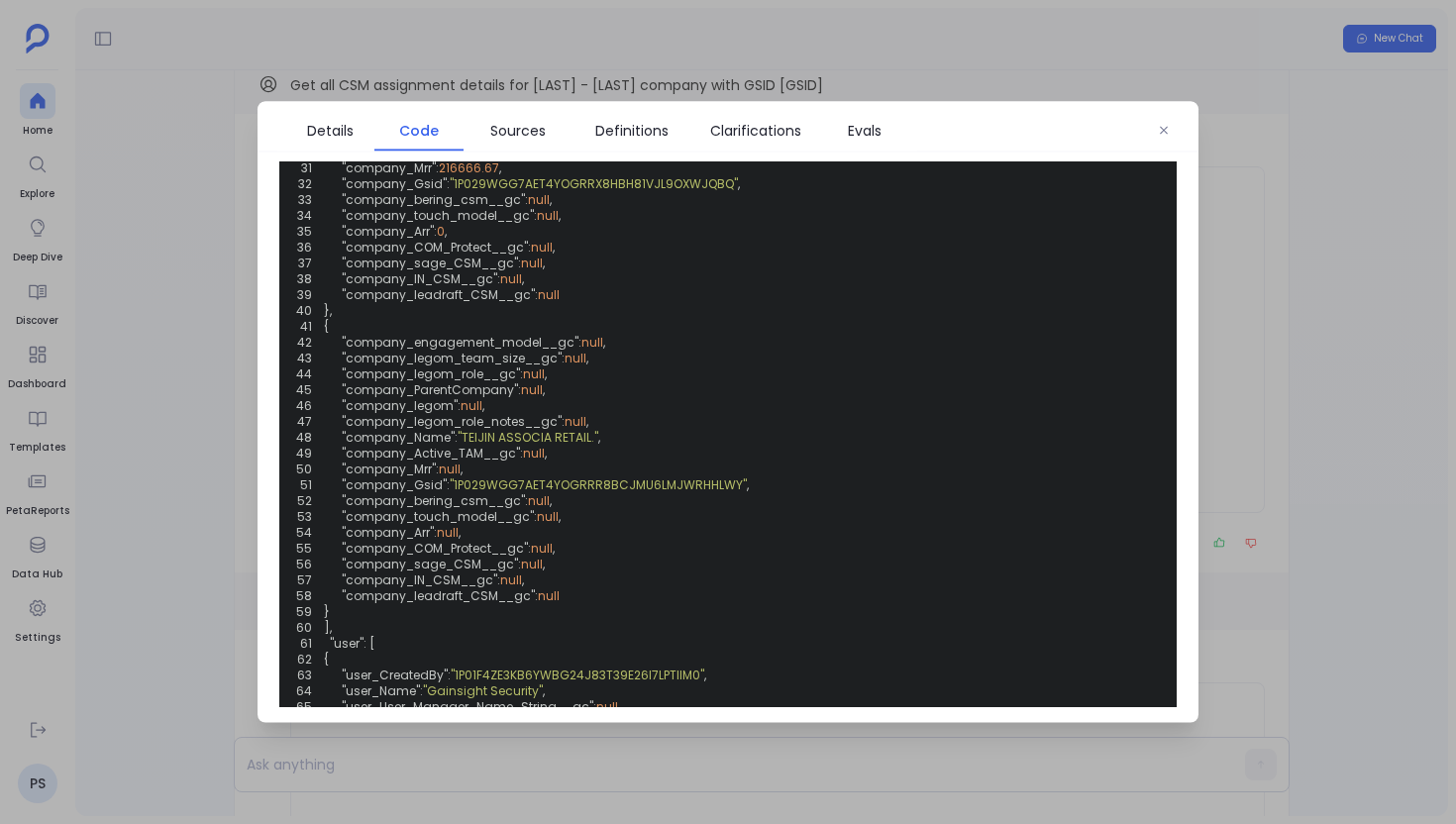 click at bounding box center [728, 412] 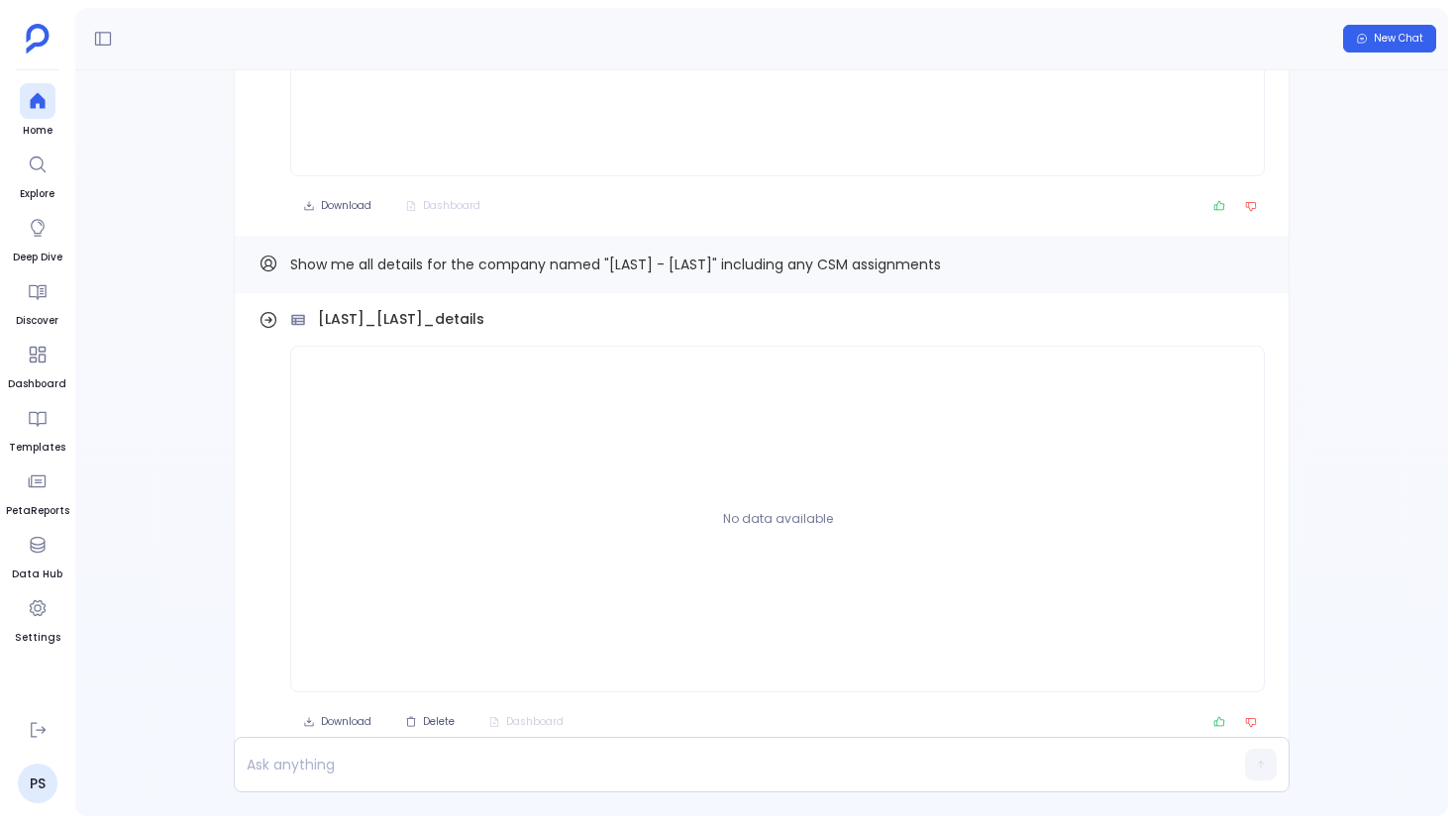 scroll, scrollTop: 0, scrollLeft: 0, axis: both 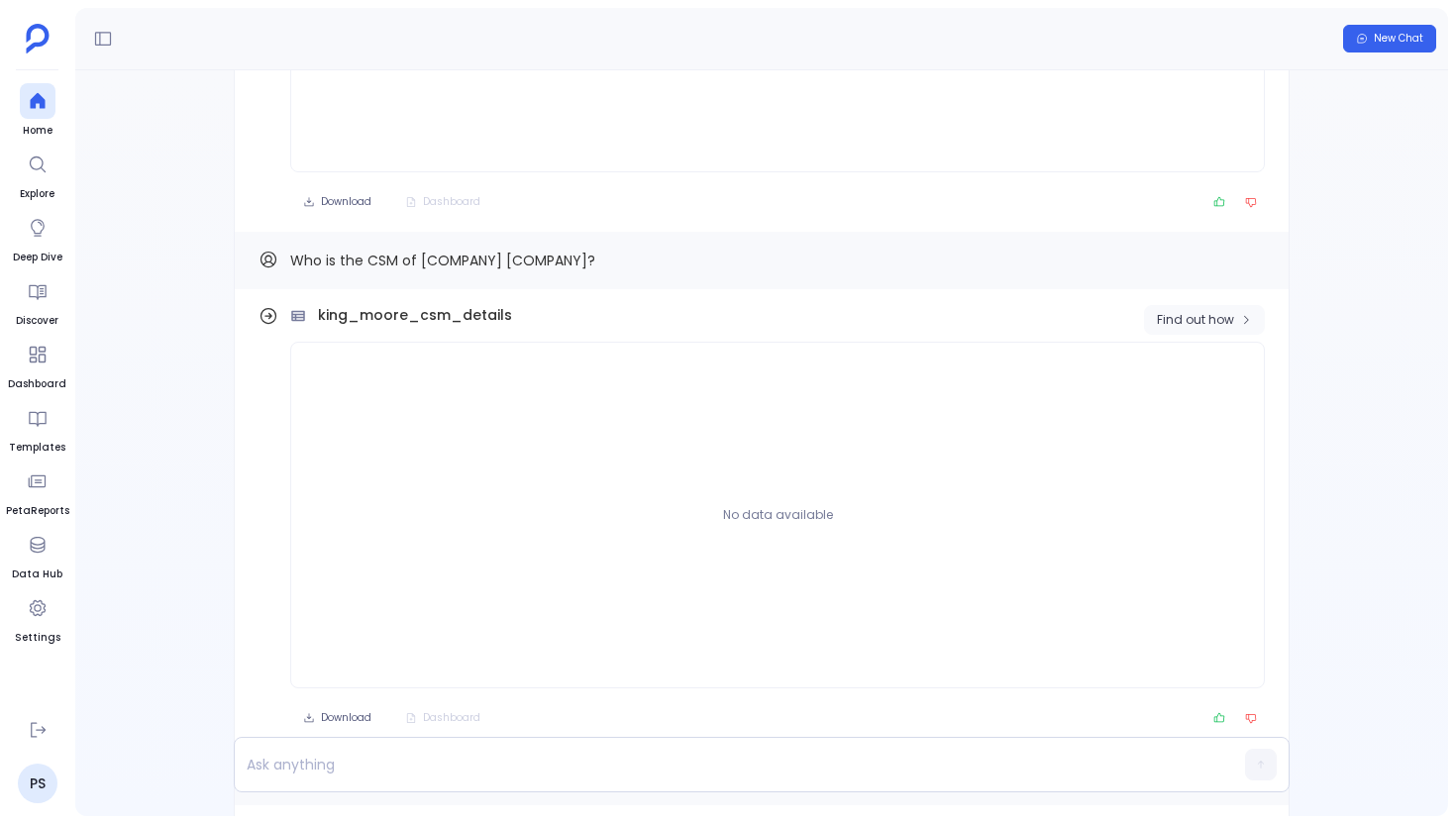 click on "Find out how" at bounding box center [1196, 320] 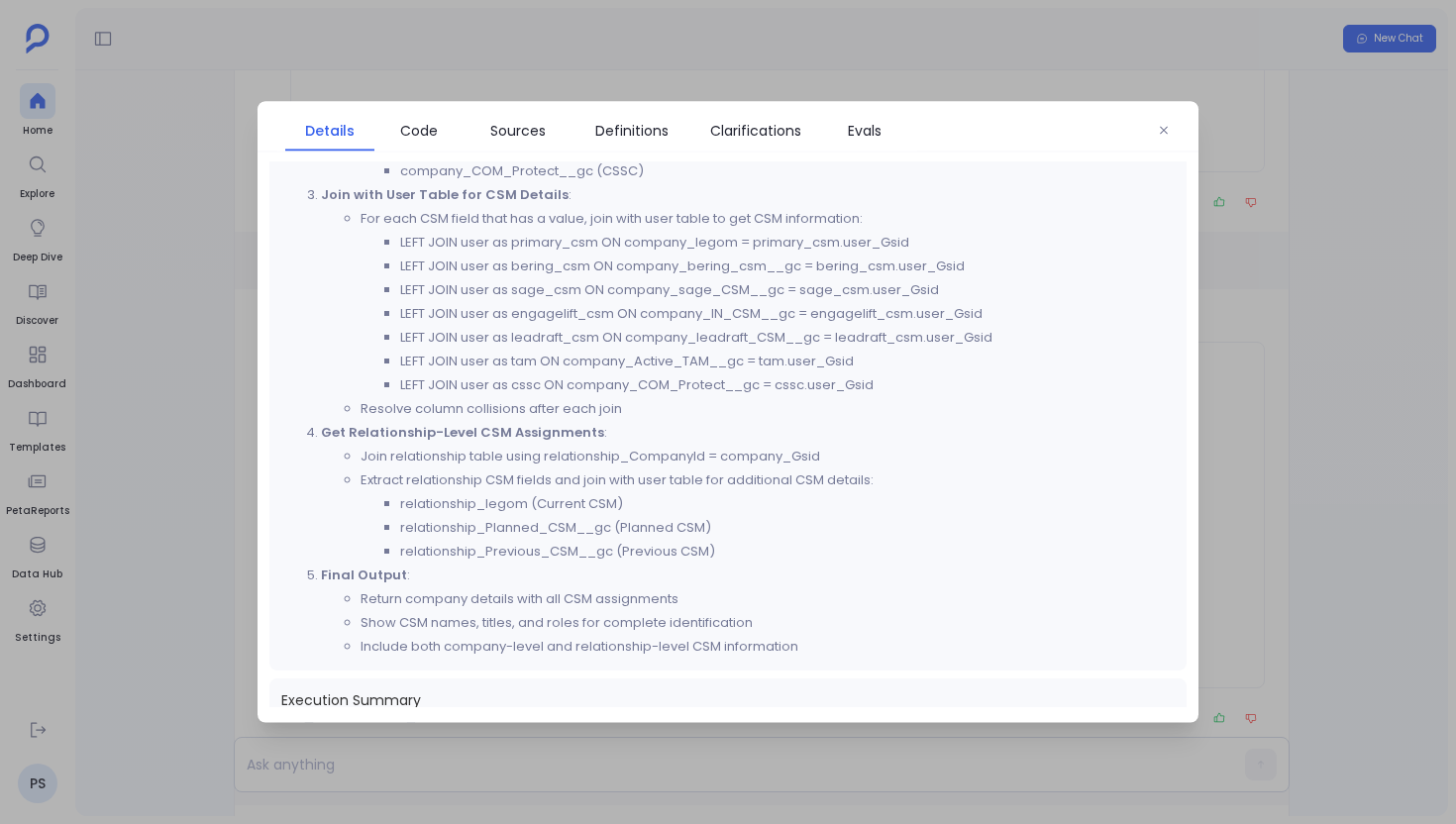 scroll, scrollTop: 744, scrollLeft: 0, axis: vertical 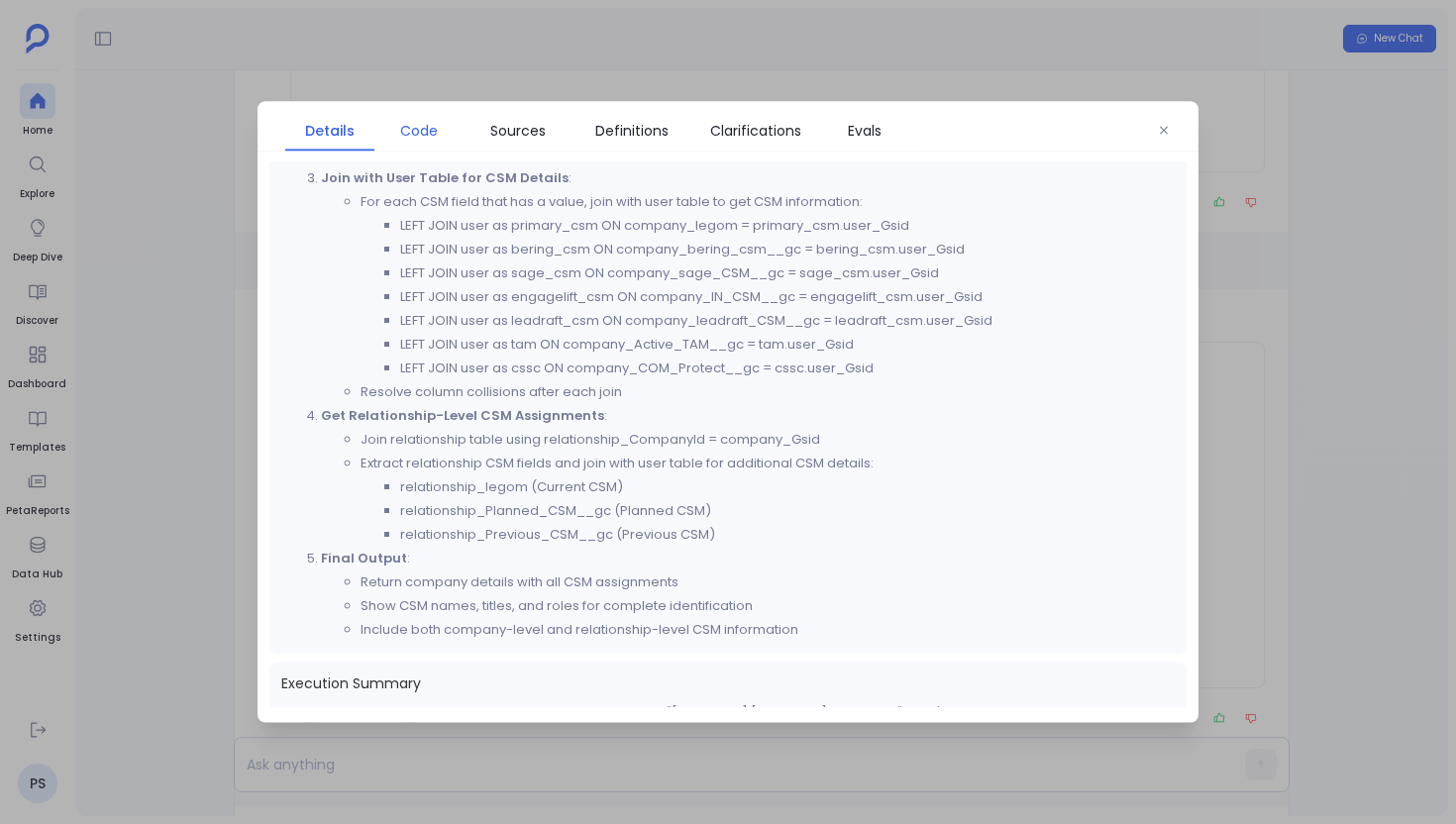 click on "Code" at bounding box center (419, 131) 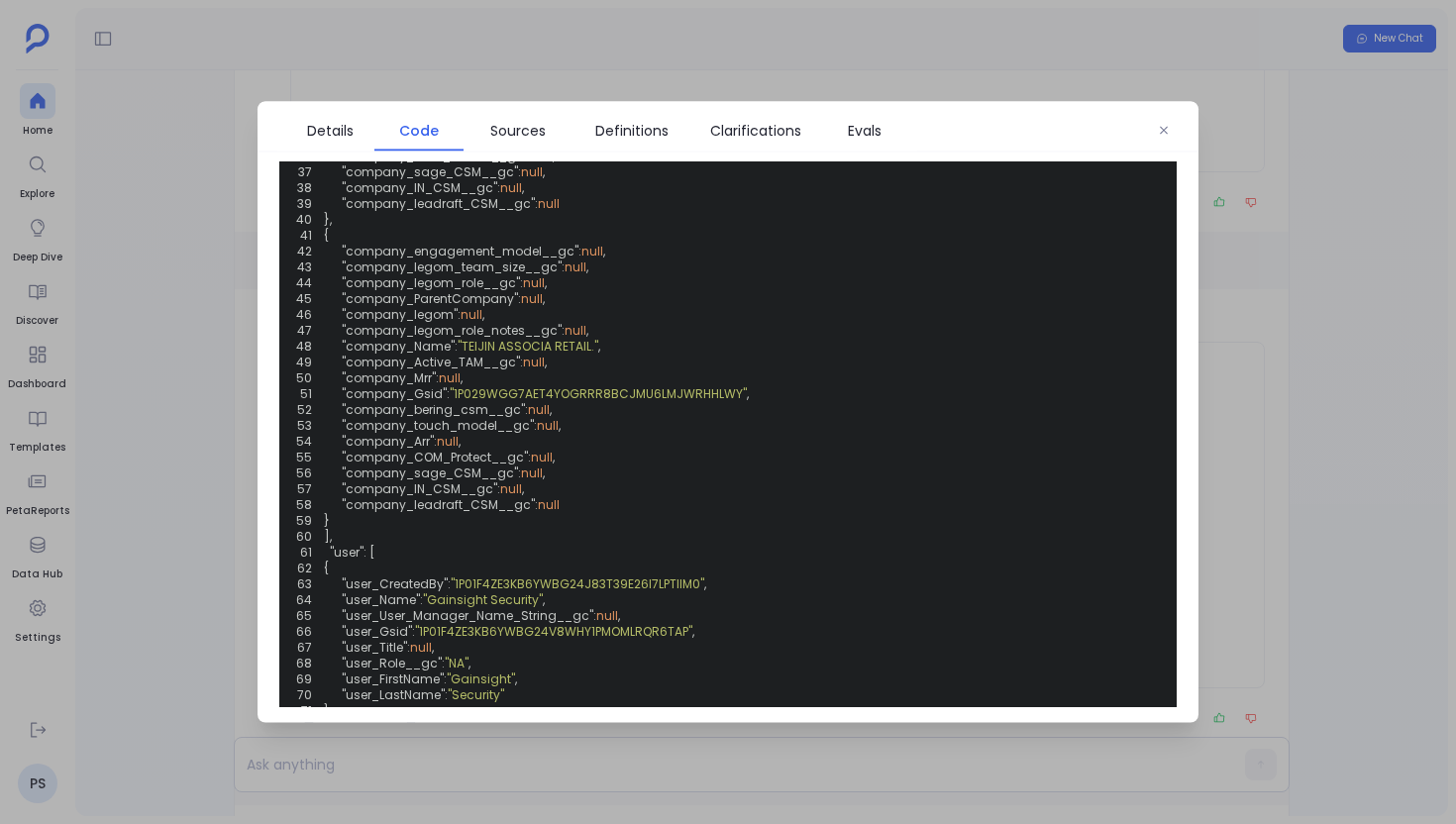 scroll, scrollTop: 1238, scrollLeft: 0, axis: vertical 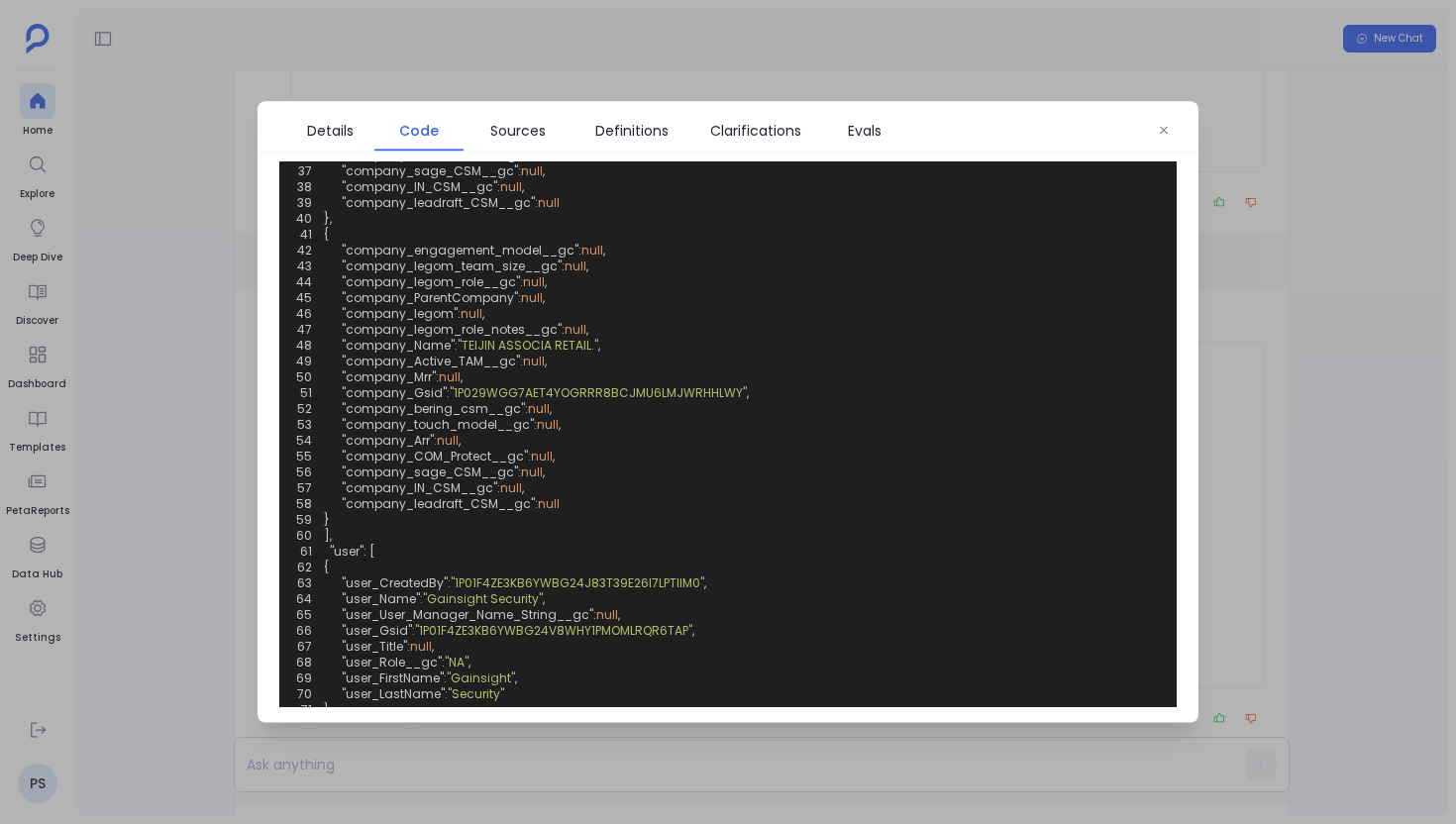 click at bounding box center [728, 412] 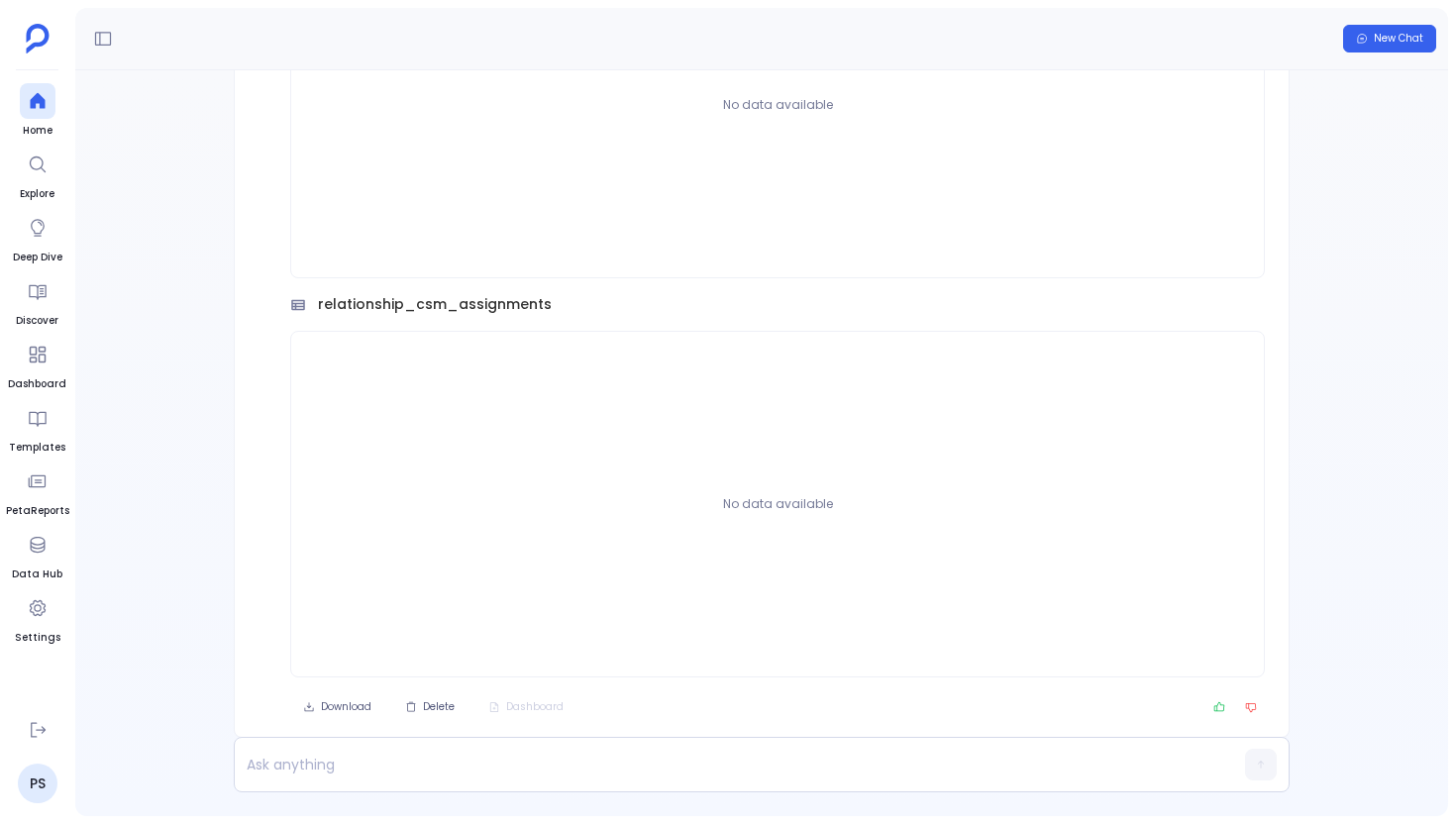scroll, scrollTop: 0, scrollLeft: 0, axis: both 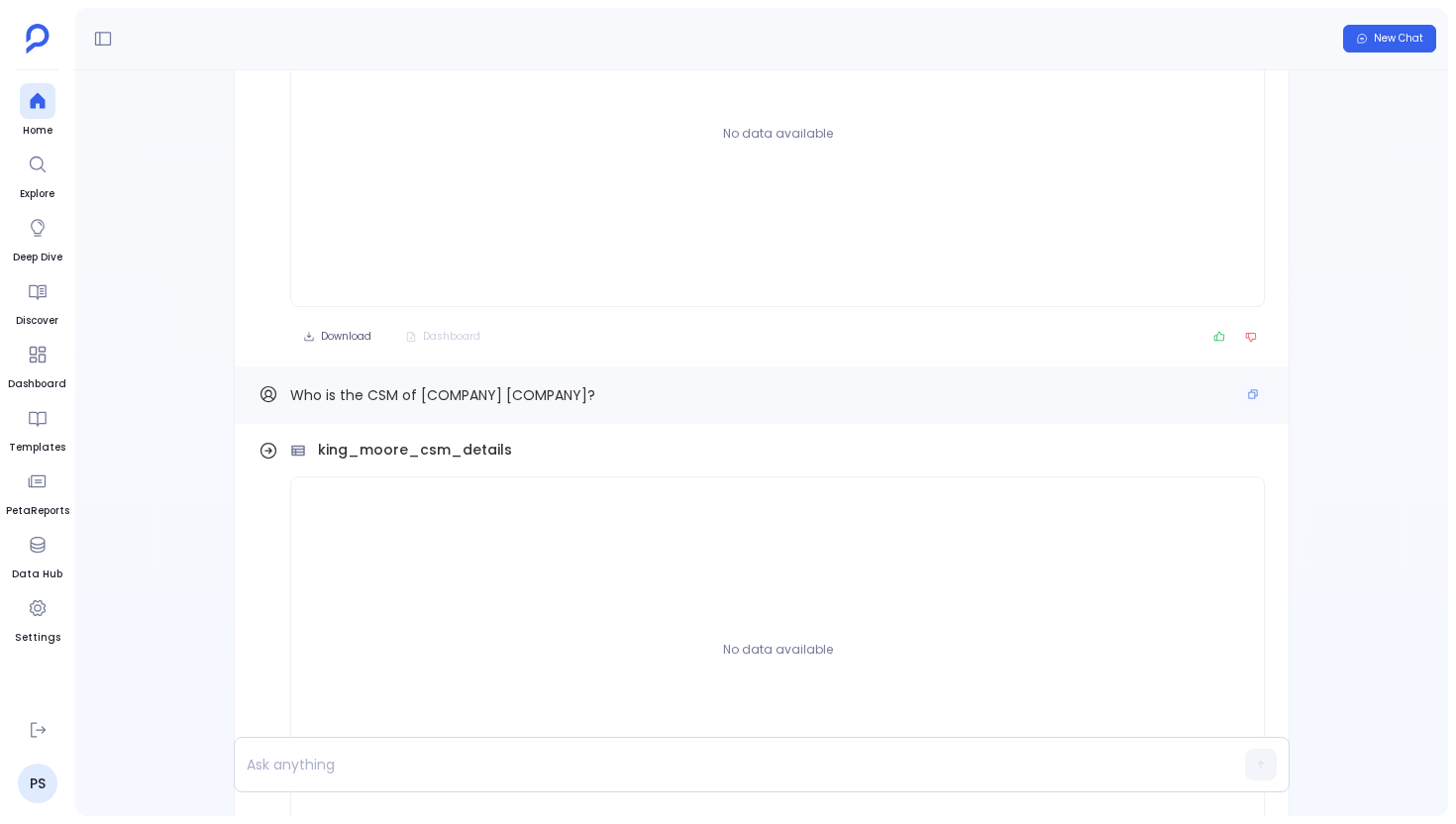 click on "Who is the CSM of King Moore?" at bounding box center [443, 395] 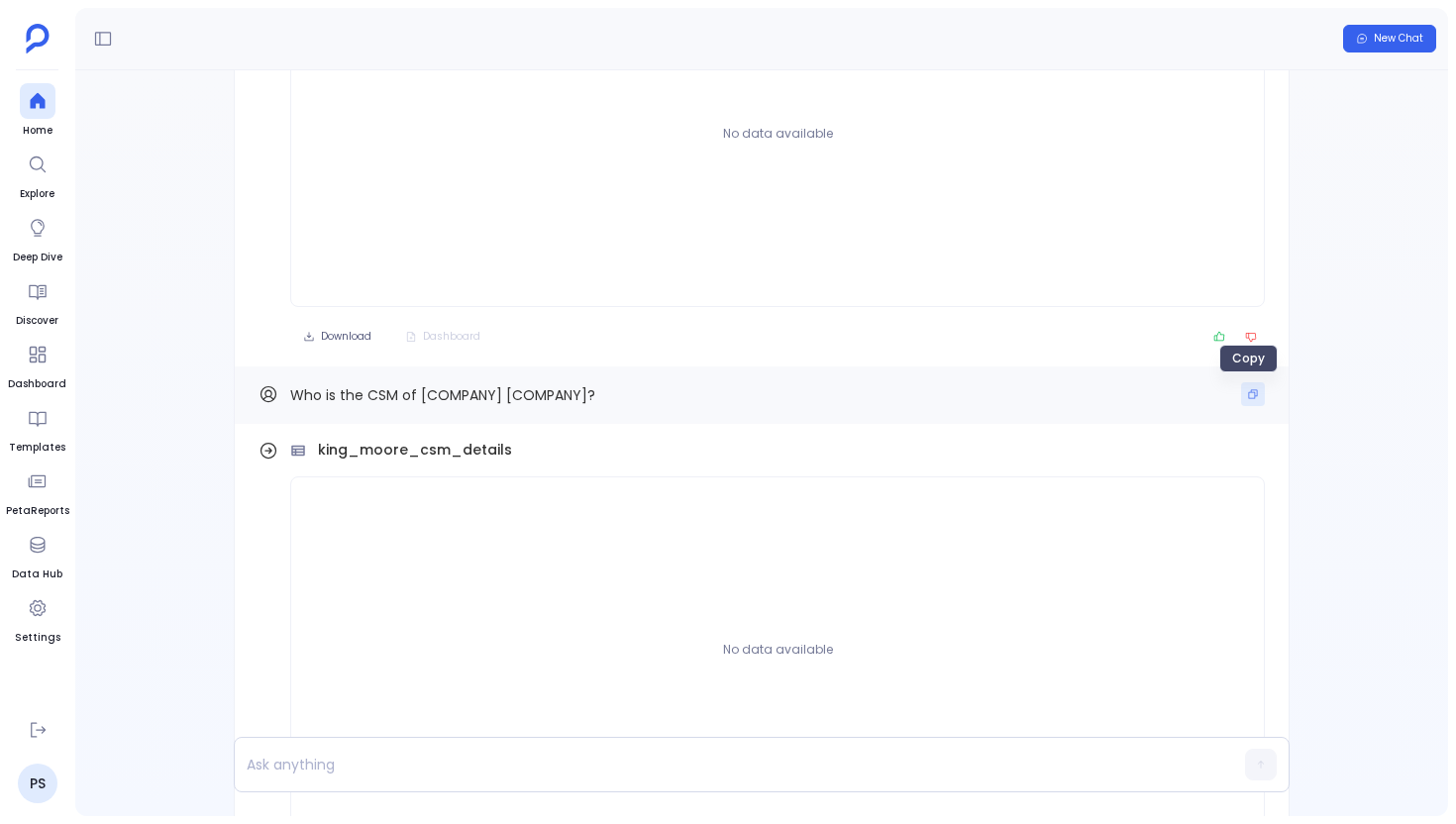 click at bounding box center (1253, 394) 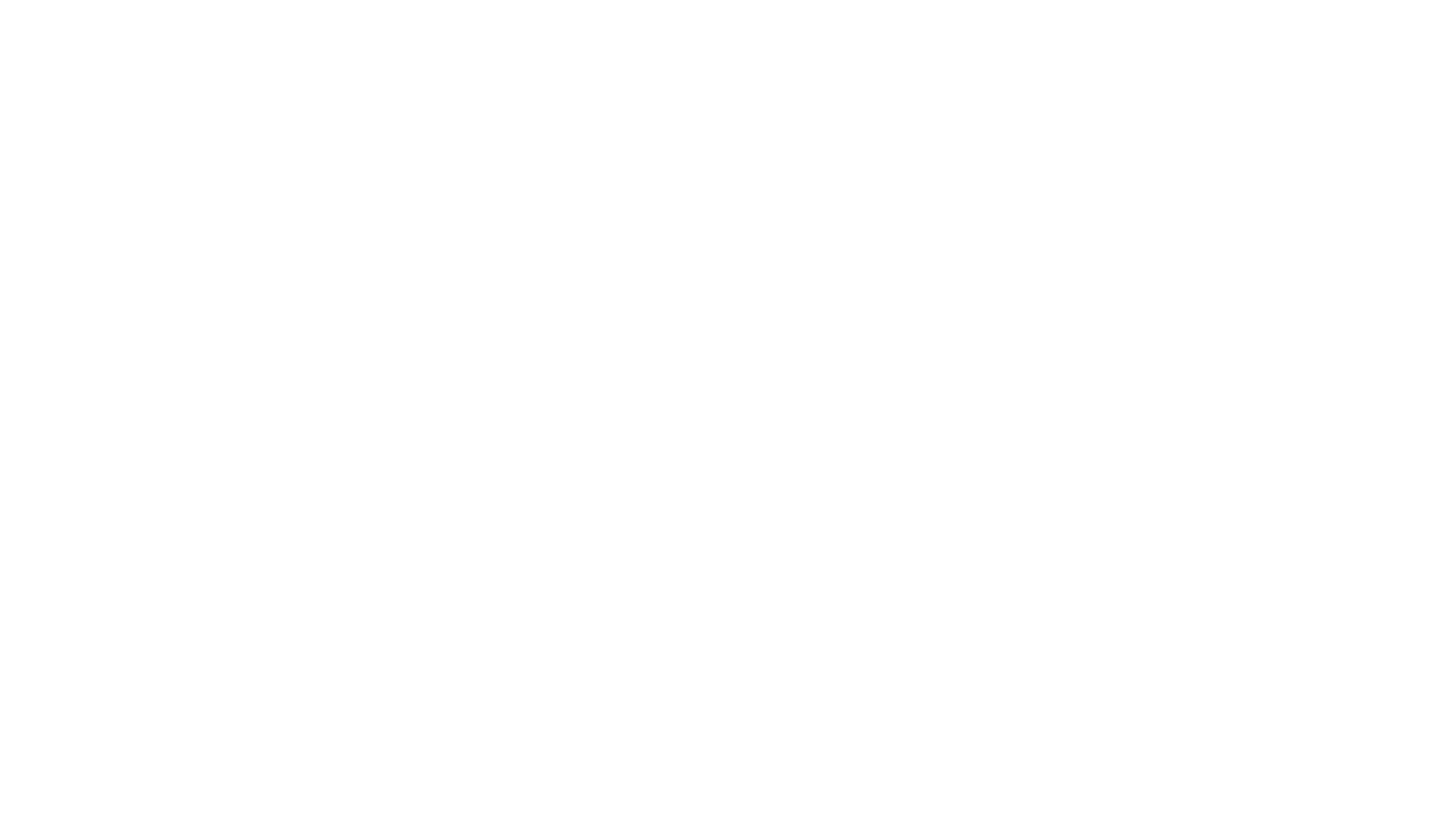 scroll, scrollTop: 0, scrollLeft: 0, axis: both 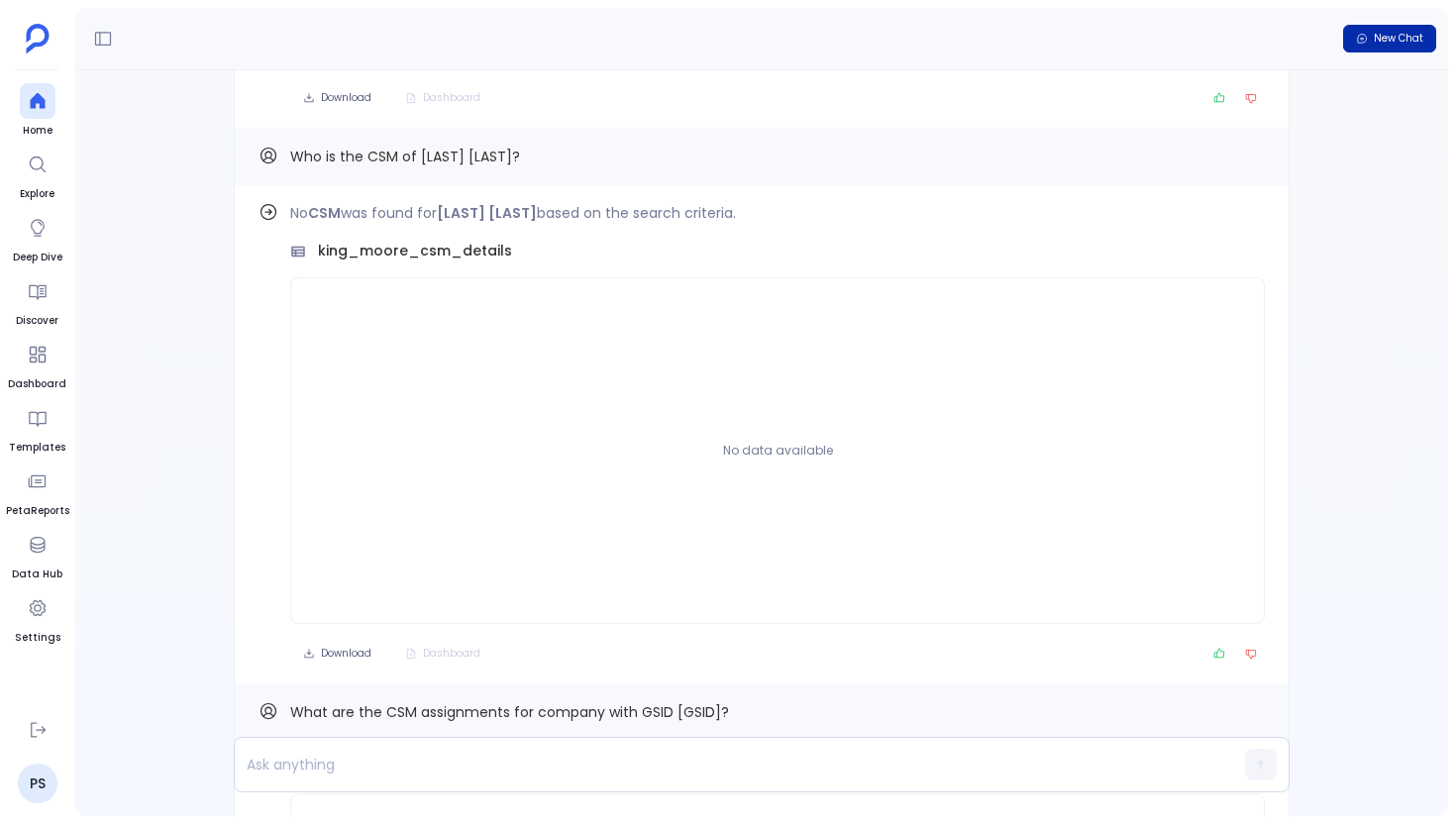 click on "New Chat" at bounding box center (1399, 39) 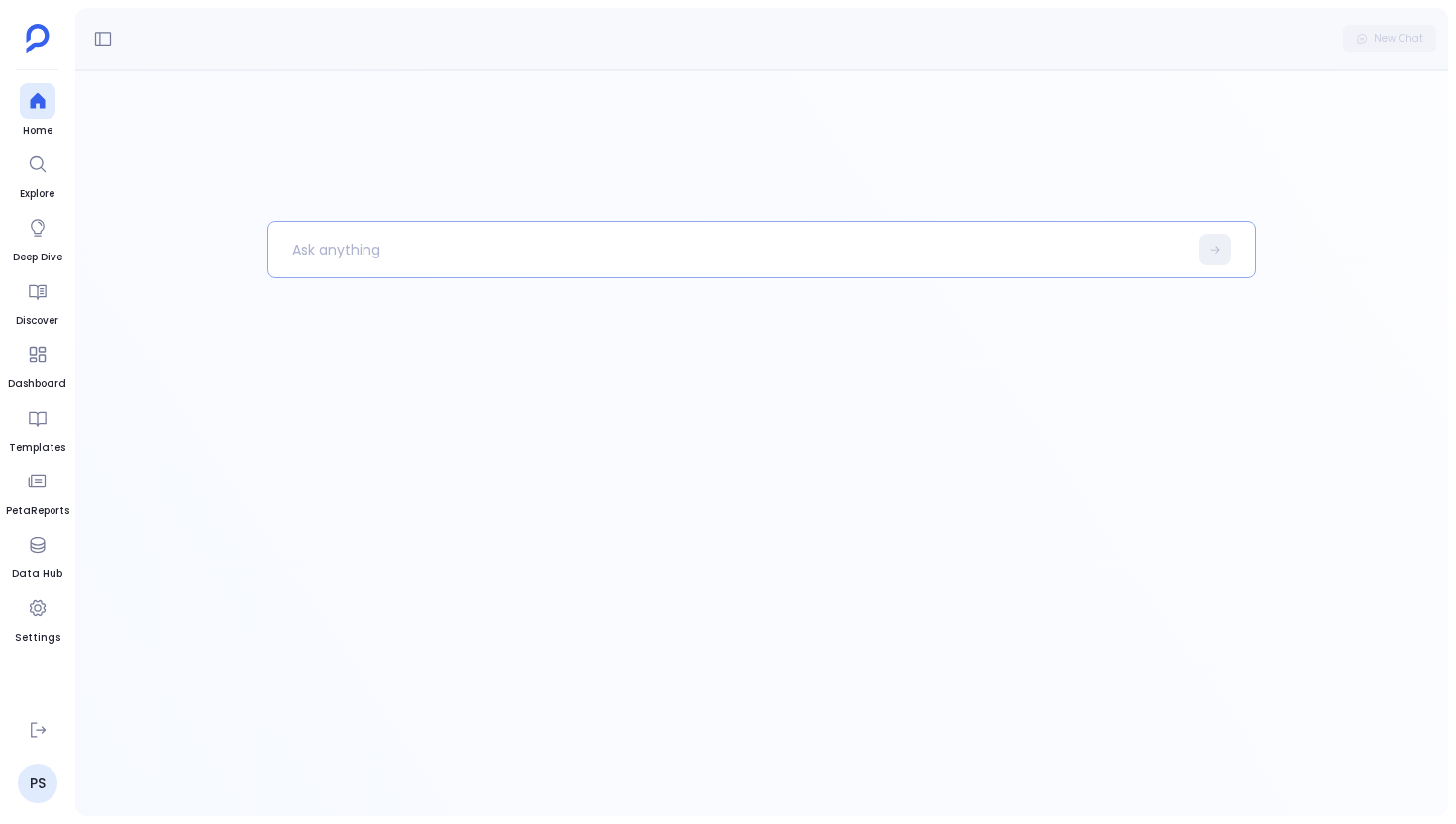 click at bounding box center (728, 250) 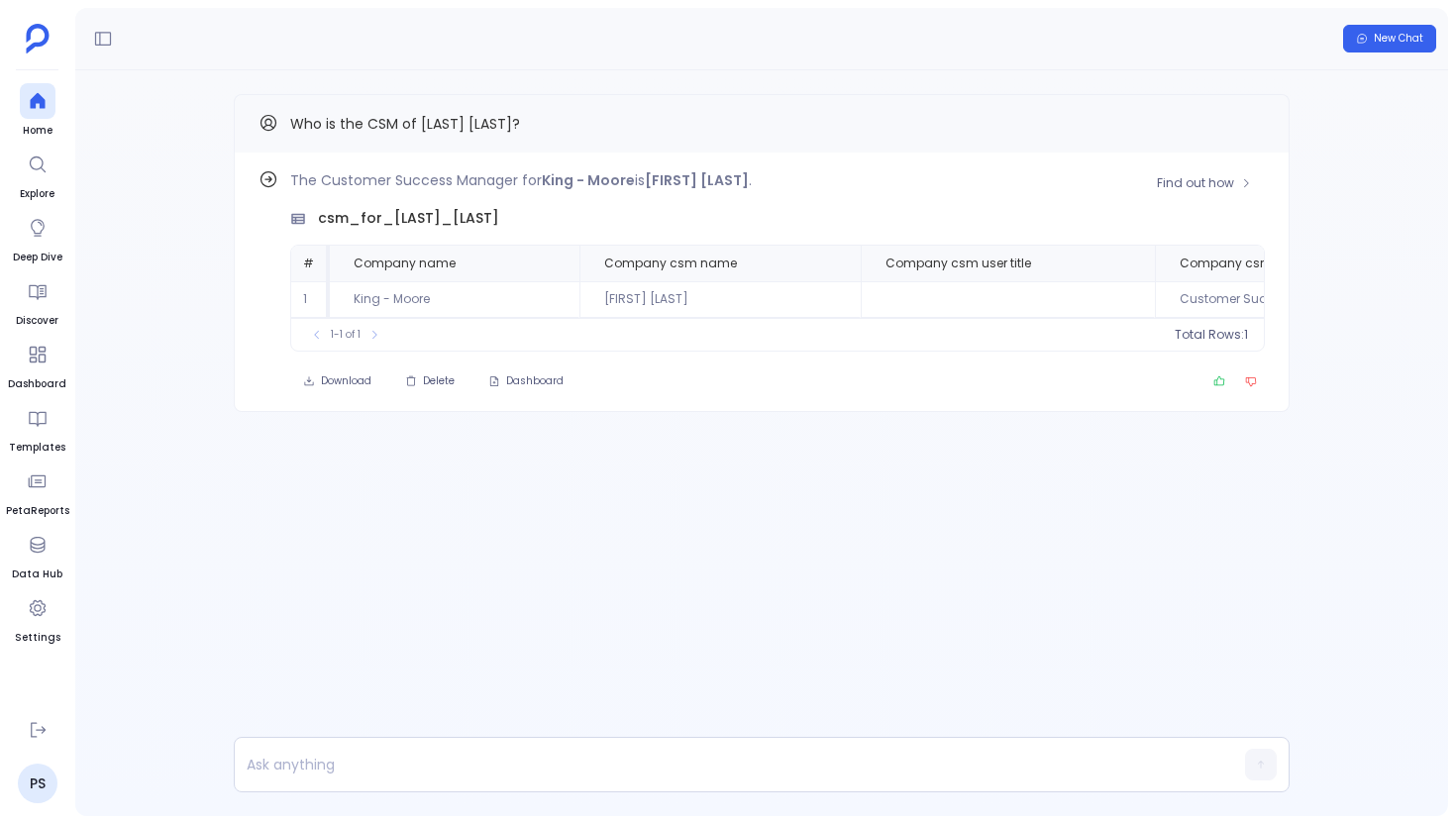 scroll, scrollTop: 0, scrollLeft: 139, axis: horizontal 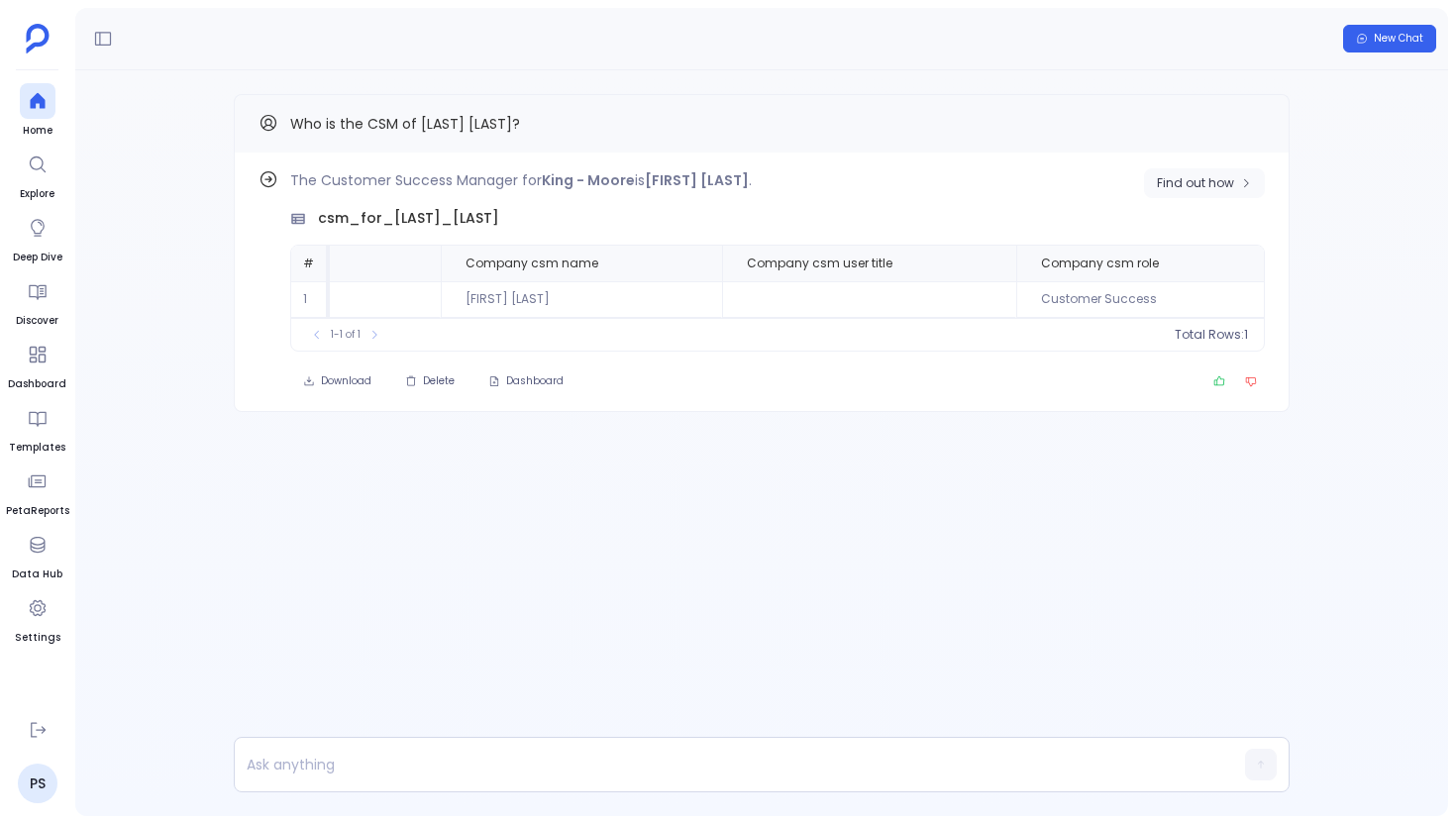 click on "Find out how" at bounding box center [1204, 183] 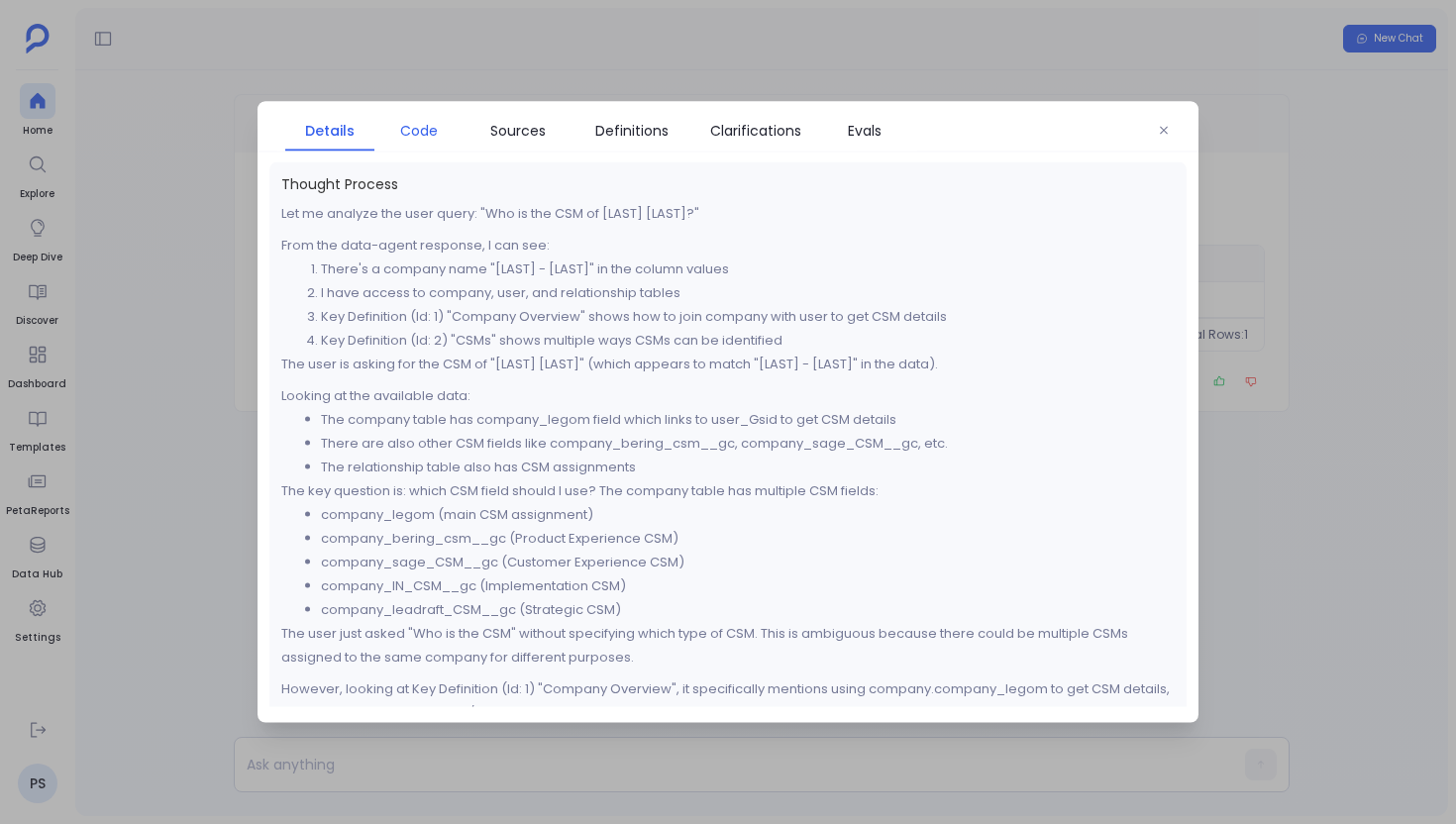 click on "Code" at bounding box center (419, 131) 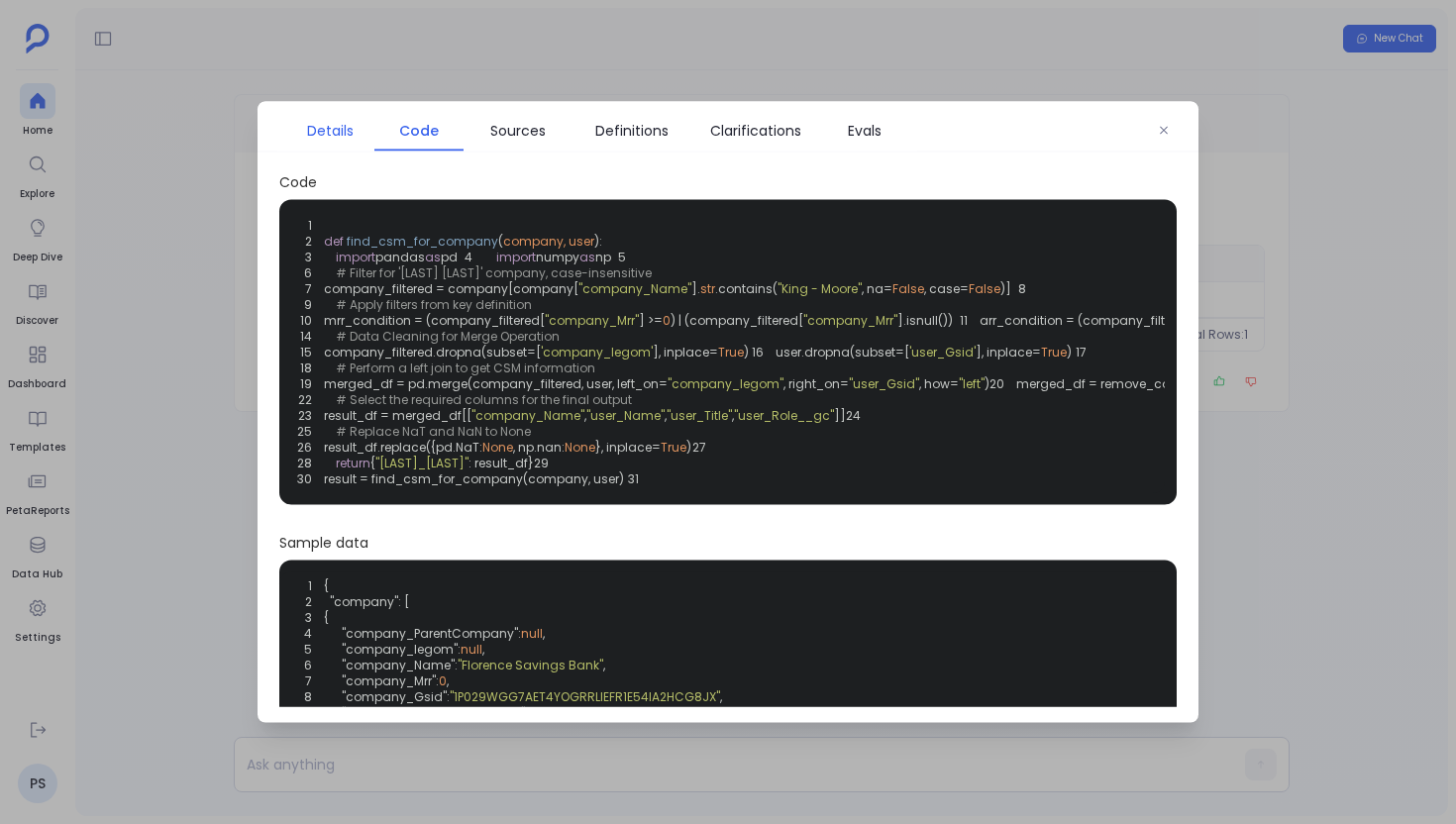 click on "Details" at bounding box center [330, 131] 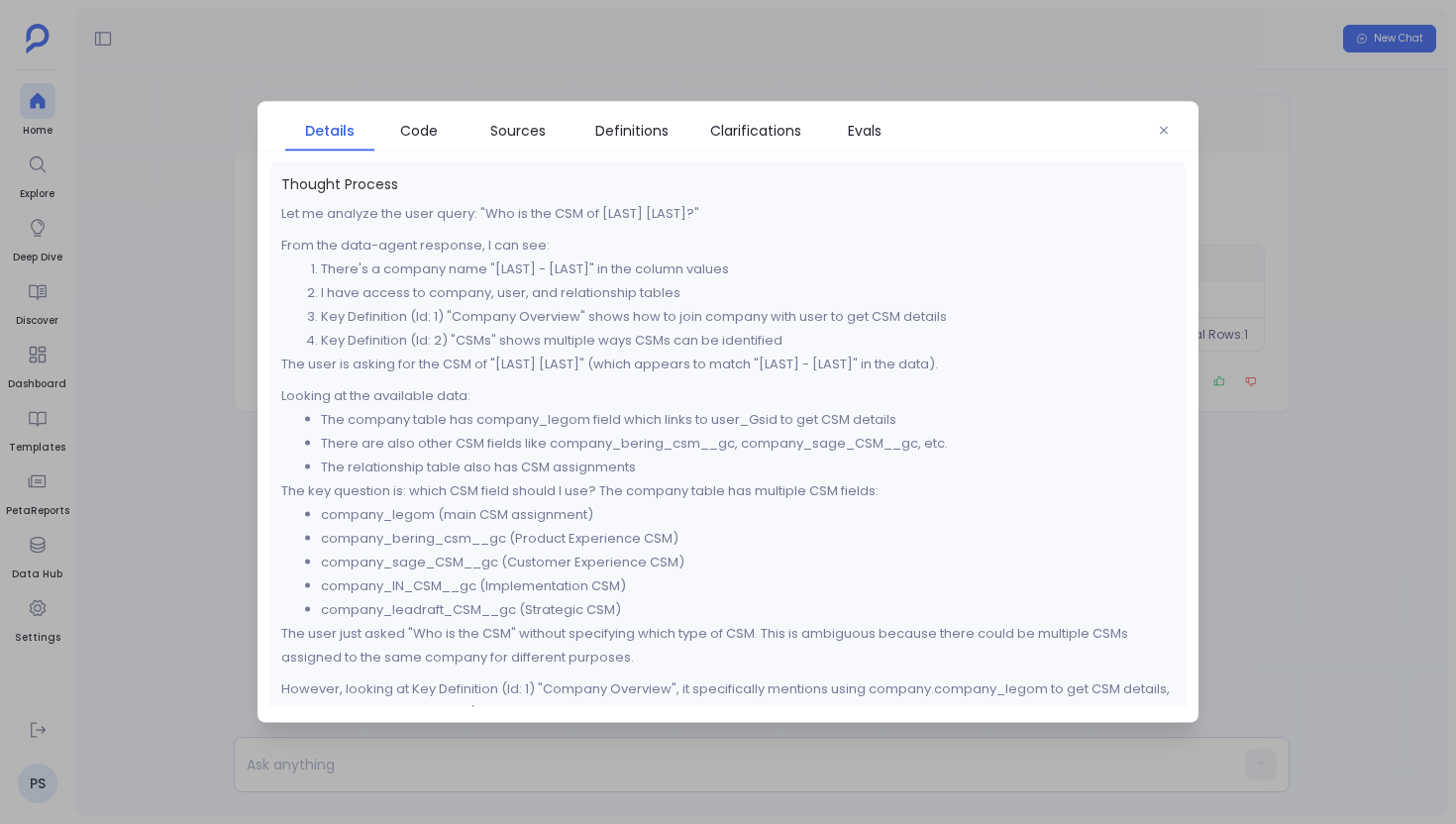 click at bounding box center [728, 412] 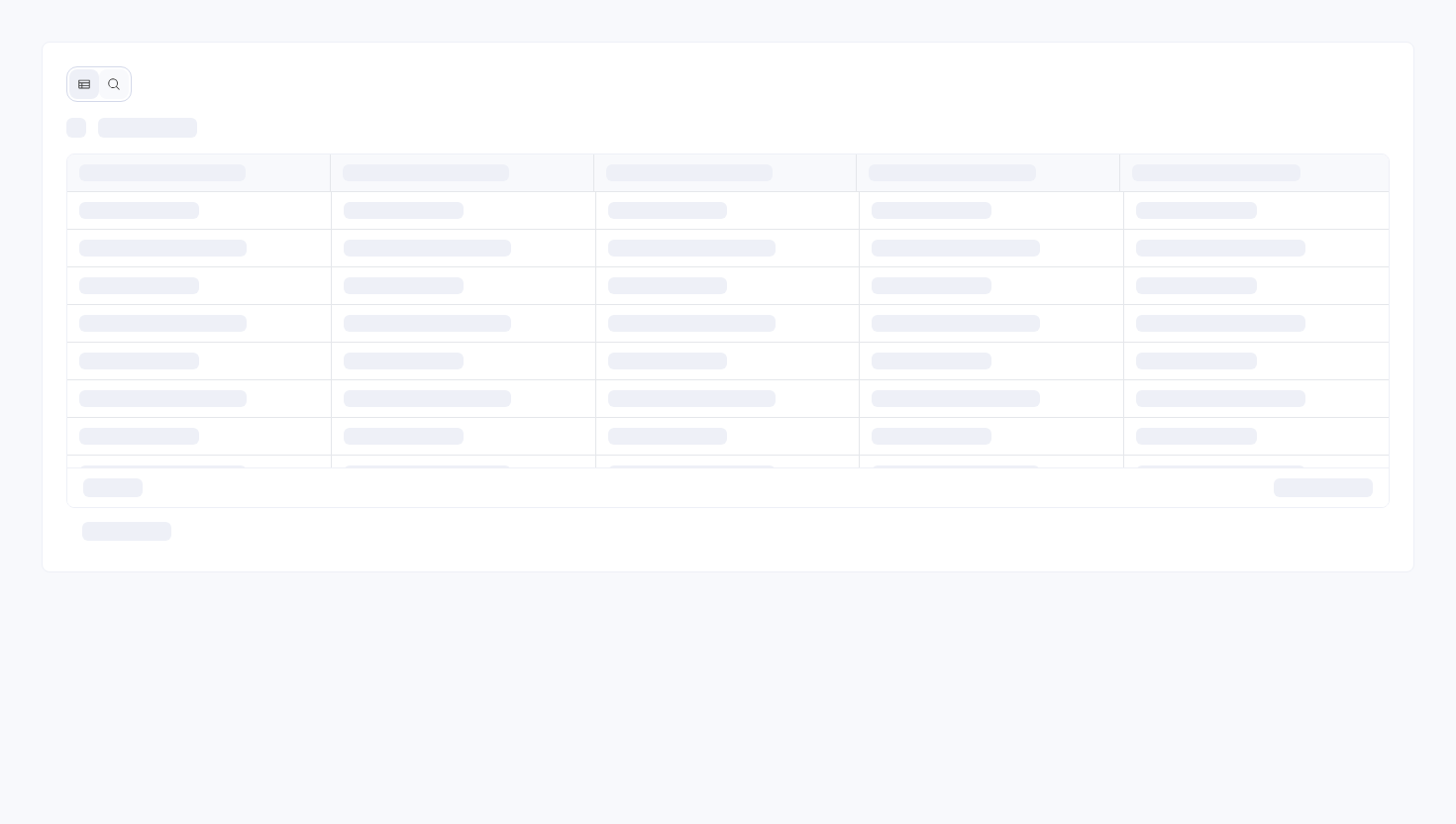 scroll, scrollTop: 0, scrollLeft: 0, axis: both 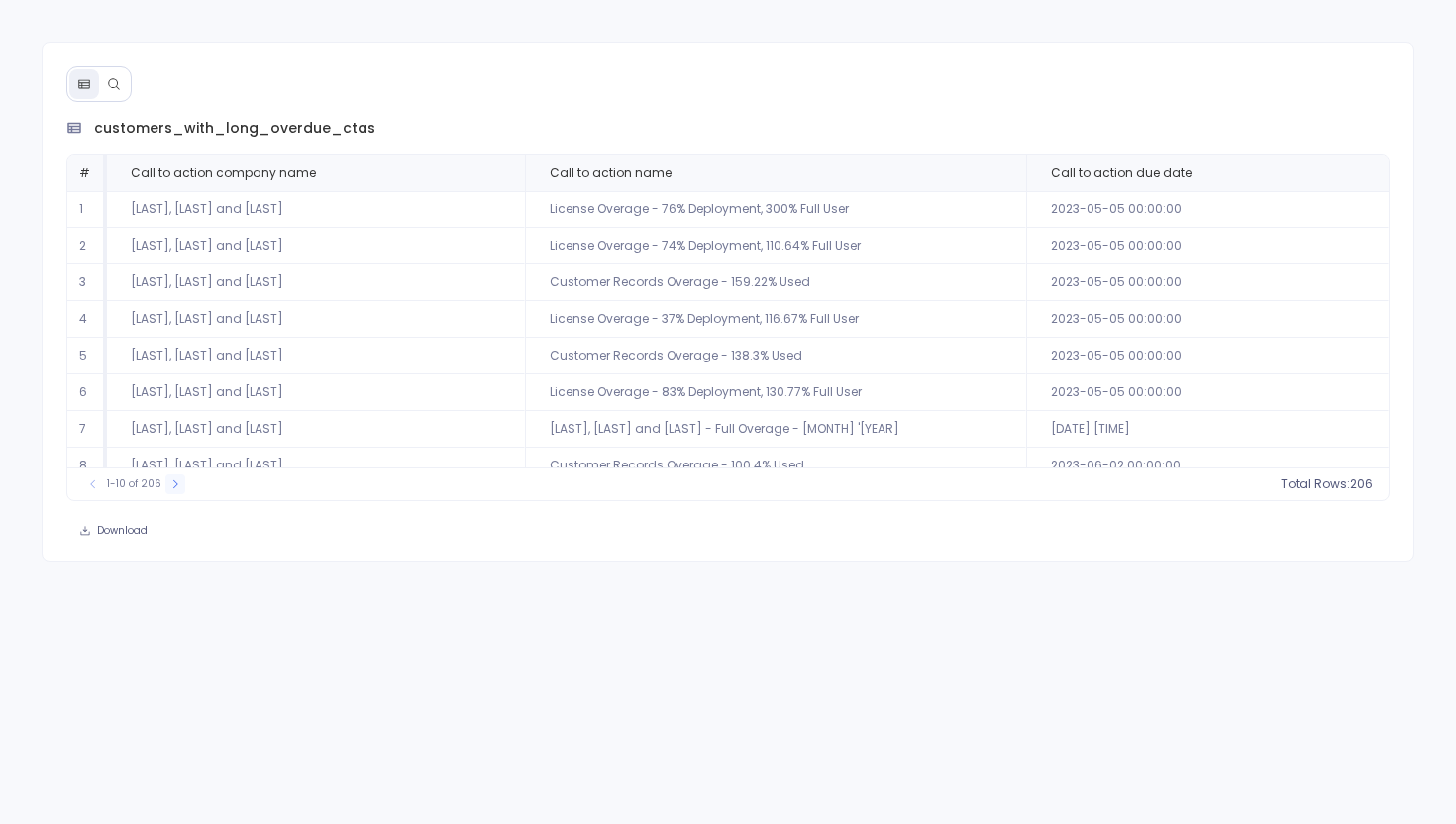 click at bounding box center (175, 484) 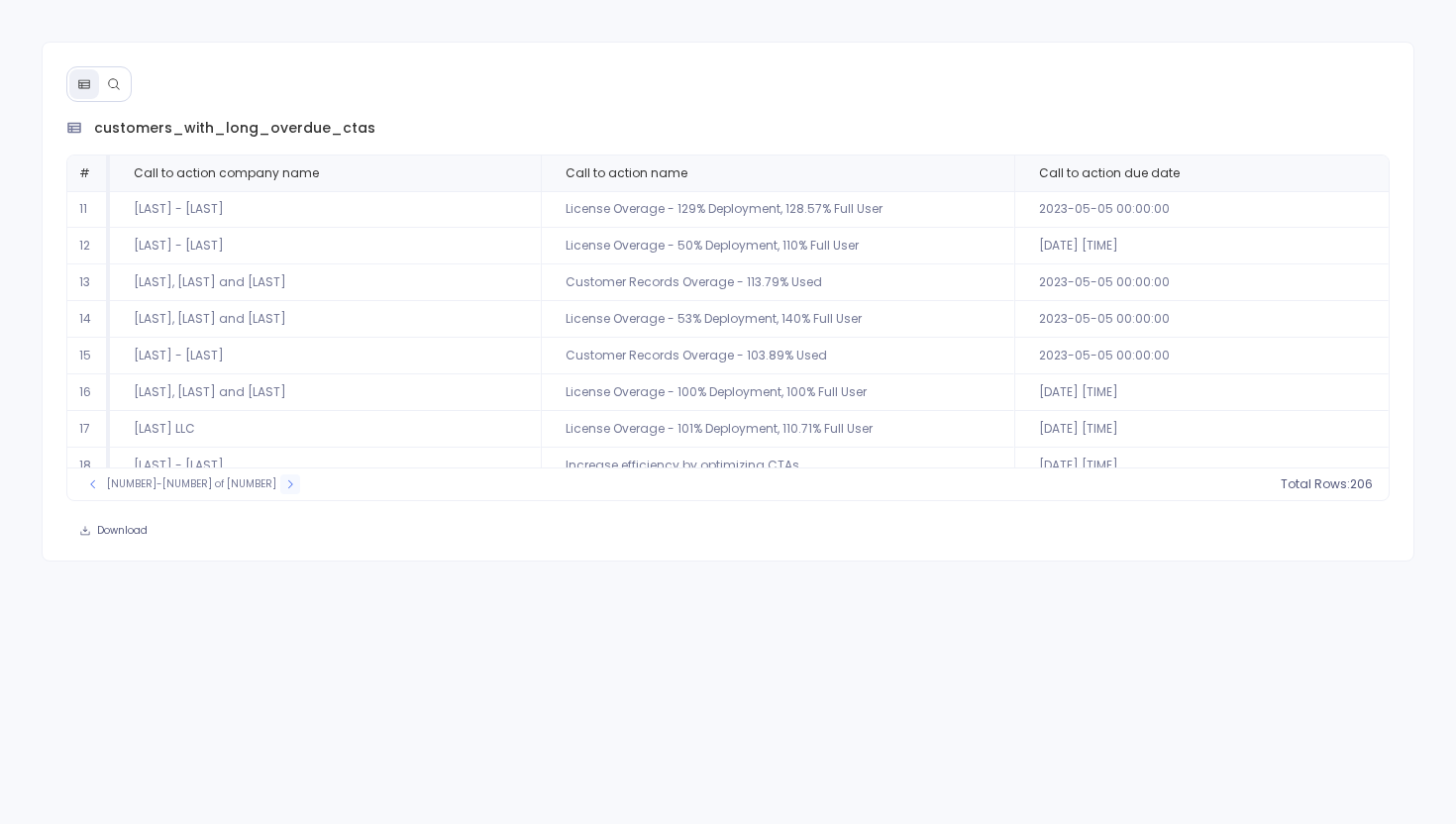 click at bounding box center (290, 484) 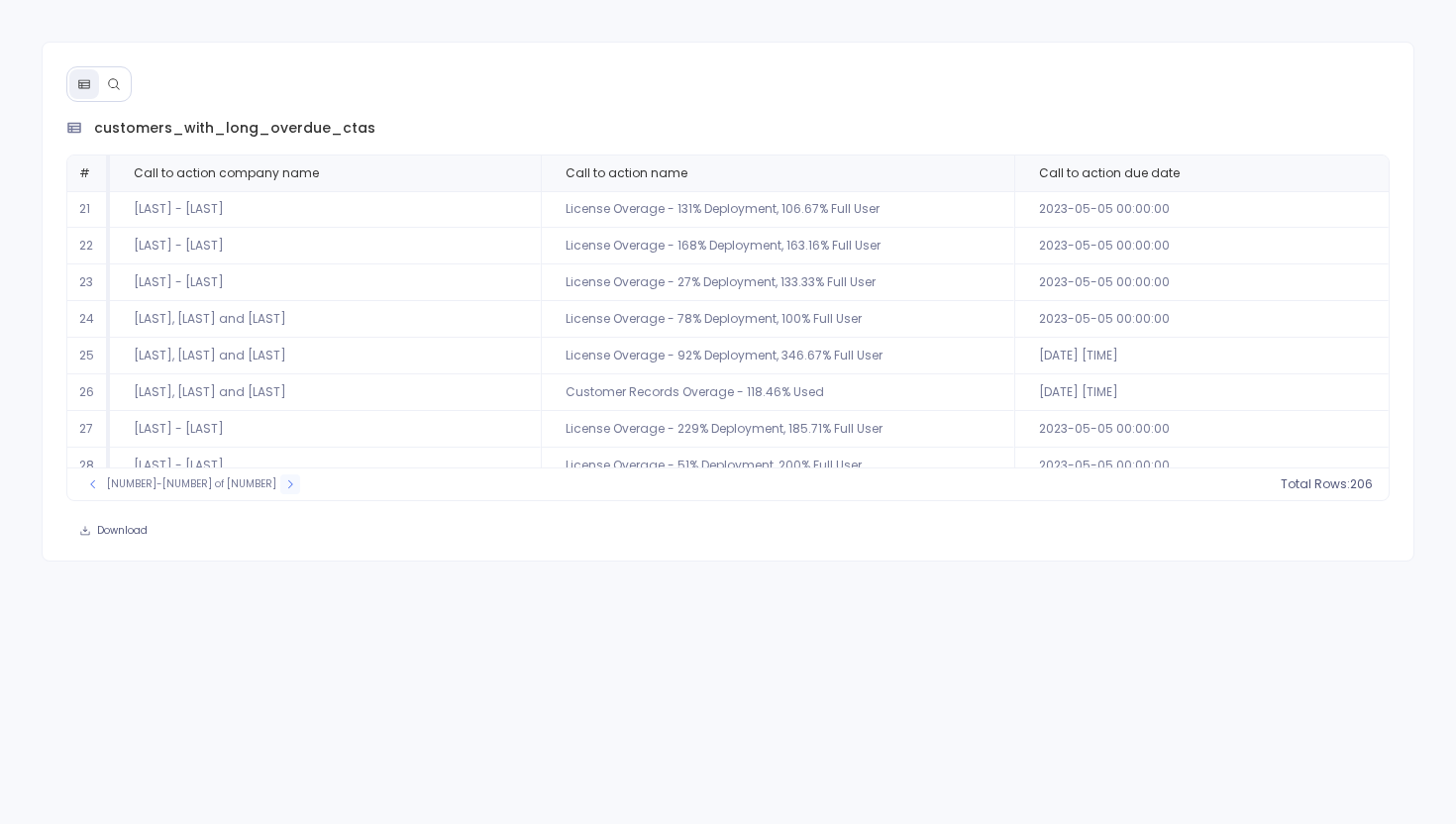 click at bounding box center (290, 484) 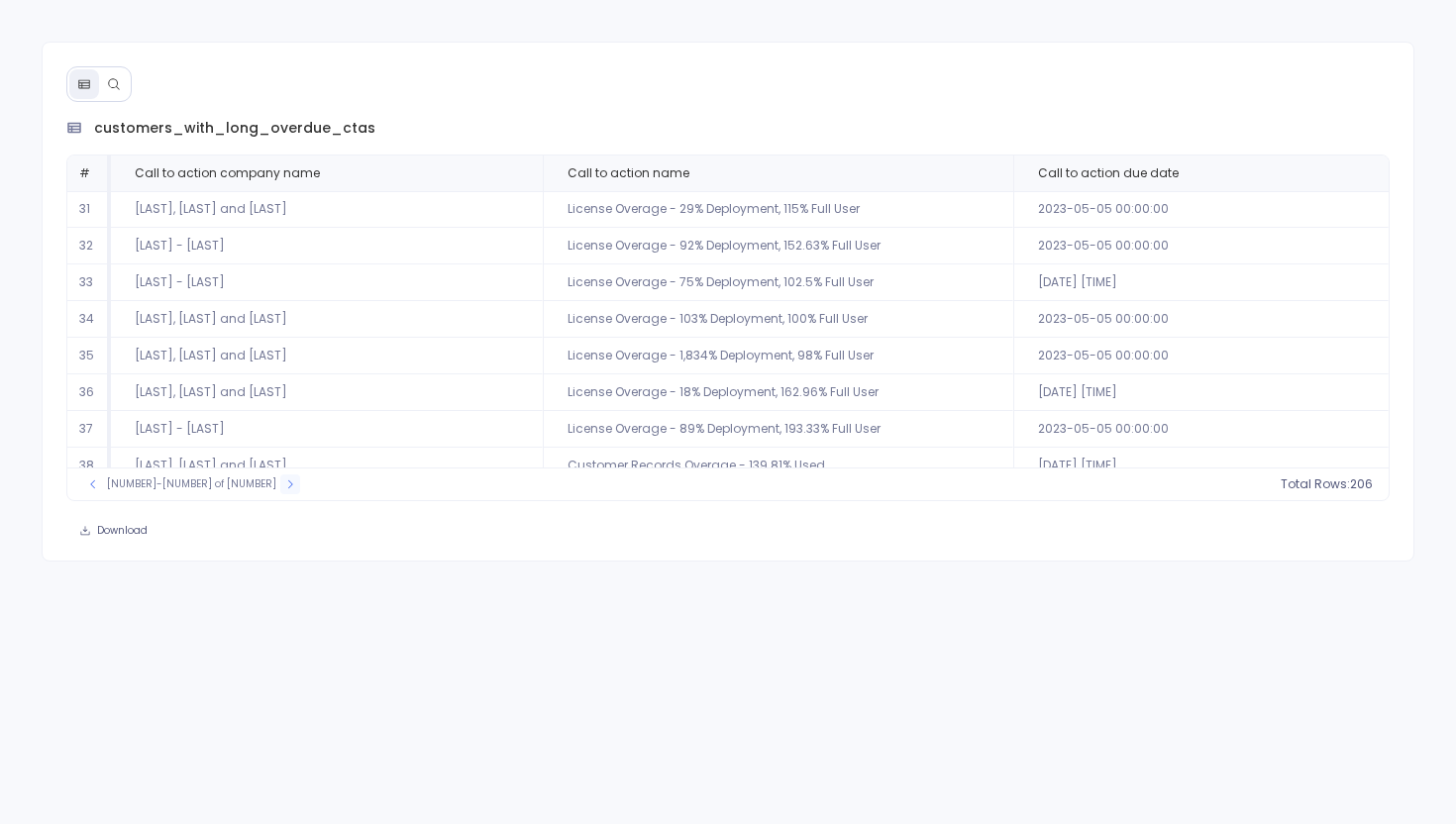 click at bounding box center (290, 484) 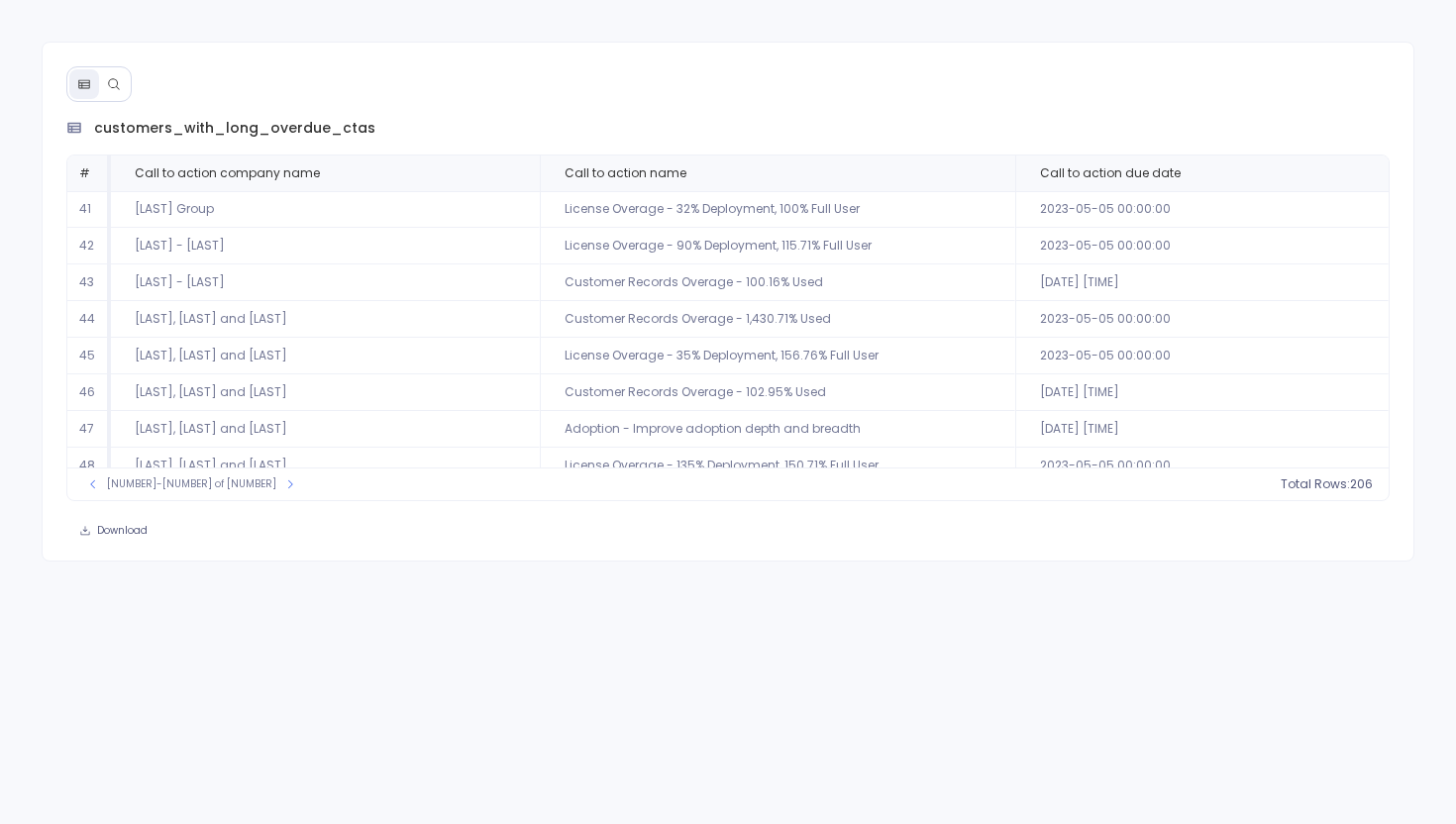 click 